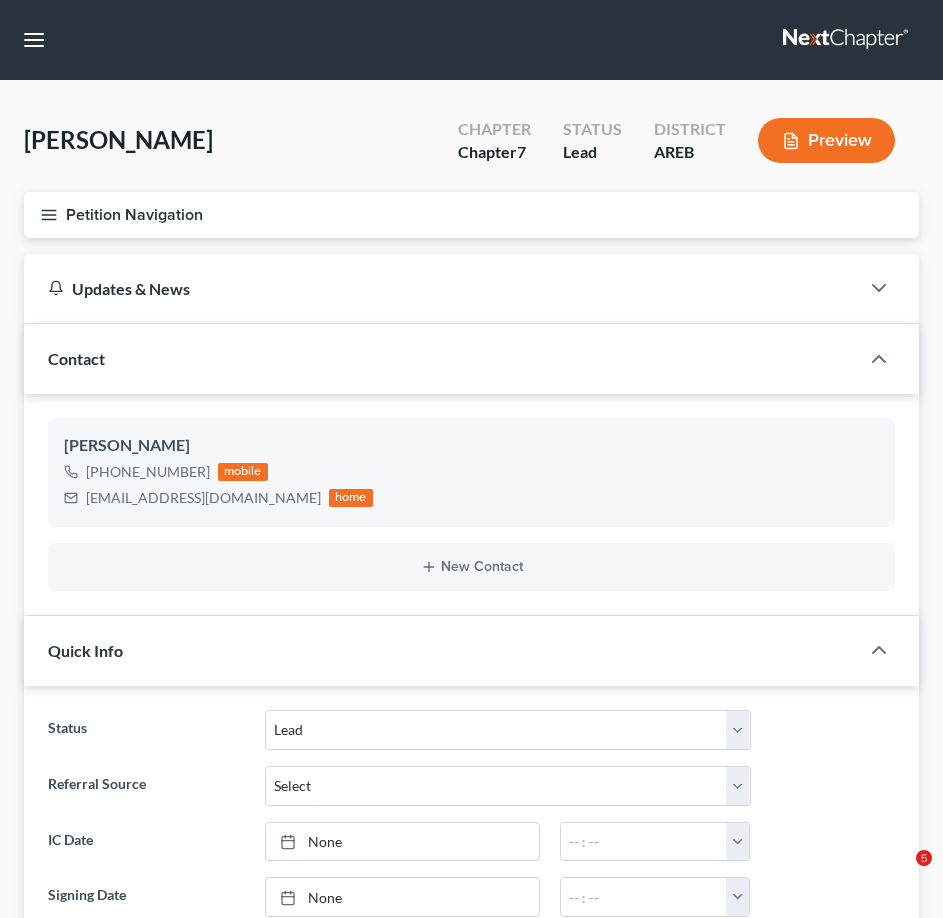 select on "10" 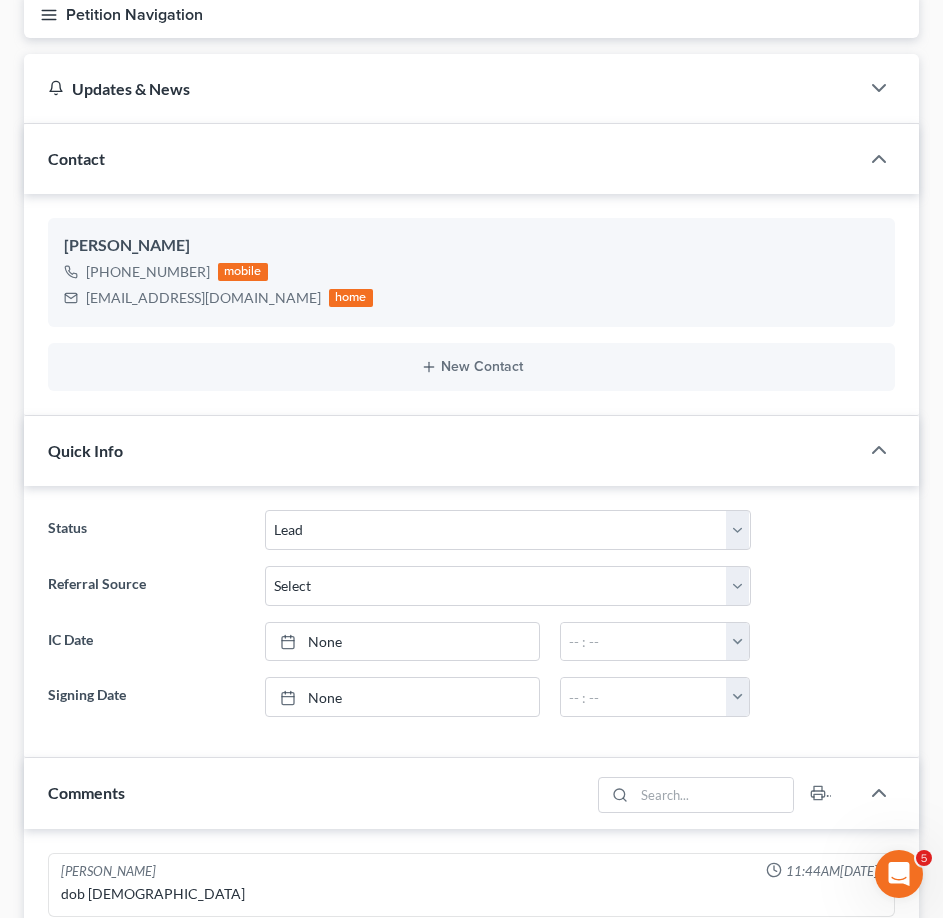 scroll, scrollTop: 0, scrollLeft: 0, axis: both 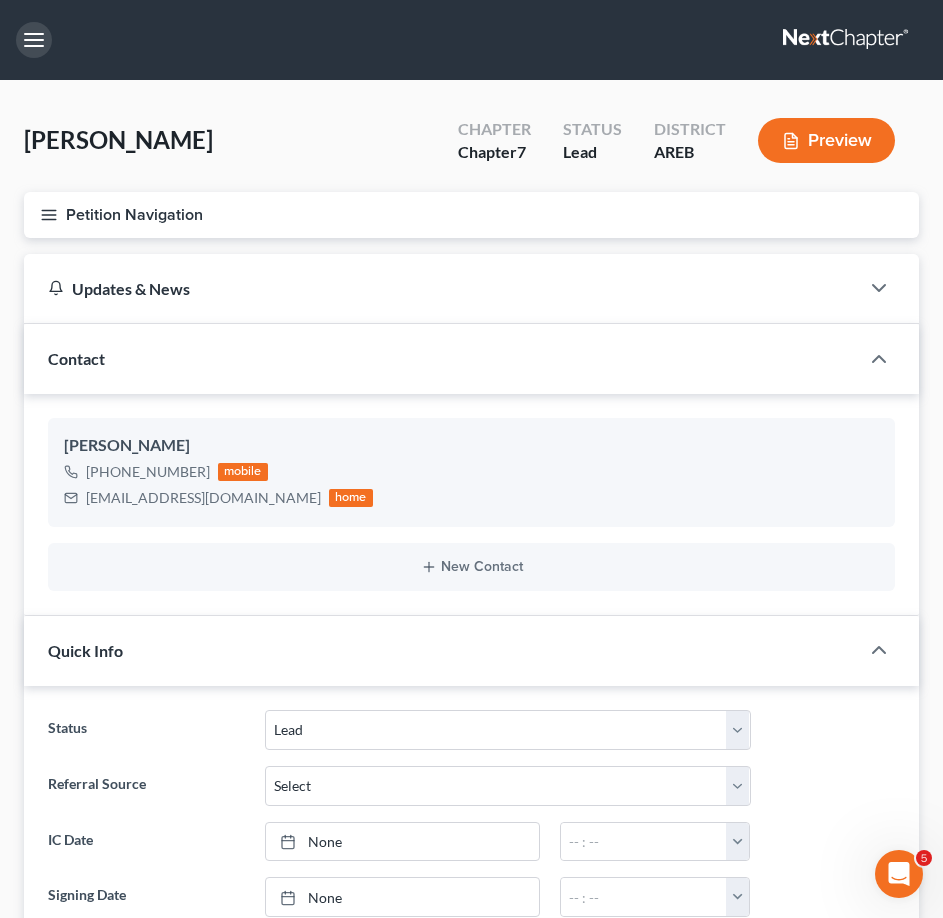 click at bounding box center [34, 40] 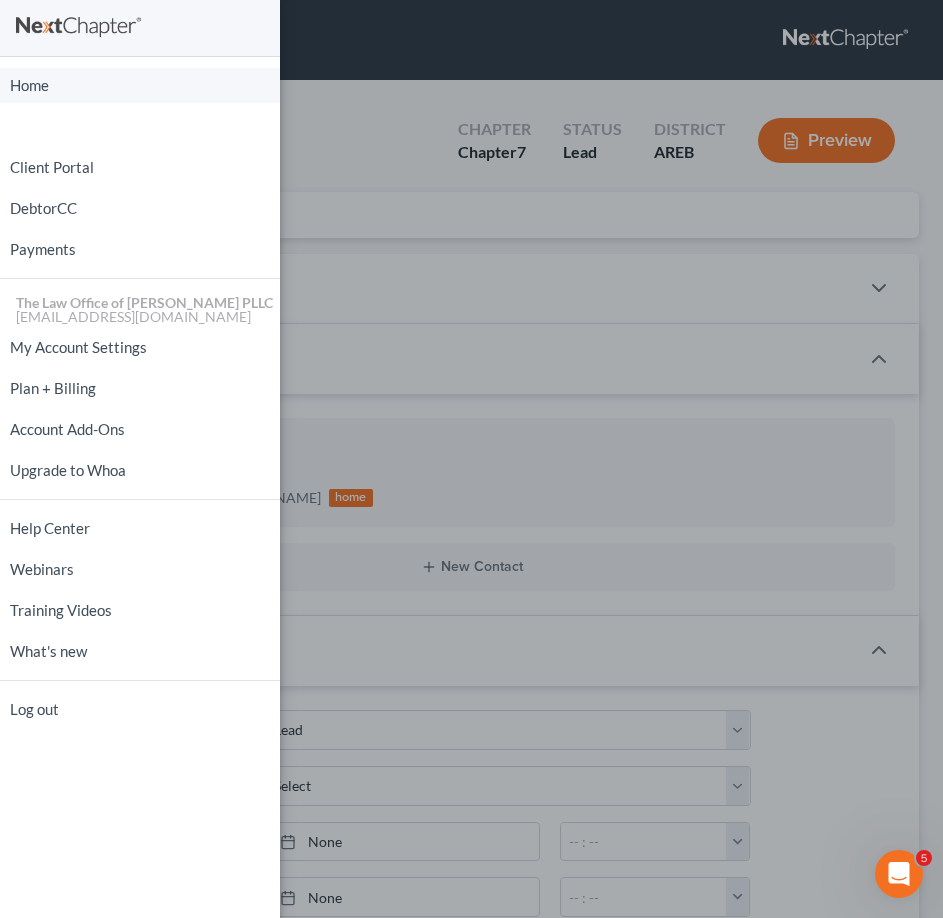 click on "Home" at bounding box center [140, 85] 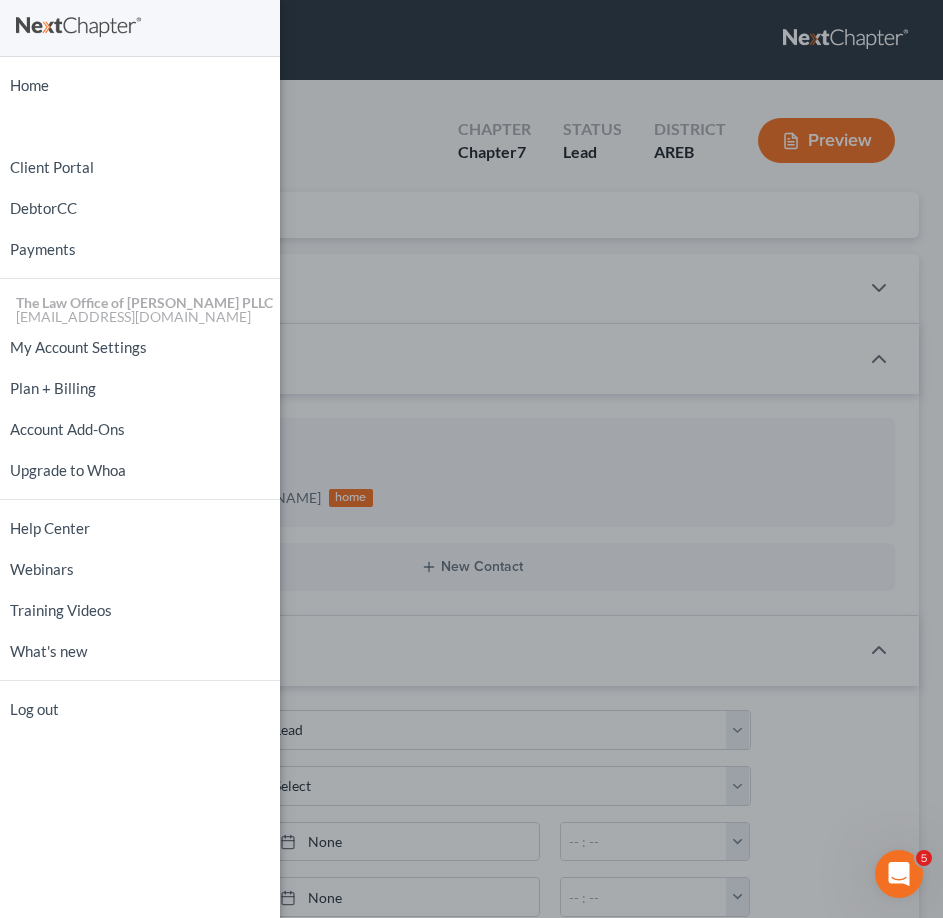click on "Home New Case Client Portal DebtorCC Payments The Law Office of [PERSON_NAME] PLLC [EMAIL_ADDRESS][DOMAIN_NAME] My Account Settings Plan + Billing Account Add-Ons Upgrade to Whoa Help Center Webinars Training Videos What's new Log out" at bounding box center [471, 459] 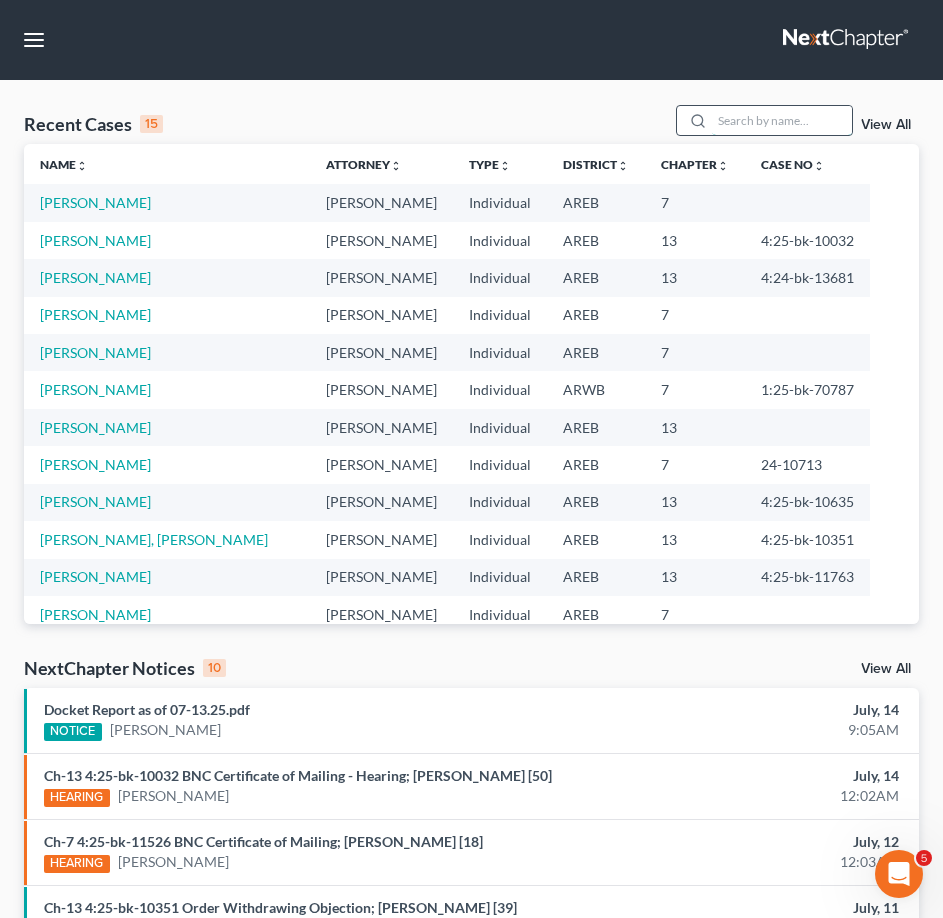 click at bounding box center [782, 120] 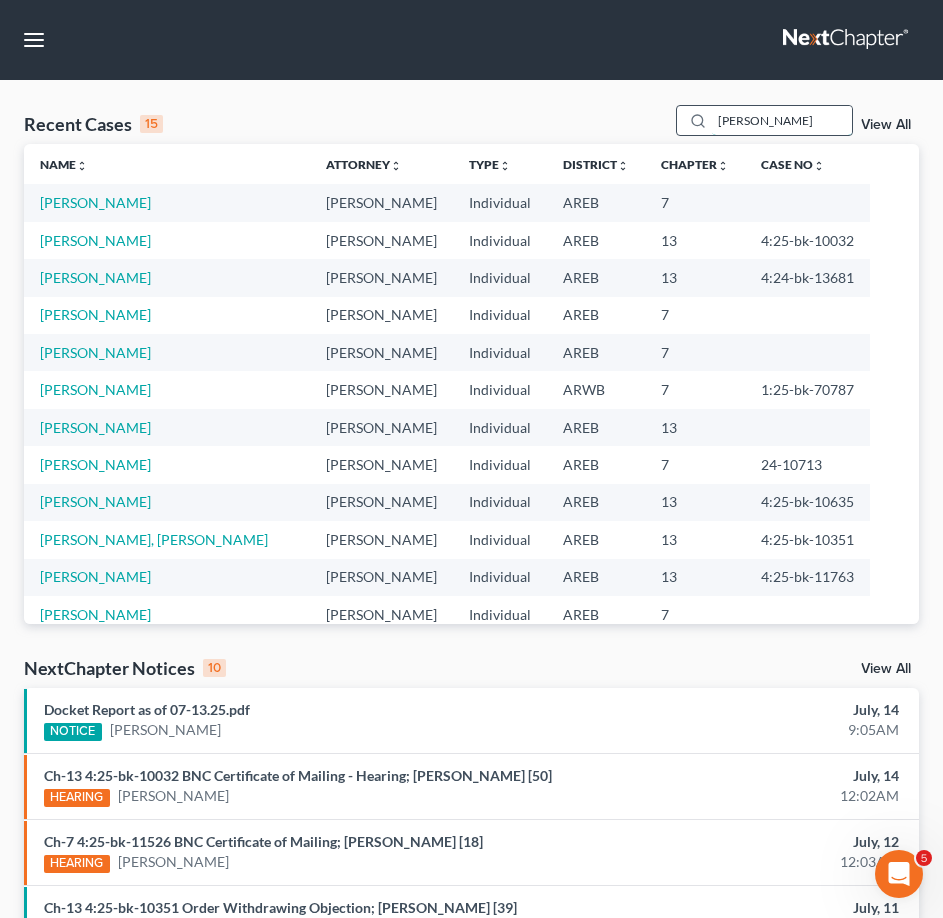 type on "amy holt" 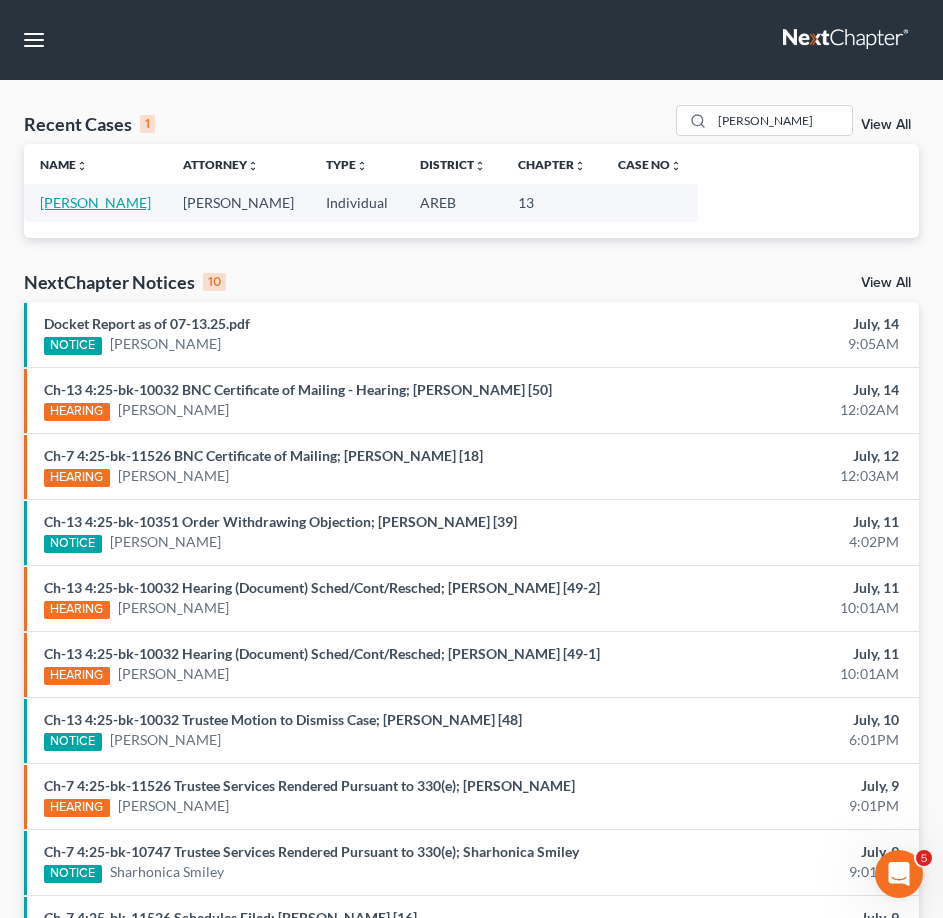 click on "[PERSON_NAME]" at bounding box center [95, 202] 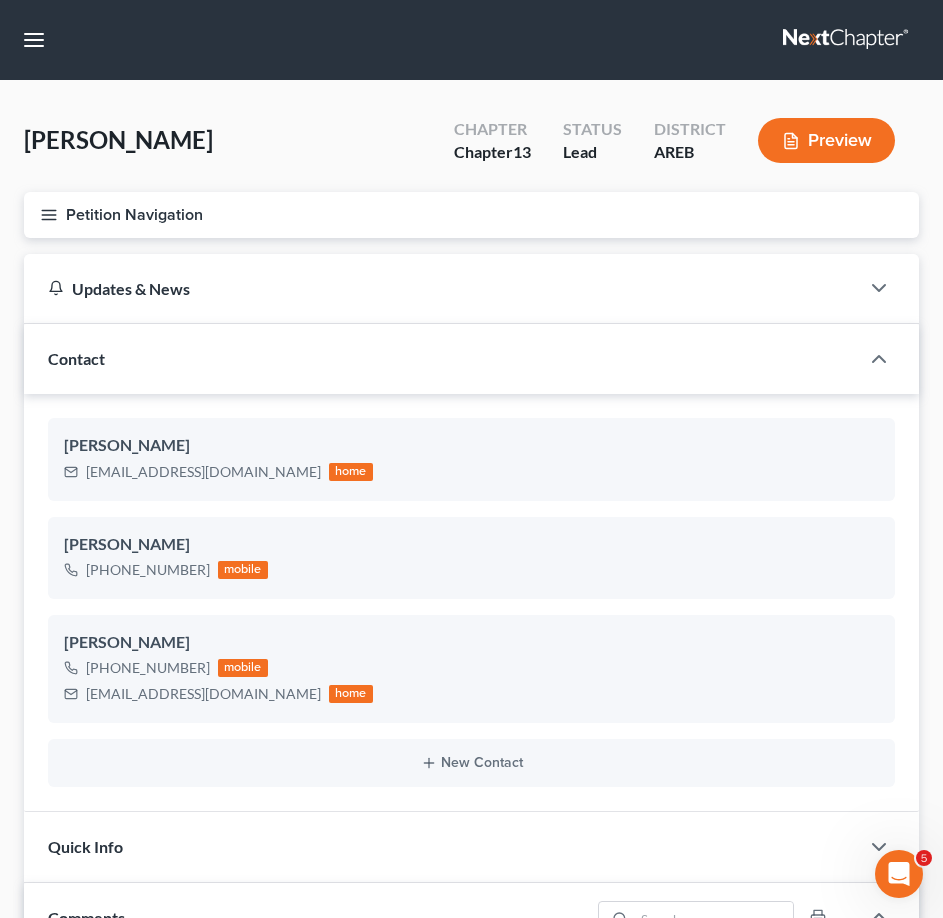 scroll, scrollTop: 839, scrollLeft: 0, axis: vertical 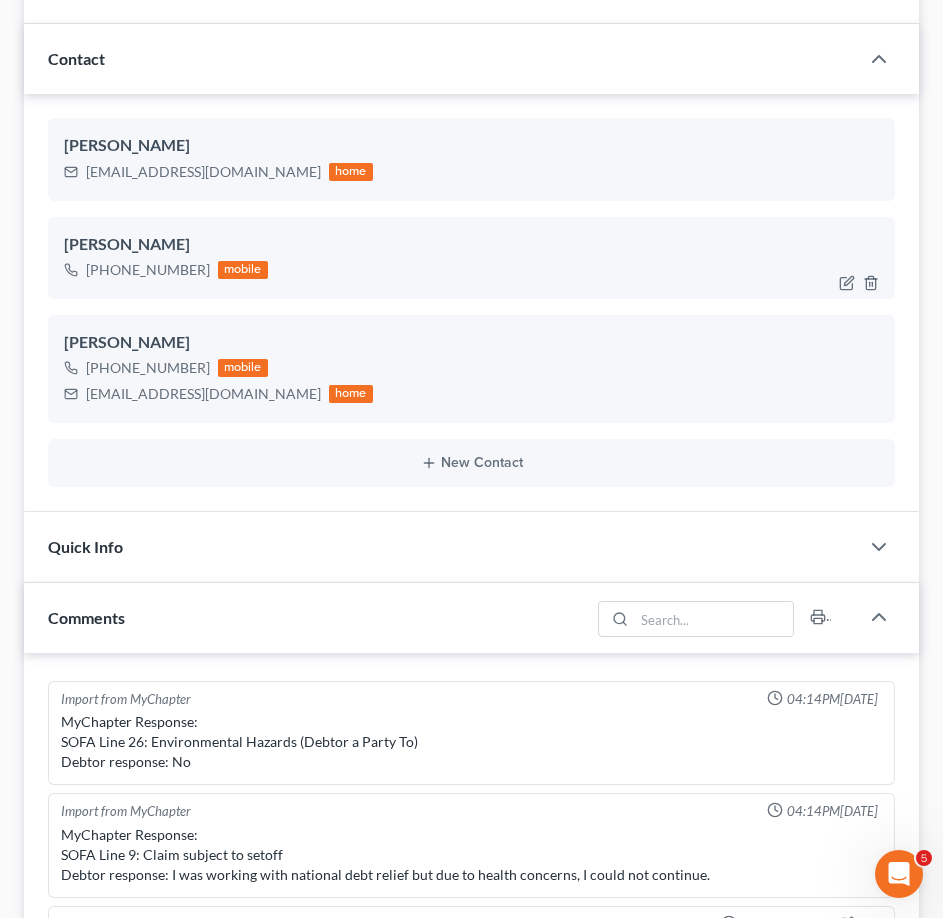 drag, startPoint x: 200, startPoint y: 273, endPoint x: 121, endPoint y: 273, distance: 79 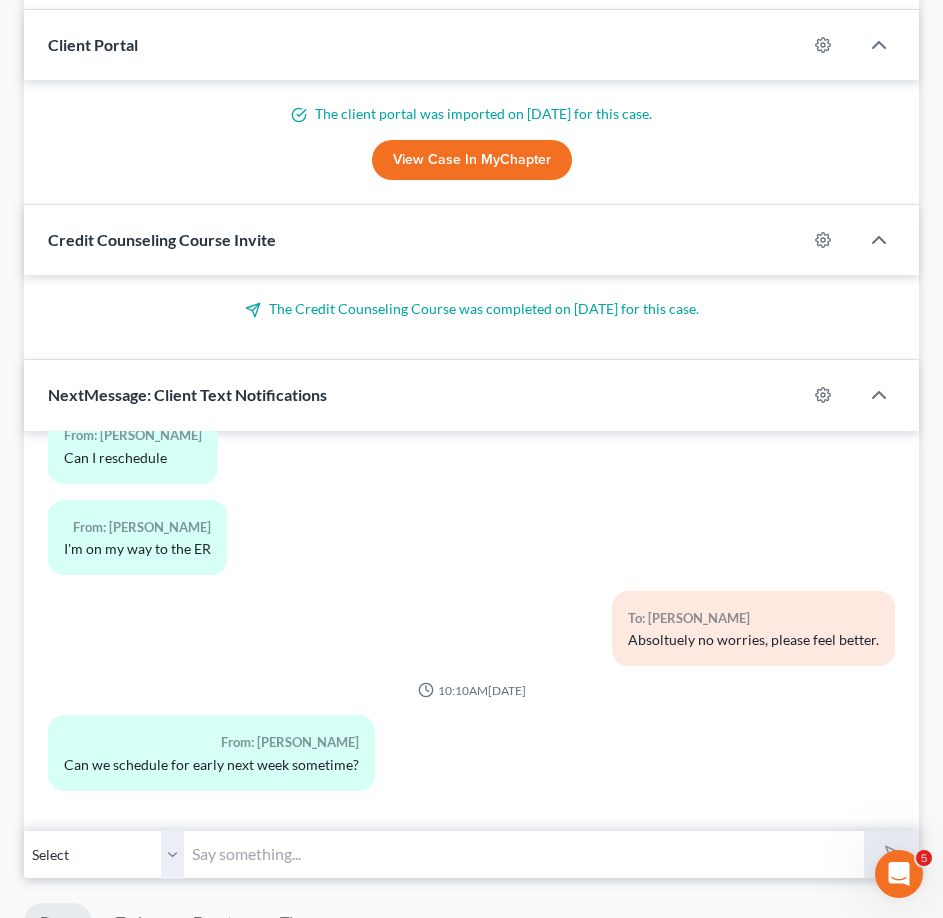 scroll, scrollTop: 1900, scrollLeft: 0, axis: vertical 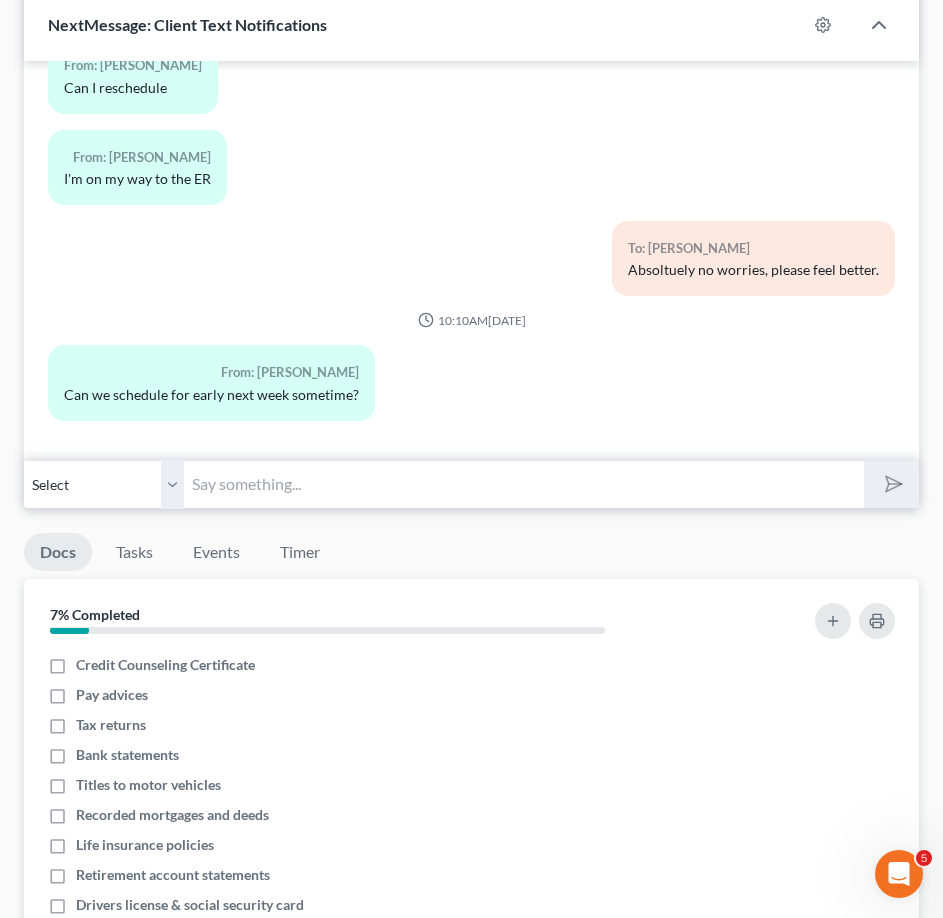 click at bounding box center [524, 484] 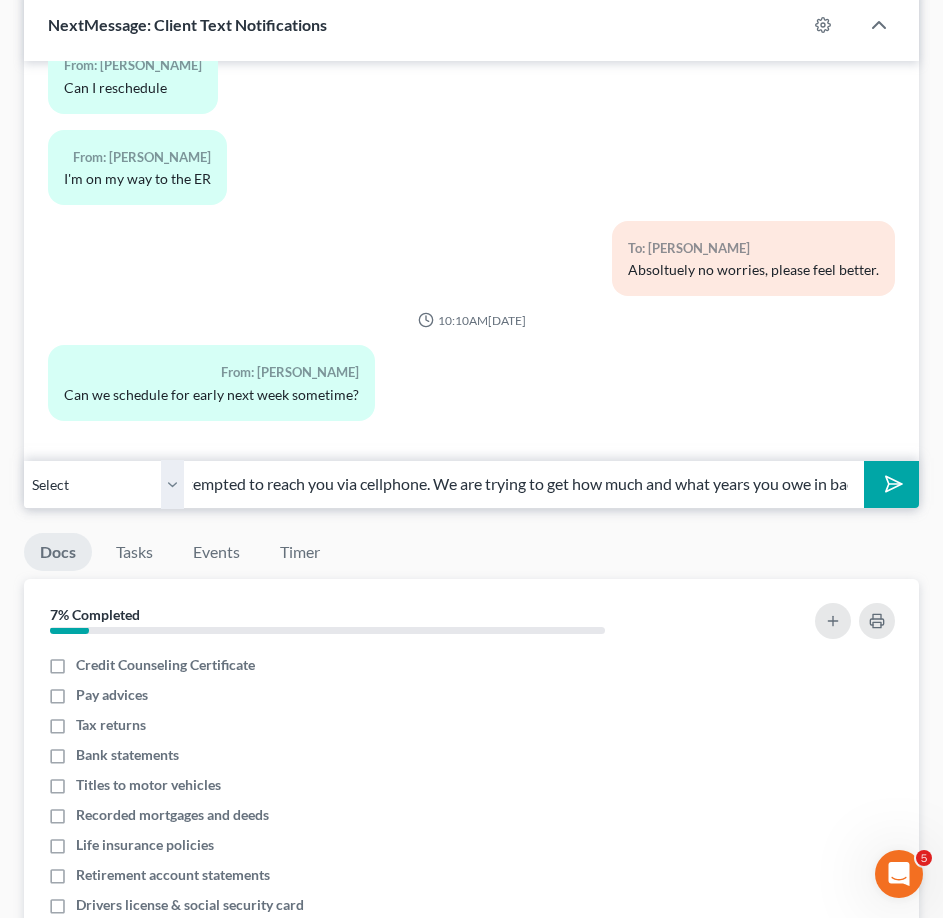 scroll, scrollTop: 0, scrollLeft: 216, axis: horizontal 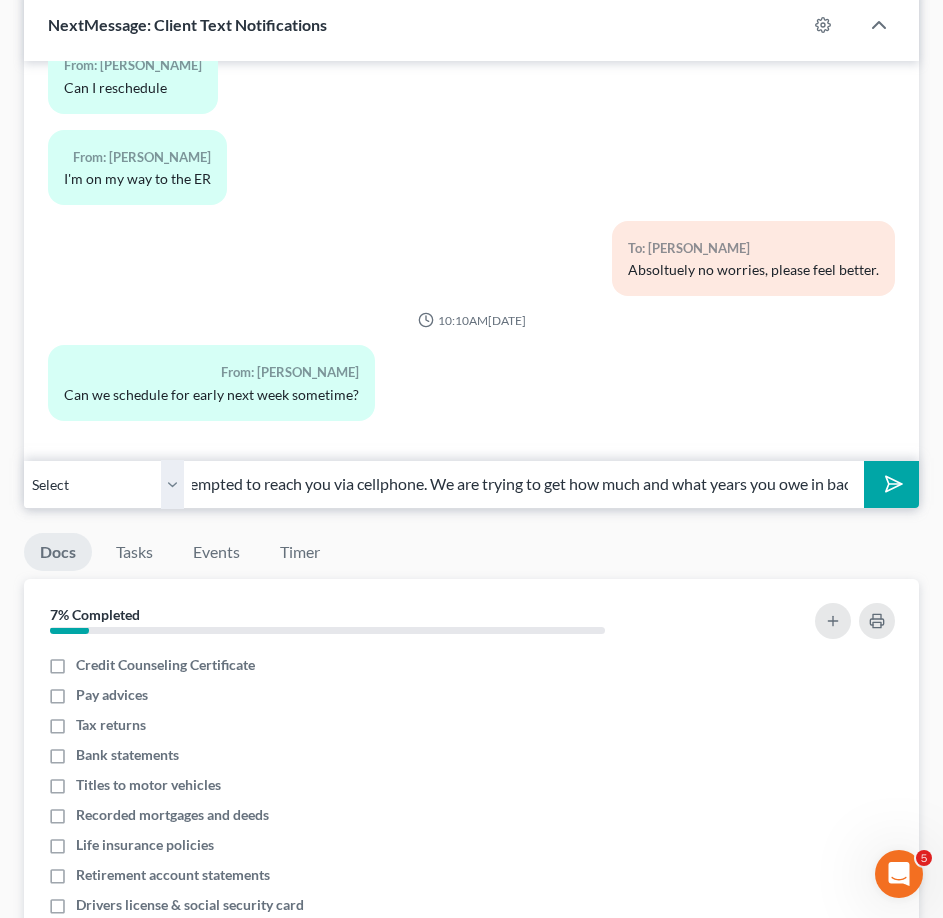 type on "Hello Ms. Holt, we attempted to reach you via cellphone. We are trying to get how much and what years you owe in back taxes." 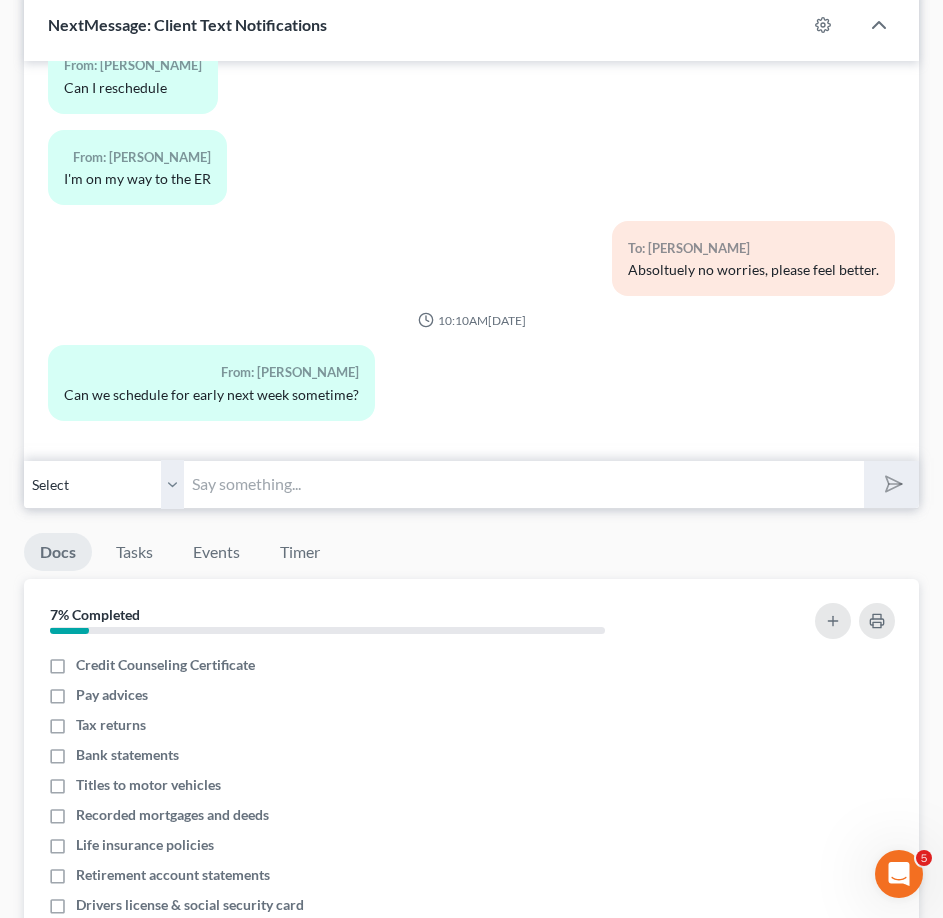 scroll, scrollTop: 0, scrollLeft: 0, axis: both 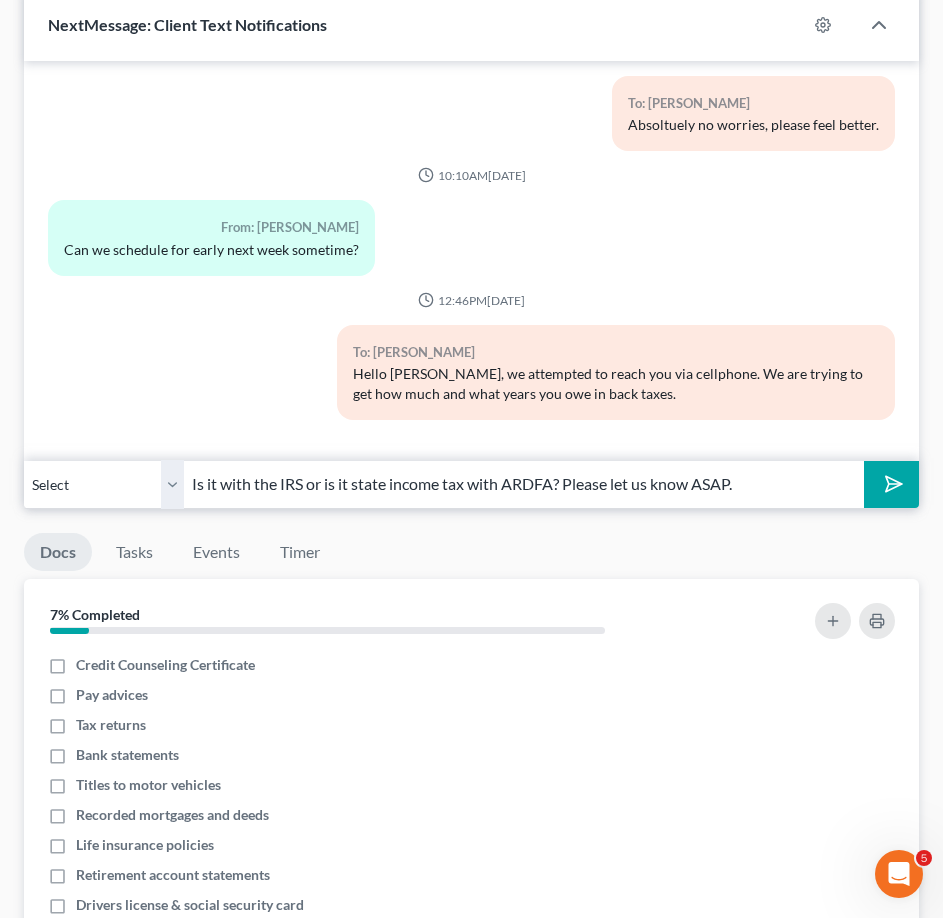 type on "Is it with the IRS or is it state income tax with ARDFA? Please let us know ASAP." 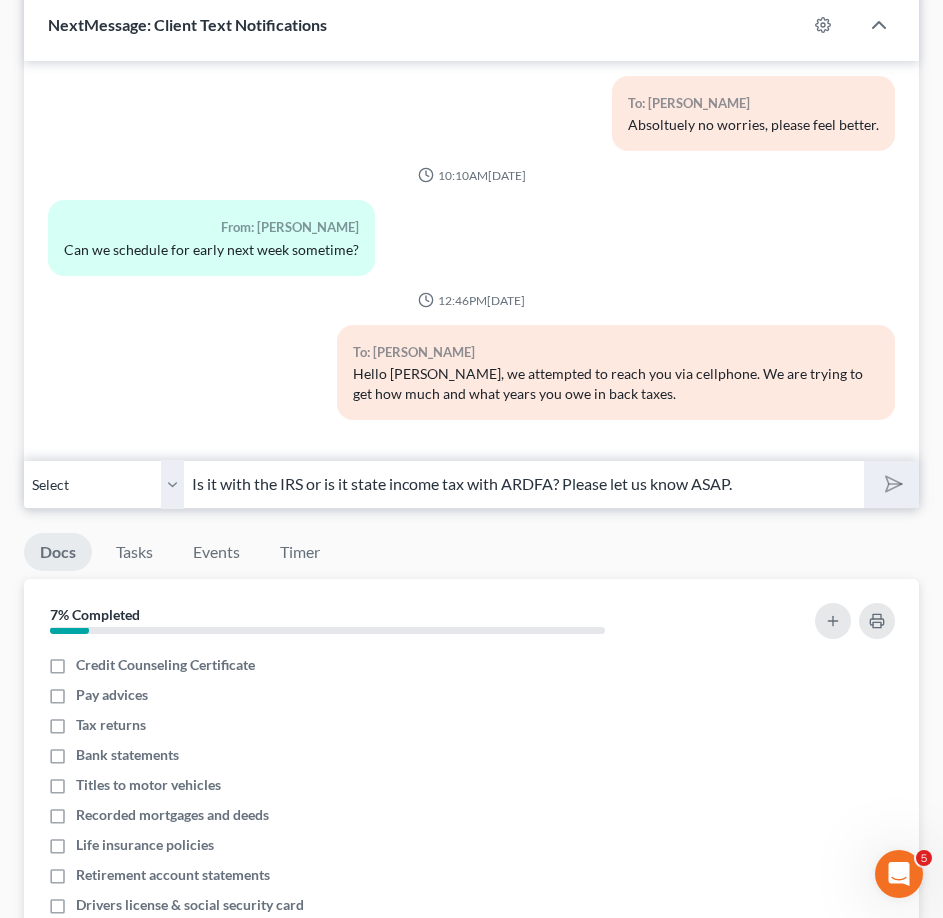 type 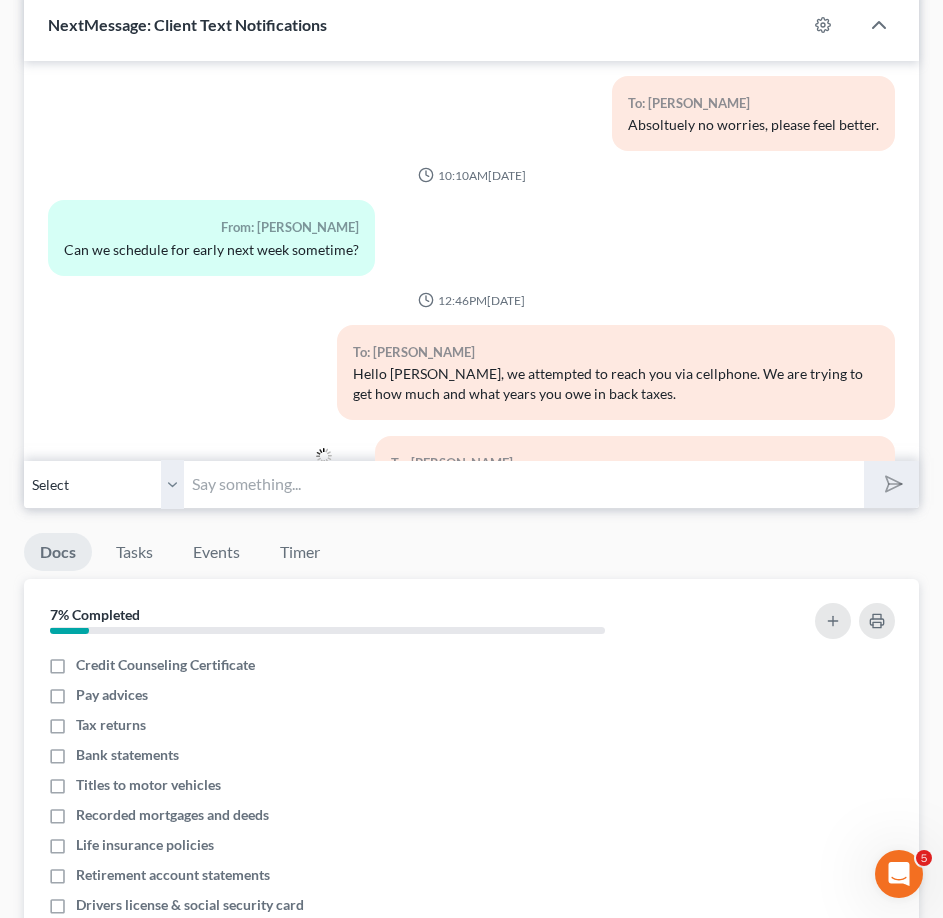 scroll, scrollTop: 4945, scrollLeft: 0, axis: vertical 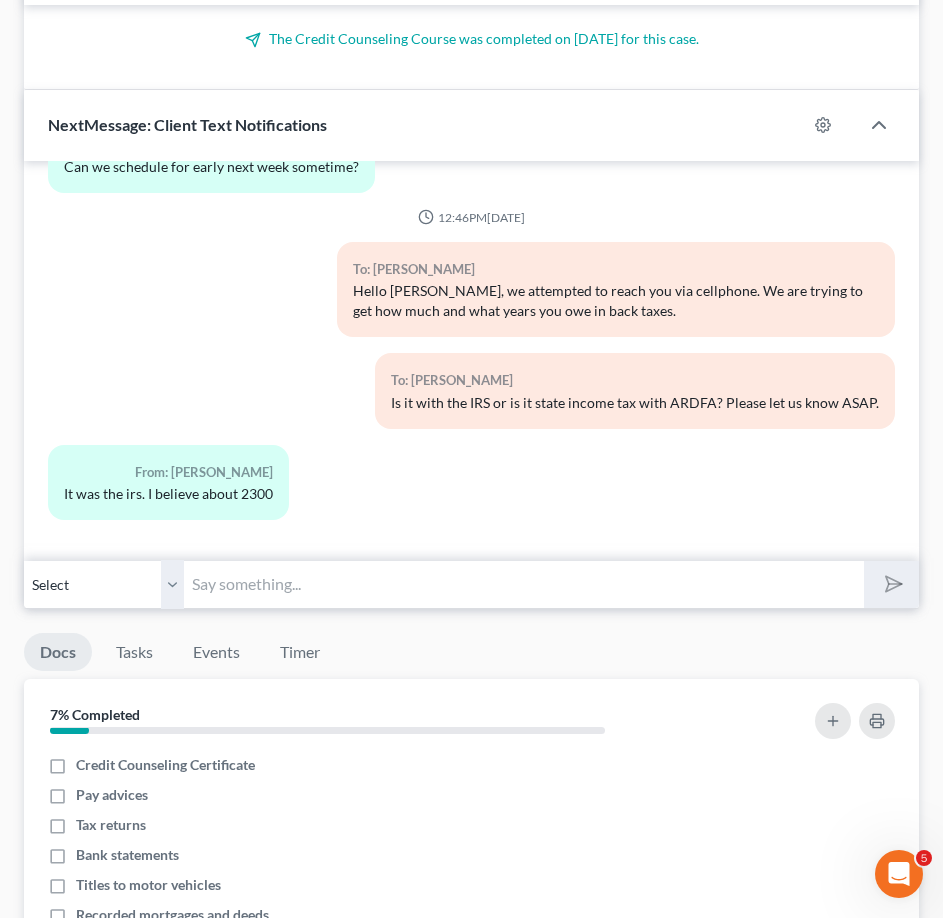 click at bounding box center (524, 584) 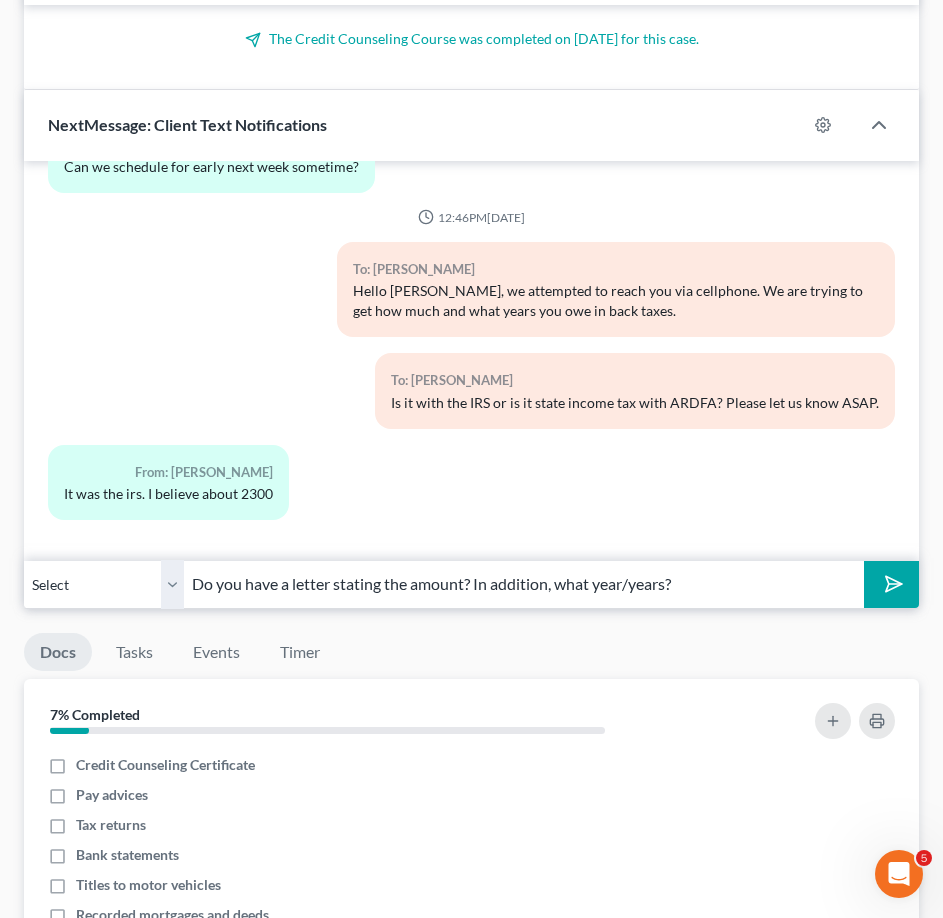 type on "Do you have a letter stating the amount? In addition, what year/years?" 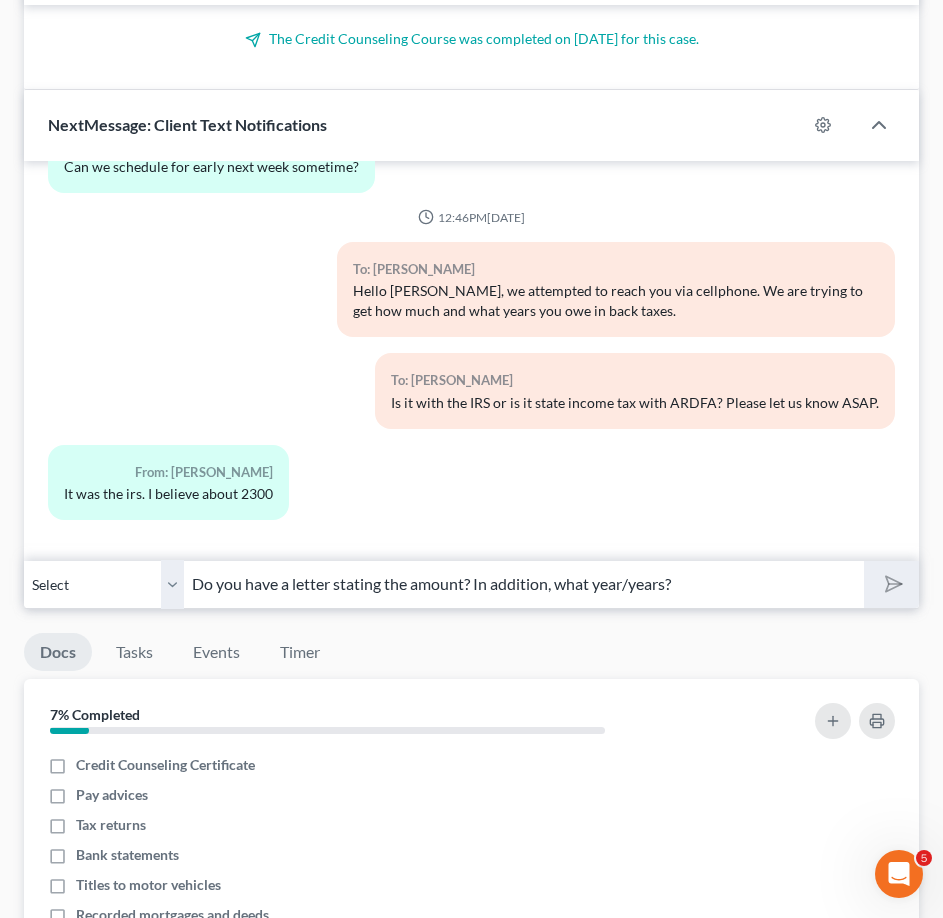 type 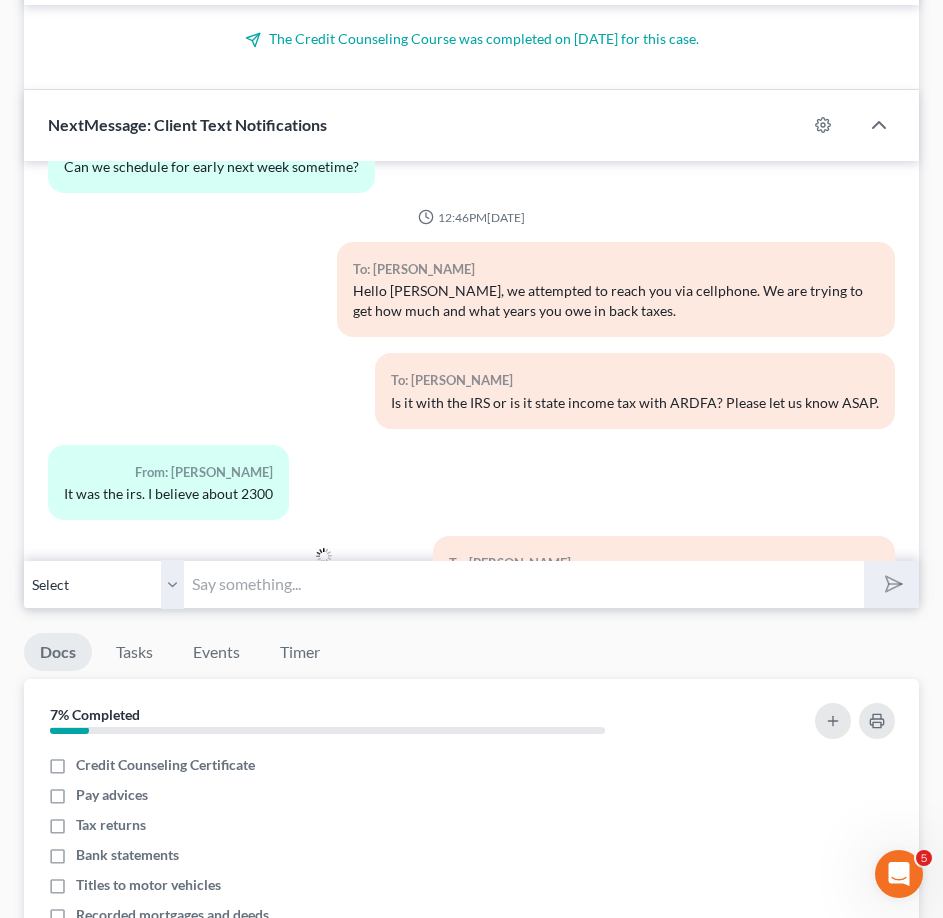 scroll, scrollTop: 5128, scrollLeft: 0, axis: vertical 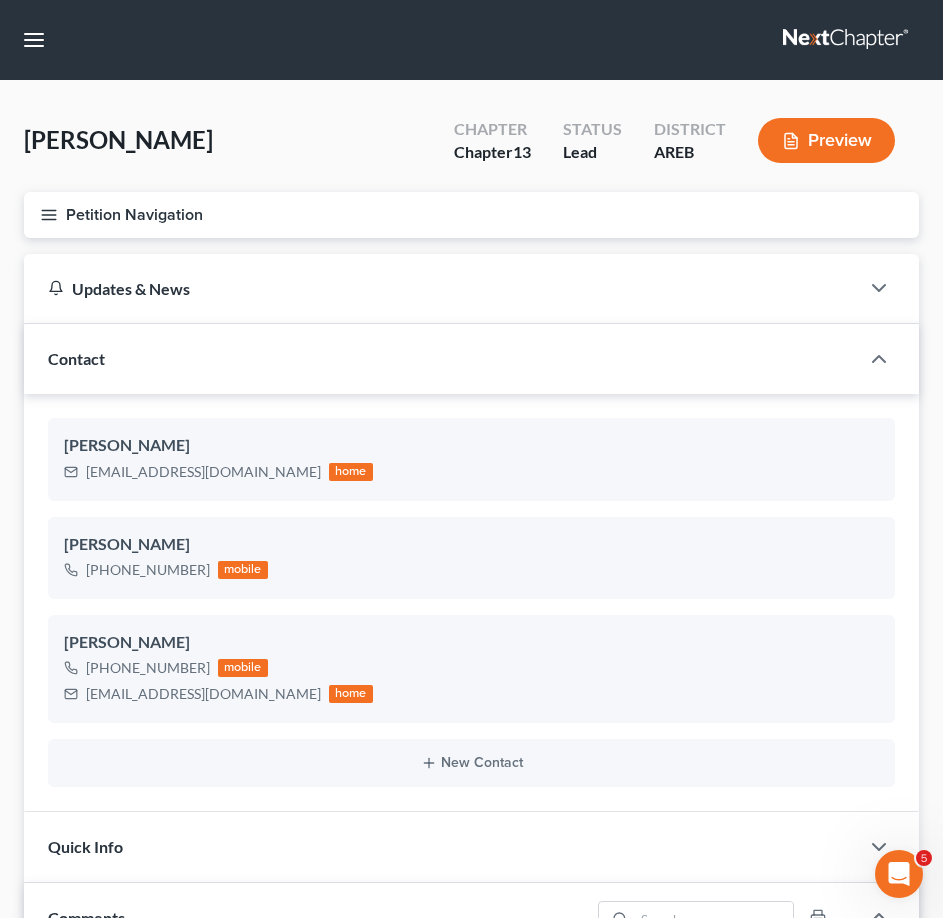 click on "Home New Case Client Portal DebtorCC Payments The Law Office of [PERSON_NAME] PLLC [EMAIL_ADDRESS][DOMAIN_NAME] My Account Settings Plan + Billing Account Add-Ons Upgrade to Whoa Help Center Webinars Training Videos What's new Log out New Case Home Client Portal DebtorCC Payments         - No Result - See all results Or Press Enter... Help Help Center Webinars Training Videos What's new The Law Office of [PERSON_NAME] PLLC The Law Office of [PERSON_NAME] PLLC [EMAIL_ADDRESS][DOMAIN_NAME] My Account Settings Plan + Billing Account Add-Ons Upgrade to Whoa Log out" at bounding box center [471, 40] 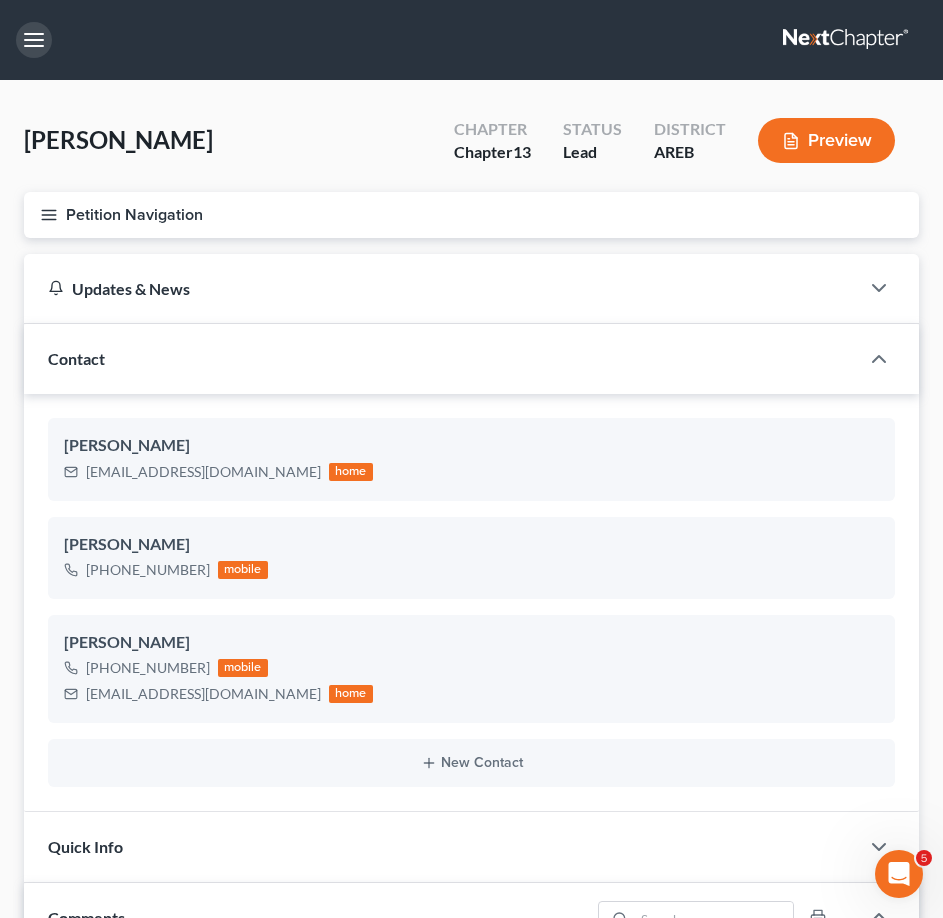 click at bounding box center (34, 40) 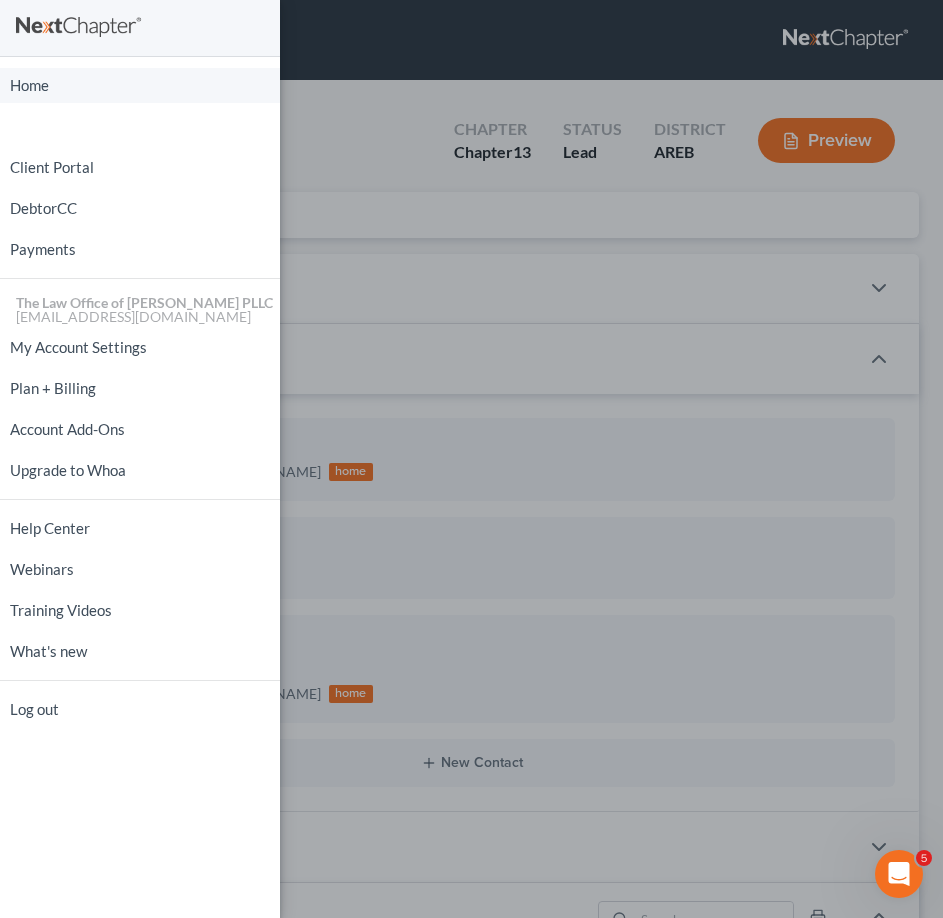 click on "Home" at bounding box center (140, 85) 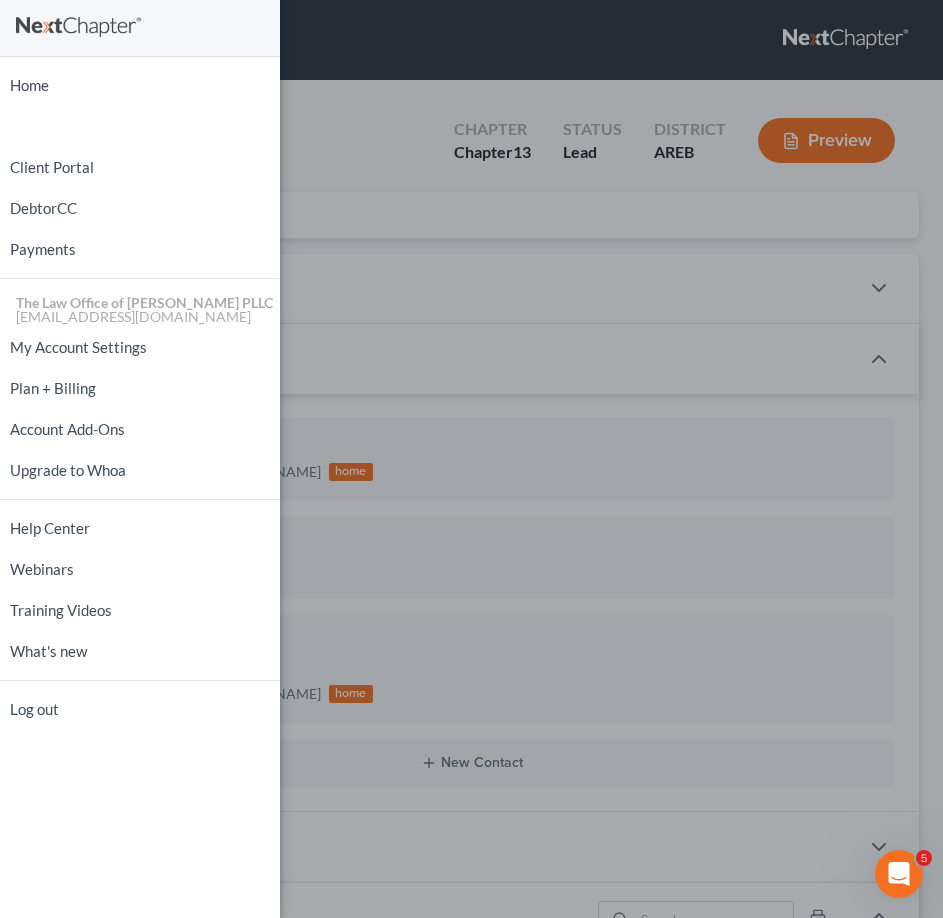 click on "Home New Case Client Portal DebtorCC Payments The Law Office of [PERSON_NAME] PLLC [EMAIL_ADDRESS][DOMAIN_NAME] My Account Settings Plan + Billing Account Add-Ons Upgrade to Whoa Help Center Webinars Training Videos What's new Log out" at bounding box center [471, 459] 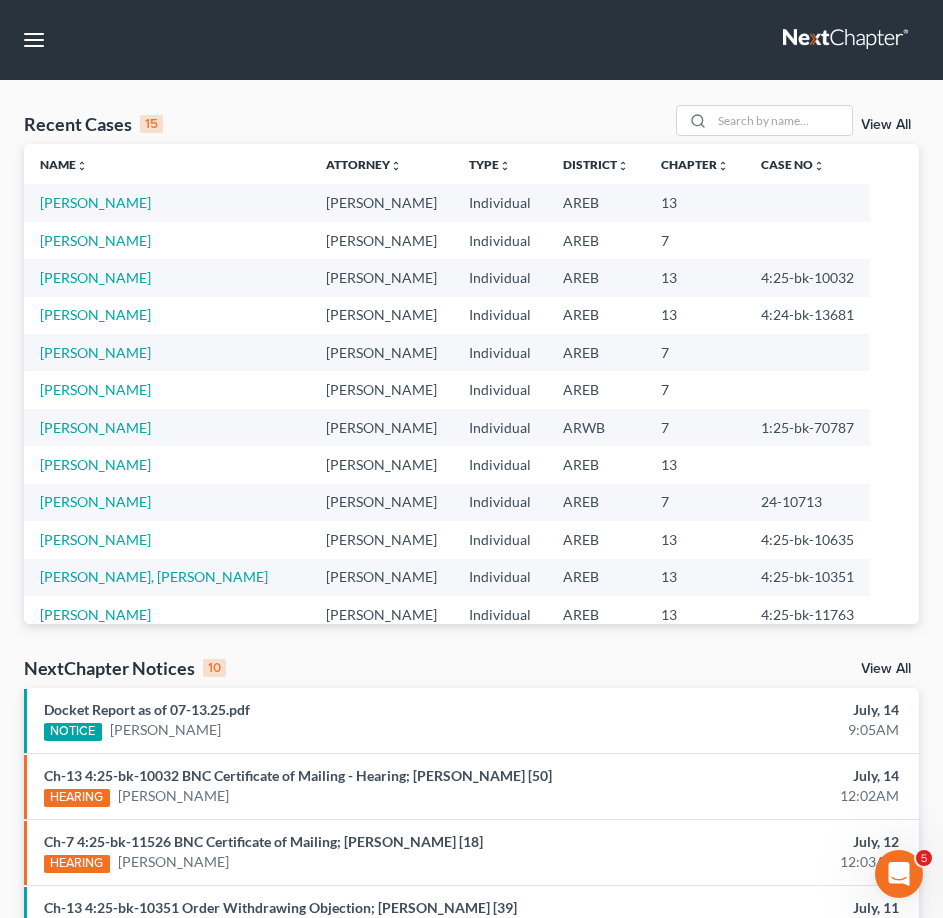 click on "Home New Case Client Portal DebtorCC Payments The Law Office of [PERSON_NAME] PLLC [EMAIL_ADDRESS][DOMAIN_NAME] My Account Settings Plan + Billing Account Add-Ons Upgrade to Whoa Help Center Webinars Training Videos What's new Log out New Case Home Client Portal DebtorCC Payments         - No Result - See all results Or Press Enter... Help Help Center Webinars Training Videos What's new The Law Office of [PERSON_NAME] PLLC The Law Office of [PERSON_NAME] PLLC [EMAIL_ADDRESS][DOMAIN_NAME] My Account Settings Plan + Billing Account Add-Ons Upgrade to Whoa Log out" at bounding box center [471, 40] 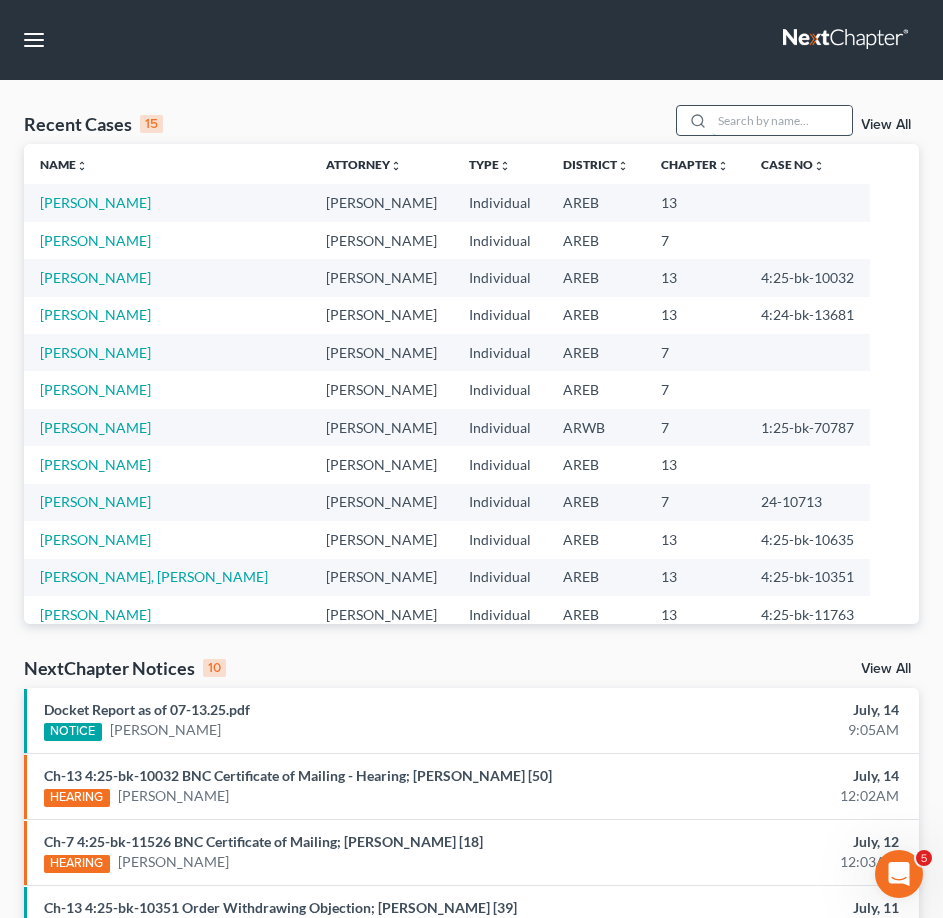 click at bounding box center (782, 120) 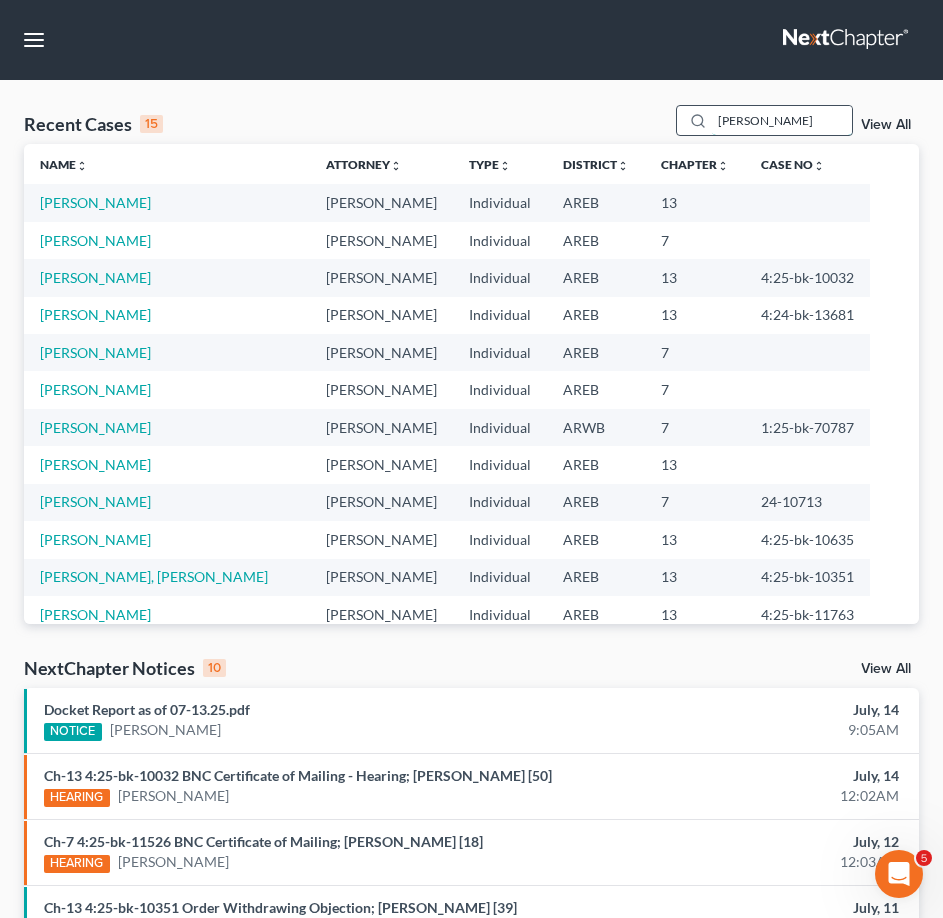 type on "tamara" 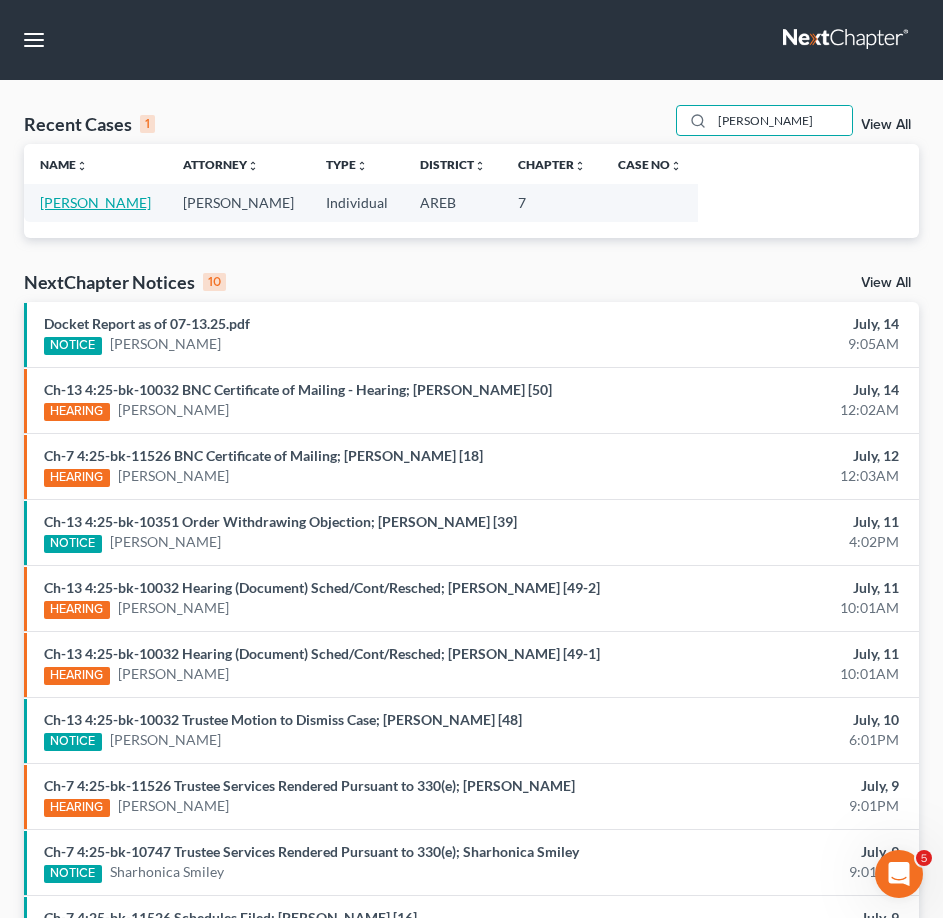 click on "[PERSON_NAME]" at bounding box center [95, 202] 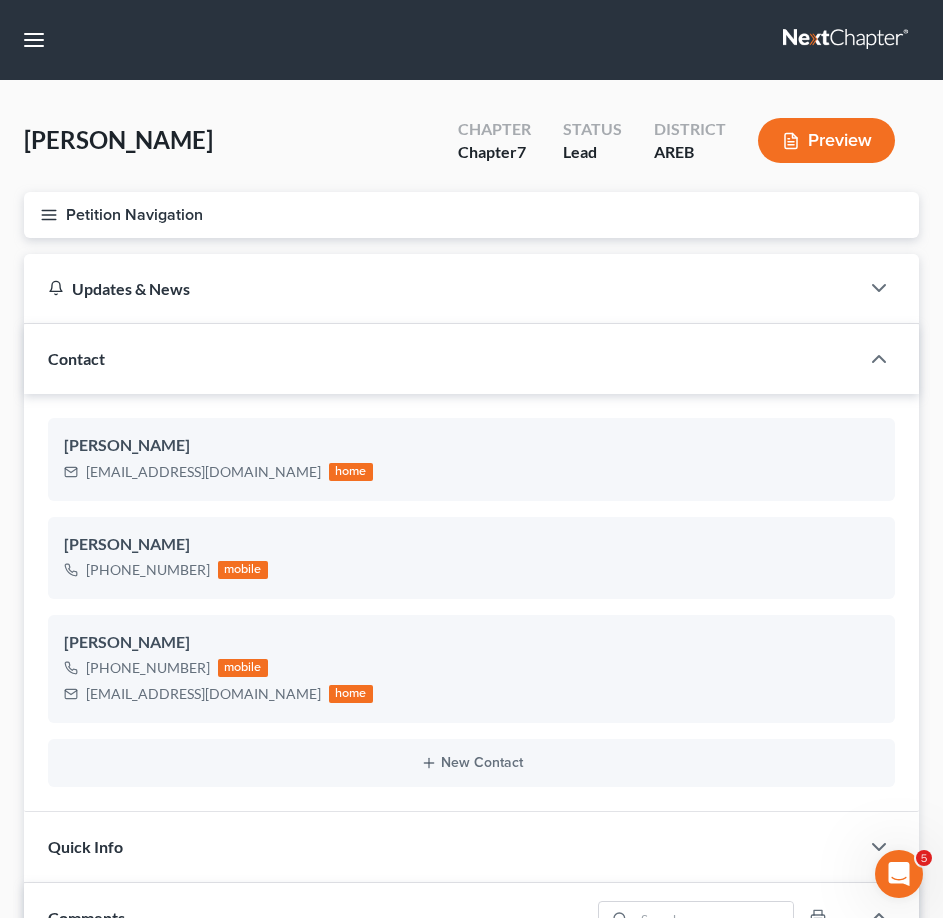 scroll, scrollTop: 674, scrollLeft: 0, axis: vertical 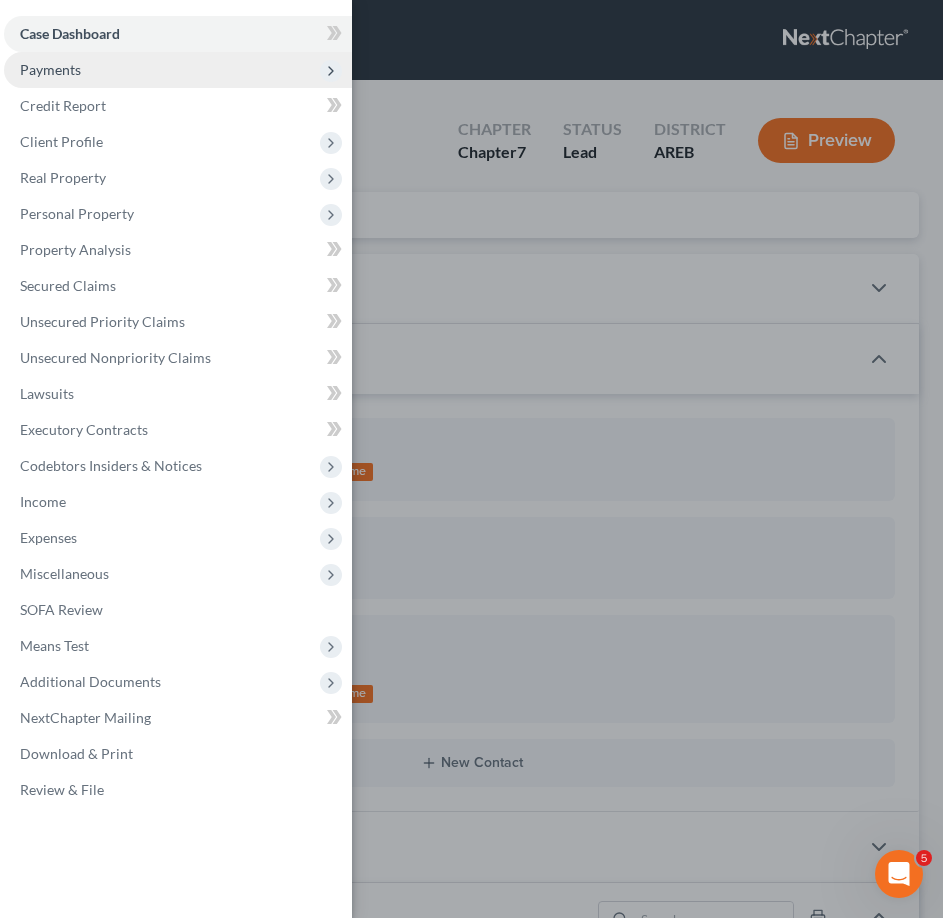 click on "Payments" at bounding box center (50, 69) 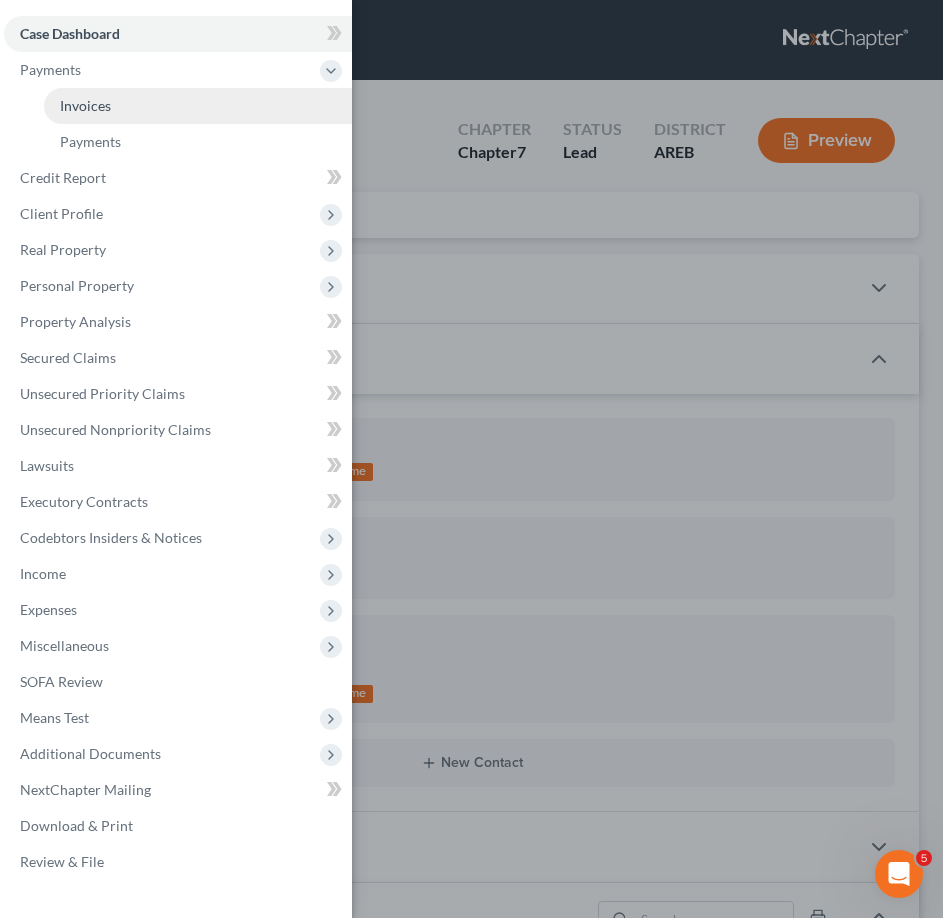 click on "Invoices" at bounding box center (198, 106) 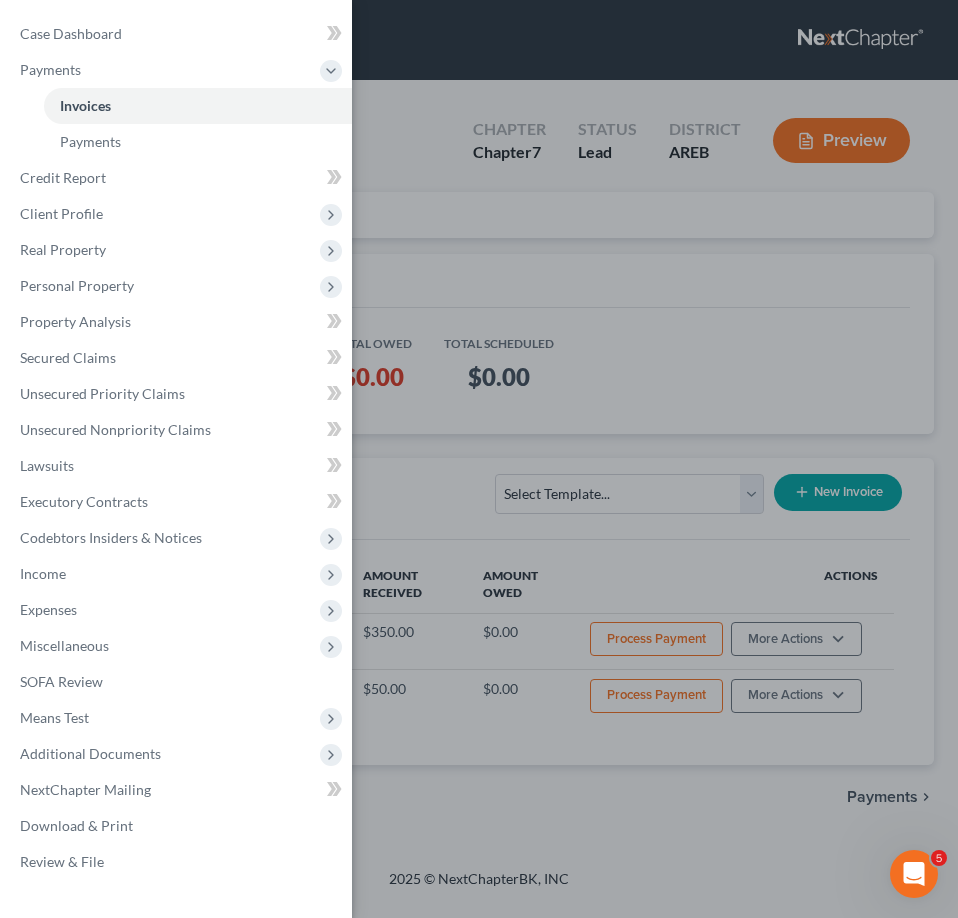 click on "Case Dashboard
Payments
Invoices
Payments
Payments
Credit Report
Client Profile" at bounding box center [479, 459] 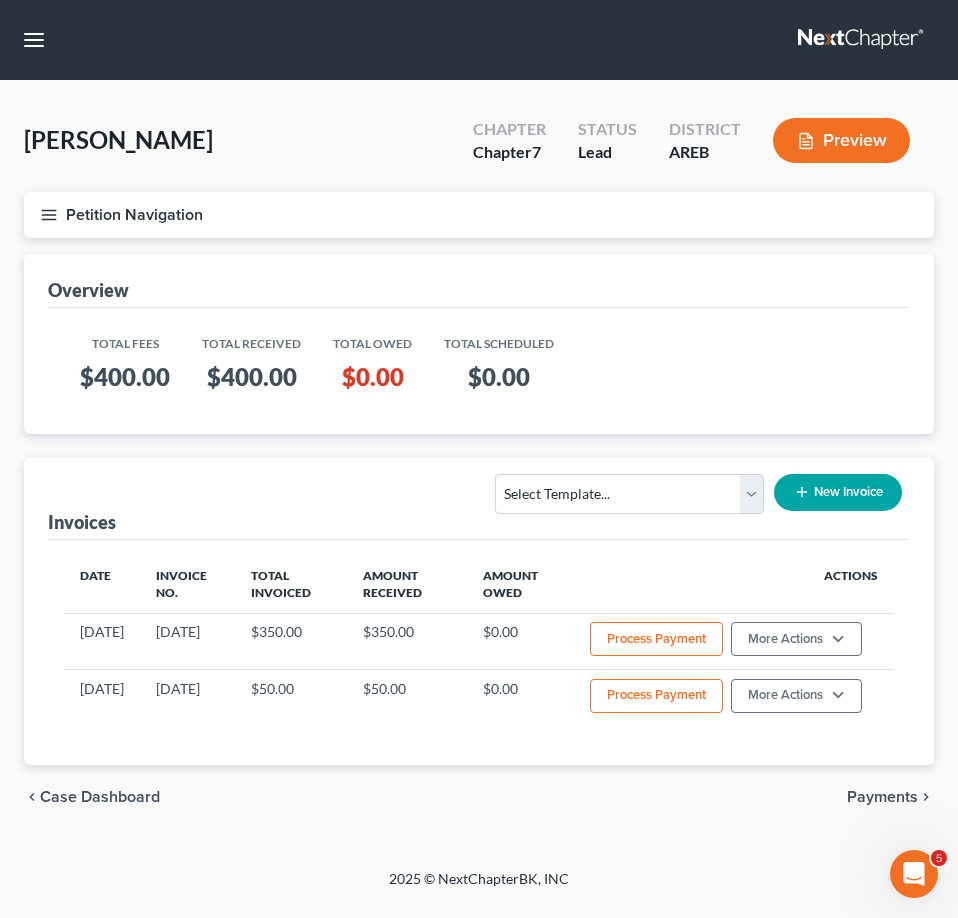 click 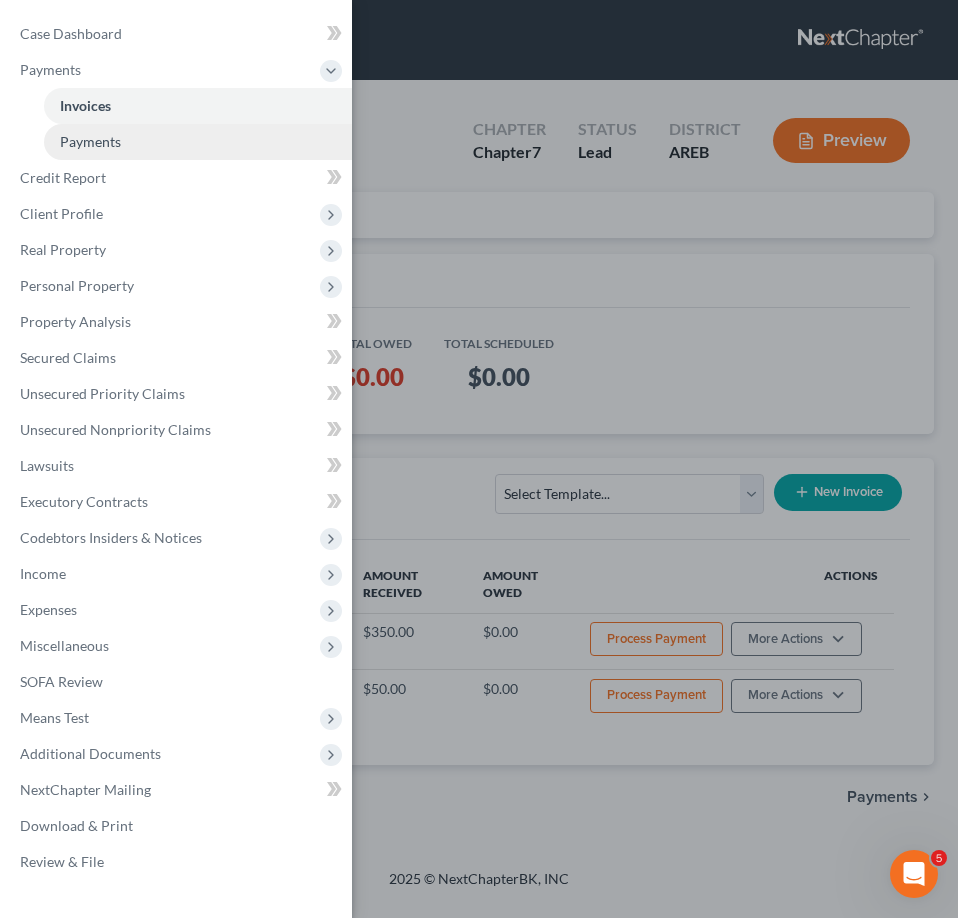 click on "Payments" at bounding box center [90, 141] 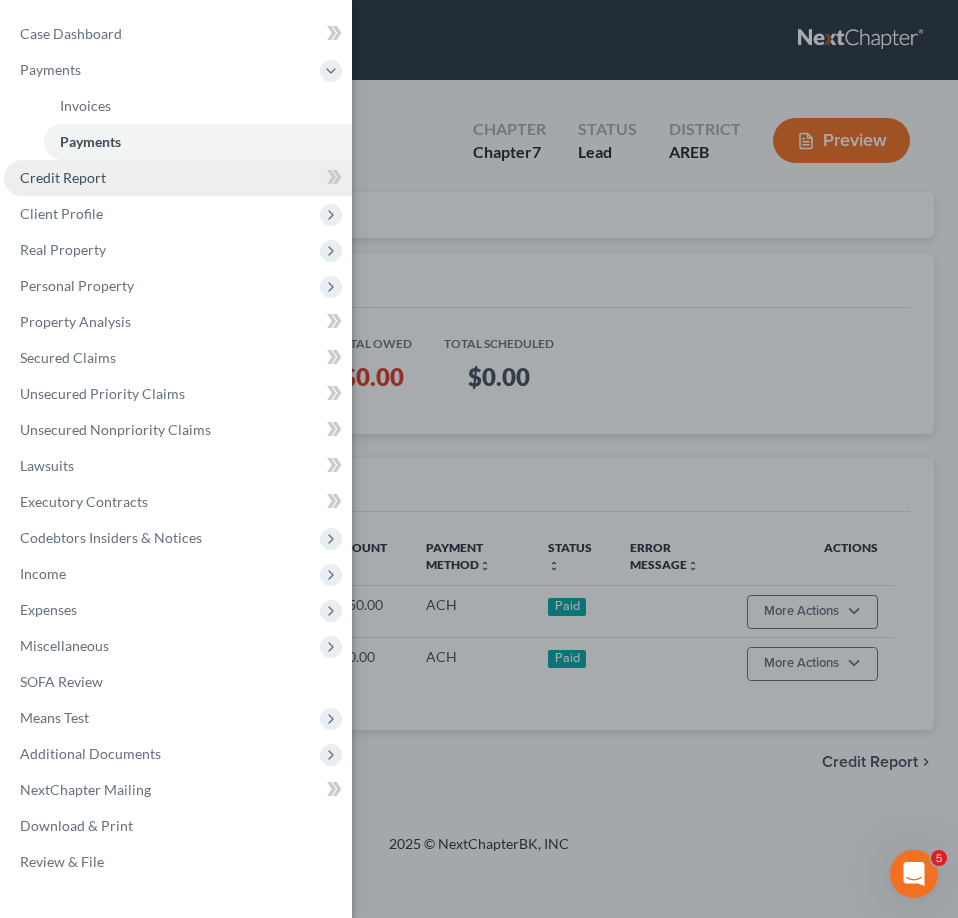 click on "Credit Report" at bounding box center (178, 178) 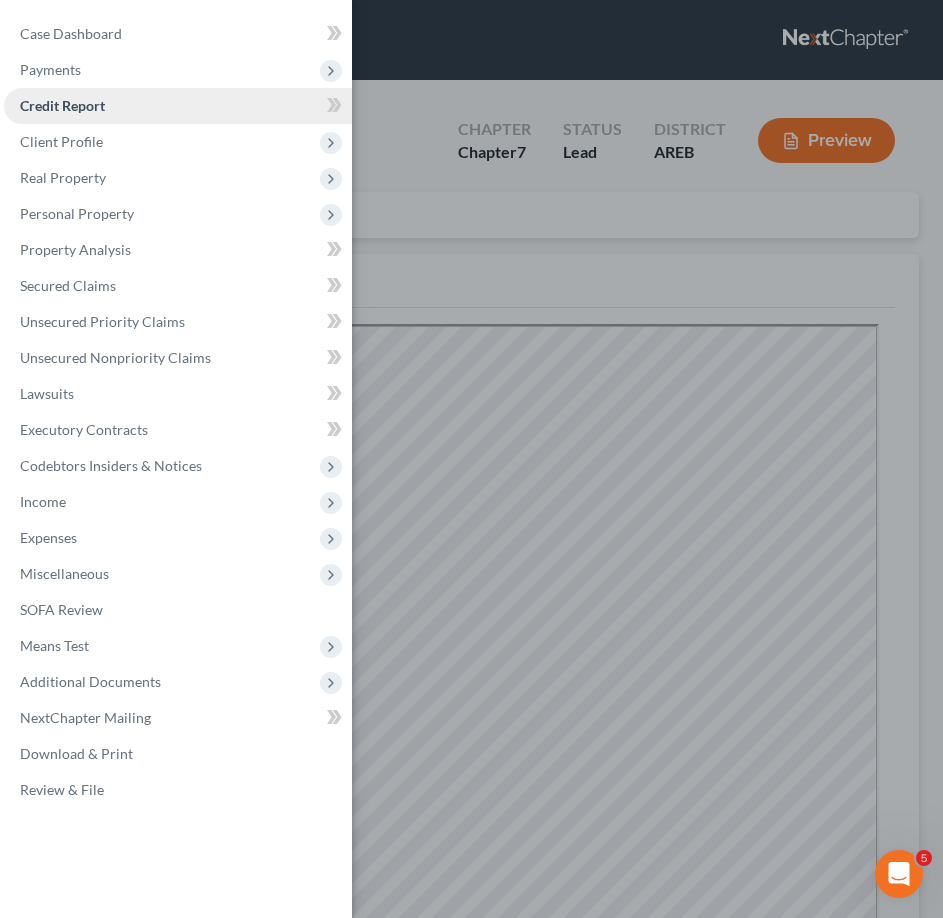 scroll, scrollTop: 0, scrollLeft: 0, axis: both 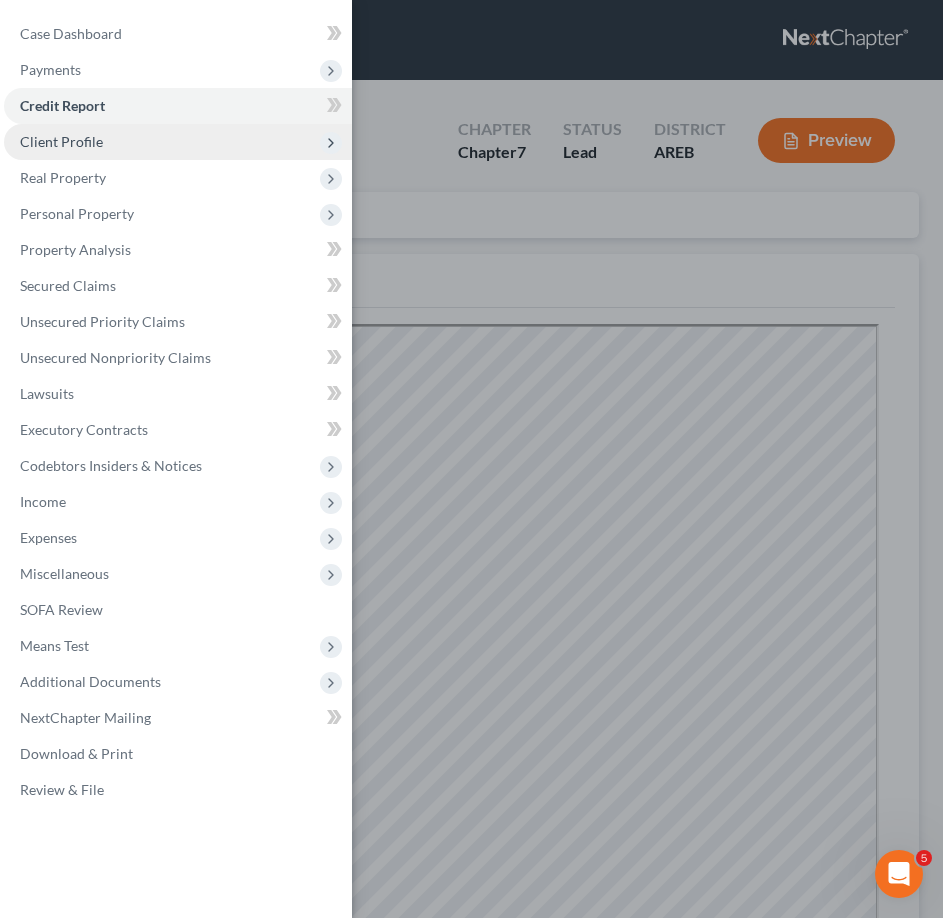 click on "Client Profile" at bounding box center (178, 142) 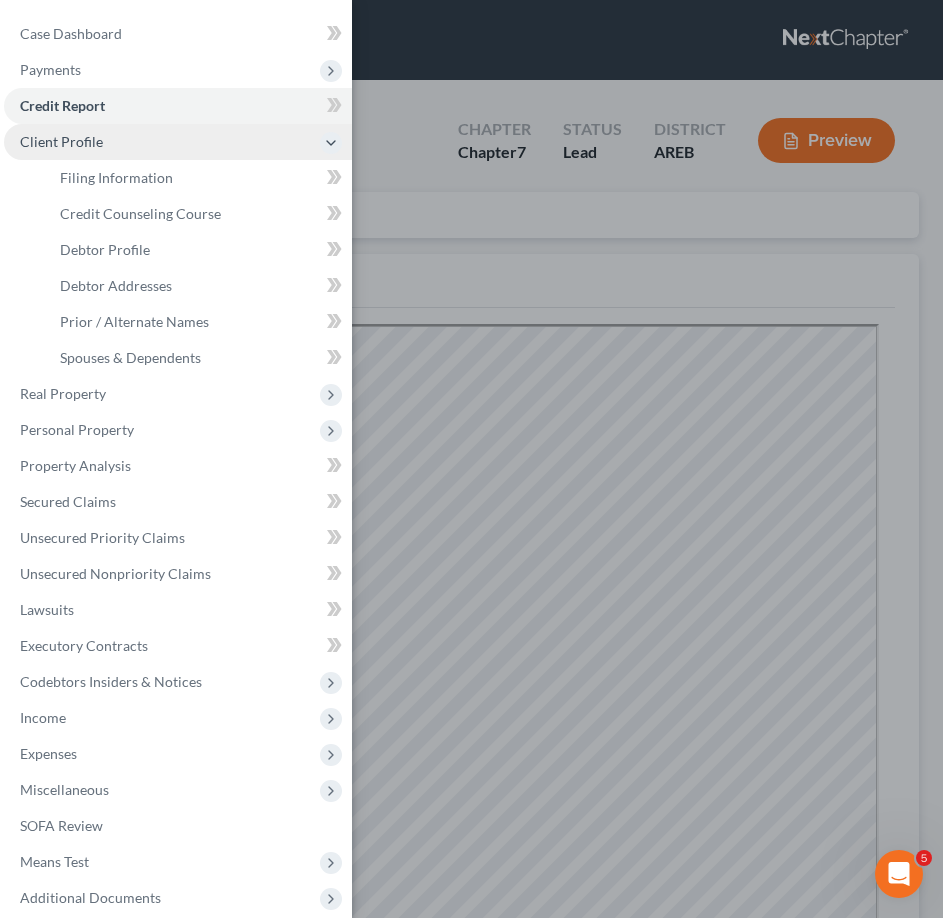 click on "Client Profile" at bounding box center [178, 142] 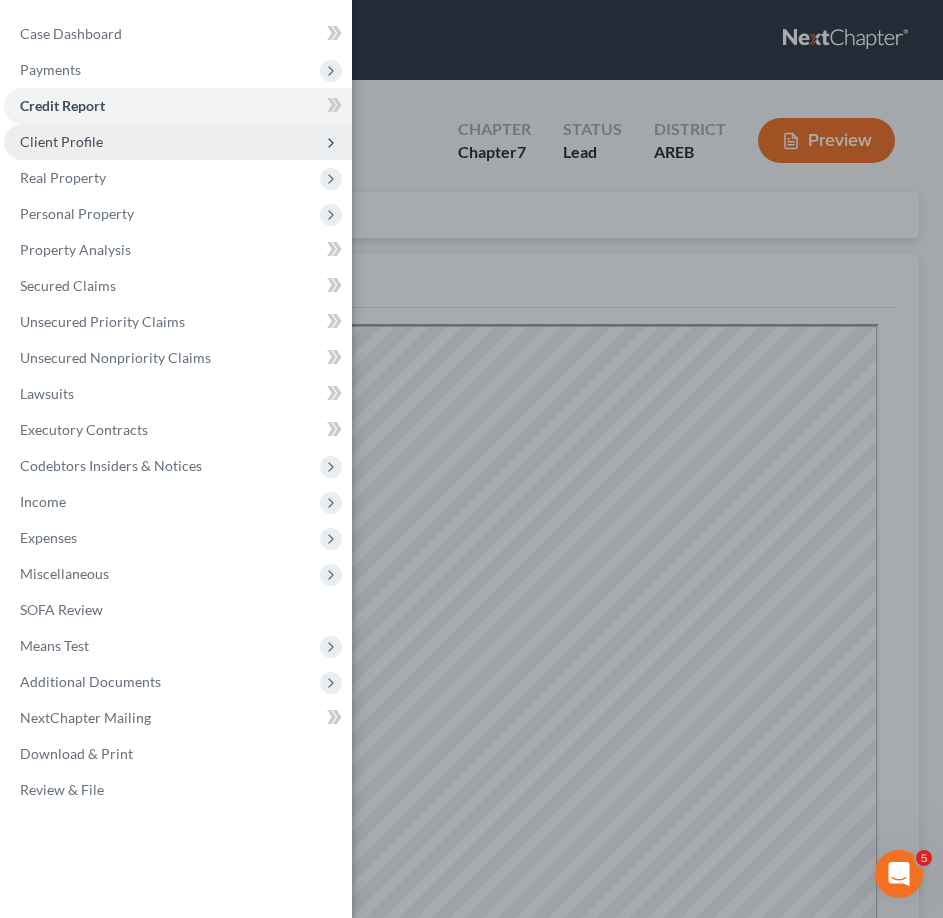 click on "Client Profile" at bounding box center [178, 142] 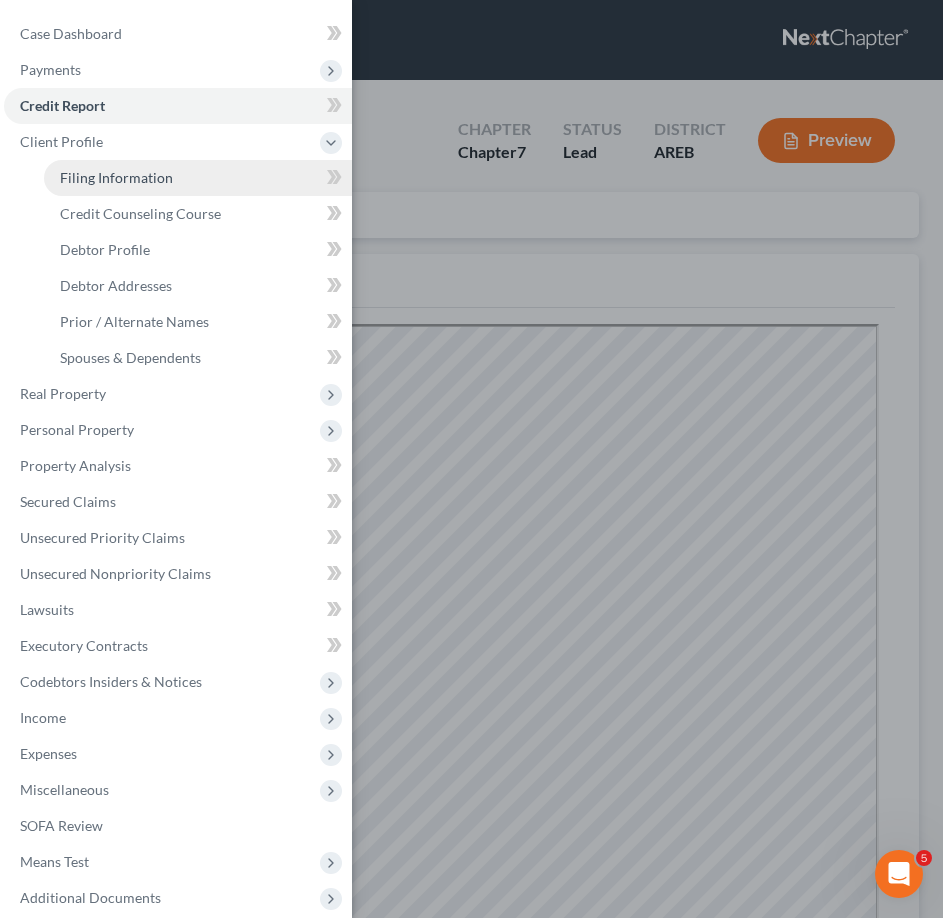 click on "Filing Information" at bounding box center [198, 178] 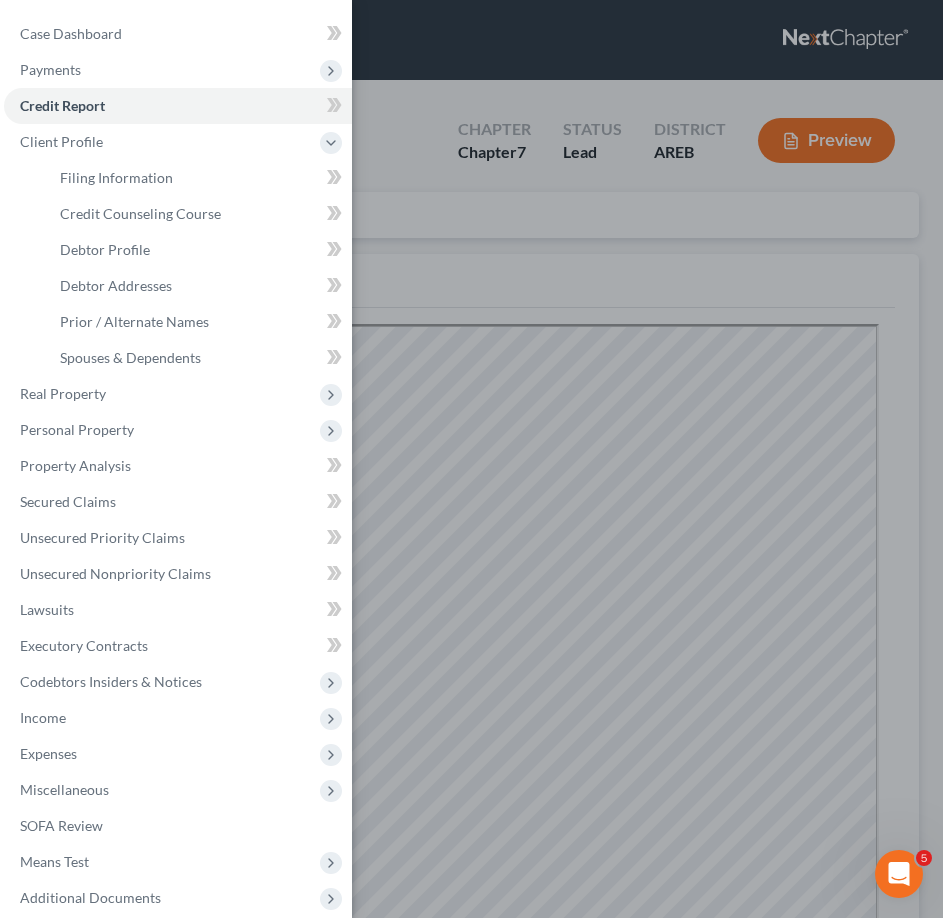 click on "Case Dashboard
Payments
Invoices
Payments
Payments
Credit Report
Client Profile" at bounding box center [471, 459] 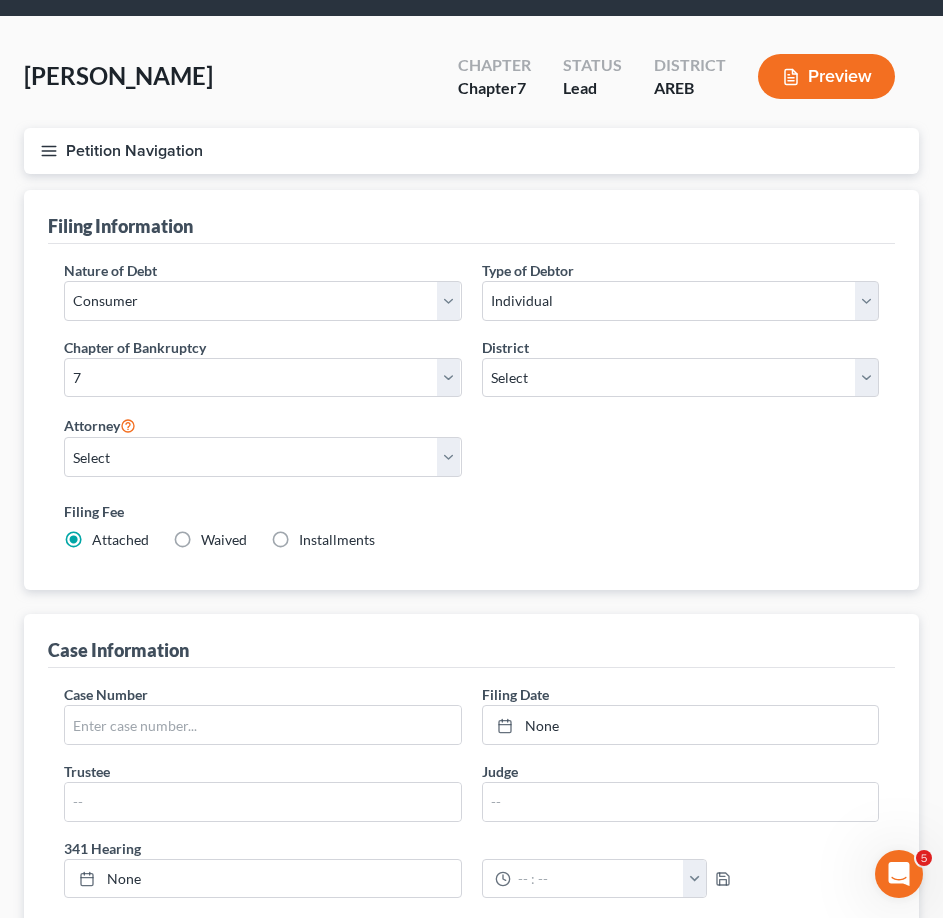 scroll, scrollTop: 0, scrollLeft: 0, axis: both 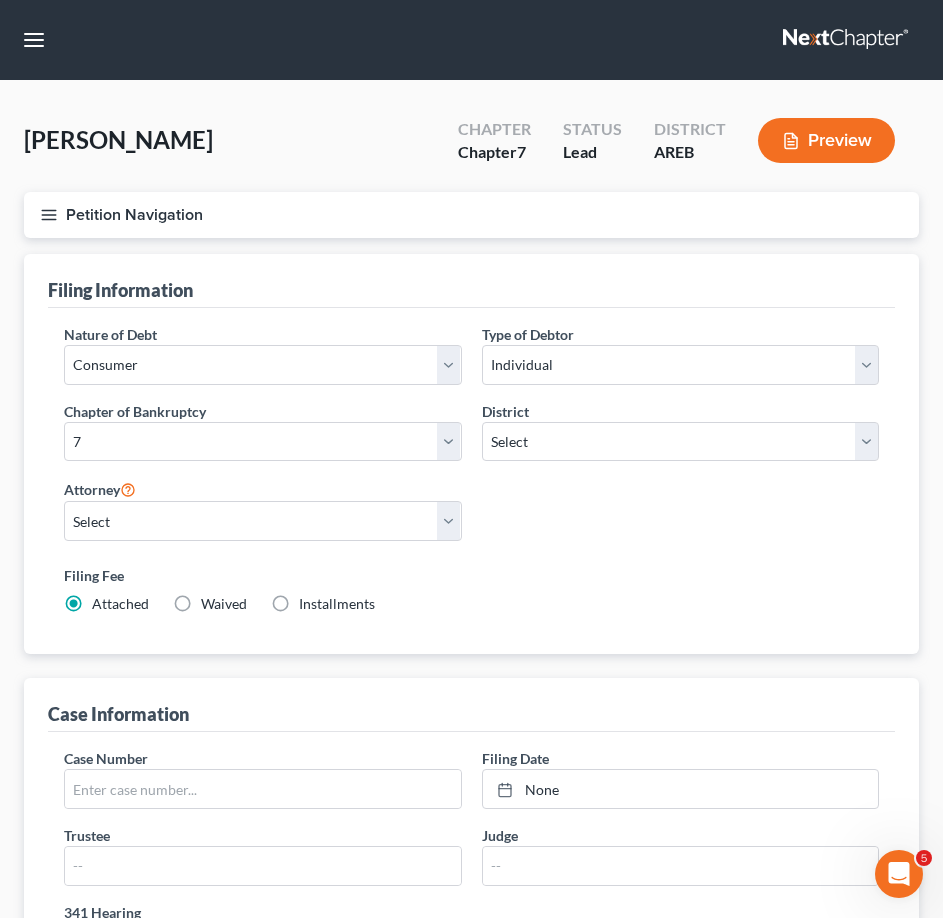 click on "Petition Navigation" at bounding box center (471, 215) 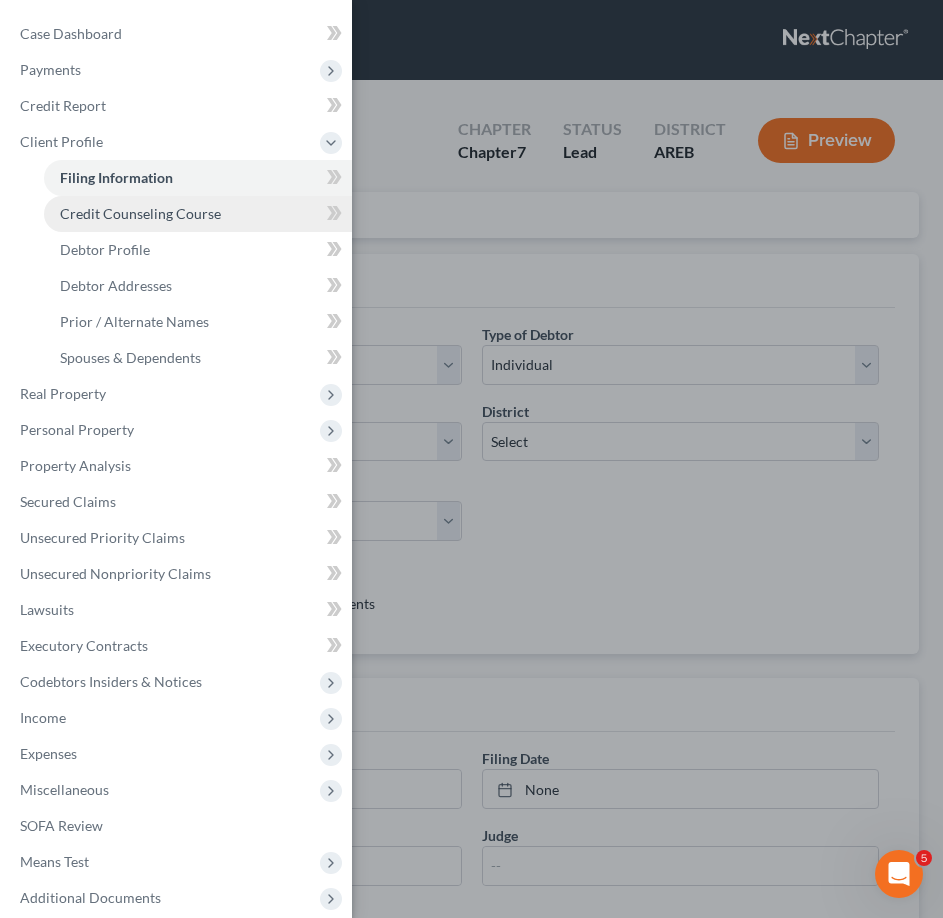 click on "Credit Counseling Course" at bounding box center (198, 214) 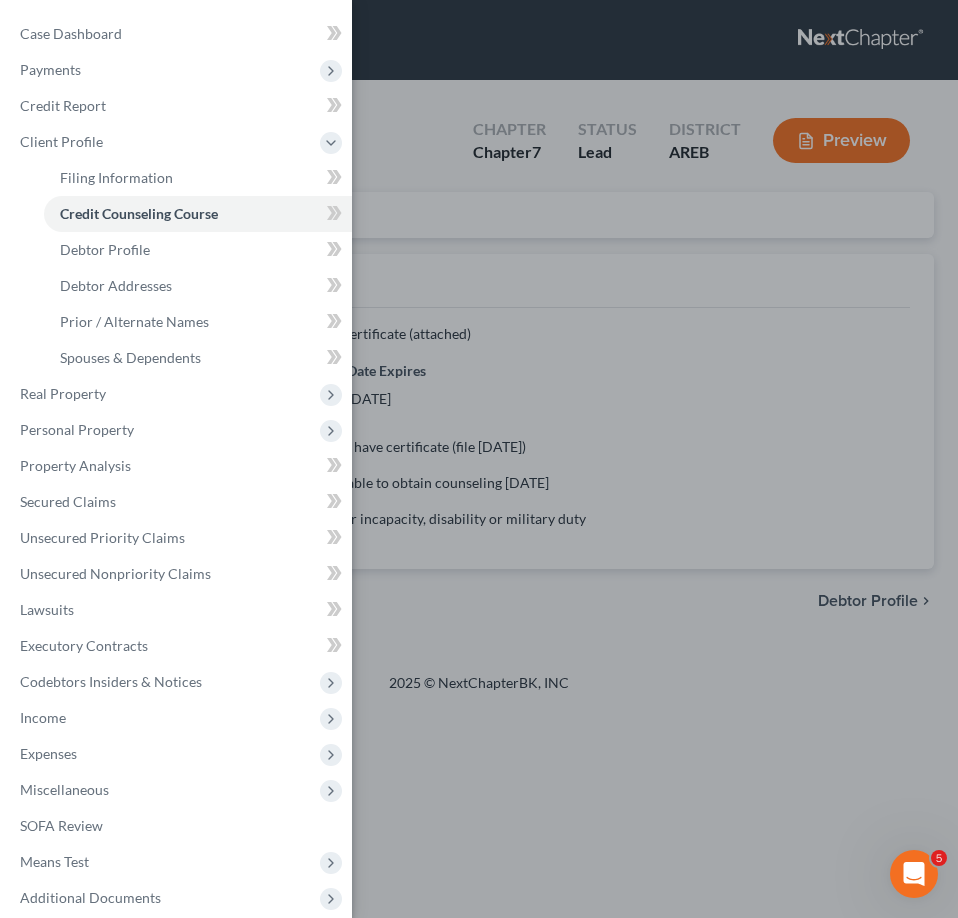 click on "Case Dashboard
Payments
Invoices
Payments
Payments
Credit Report
Client Profile" at bounding box center [479, 459] 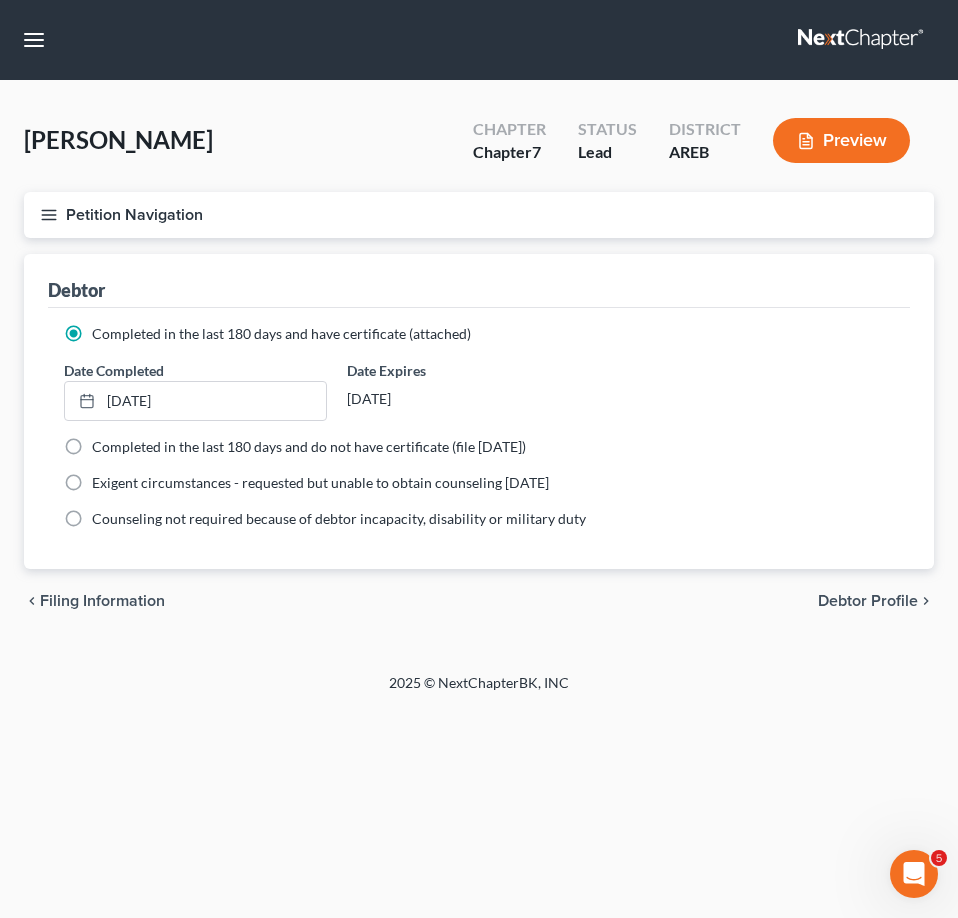 click 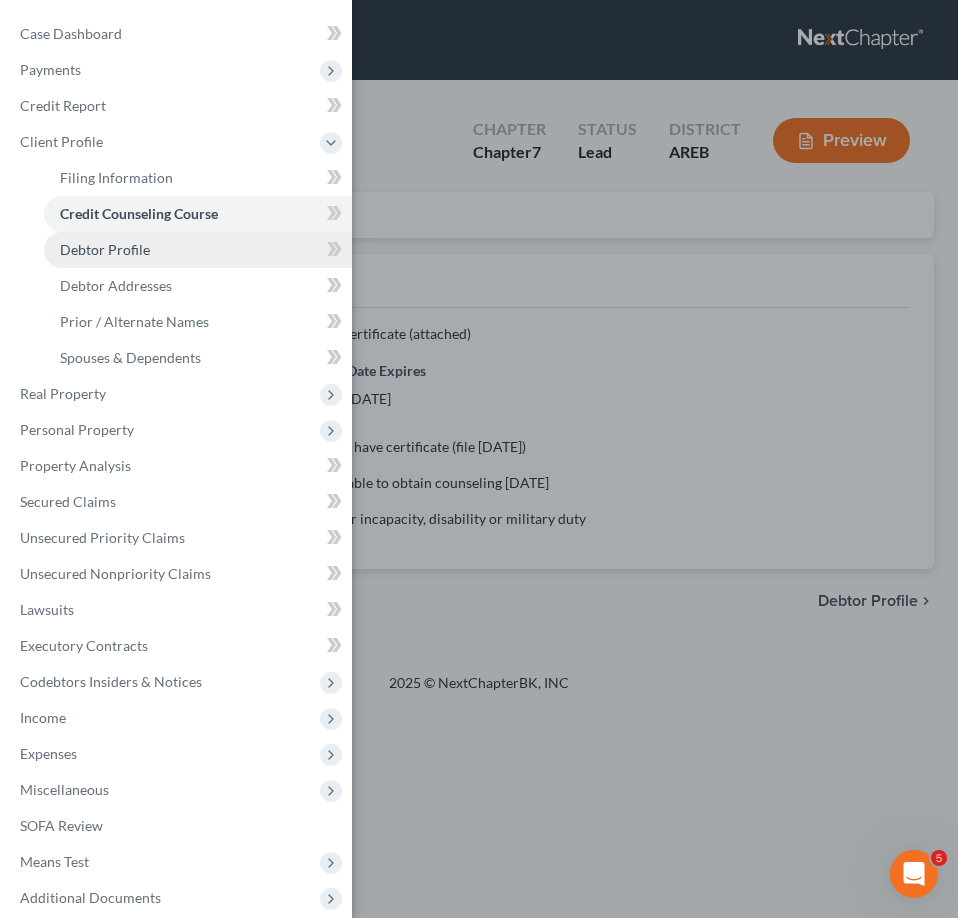 click on "Debtor Profile" at bounding box center [198, 250] 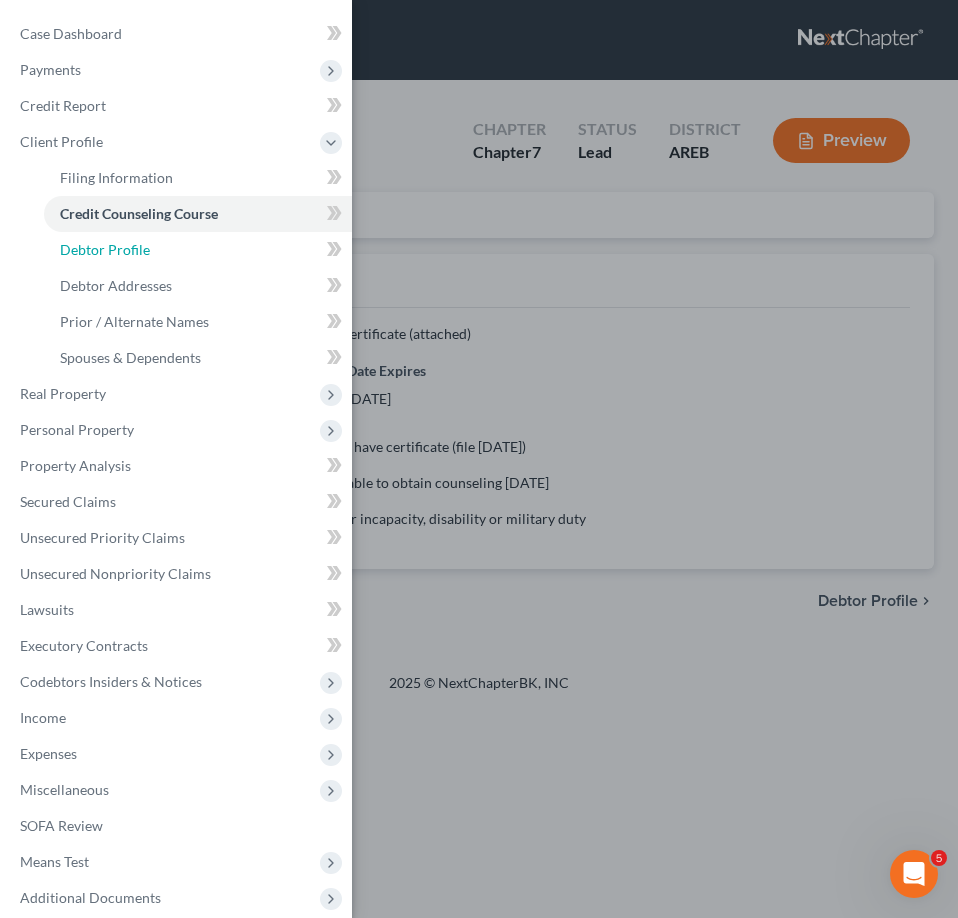 select on "0" 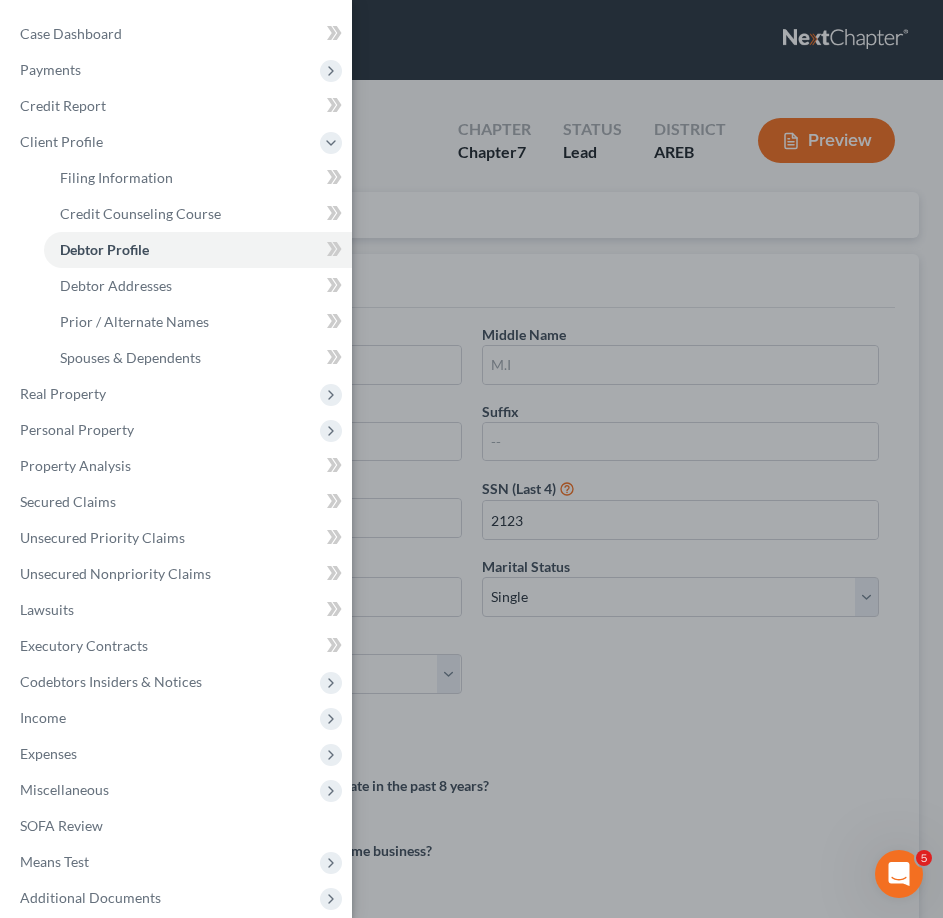 click on "Case Dashboard
Payments
Invoices
Payments
Payments
Credit Report
Client Profile" at bounding box center (471, 459) 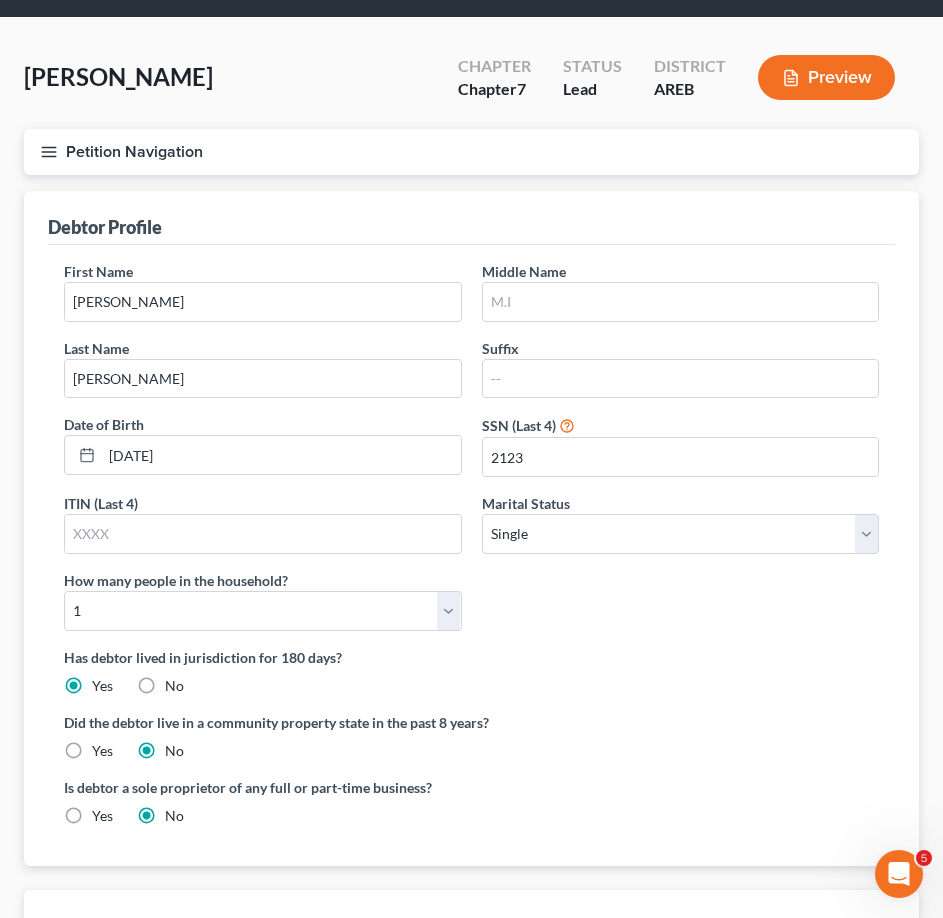 scroll, scrollTop: 18, scrollLeft: 0, axis: vertical 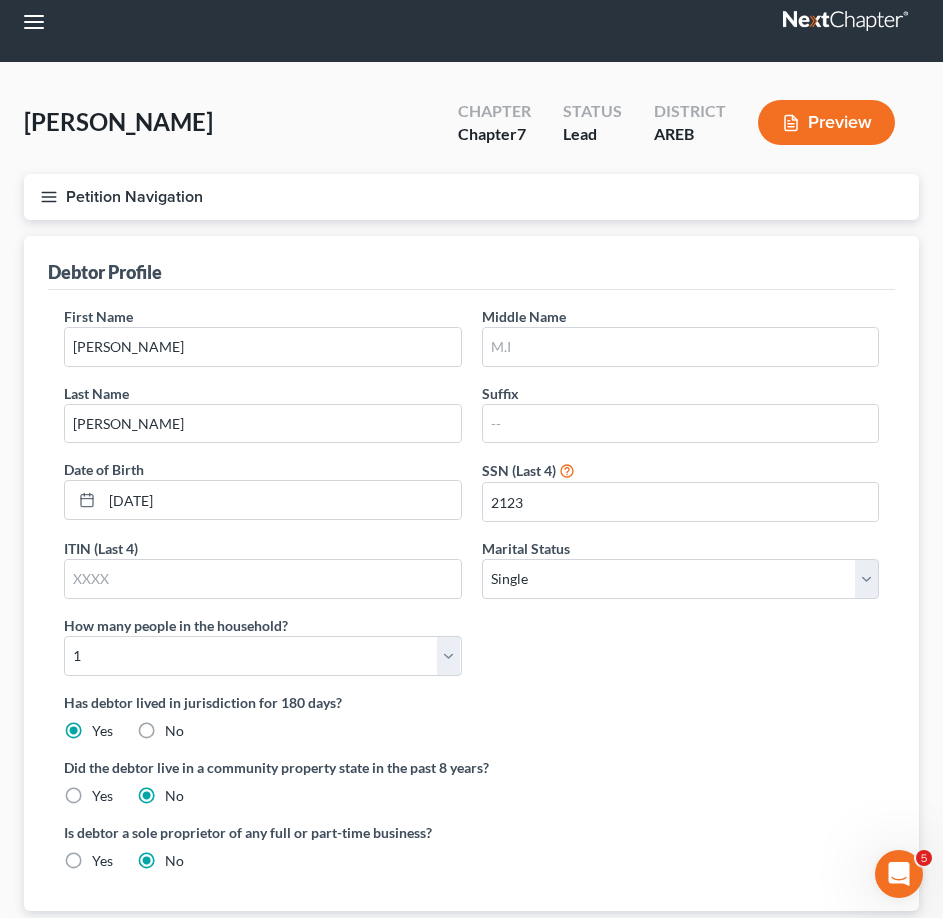 click 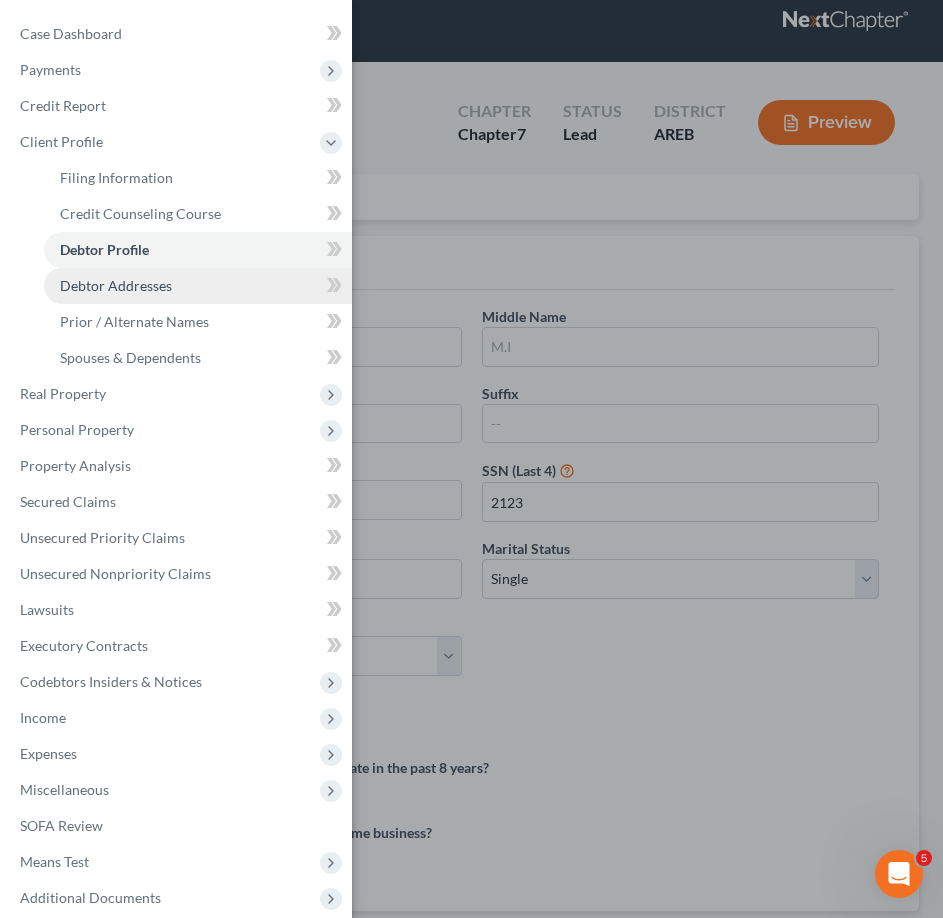 click on "Debtor Addresses" at bounding box center [198, 286] 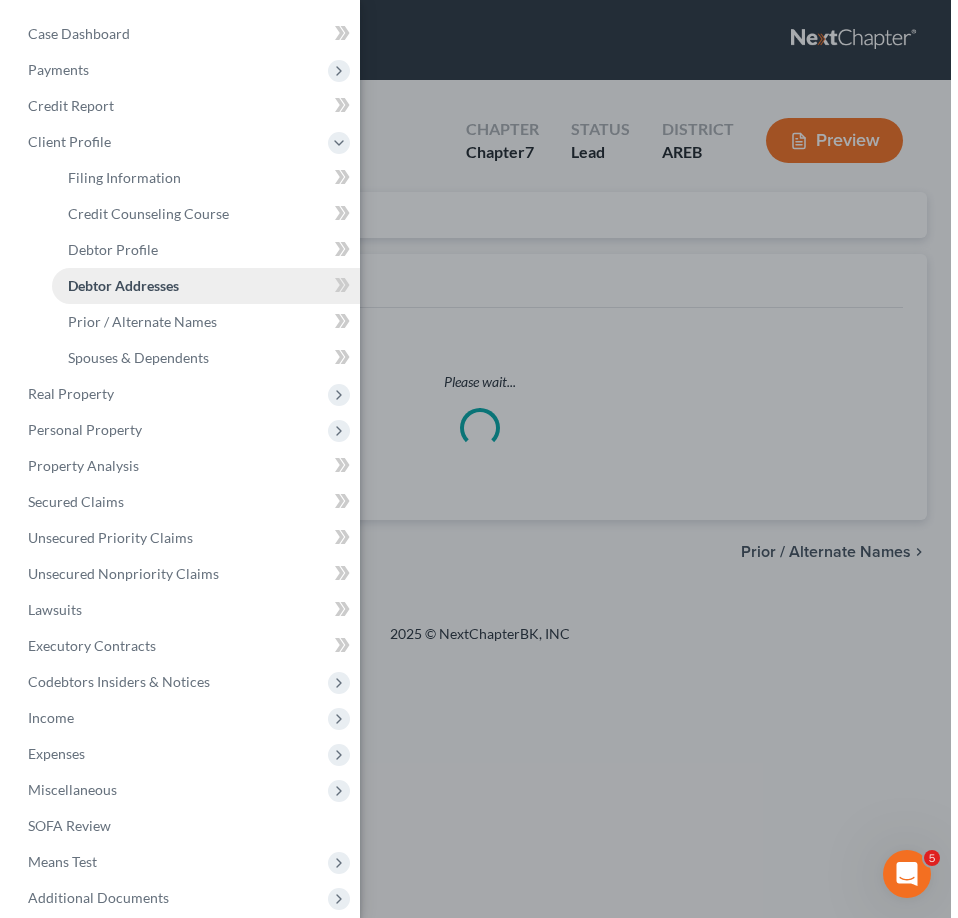 scroll, scrollTop: 0, scrollLeft: 0, axis: both 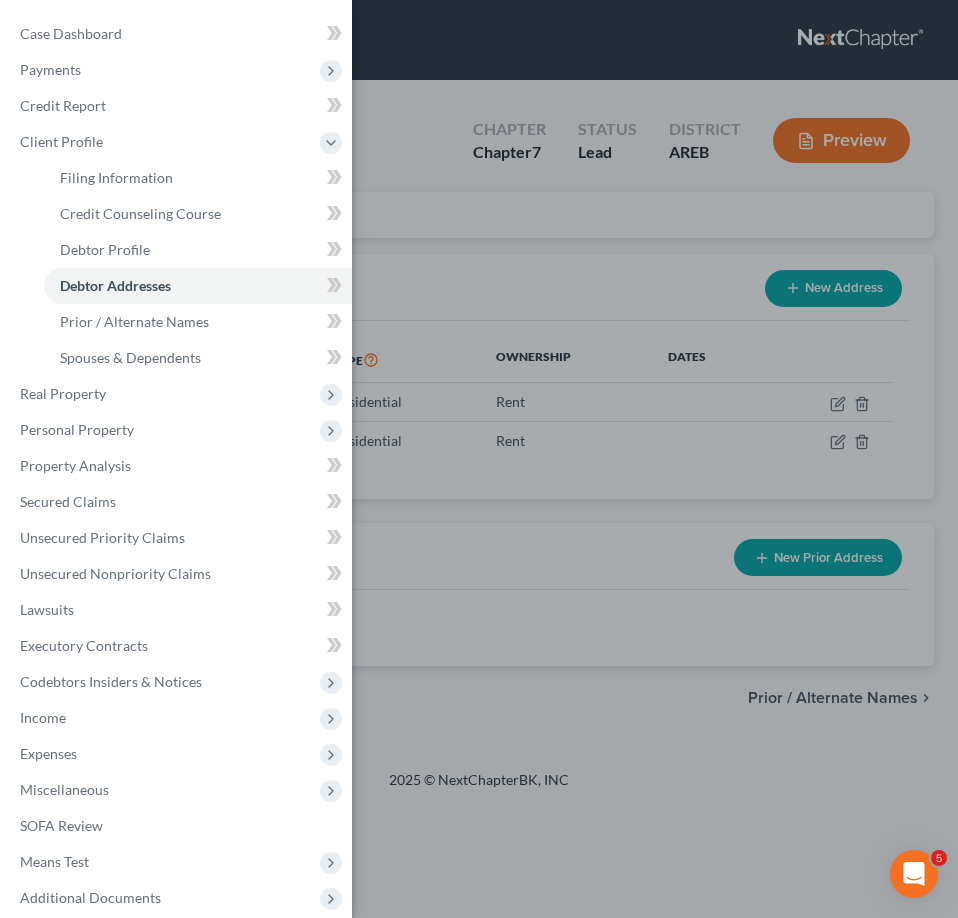 click on "Case Dashboard
Payments
Invoices
Payments
Payments
Credit Report
Client Profile" at bounding box center [479, 459] 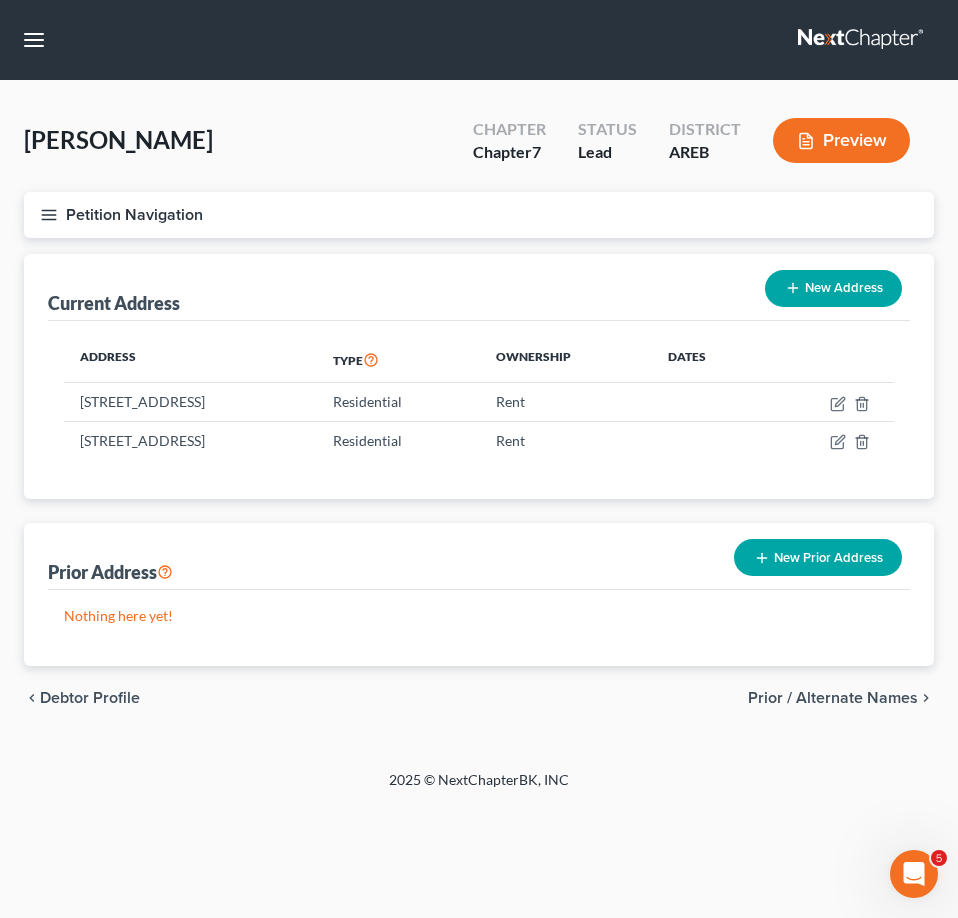 click on "[PERSON_NAME] Upgraded Chapter Chapter  7 Status Lead District AREB Preview" at bounding box center (479, 148) 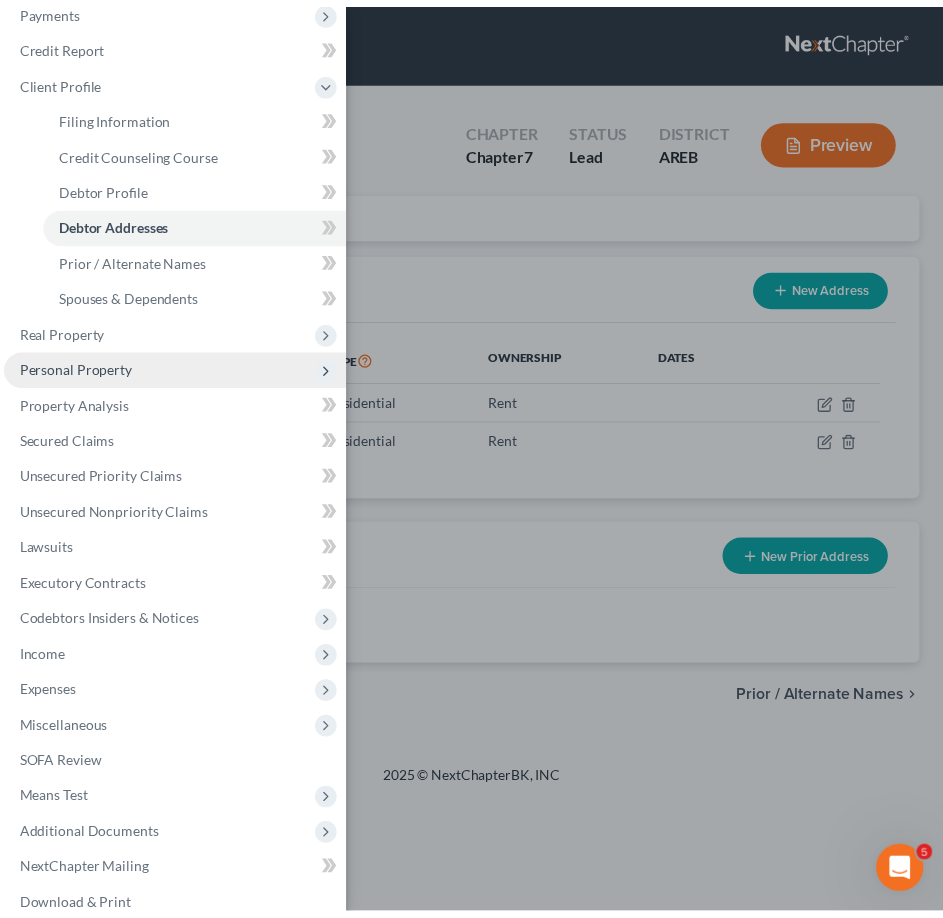 scroll, scrollTop: 122, scrollLeft: 0, axis: vertical 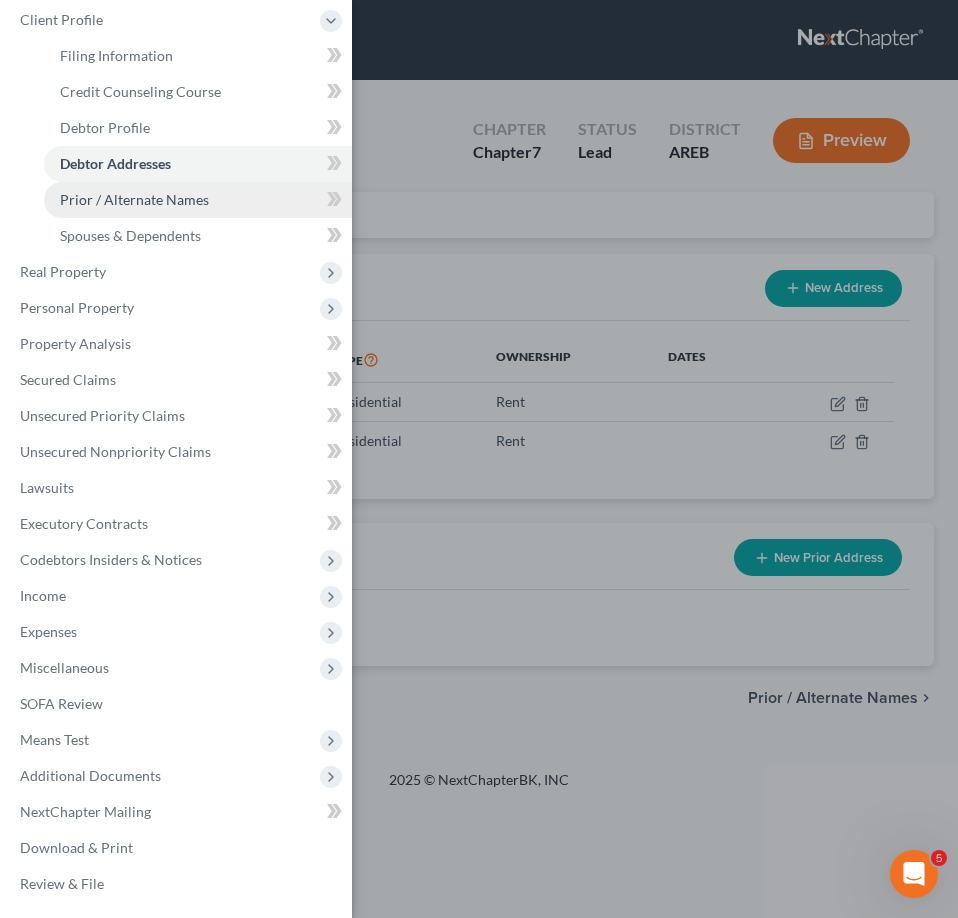 click on "Prior / Alternate Names" at bounding box center (134, 199) 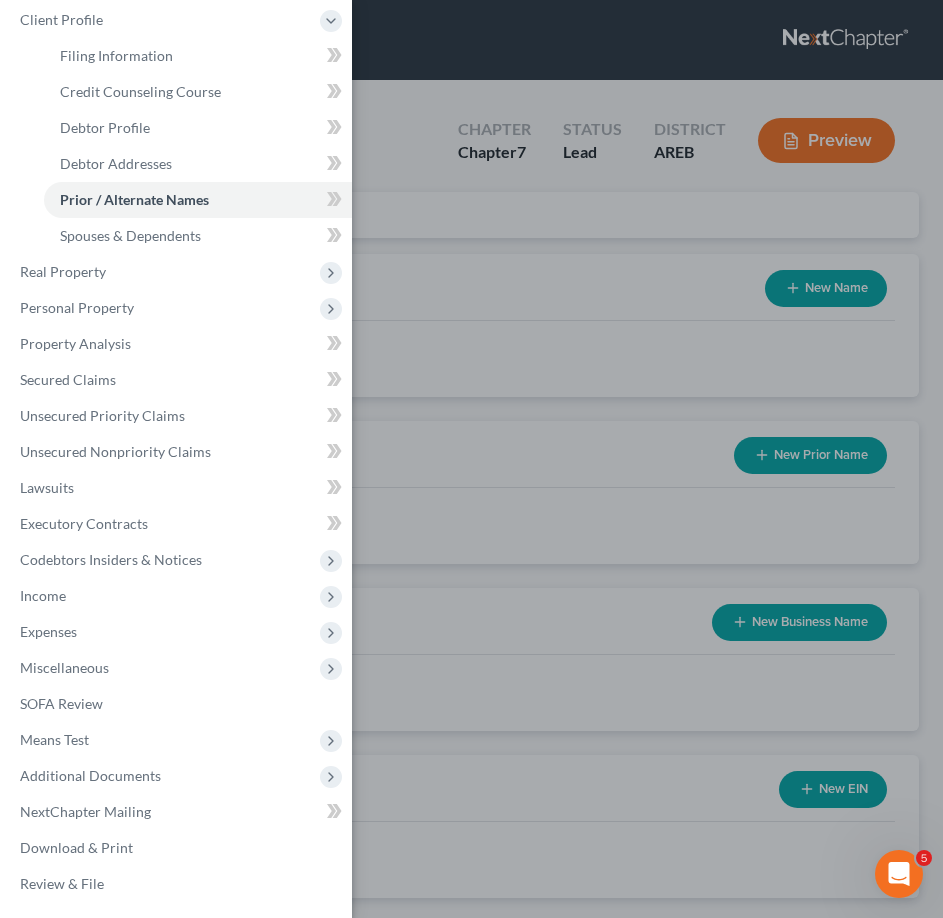 click on "Case Dashboard
Payments
Invoices
Payments
Payments
Credit Report
Client Profile" at bounding box center [471, 459] 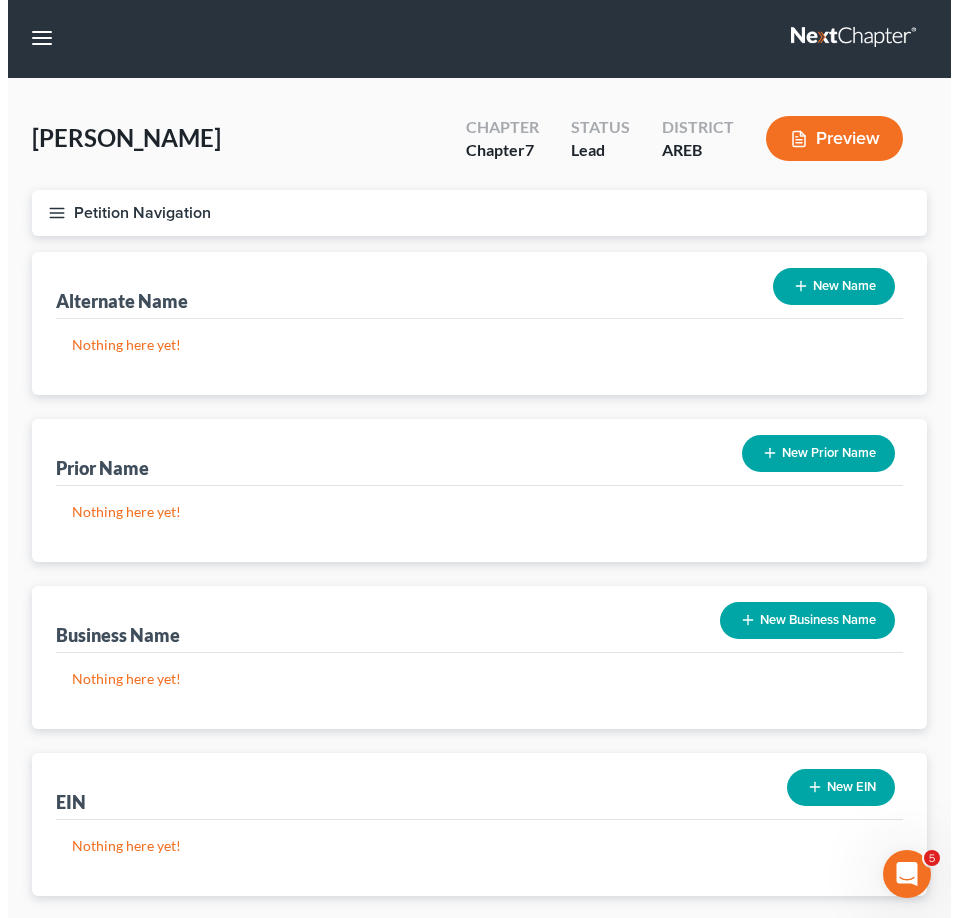 scroll, scrollTop: 0, scrollLeft: 0, axis: both 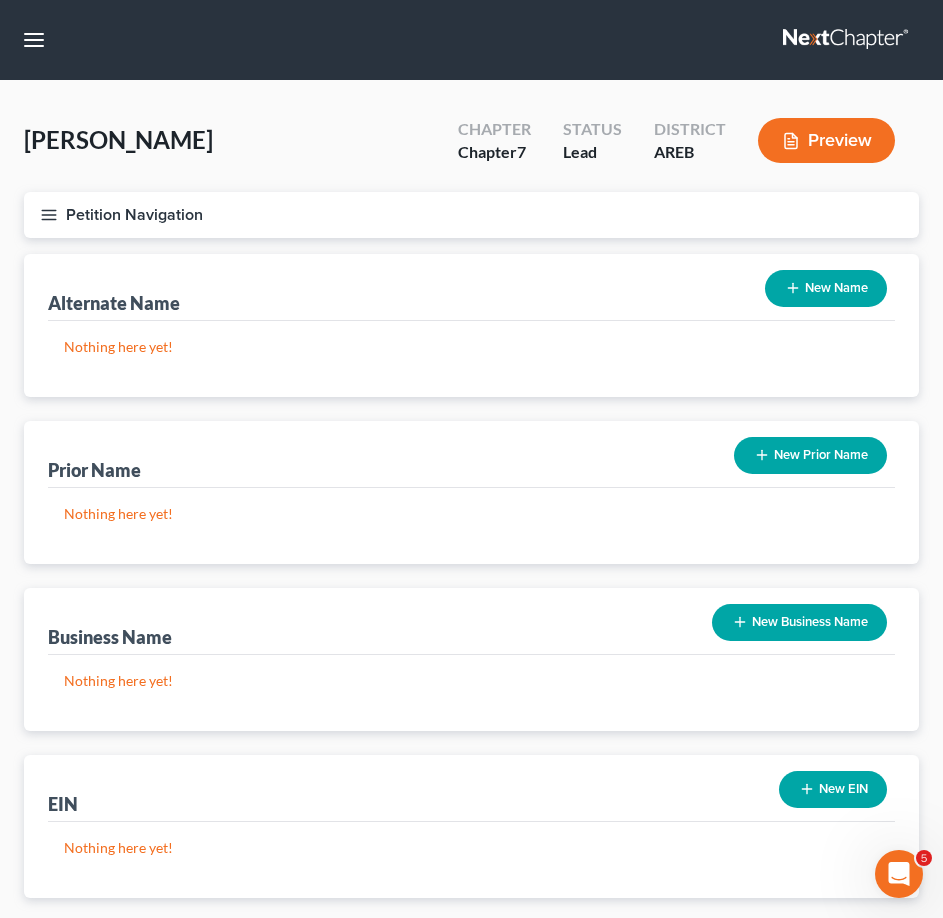 click on "Petition Navigation" at bounding box center [471, 215] 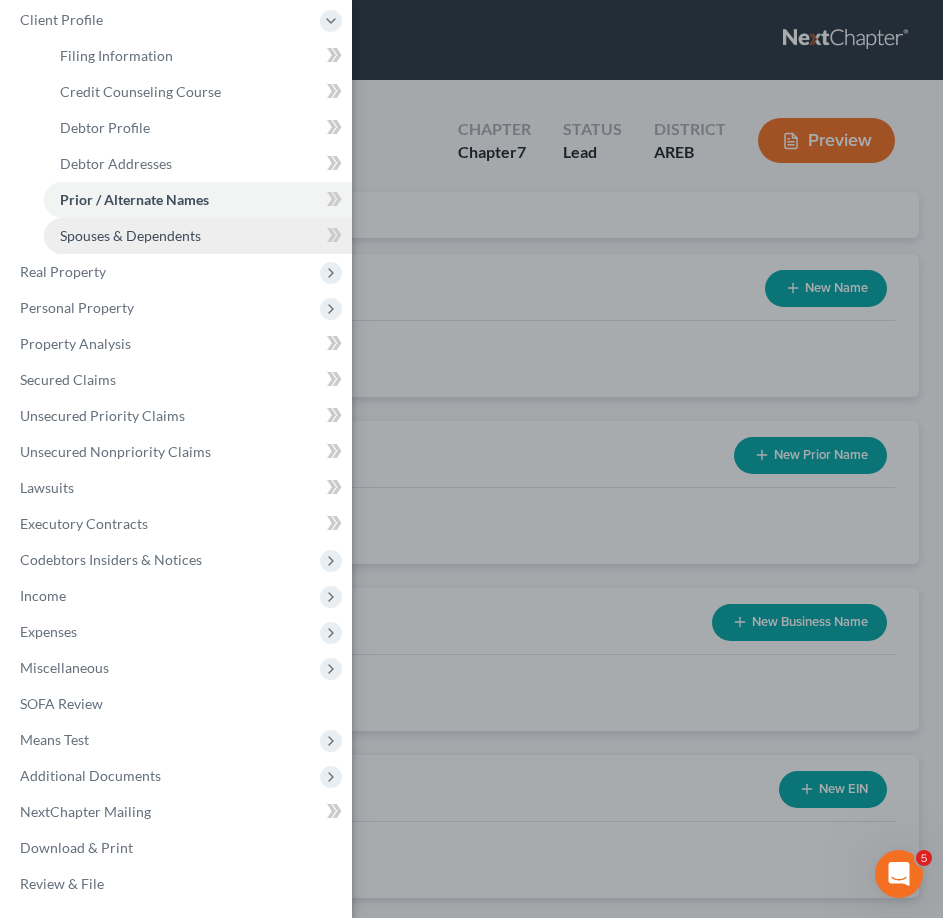 click on "Spouses & Dependents" at bounding box center (130, 235) 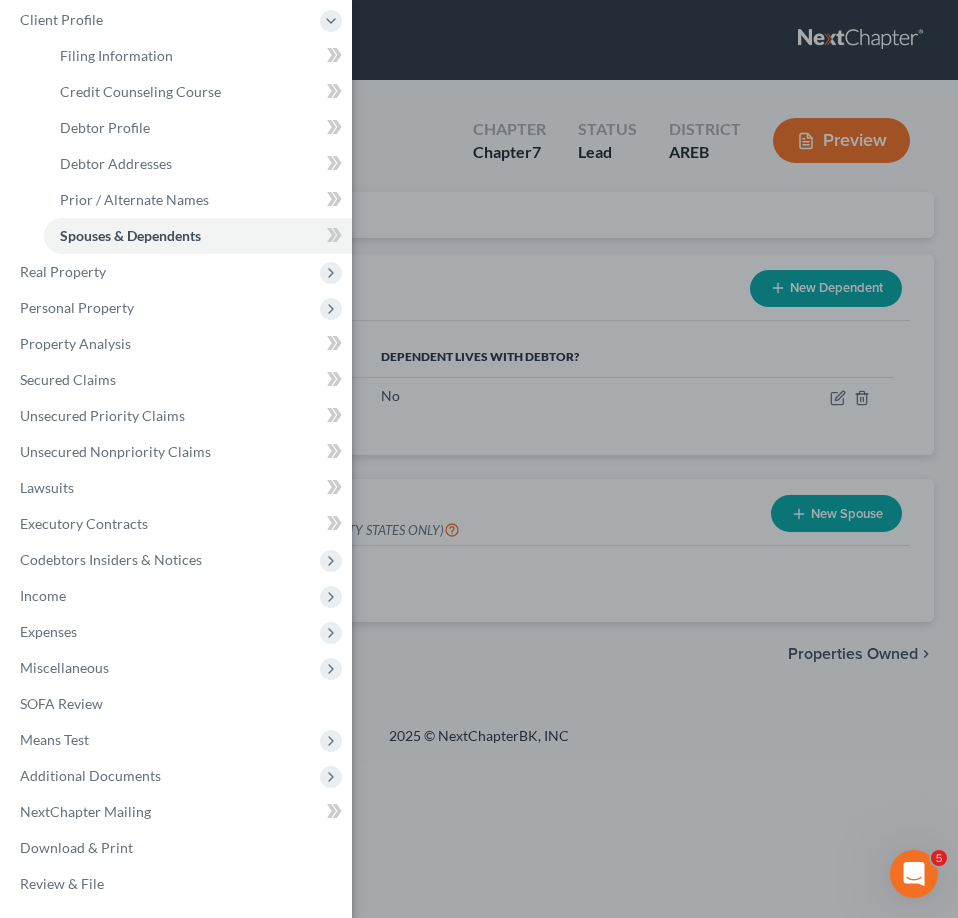 click on "Case Dashboard
Payments
Invoices
Payments
Payments
Credit Report
Client Profile" at bounding box center [479, 459] 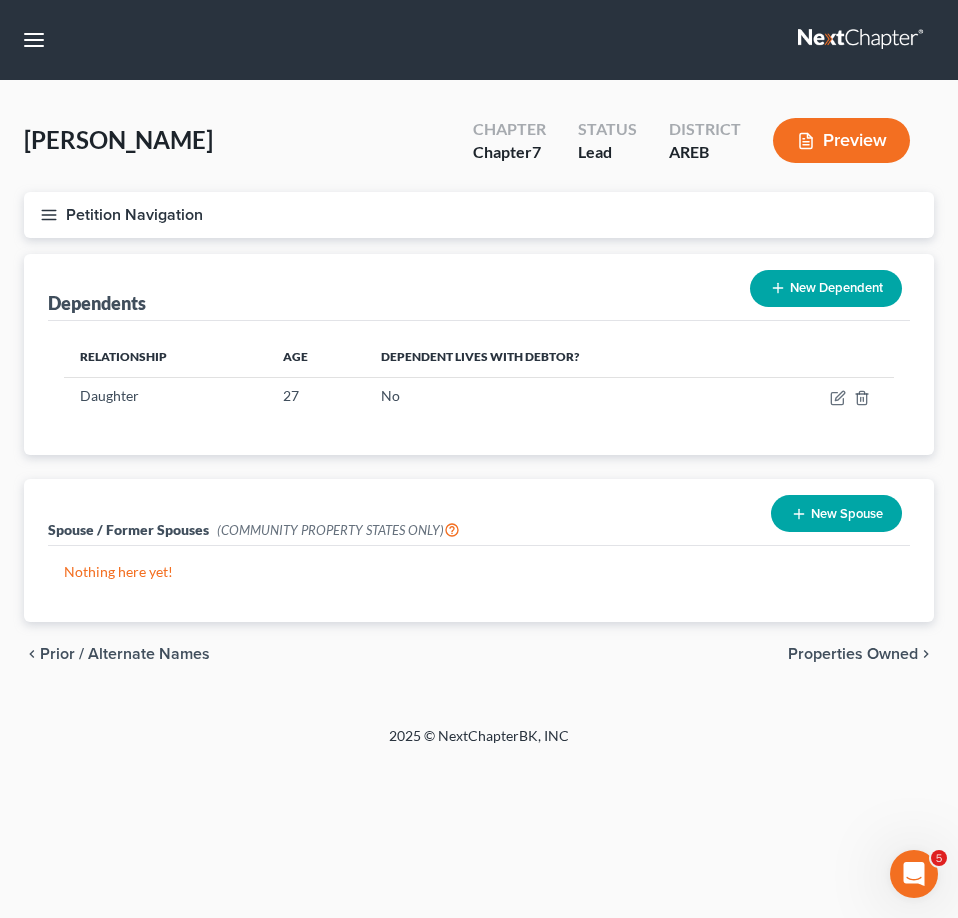 click on "Petition Navigation" at bounding box center (479, 215) 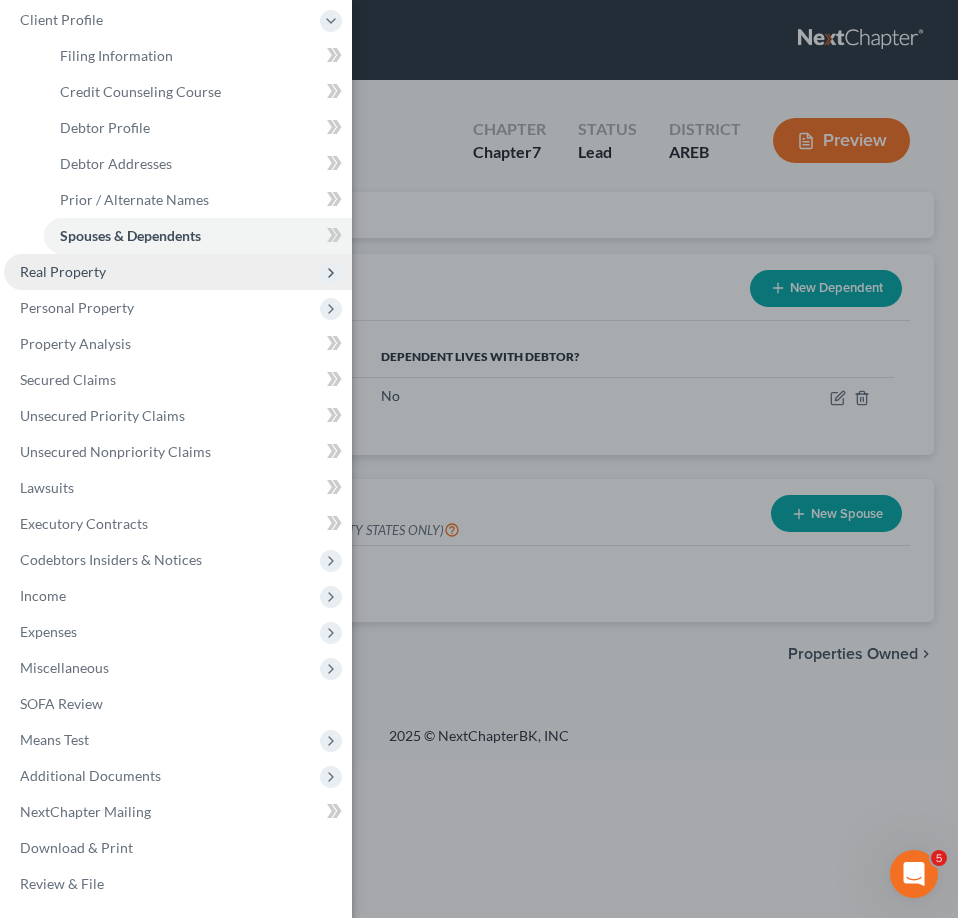 click on "Real Property" at bounding box center [178, 272] 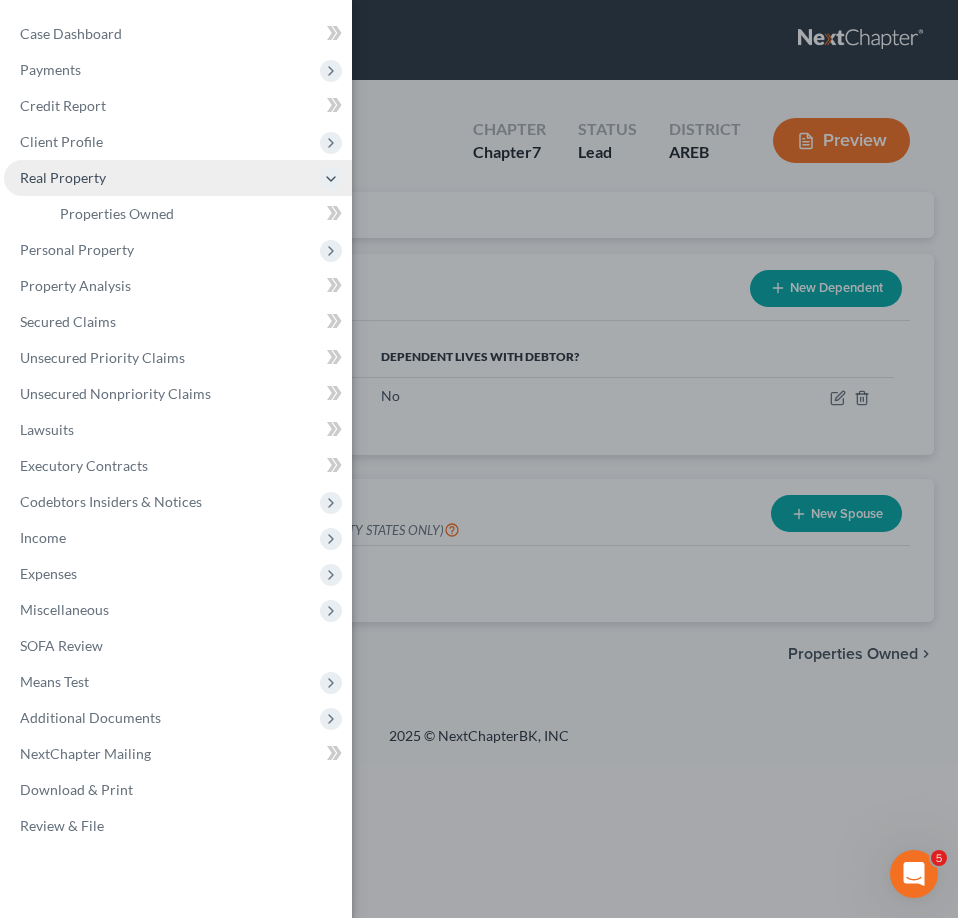 scroll, scrollTop: 0, scrollLeft: 0, axis: both 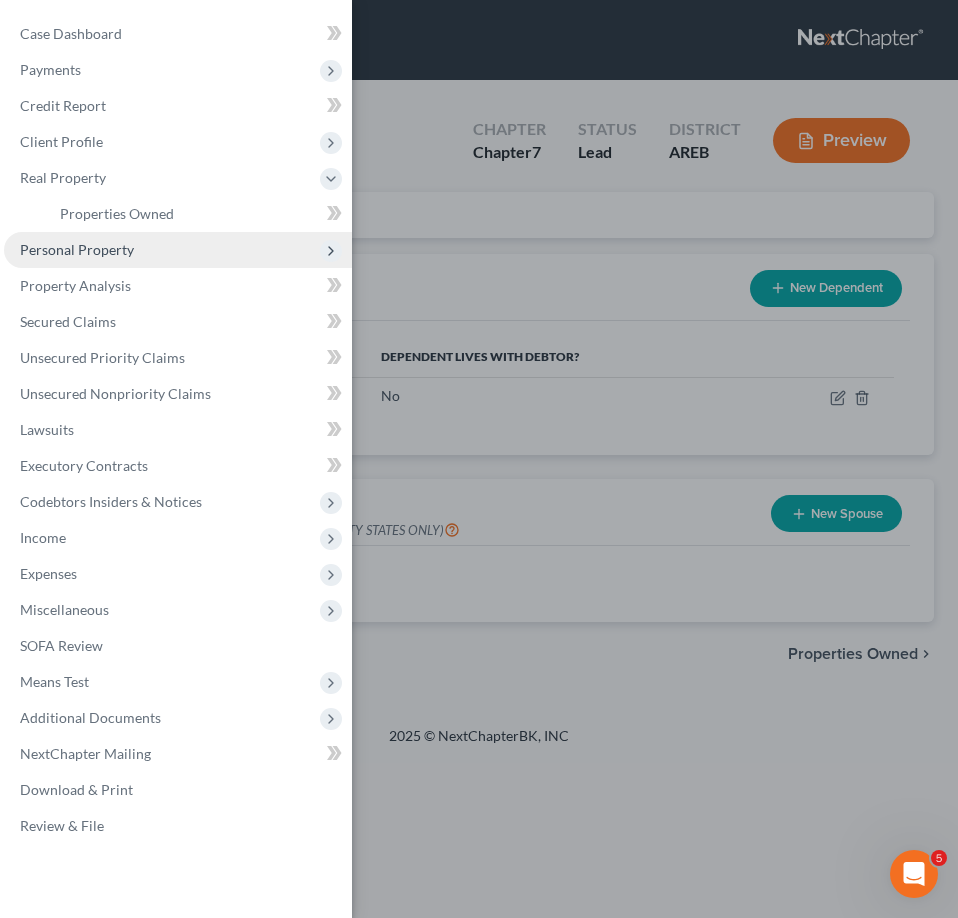 click on "Personal Property" at bounding box center (77, 249) 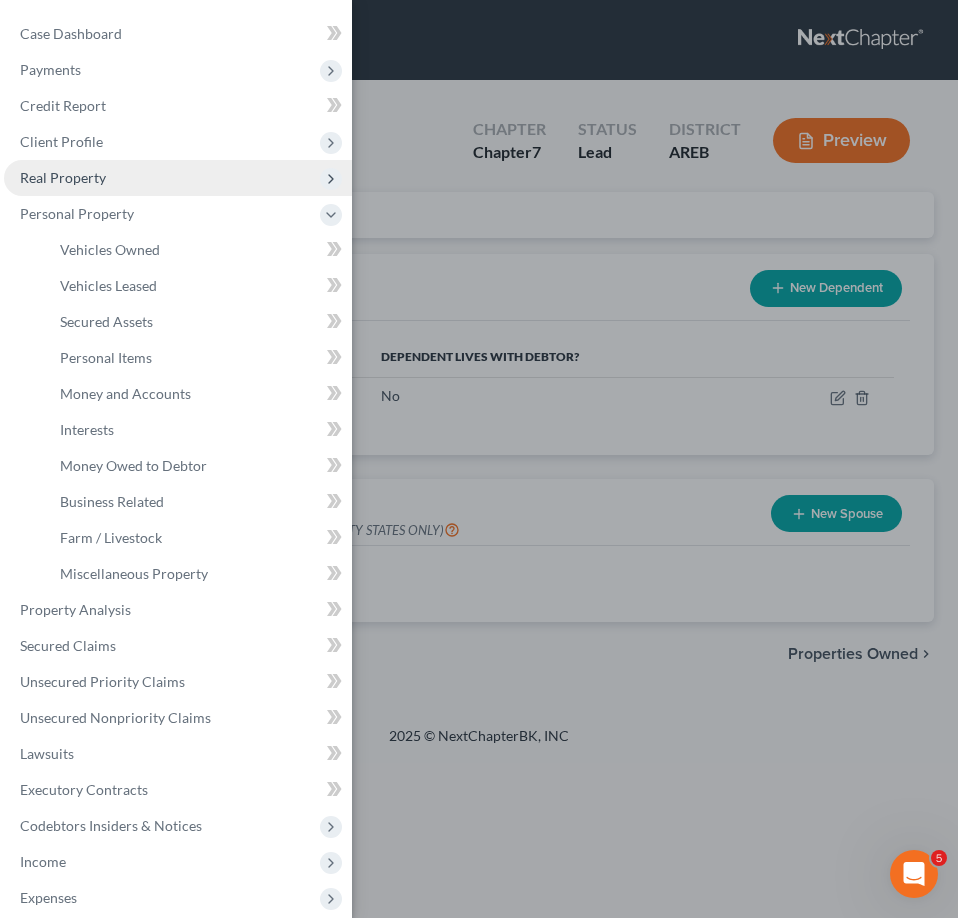 click on "Real Property" at bounding box center [178, 178] 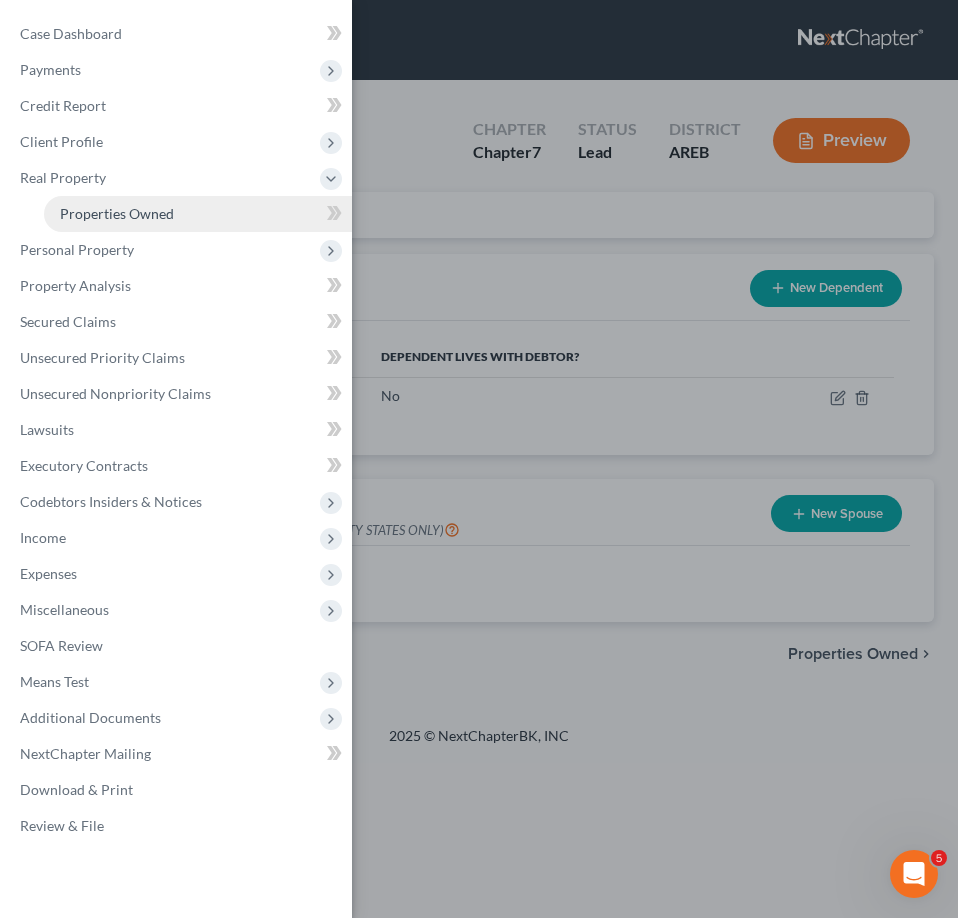 click on "Properties Owned" at bounding box center (198, 214) 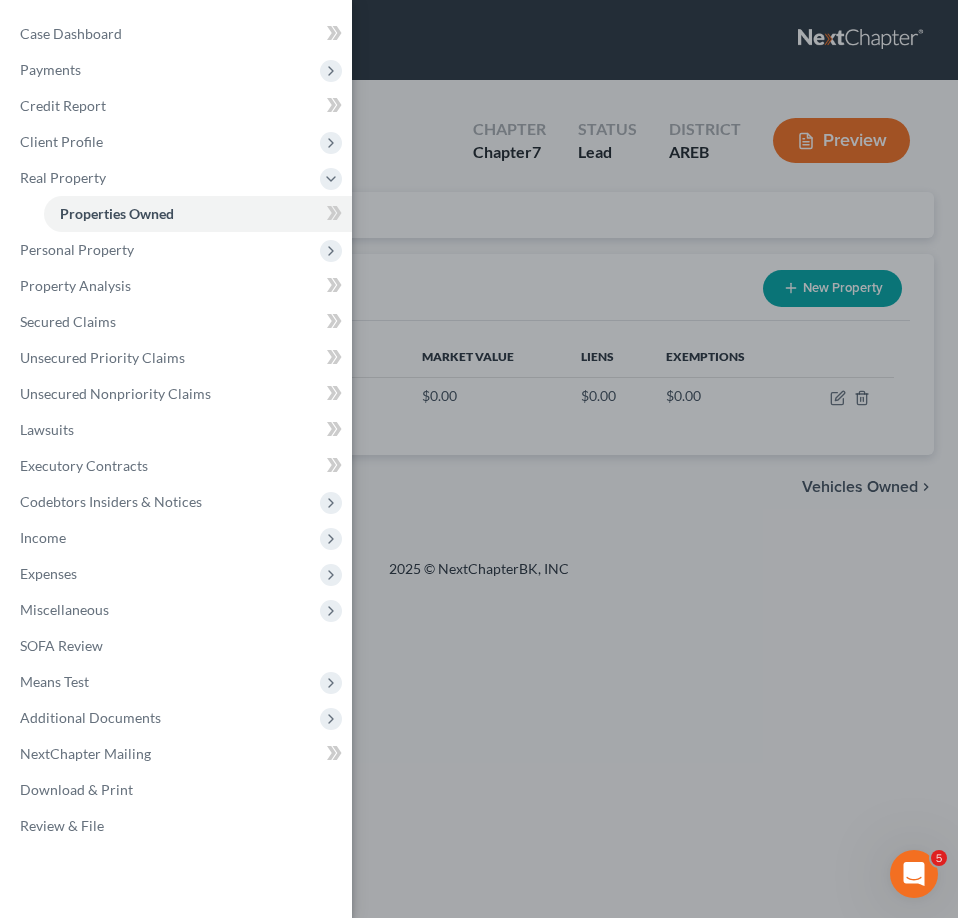 click on "Case Dashboard
Payments
Invoices
Payments
Payments
Credit Report
Client Profile" at bounding box center (479, 459) 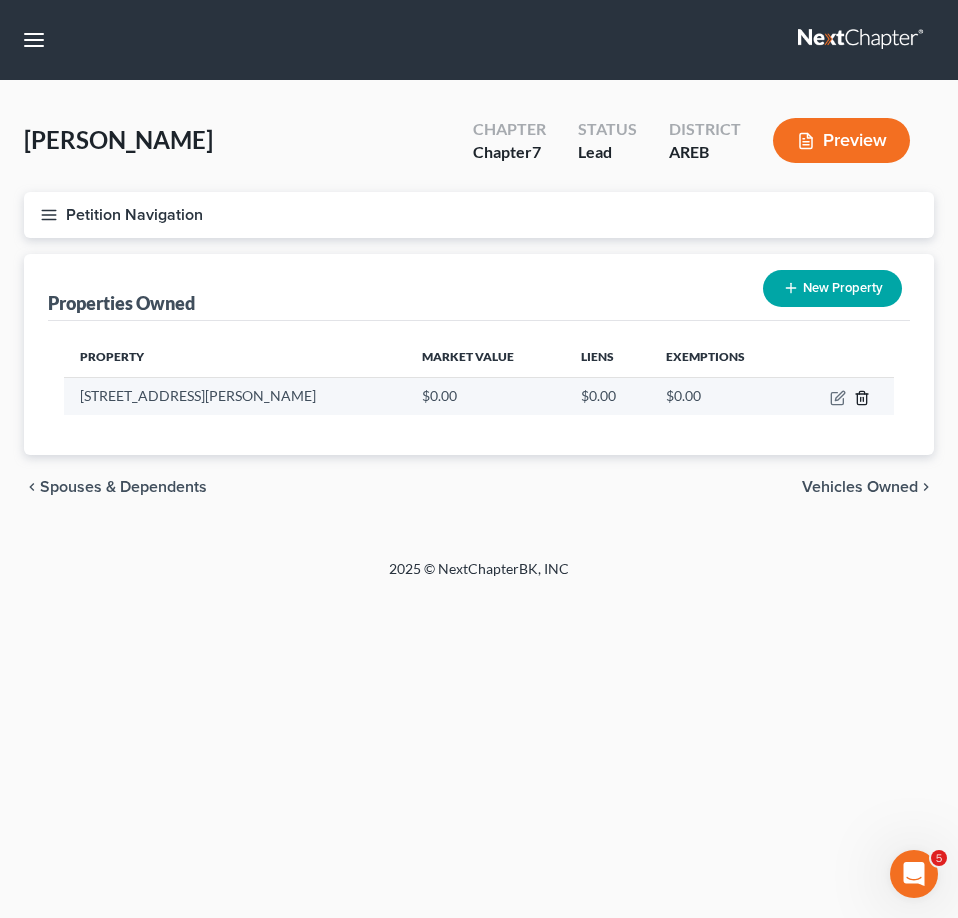 click 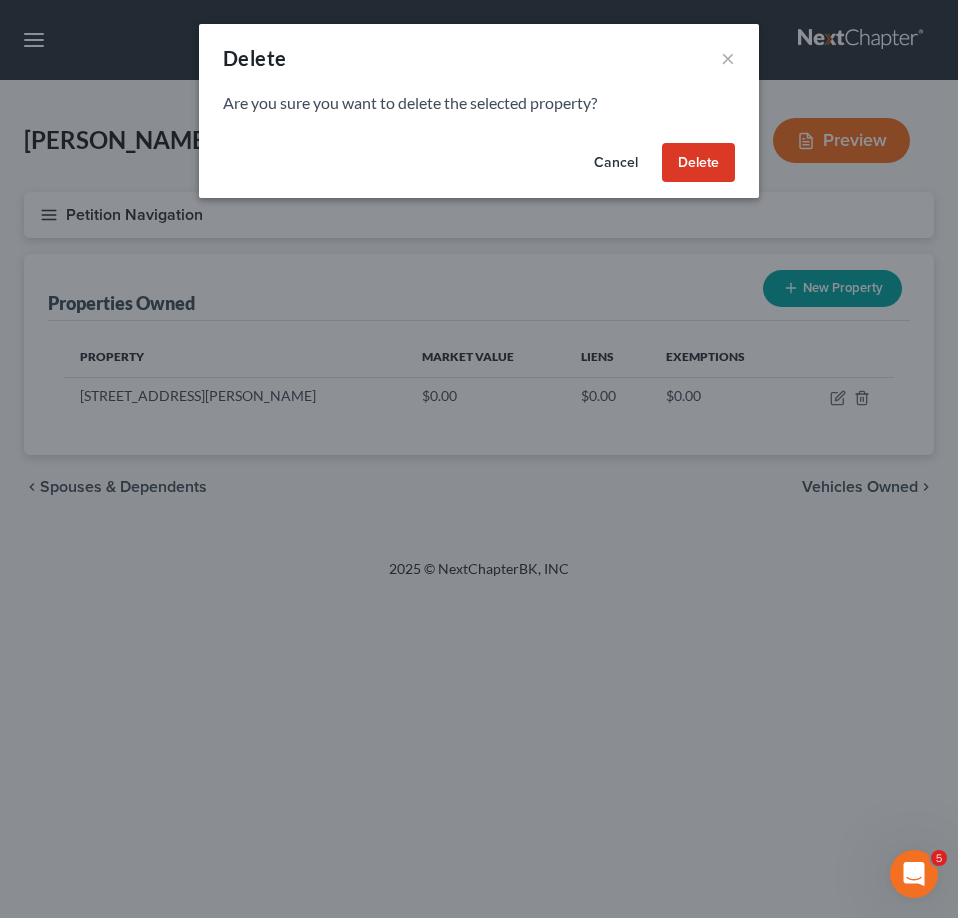 click on "Delete" at bounding box center (698, 163) 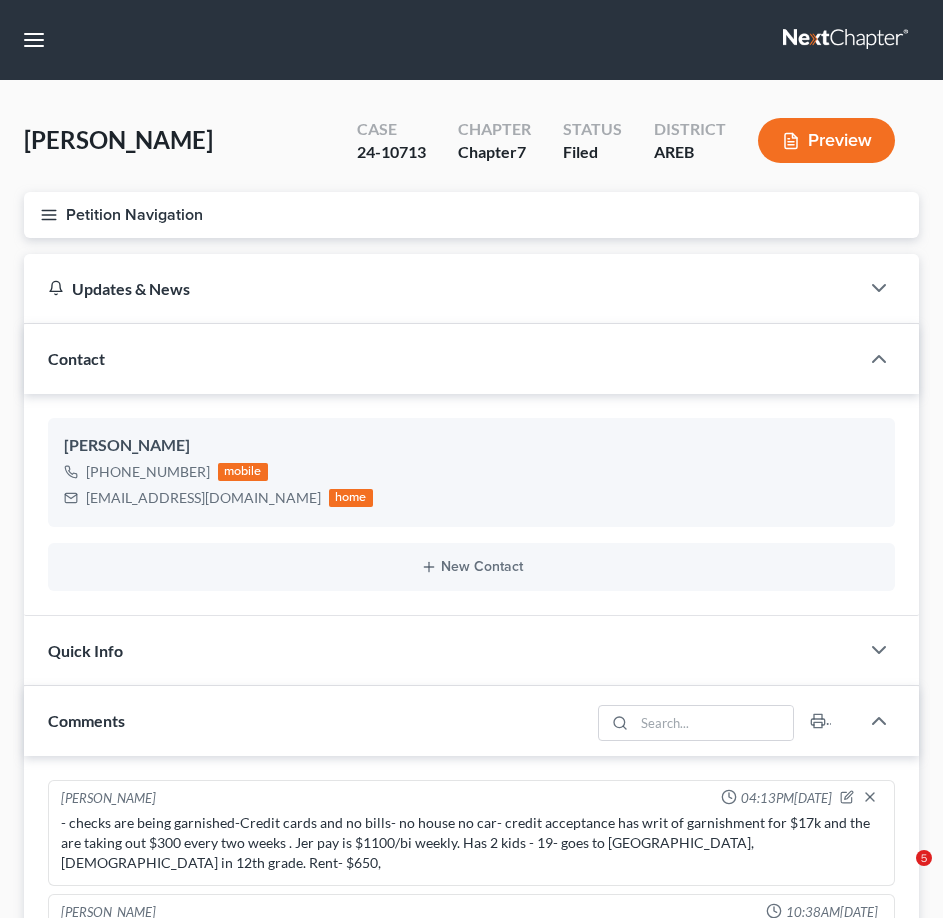 select on "0" 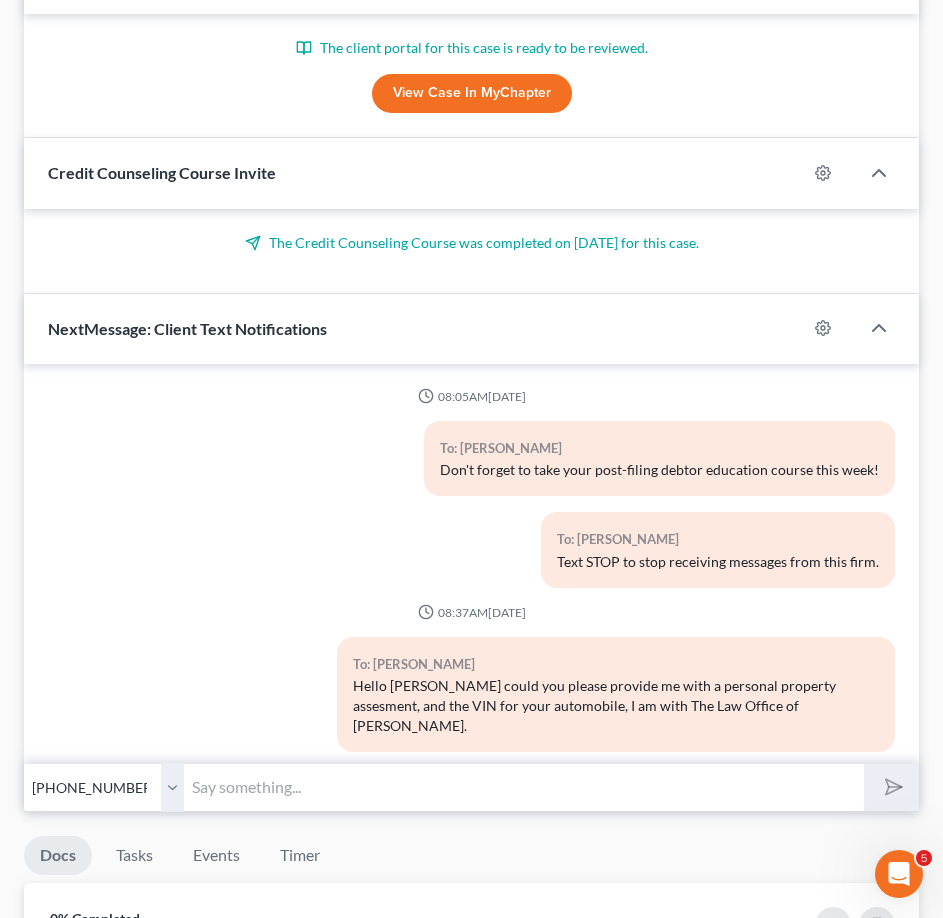 scroll, scrollTop: 519, scrollLeft: 0, axis: vertical 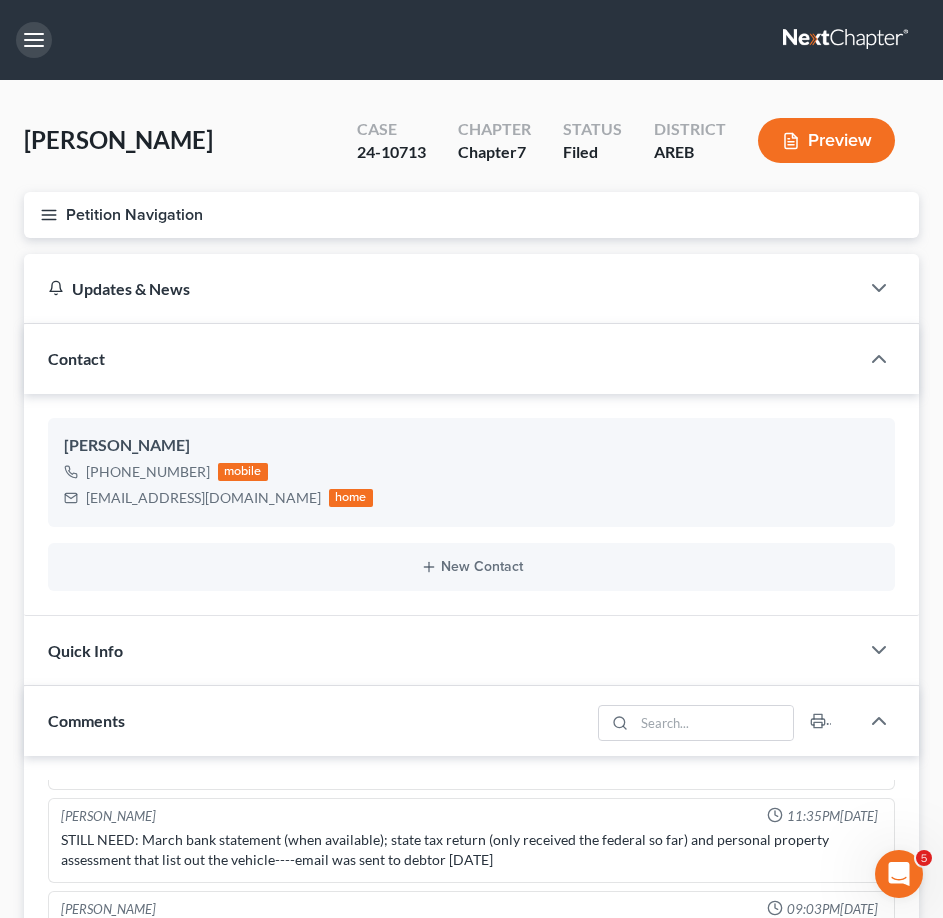 click at bounding box center (34, 40) 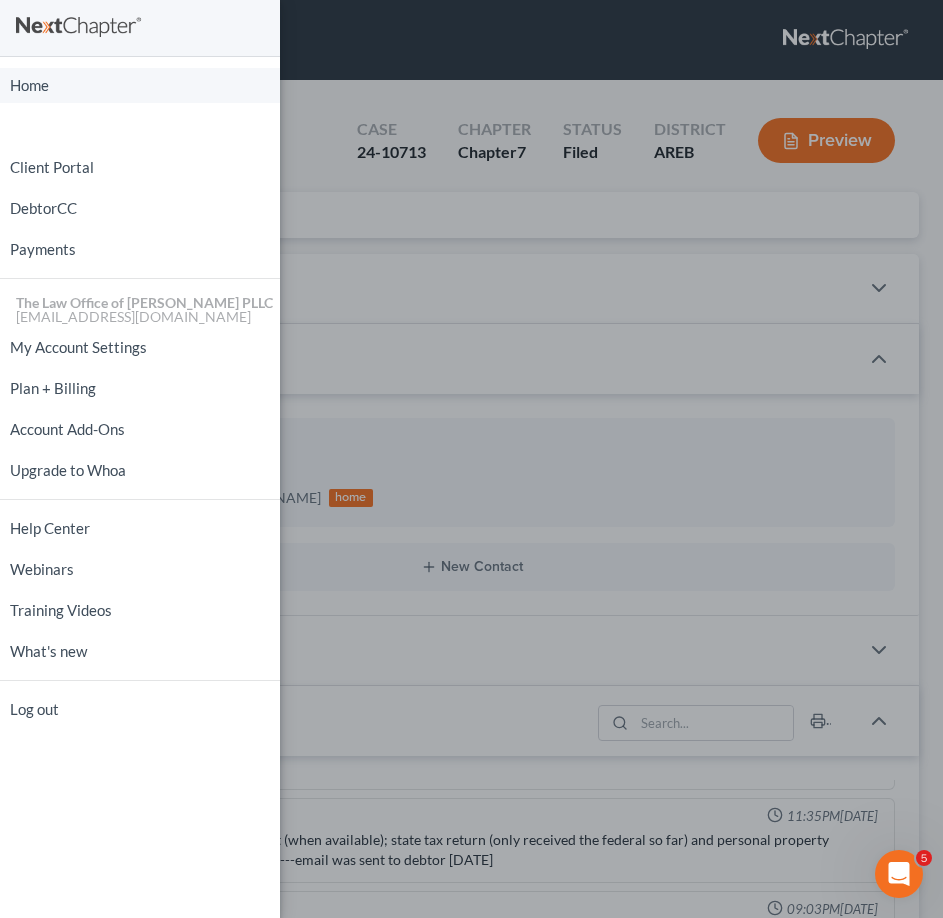 click on "Home" at bounding box center (140, 85) 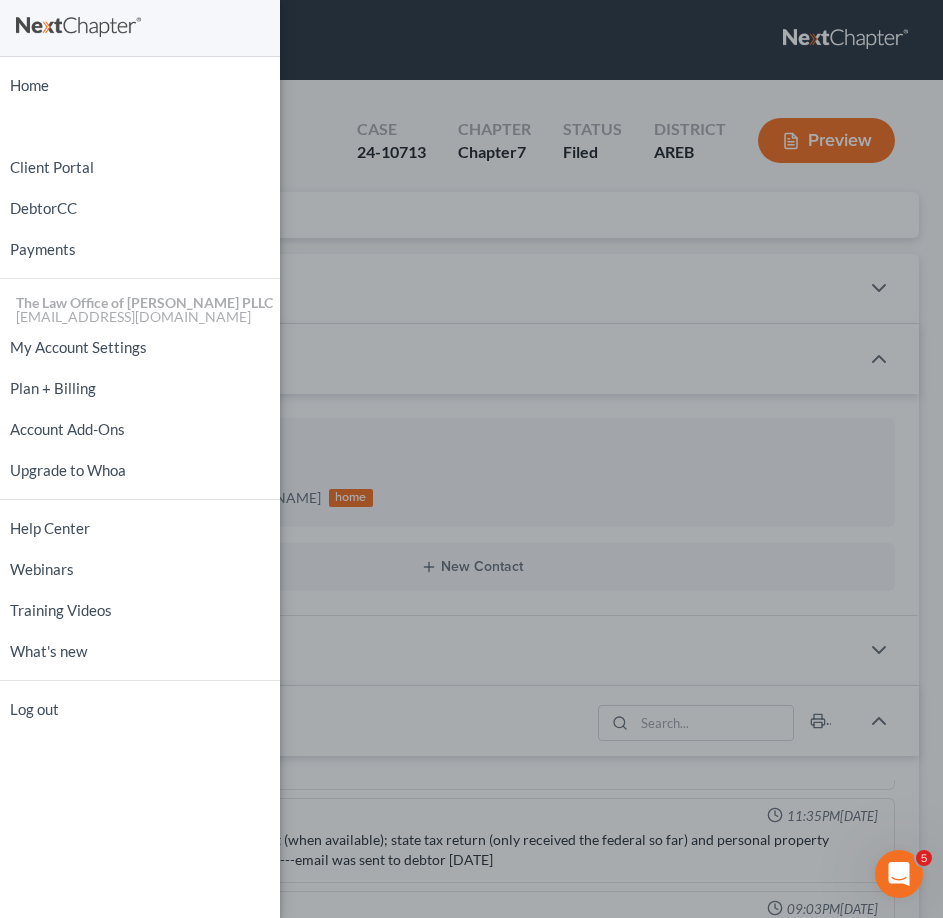 click on "Home New Case Client Portal DebtorCC Payments The Law Office of [PERSON_NAME] PLLC [EMAIL_ADDRESS][DOMAIN_NAME] My Account Settings Plan + Billing Account Add-Ons Upgrade to Whoa Help Center Webinars Training Videos What's new Log out" at bounding box center (471, 459) 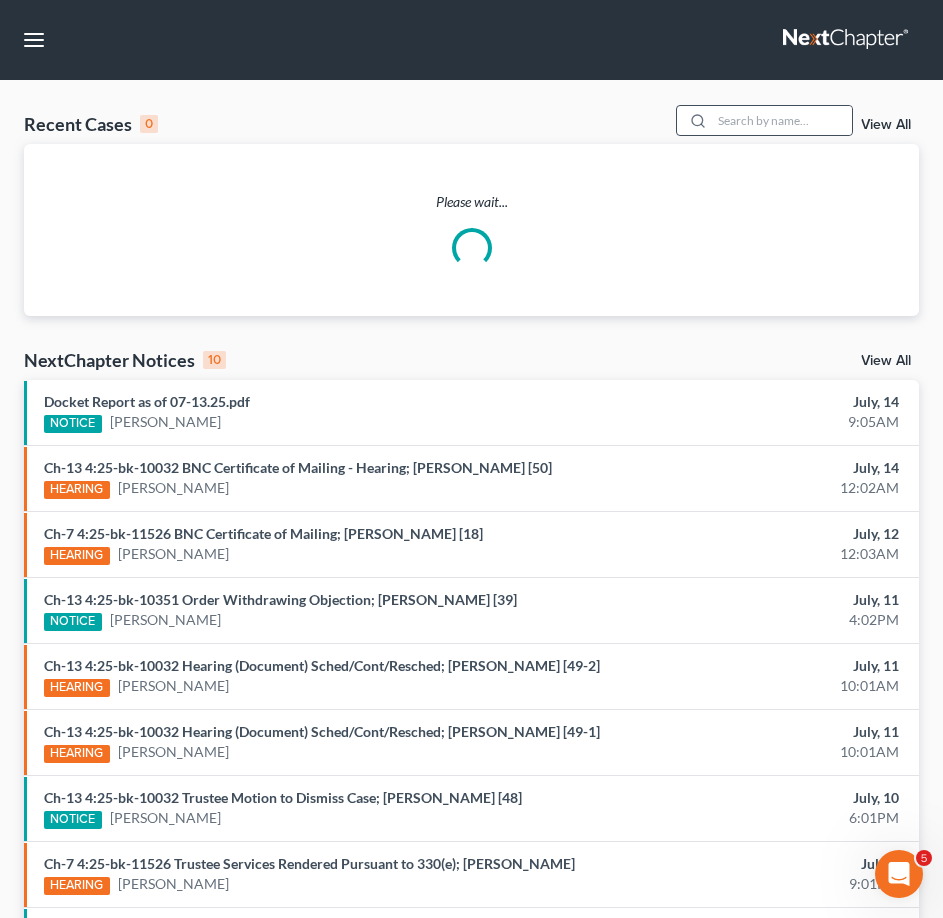 click at bounding box center (695, 120) 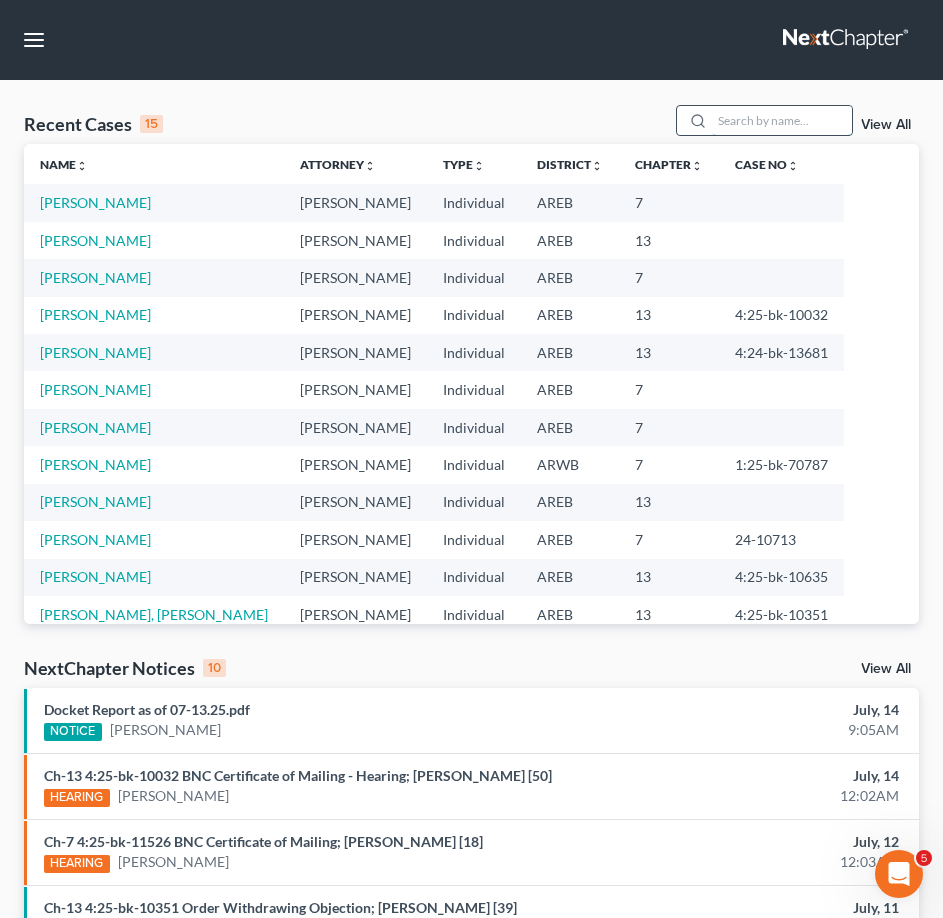 click at bounding box center (782, 120) 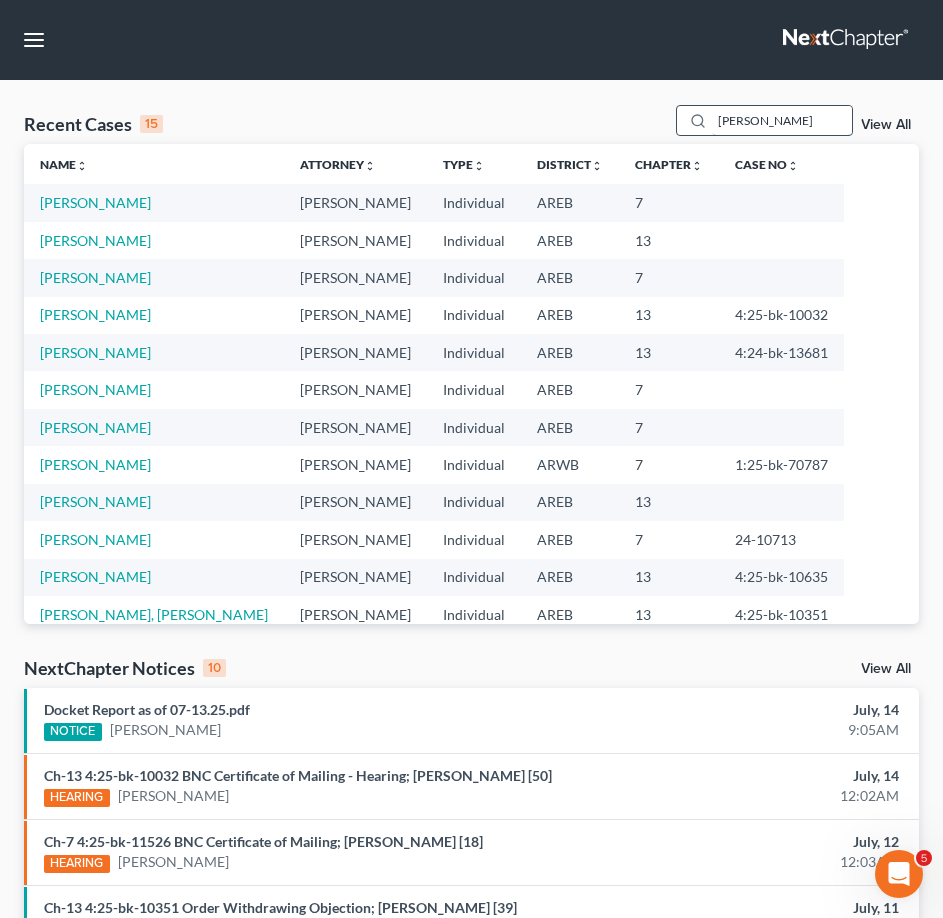 type on "gant" 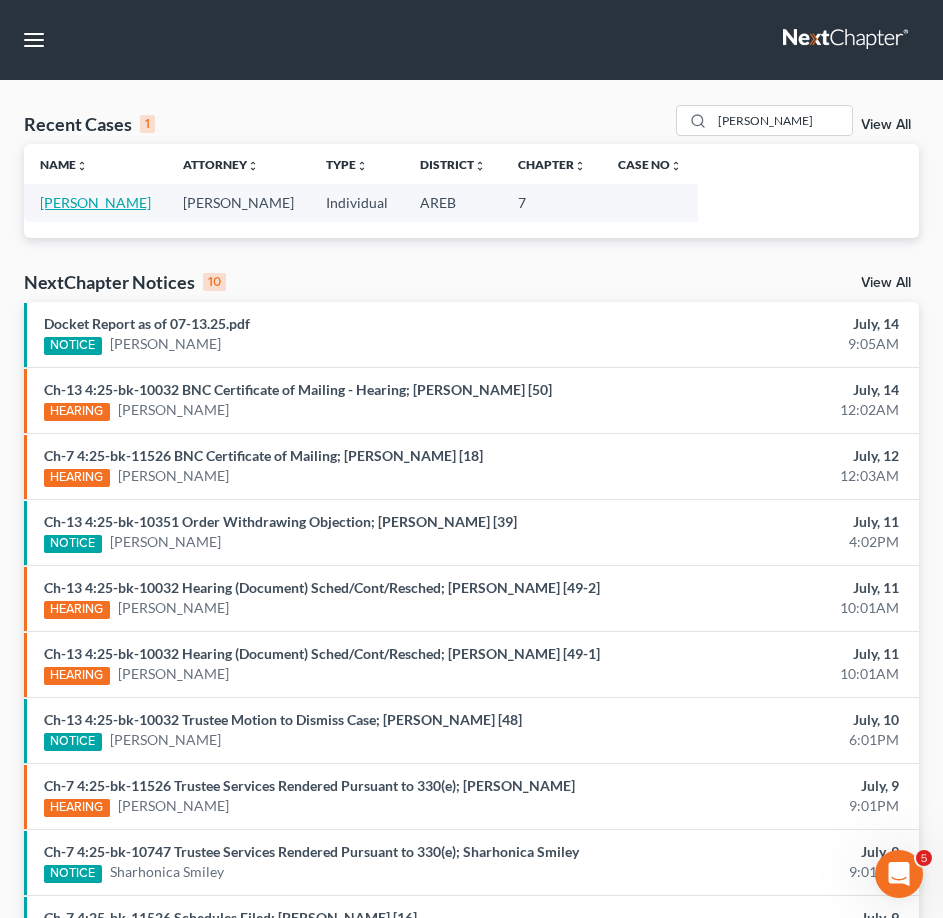 click on "[PERSON_NAME]" at bounding box center (95, 202) 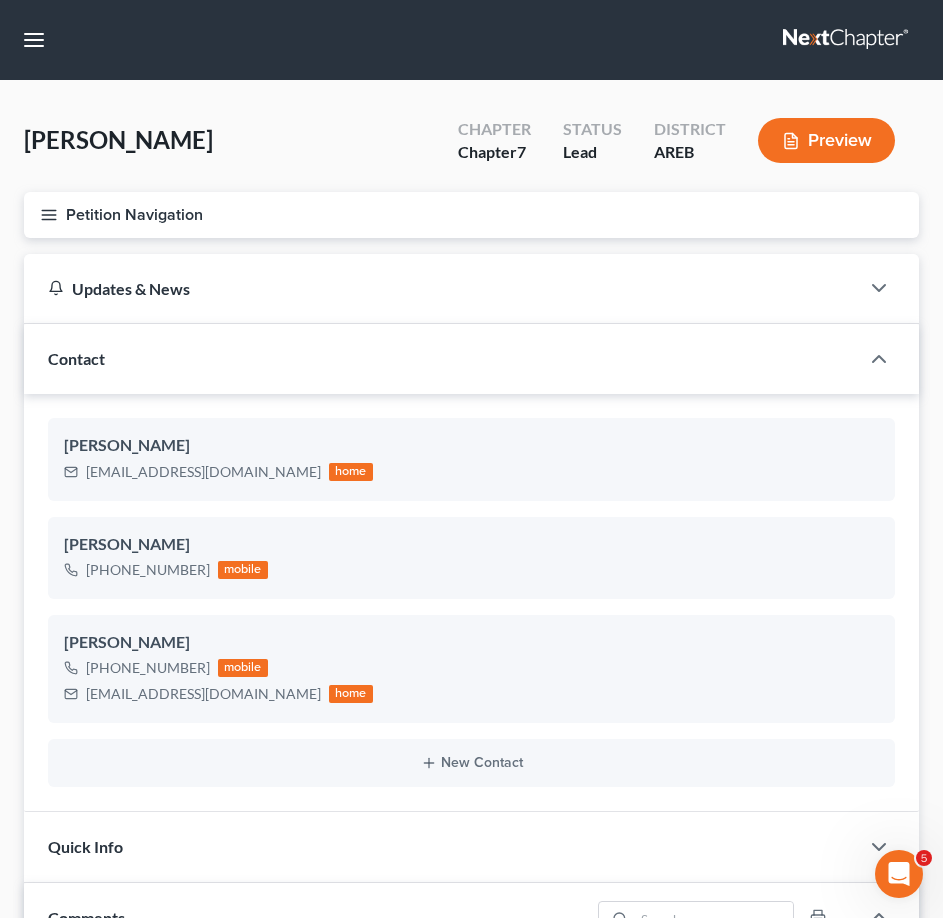 scroll, scrollTop: 674, scrollLeft: 0, axis: vertical 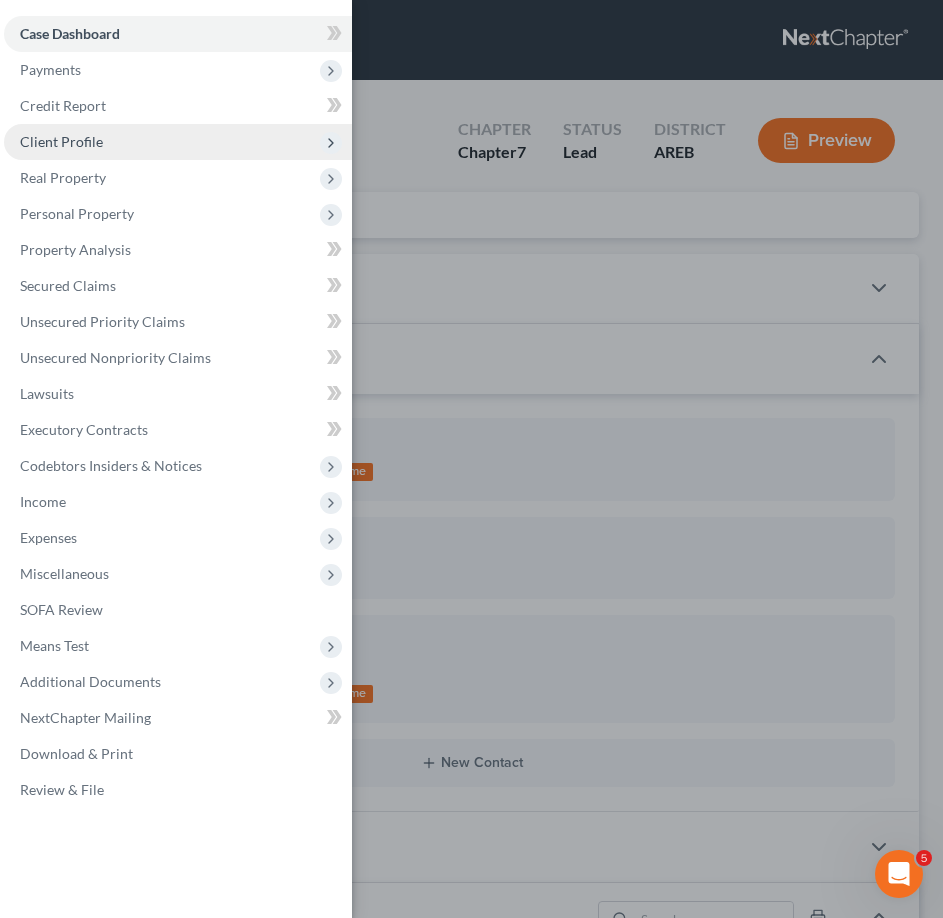 click on "Client Profile" at bounding box center [178, 142] 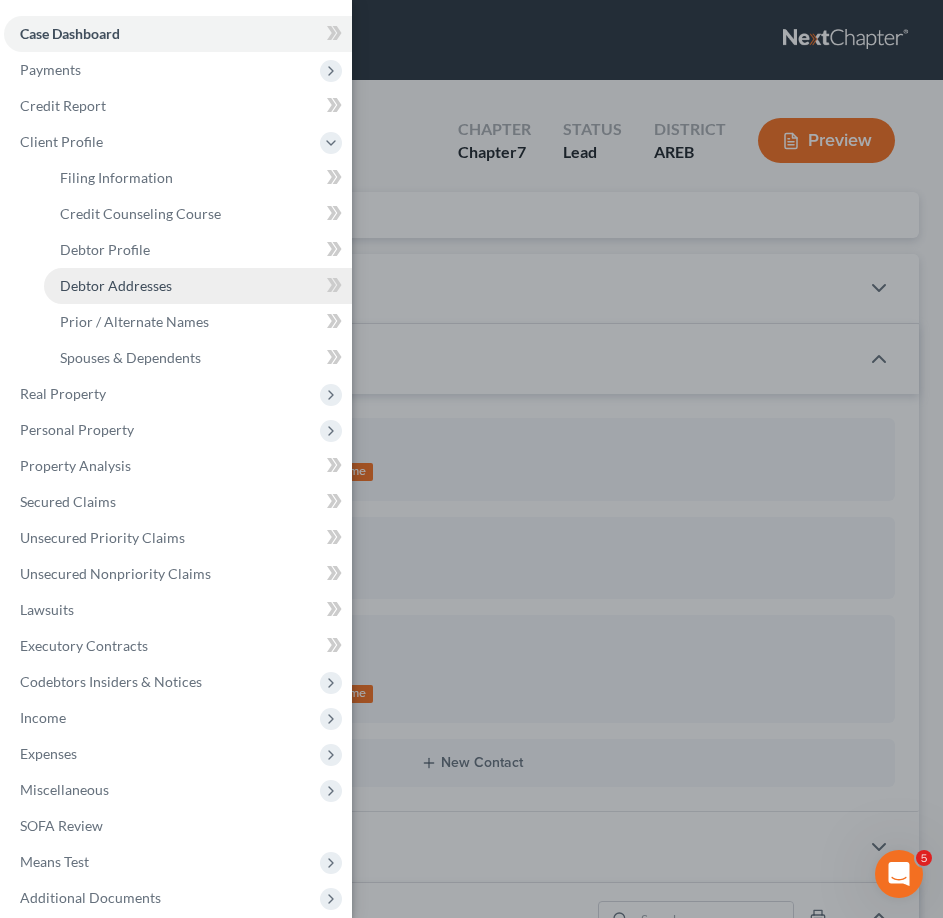 click on "Debtor Addresses" at bounding box center (198, 286) 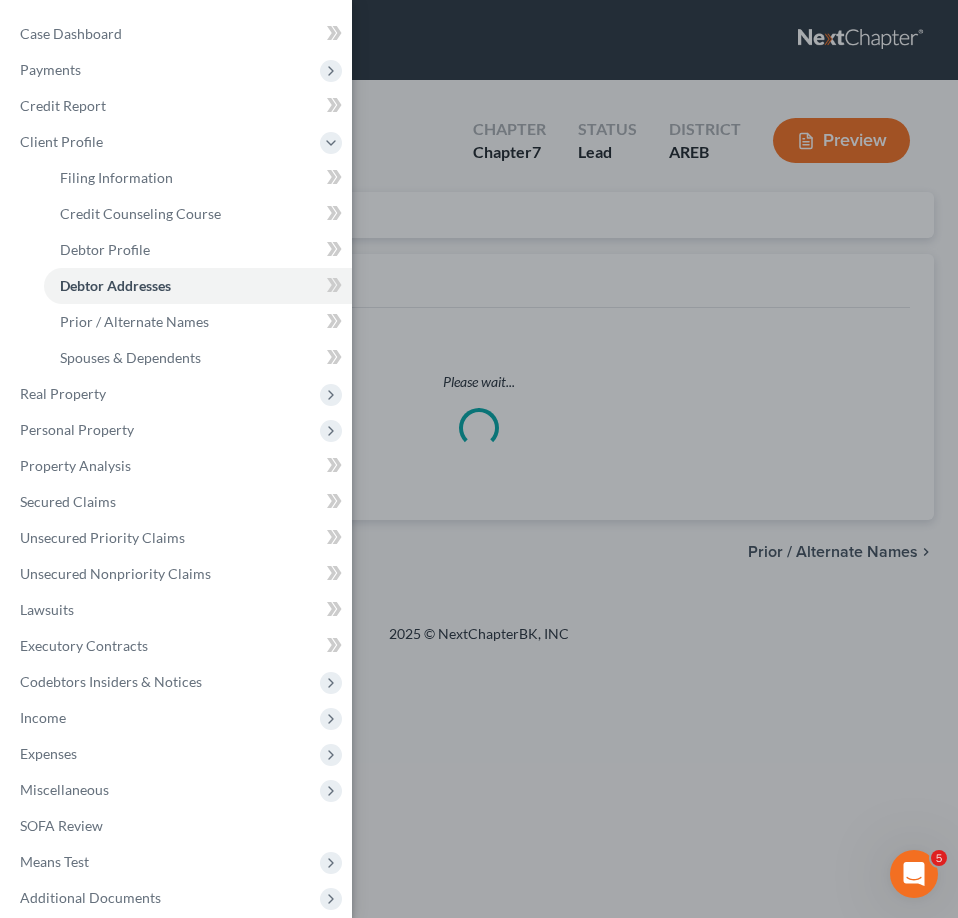 click on "Case Dashboard
Payments
Invoices
Payments
Payments
Credit Report
Client Profile" at bounding box center (479, 459) 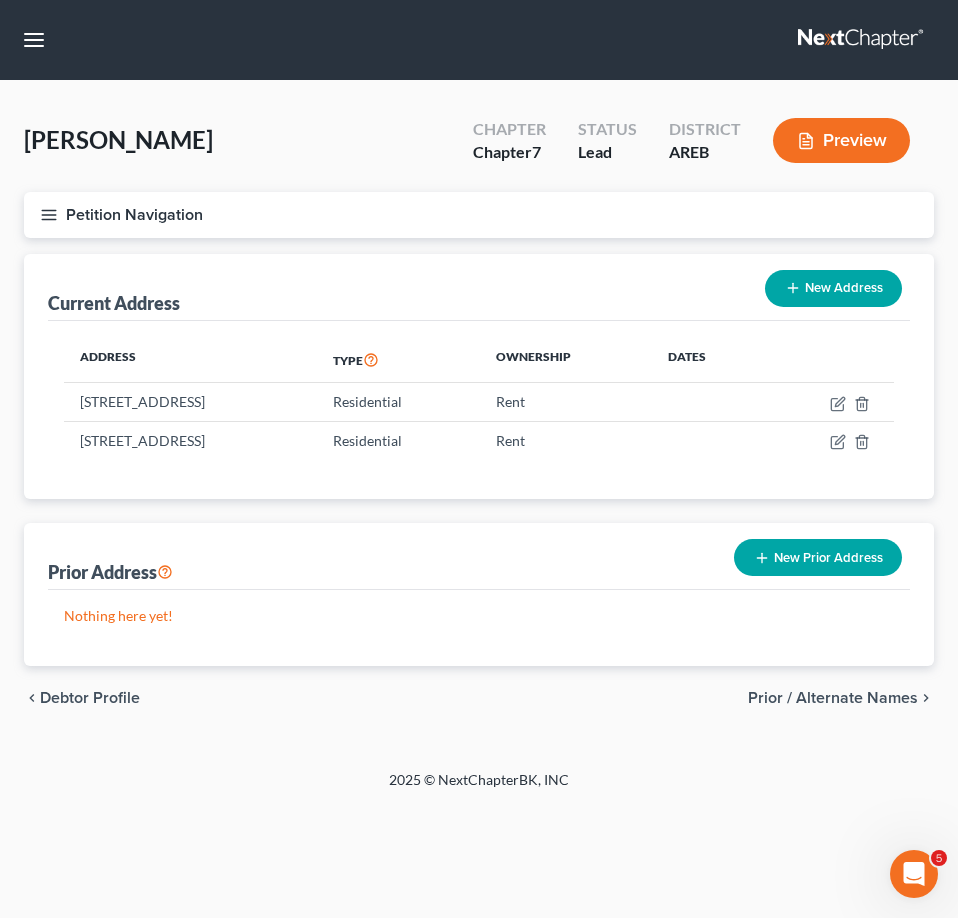 click on "Petition Navigation" at bounding box center [479, 215] 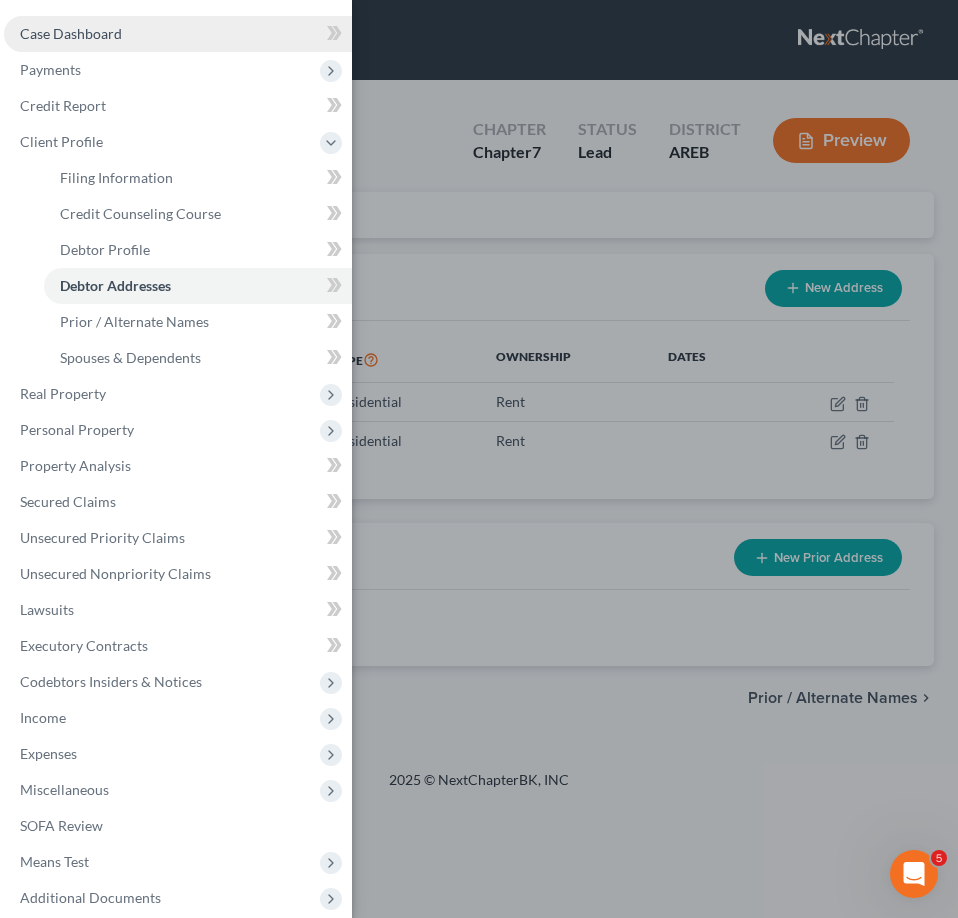 click on "Case Dashboard" at bounding box center [178, 34] 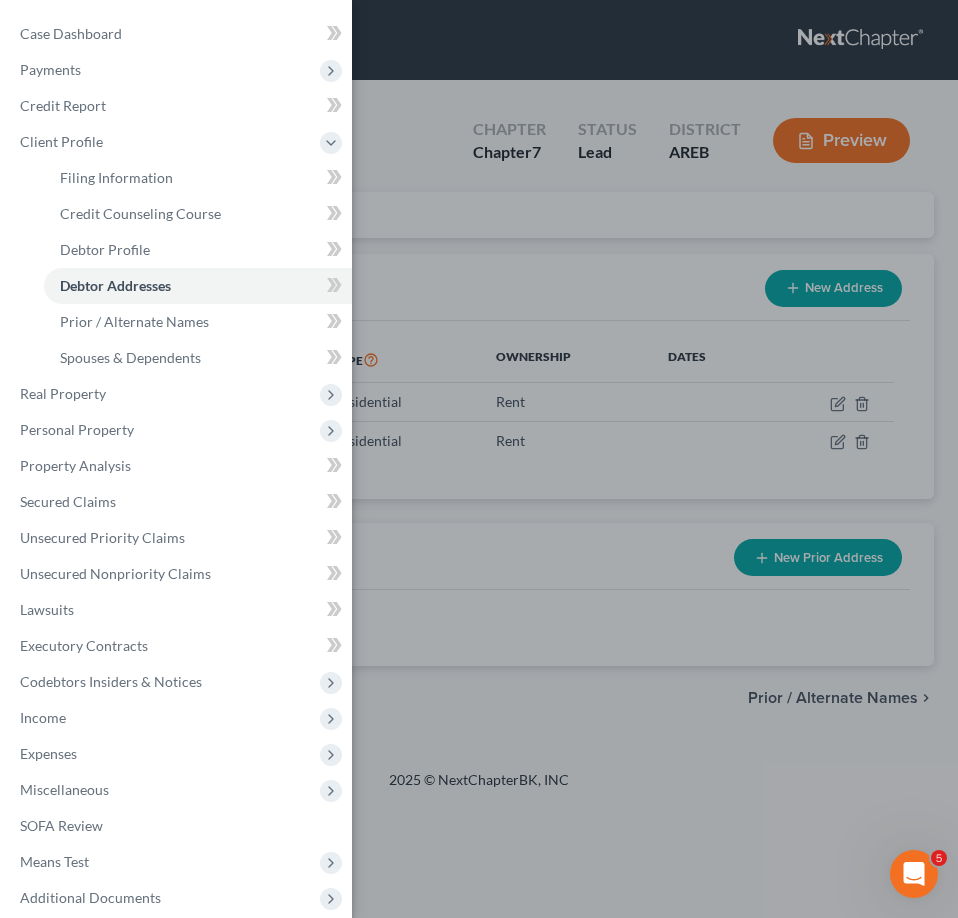 click on "Case Dashboard
Payments
Invoices
Payments
Payments
Credit Report
Client Profile" at bounding box center (479, 459) 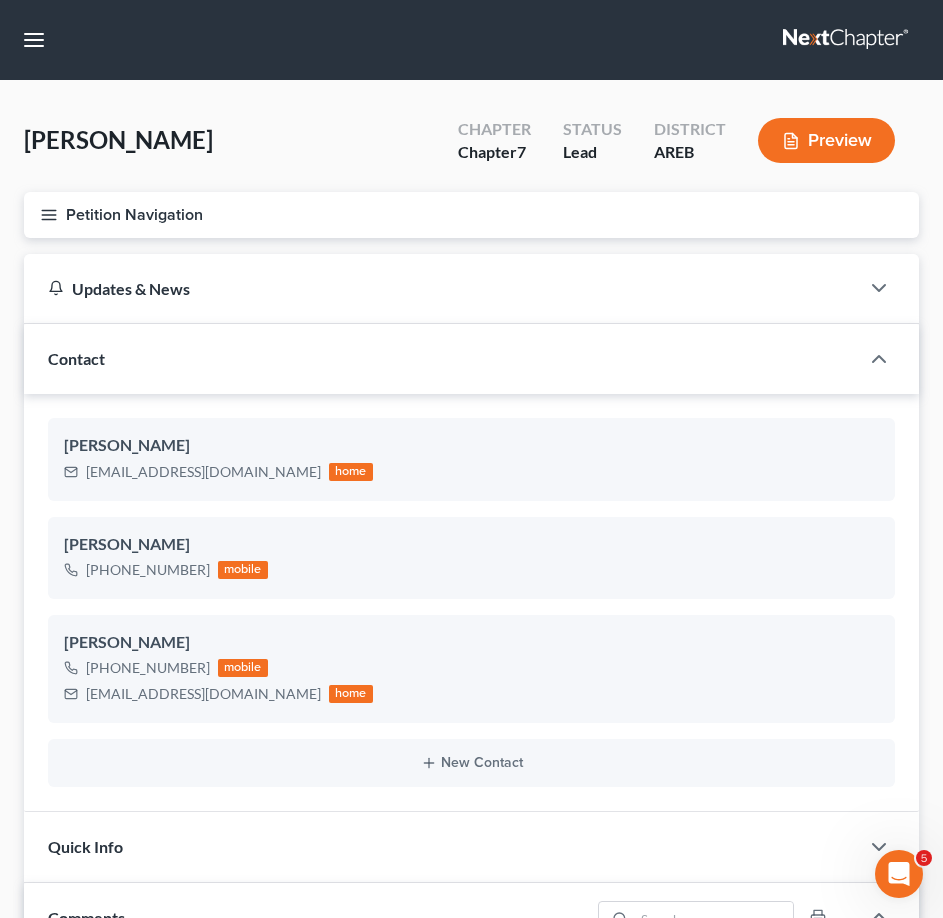 scroll, scrollTop: 600, scrollLeft: 0, axis: vertical 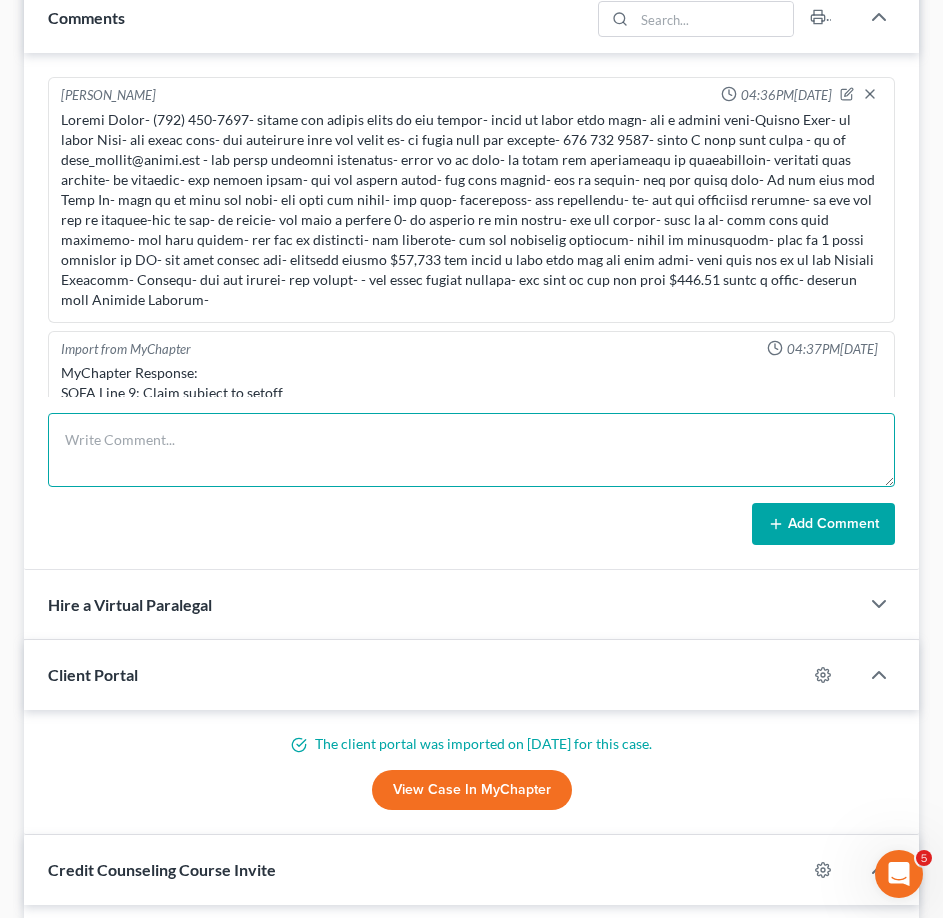 click at bounding box center (471, 450) 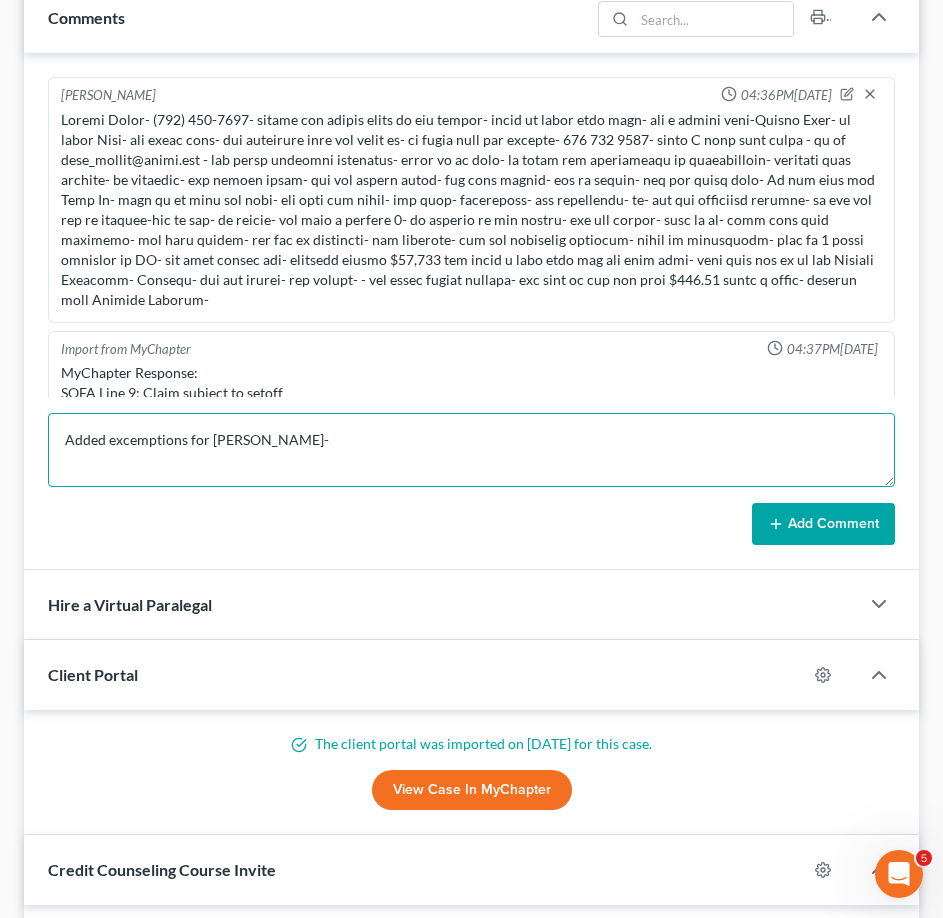 click on "Added excemptions for Tamara Gant-" at bounding box center [471, 450] 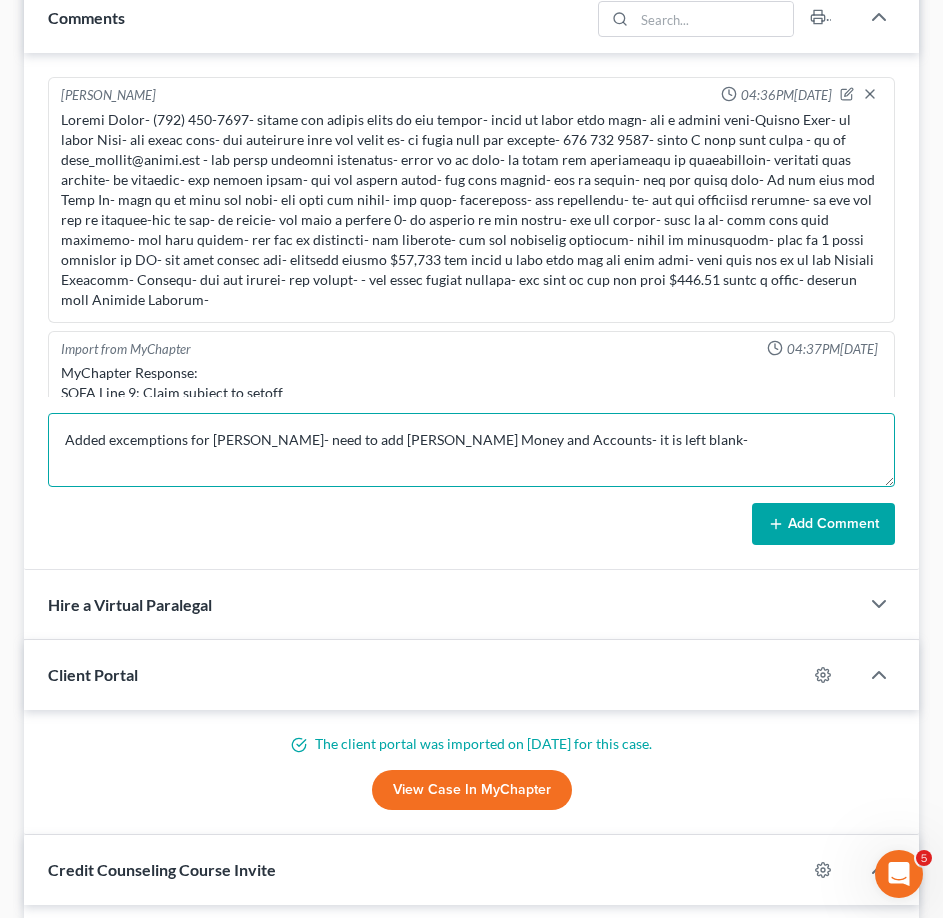 type on "Added excemptions for Tamara Gant- need to add Tamar Gant Money and Accounts- it is left blank-" 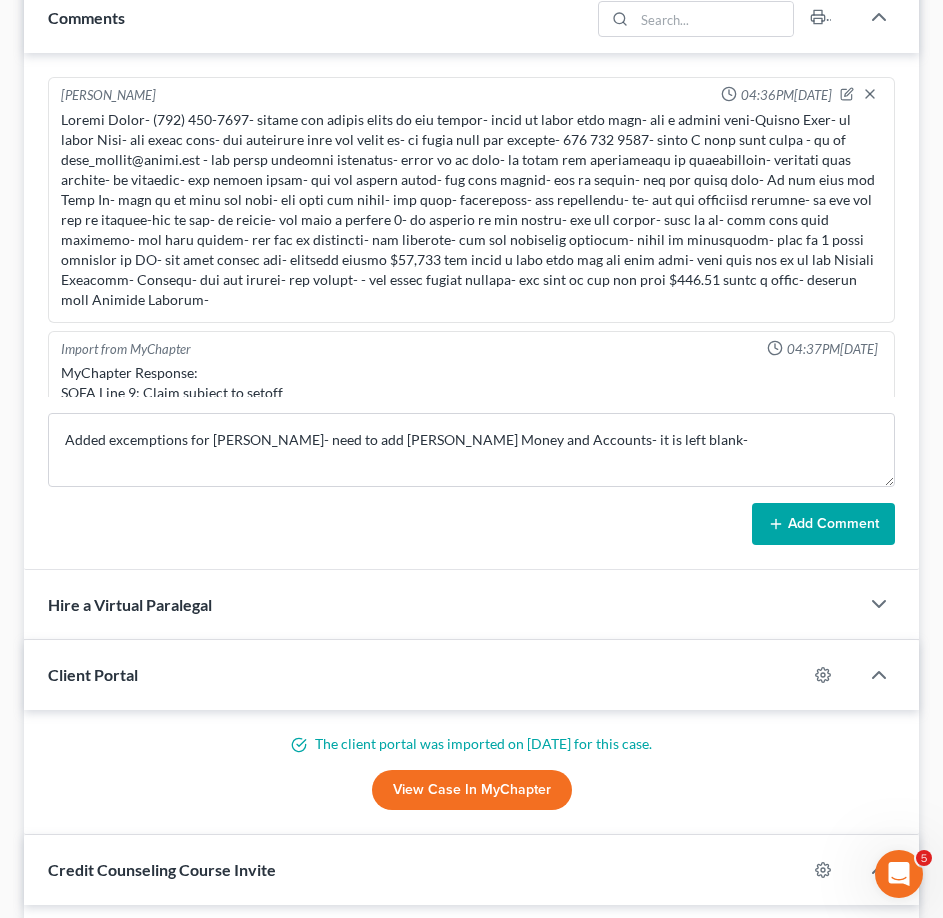 click on "Add Comment" at bounding box center (823, 524) 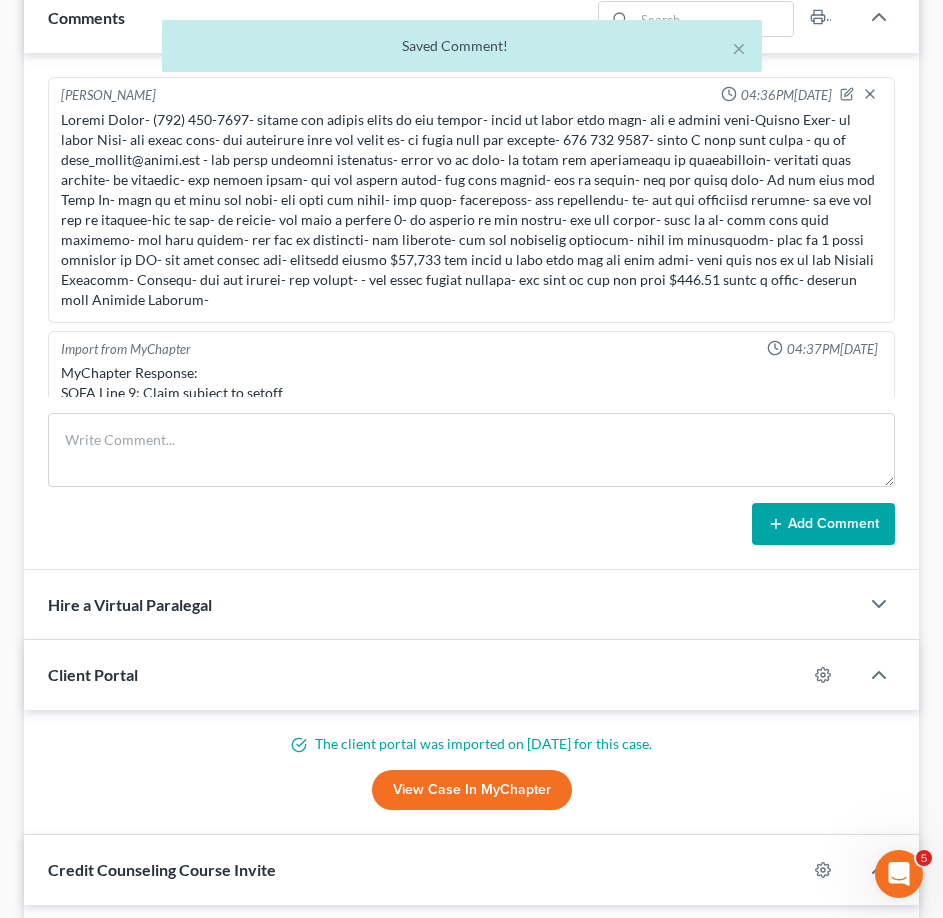 scroll, scrollTop: 748, scrollLeft: 0, axis: vertical 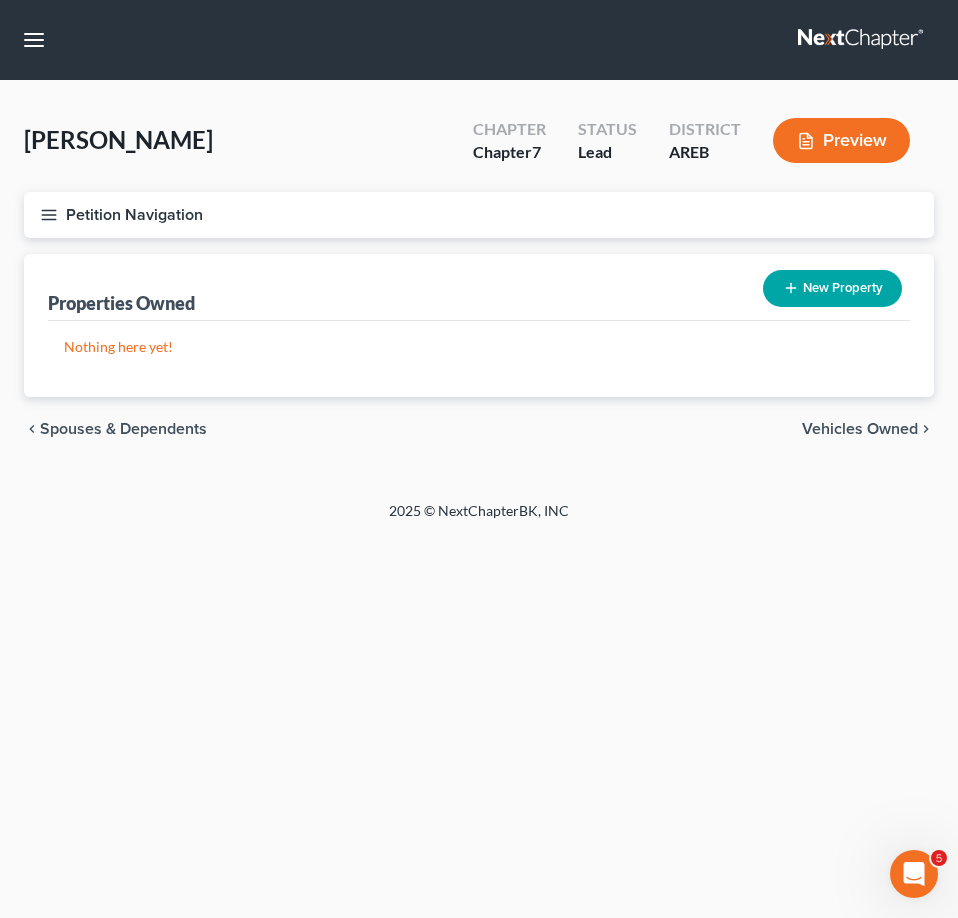 click on "Petition Navigation" at bounding box center (479, 215) 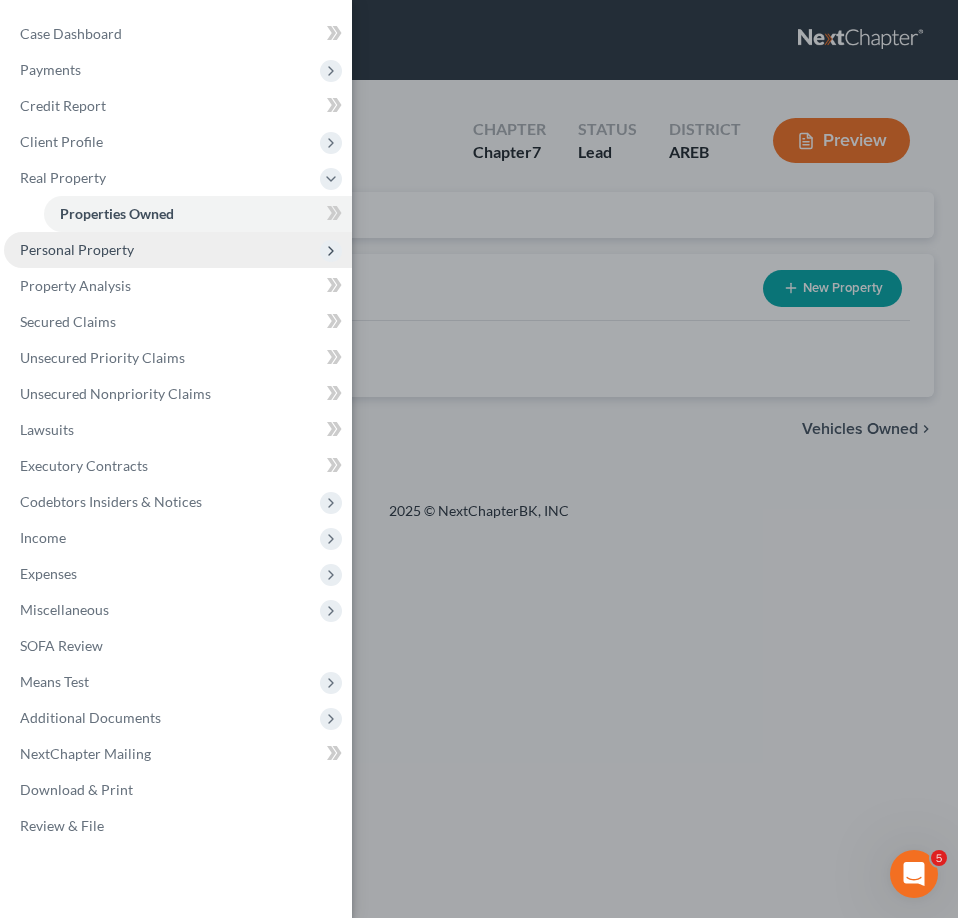 click on "Personal Property" at bounding box center [77, 249] 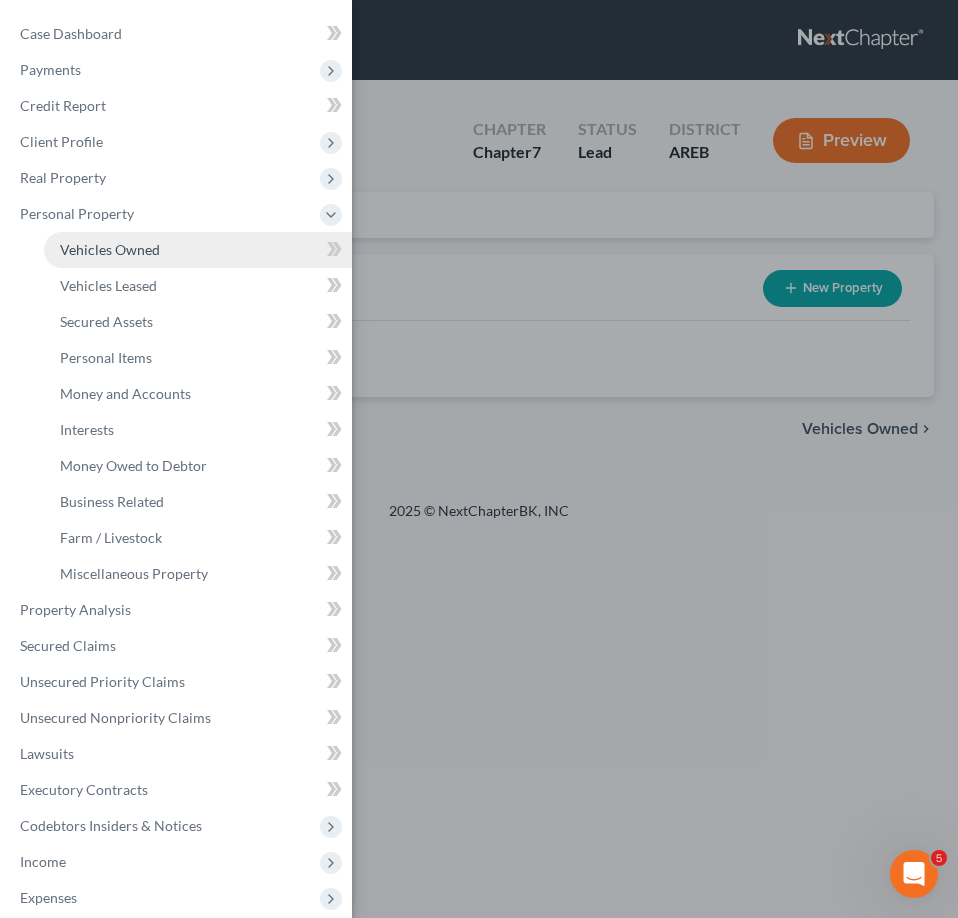 click on "Vehicles Owned" at bounding box center (110, 249) 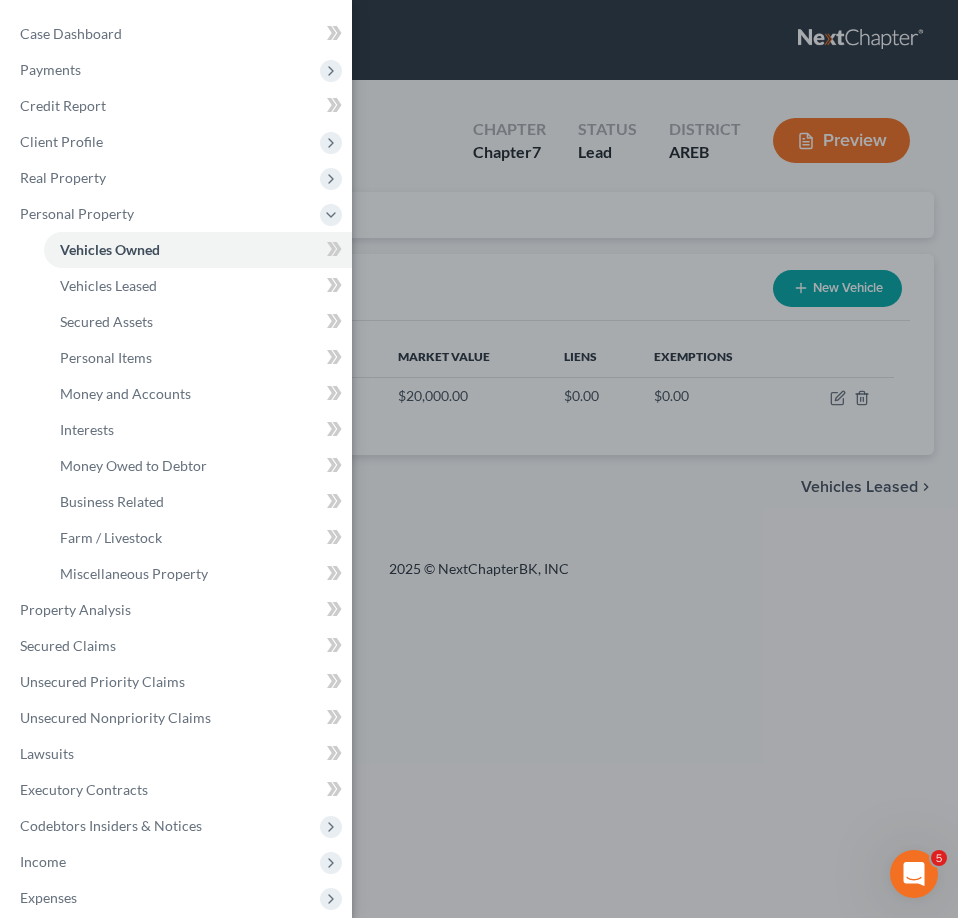 click on "Case Dashboard
Payments
Invoices
Payments
Payments
Credit Report
Client Profile" at bounding box center (479, 459) 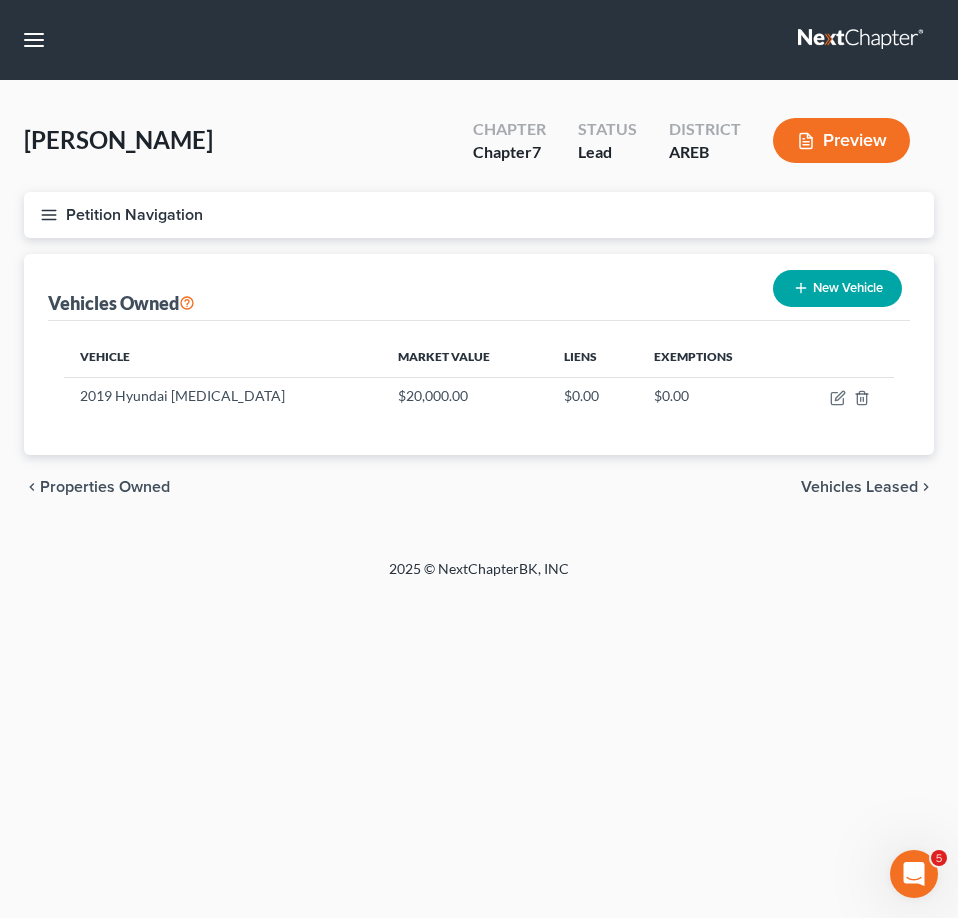 click on "Petition Navigation" at bounding box center [479, 215] 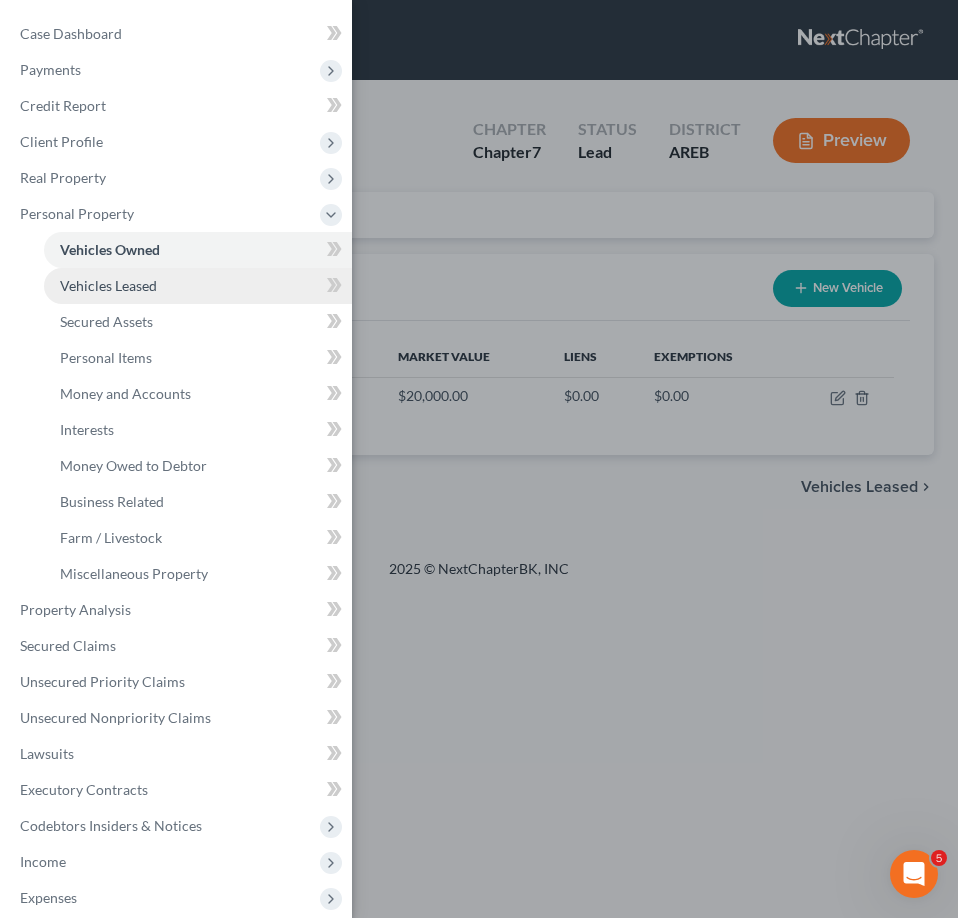 click on "Vehicles Leased" at bounding box center (108, 285) 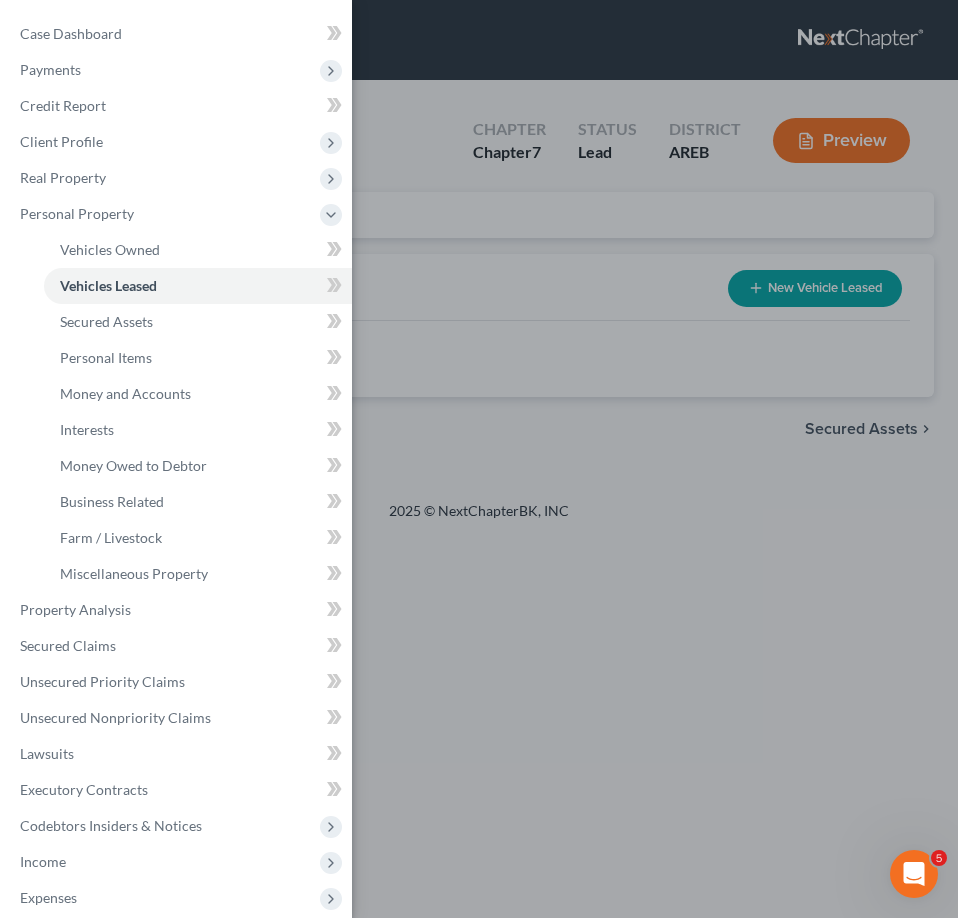 click on "Case Dashboard
Payments
Invoices
Payments
Payments
Credit Report
Client Profile" at bounding box center (479, 459) 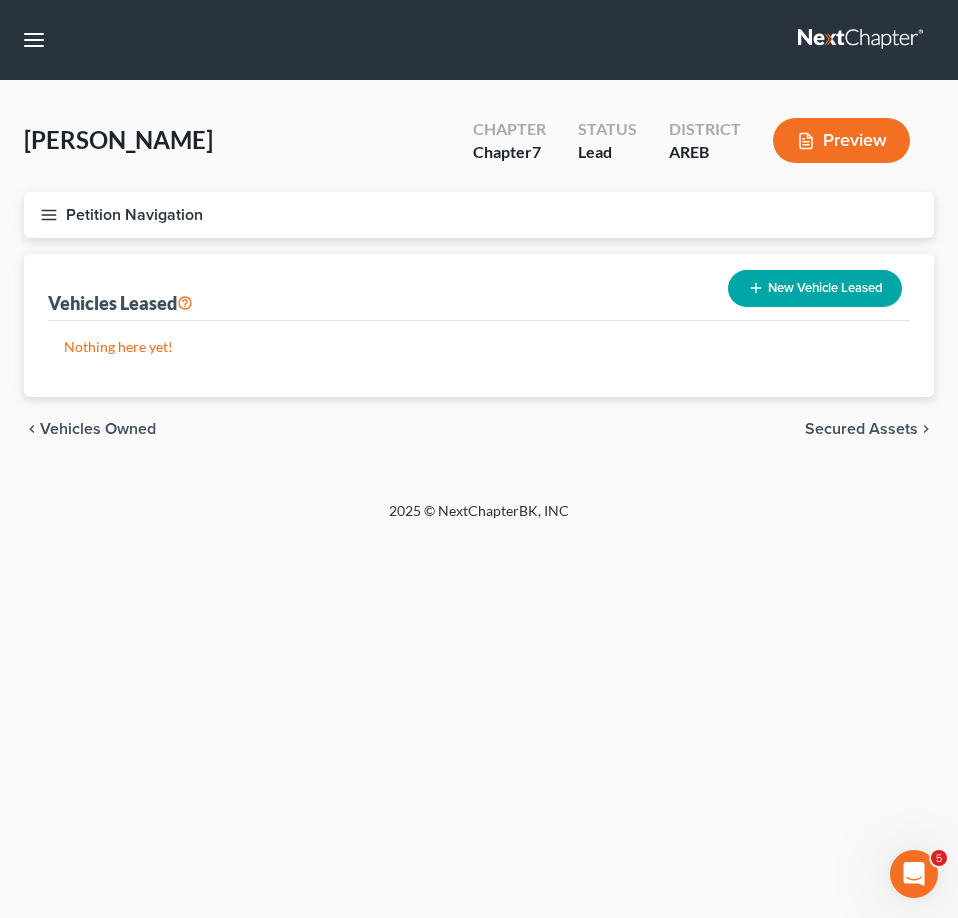 click 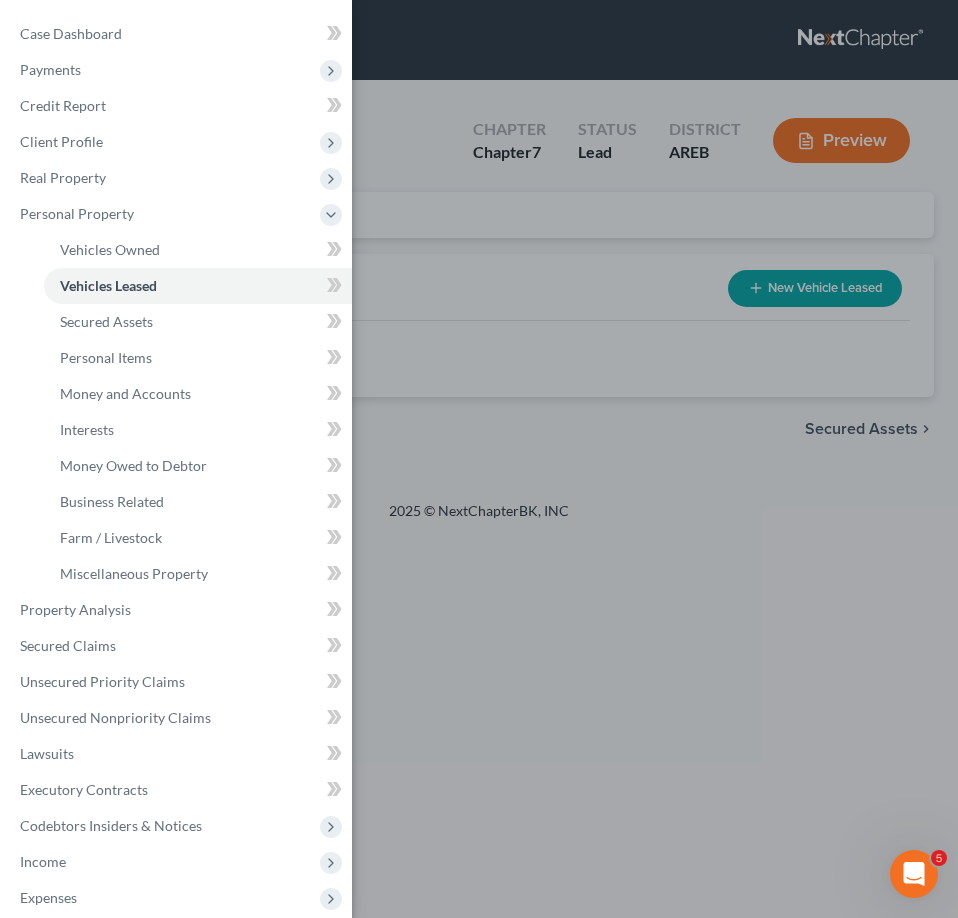 click on "Case Dashboard
Payments
Invoices
Payments
Payments
Credit Report
Client Profile" at bounding box center (479, 459) 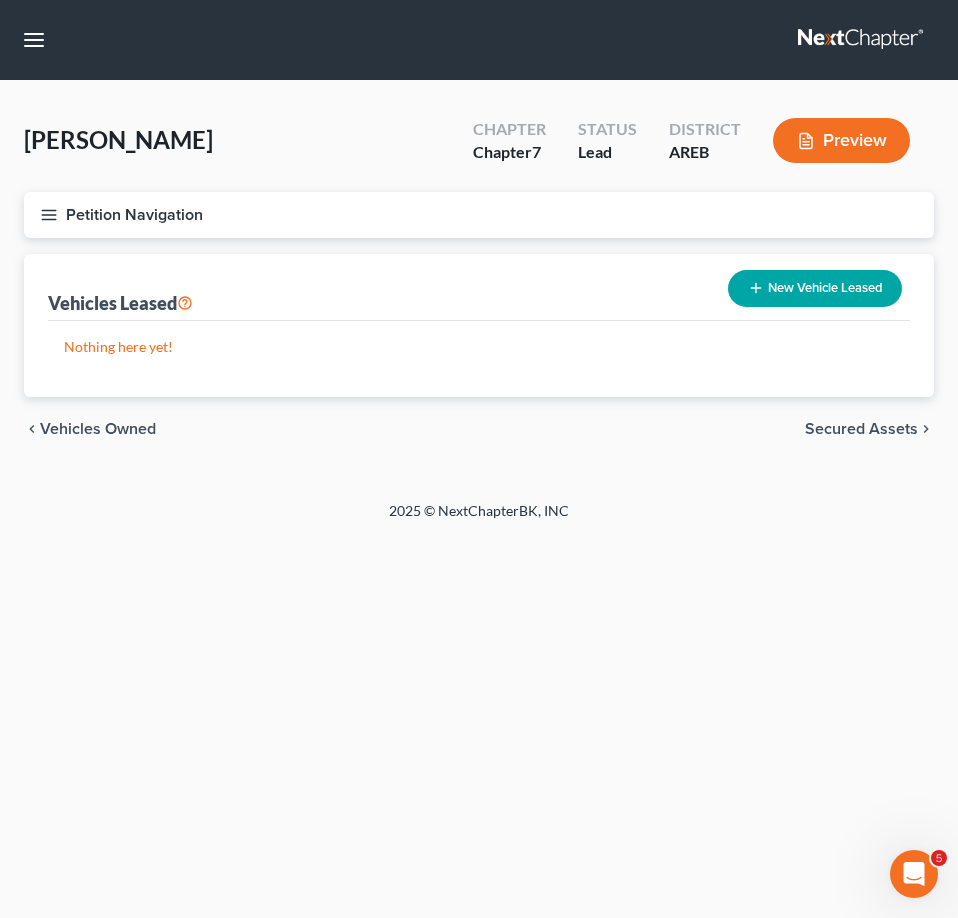 click on "Petition Navigation" at bounding box center [479, 215] 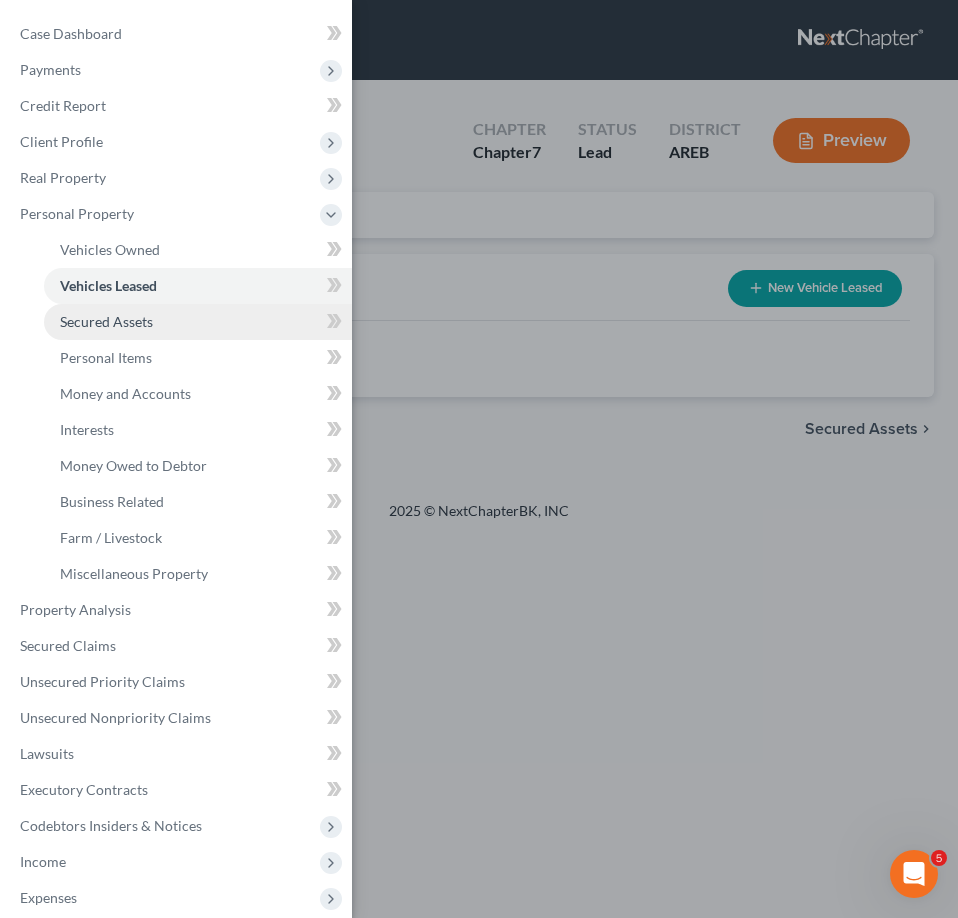 click on "Secured Assets" at bounding box center [106, 321] 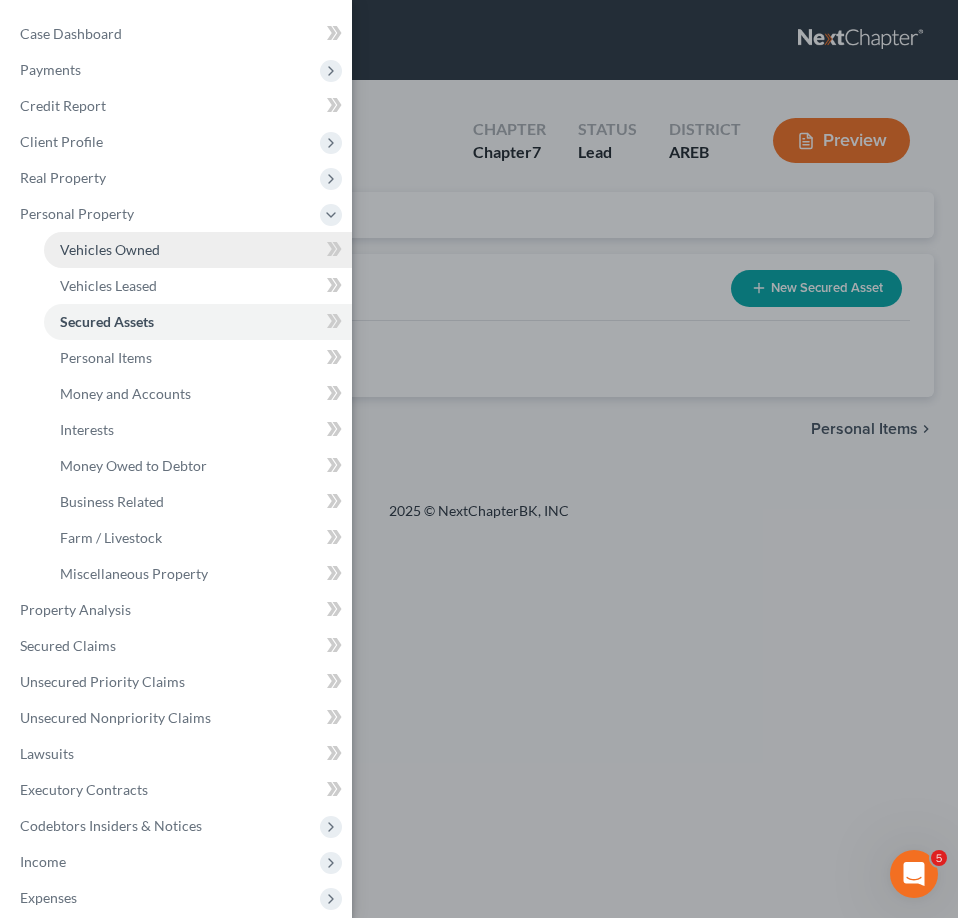 click on "Vehicles Owned" at bounding box center [110, 249] 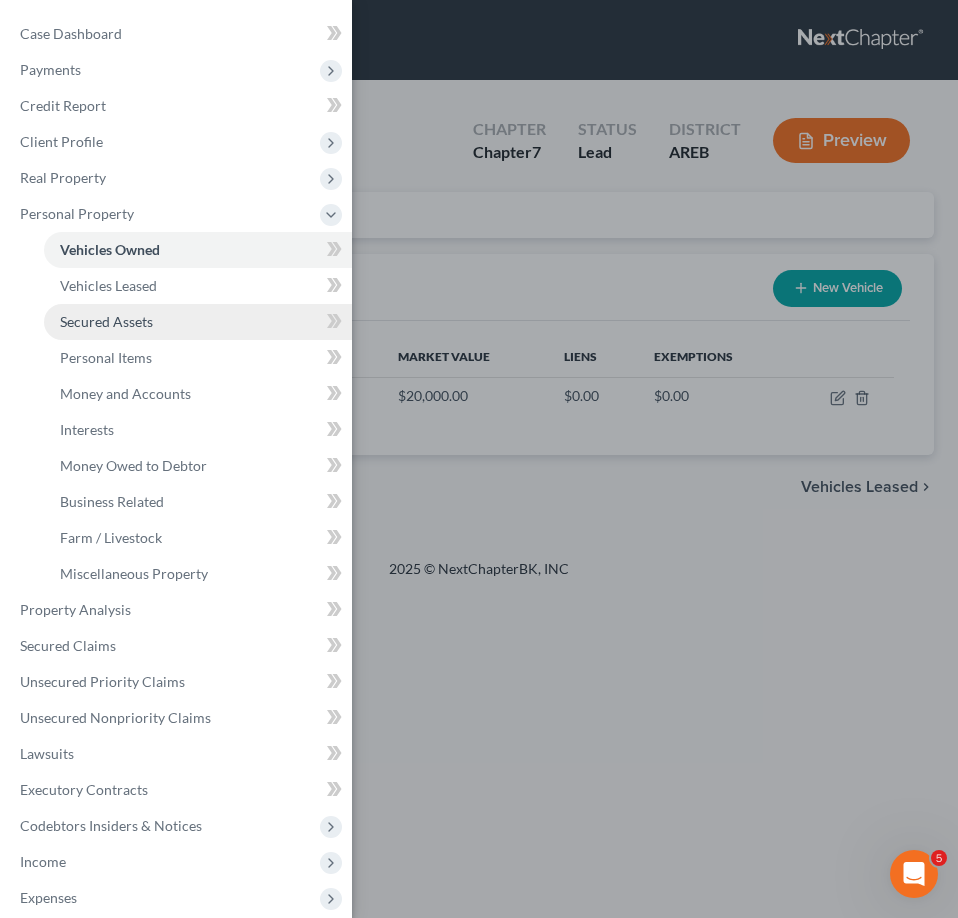 click on "Secured Assets" at bounding box center [198, 322] 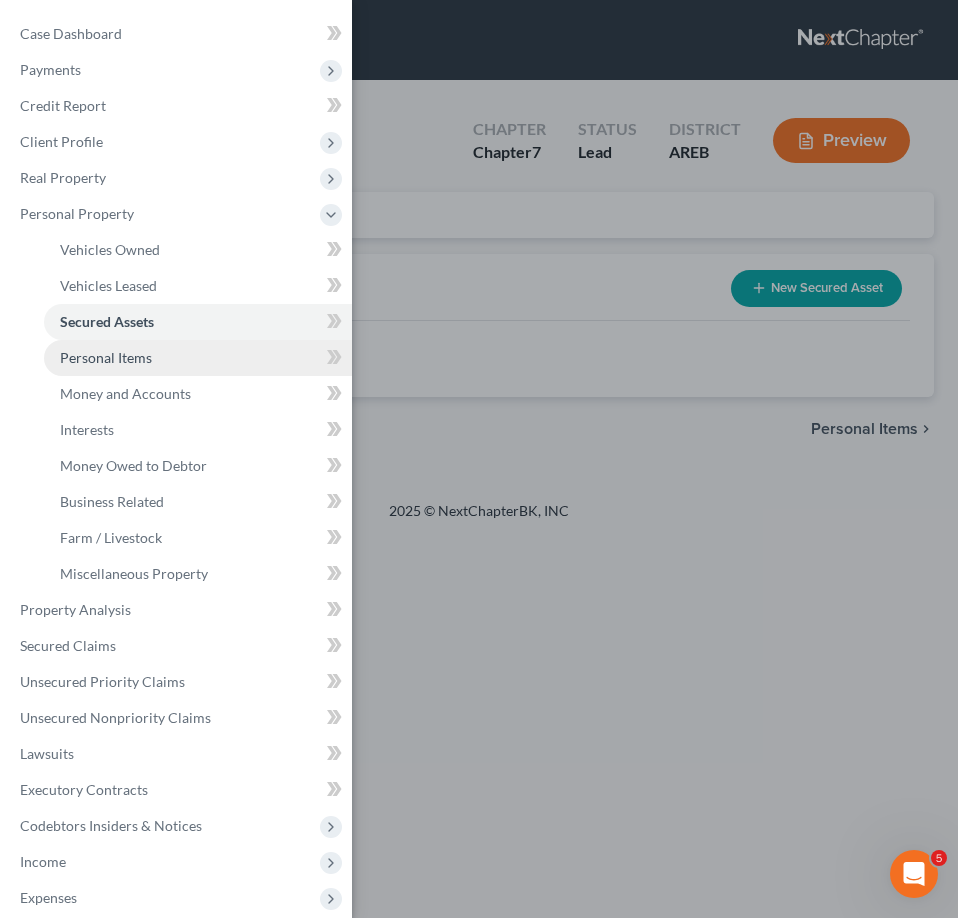 click on "Personal Items" at bounding box center (198, 358) 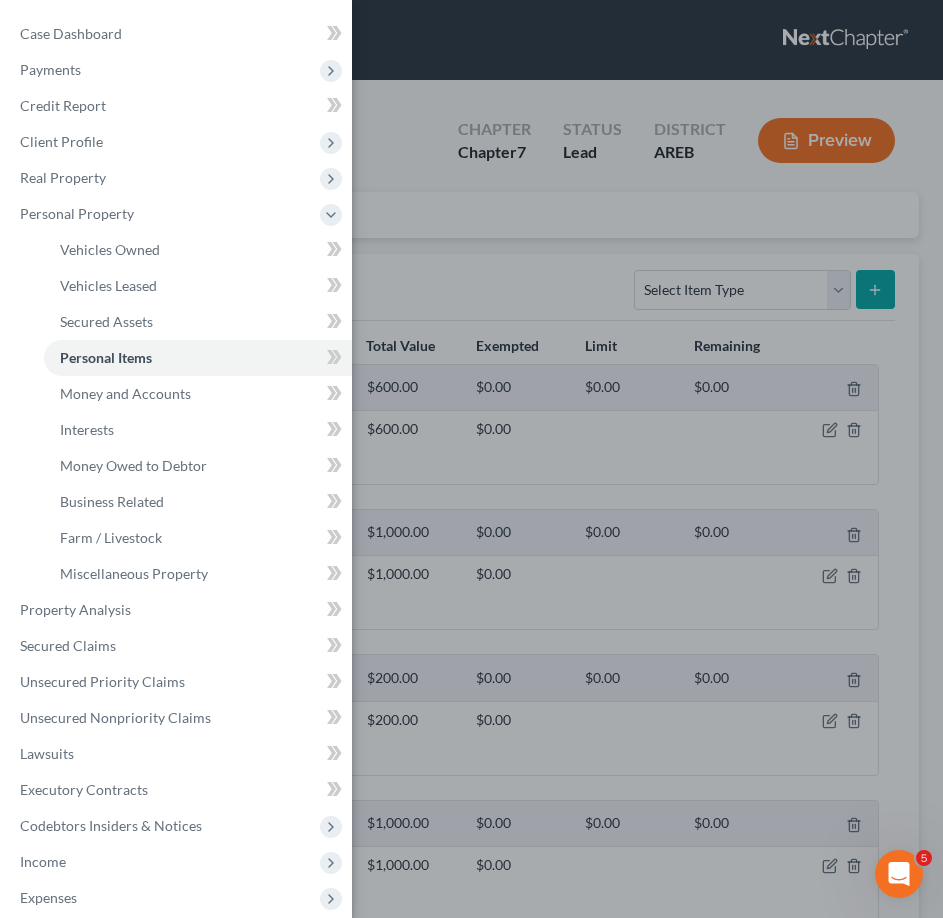 click on "Case Dashboard
Payments
Invoices
Payments
Payments
Credit Report
Client Profile" at bounding box center (471, 459) 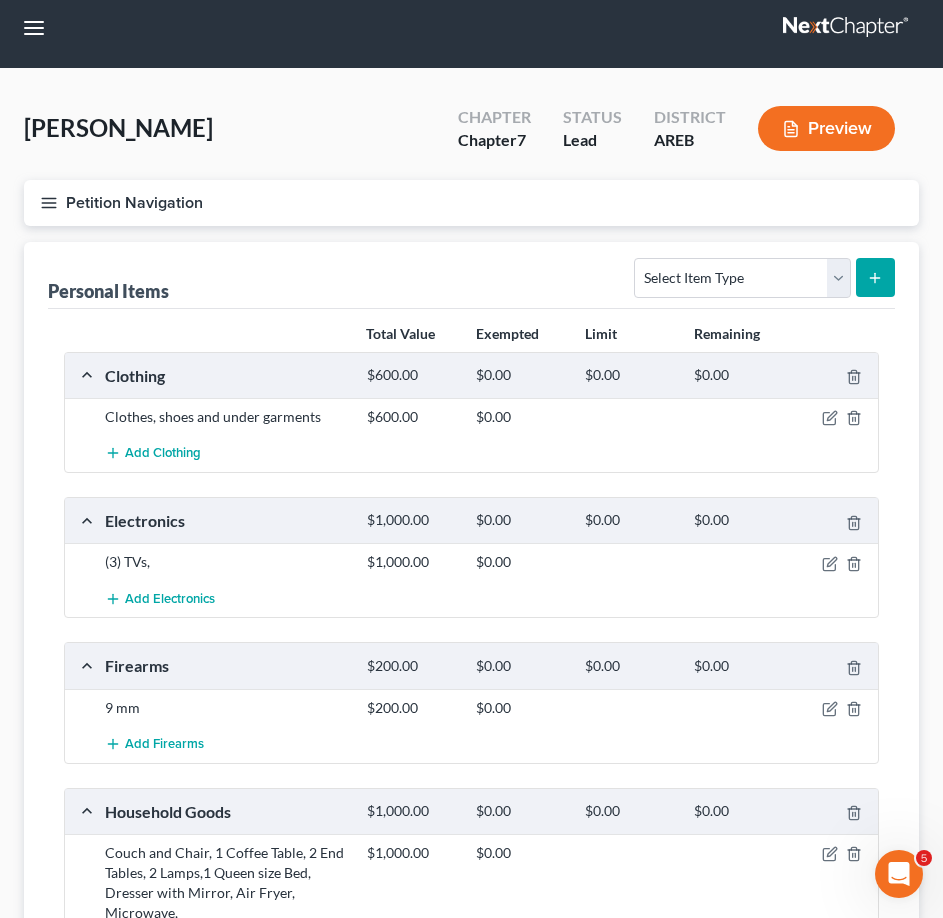 scroll, scrollTop: 0, scrollLeft: 0, axis: both 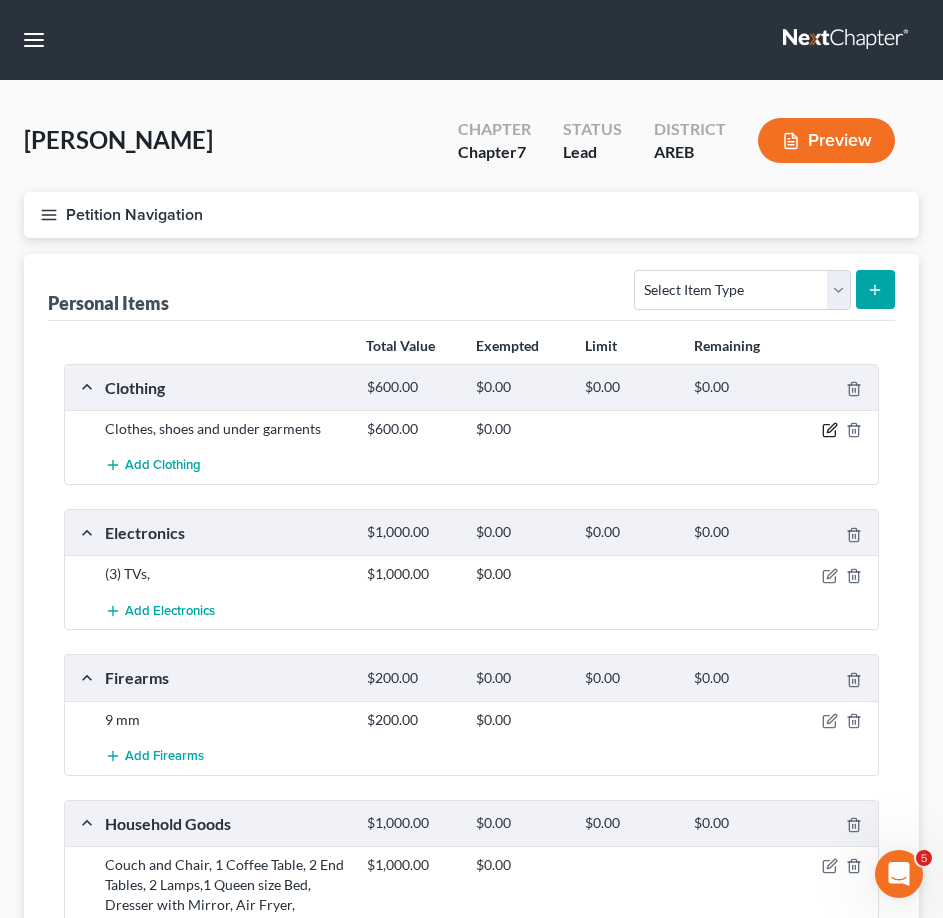 click 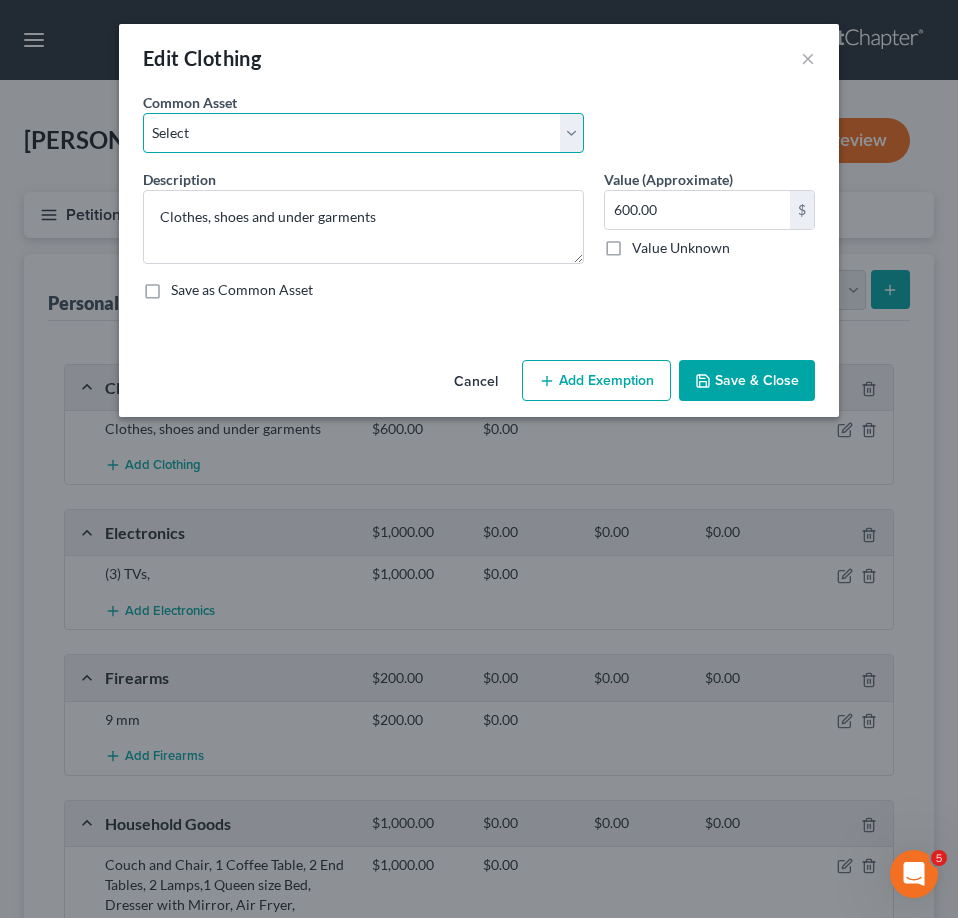 click on "Select Mens clothing Various Women's clothing for Filer and 2 daughters" at bounding box center (363, 133) 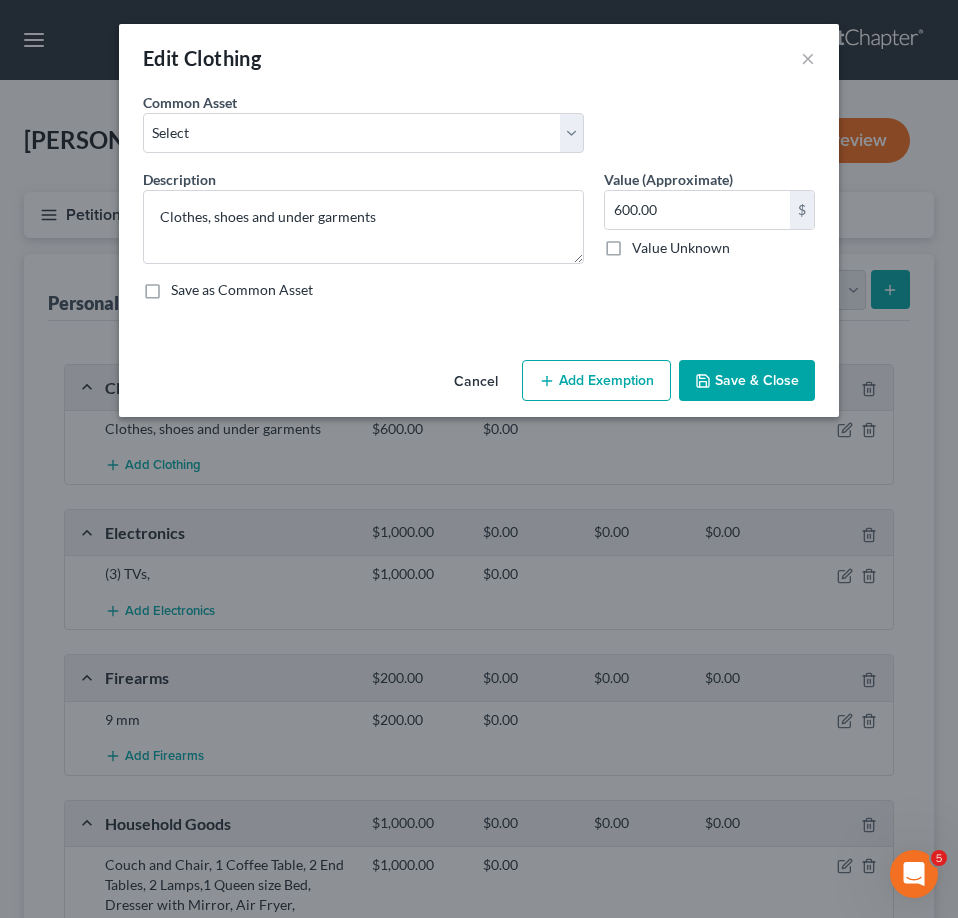 click on "Common Asset Select Mens clothing Various Women's clothing for Filer and 2 daughters" at bounding box center (479, 130) 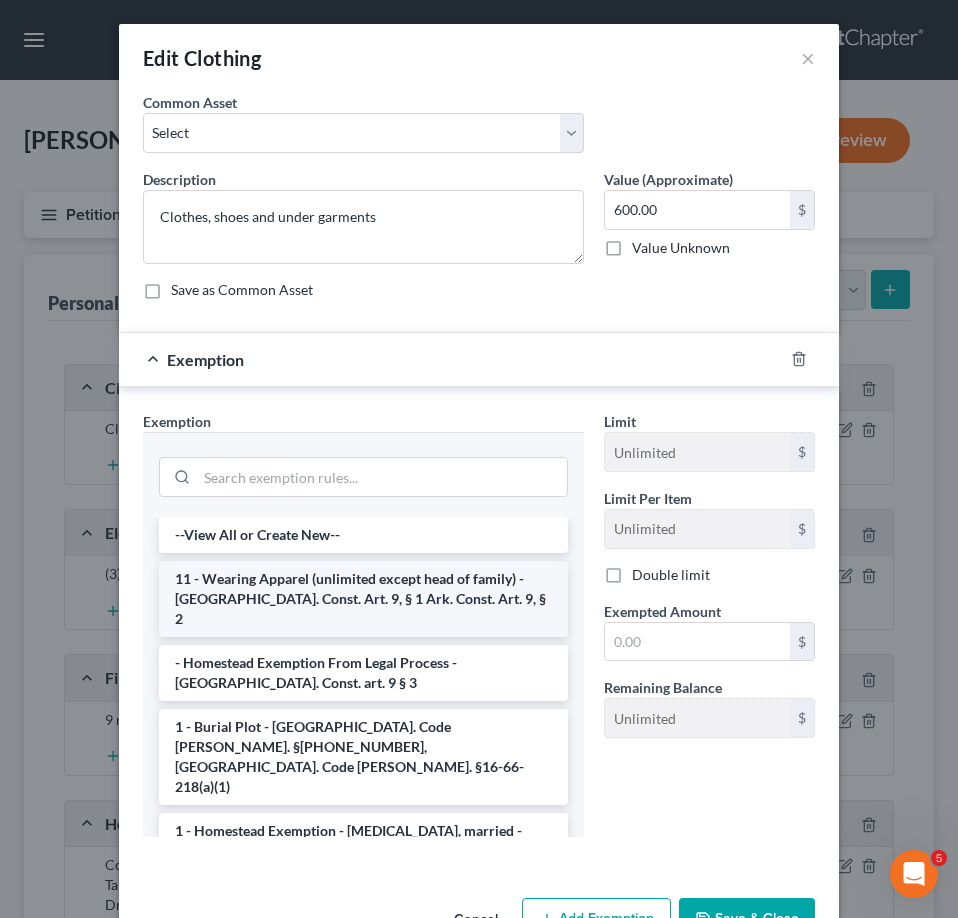 click on "11 - Wearing Apparel (unlimited except head of family) - [GEOGRAPHIC_DATA]. Const. Art. 9, § 1 Ark. Const. Art. 9, § 2" at bounding box center [363, 599] 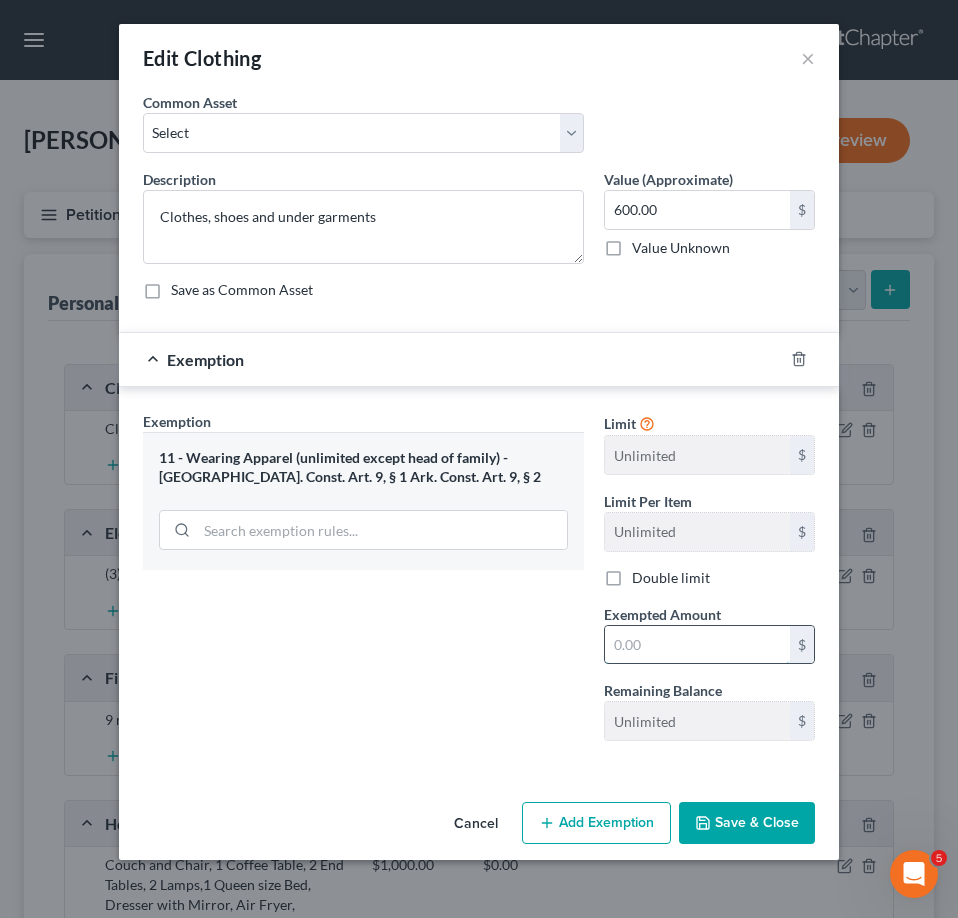 click at bounding box center (697, 645) 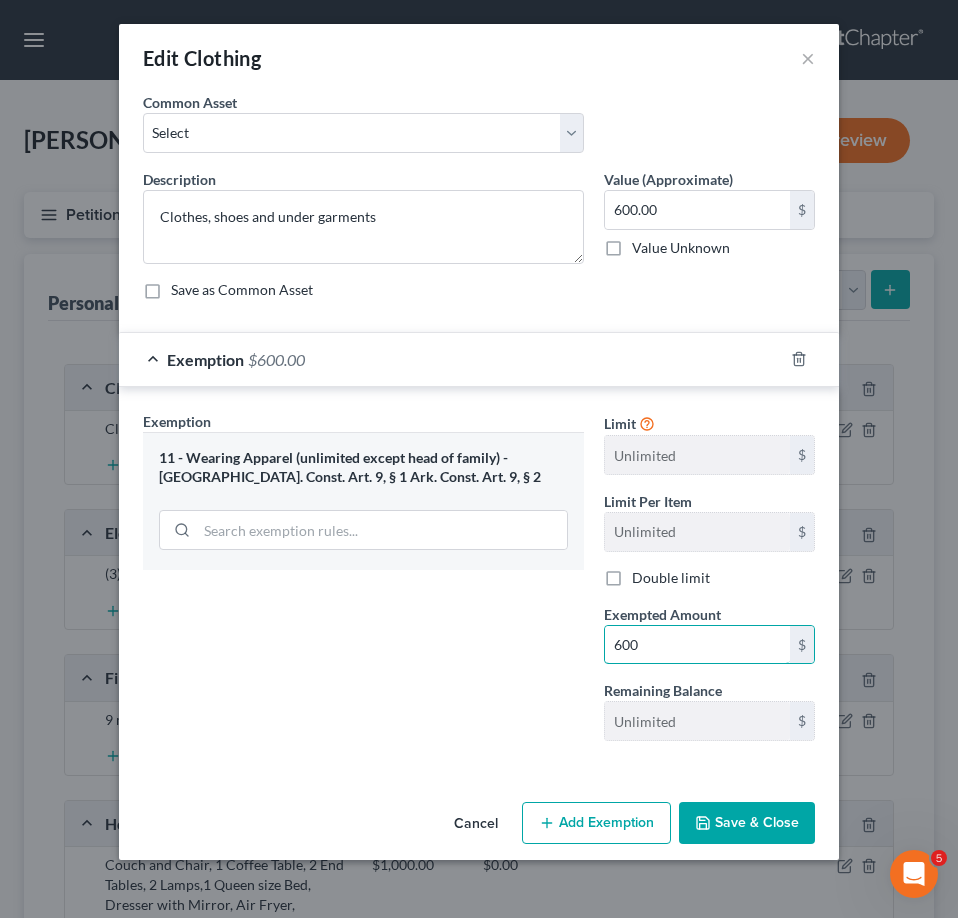 type on "600" 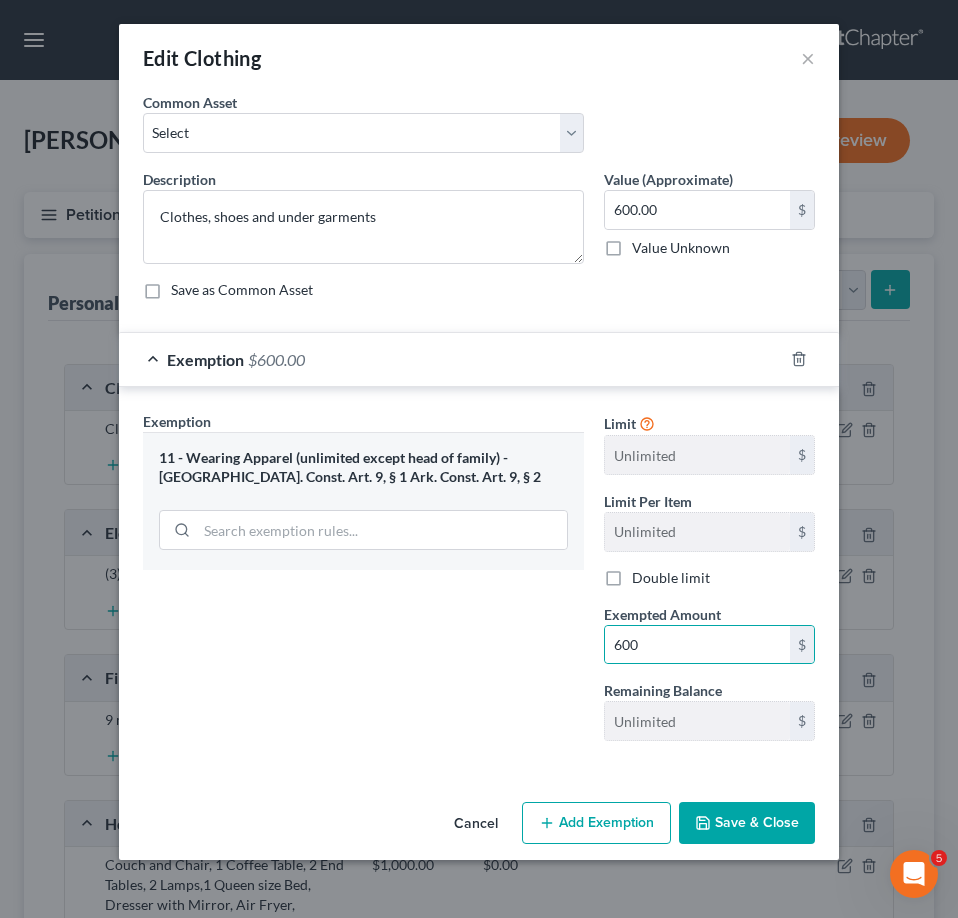 click 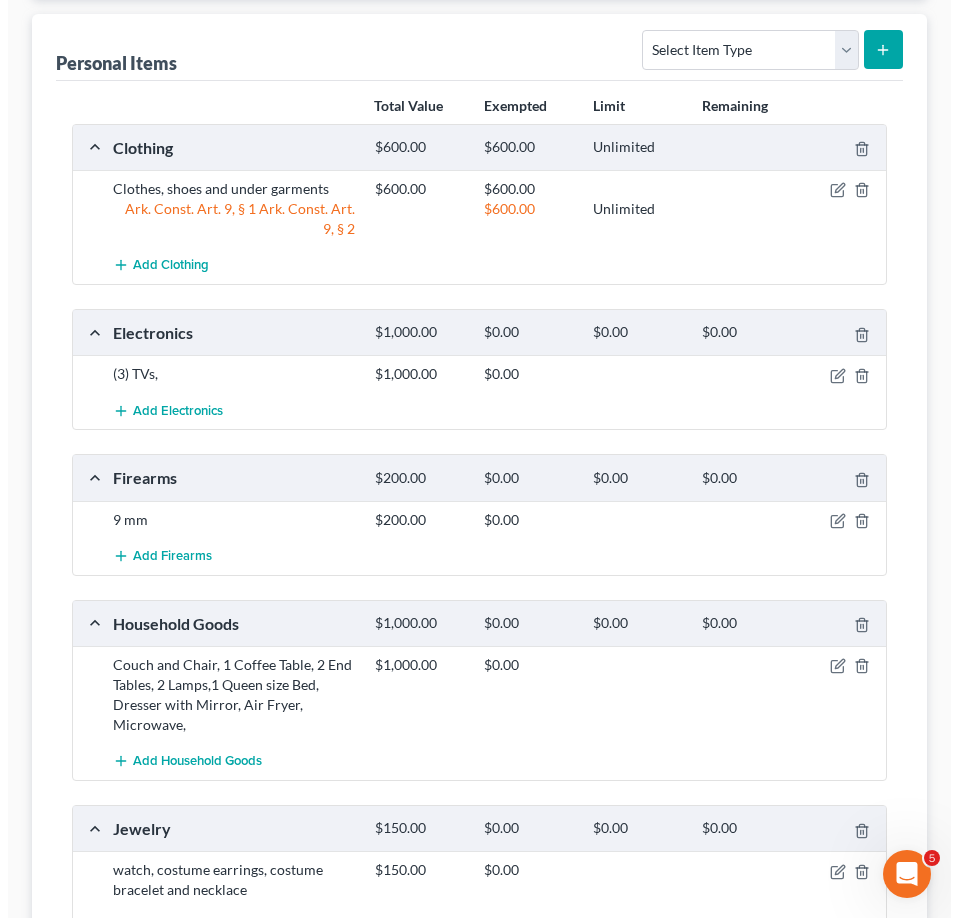 scroll, scrollTop: 300, scrollLeft: 0, axis: vertical 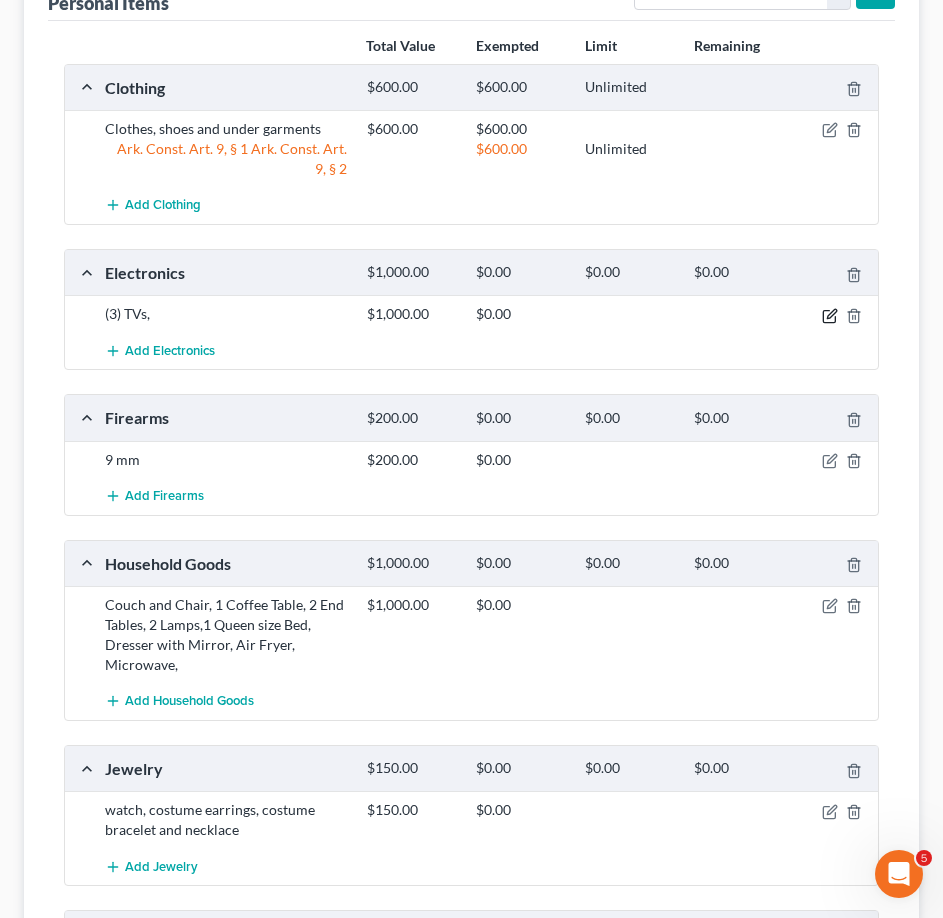 click 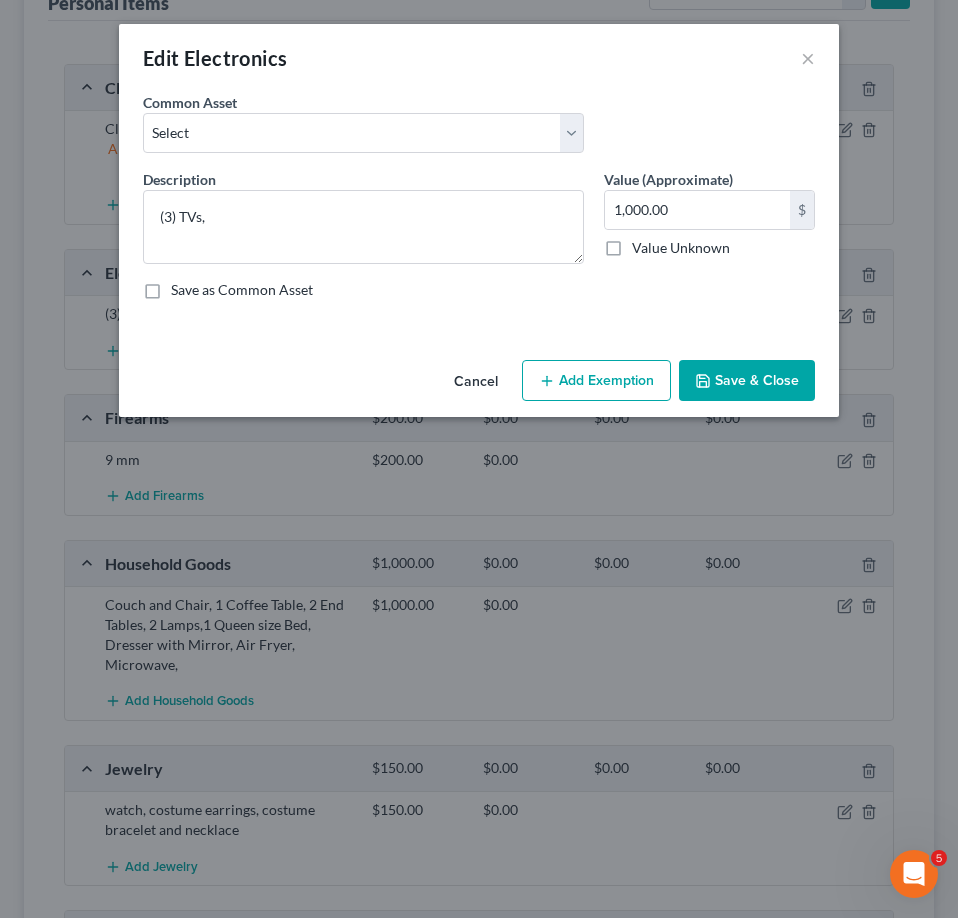 click on "Add Exemption" at bounding box center [596, 381] 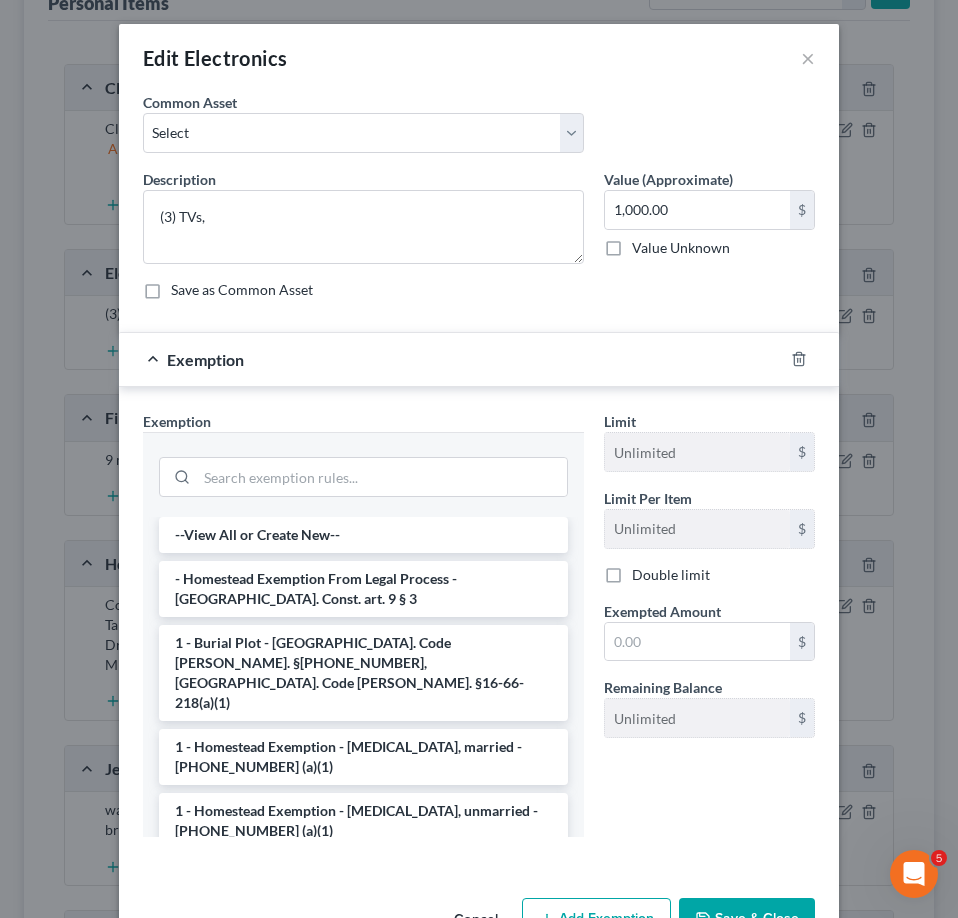 scroll, scrollTop: 61, scrollLeft: 0, axis: vertical 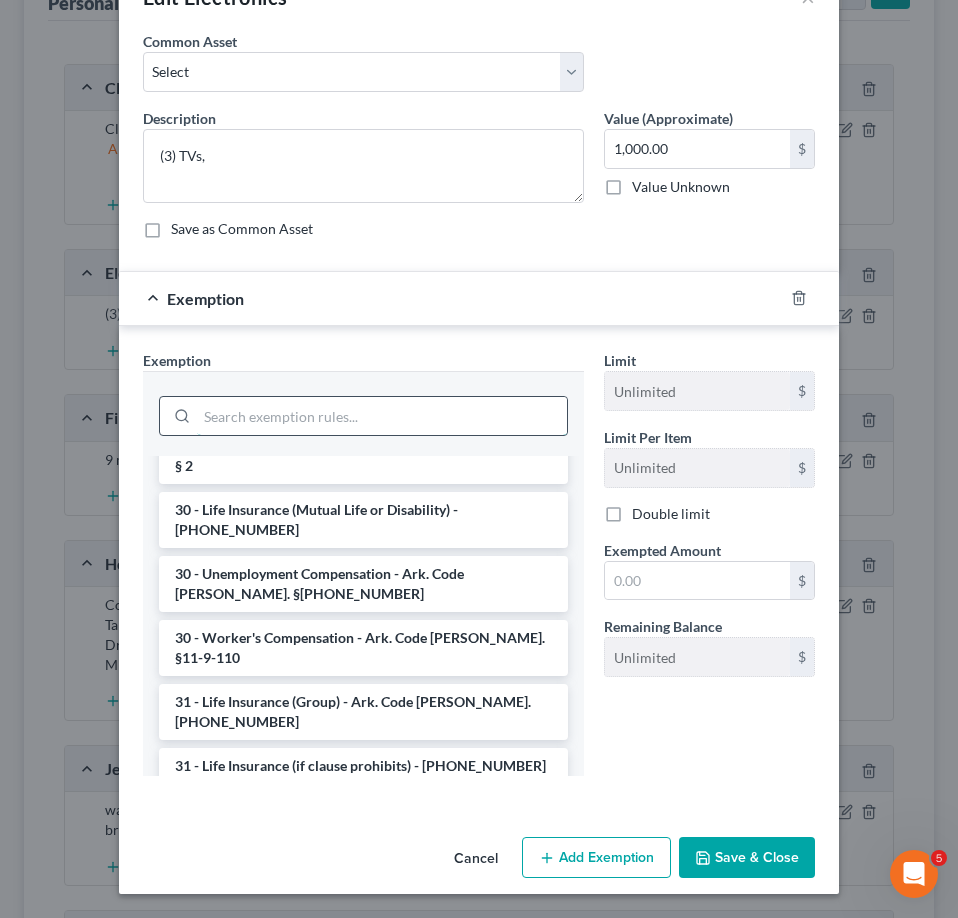 click at bounding box center (382, 416) 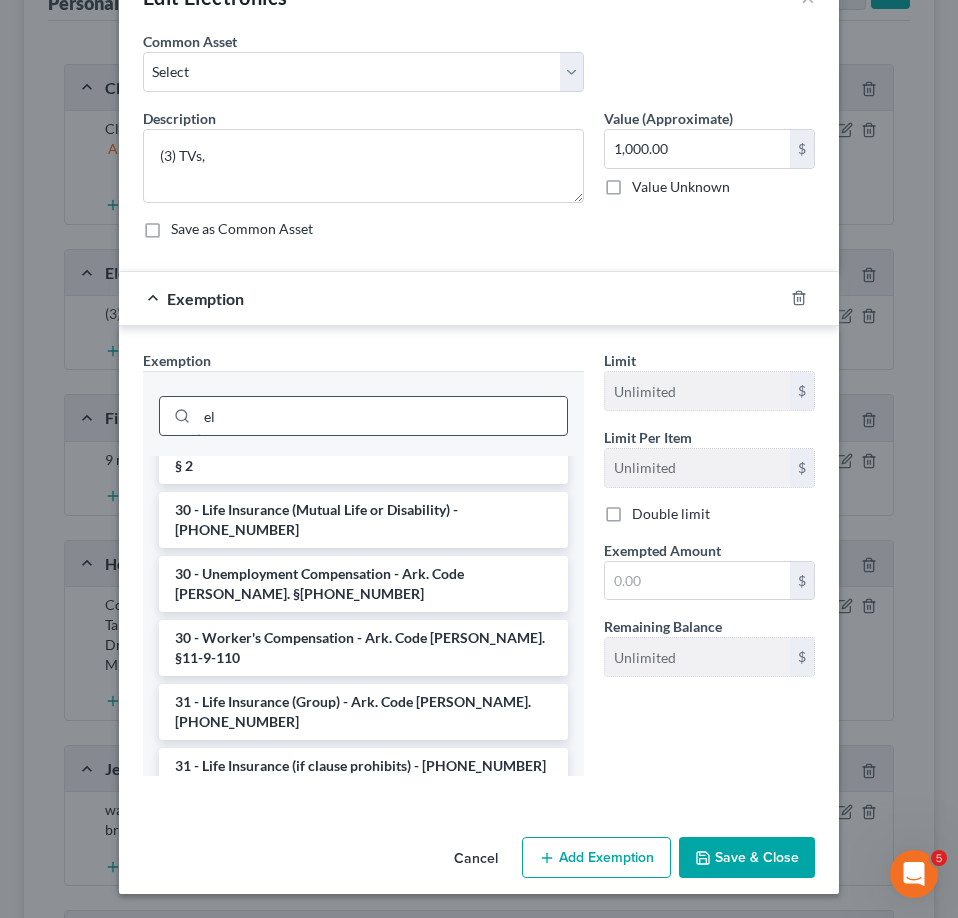 scroll, scrollTop: 0, scrollLeft: 0, axis: both 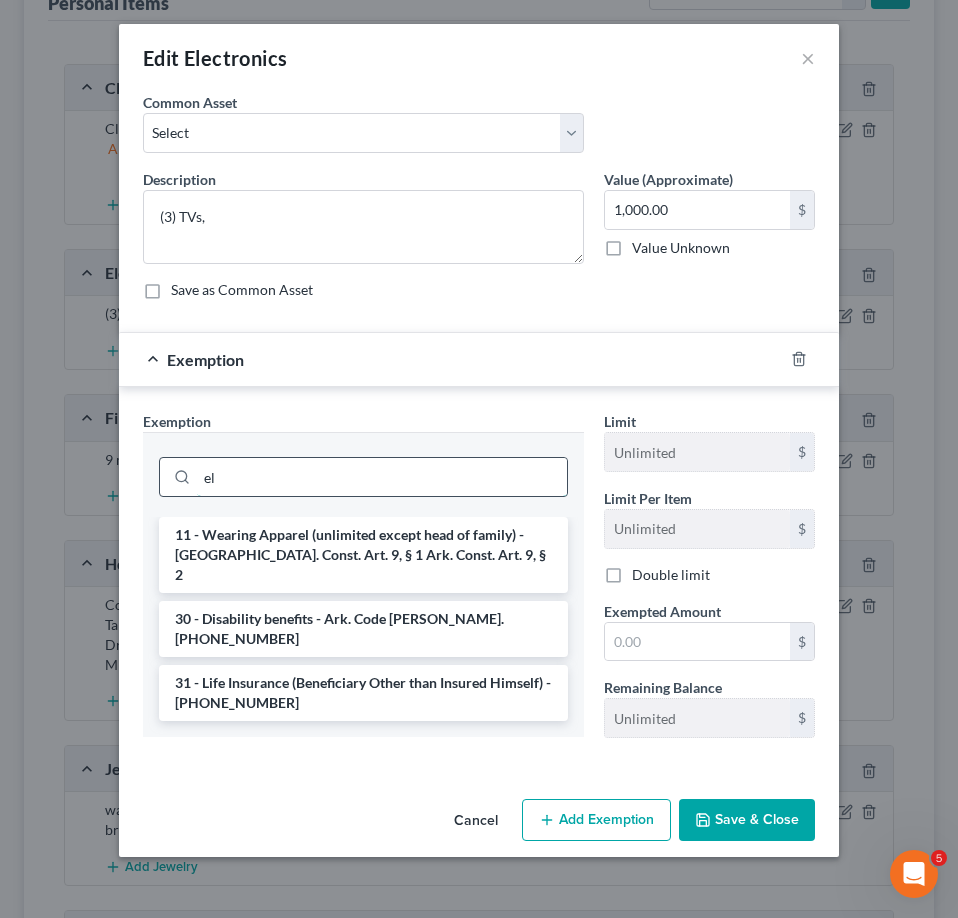 type on "e" 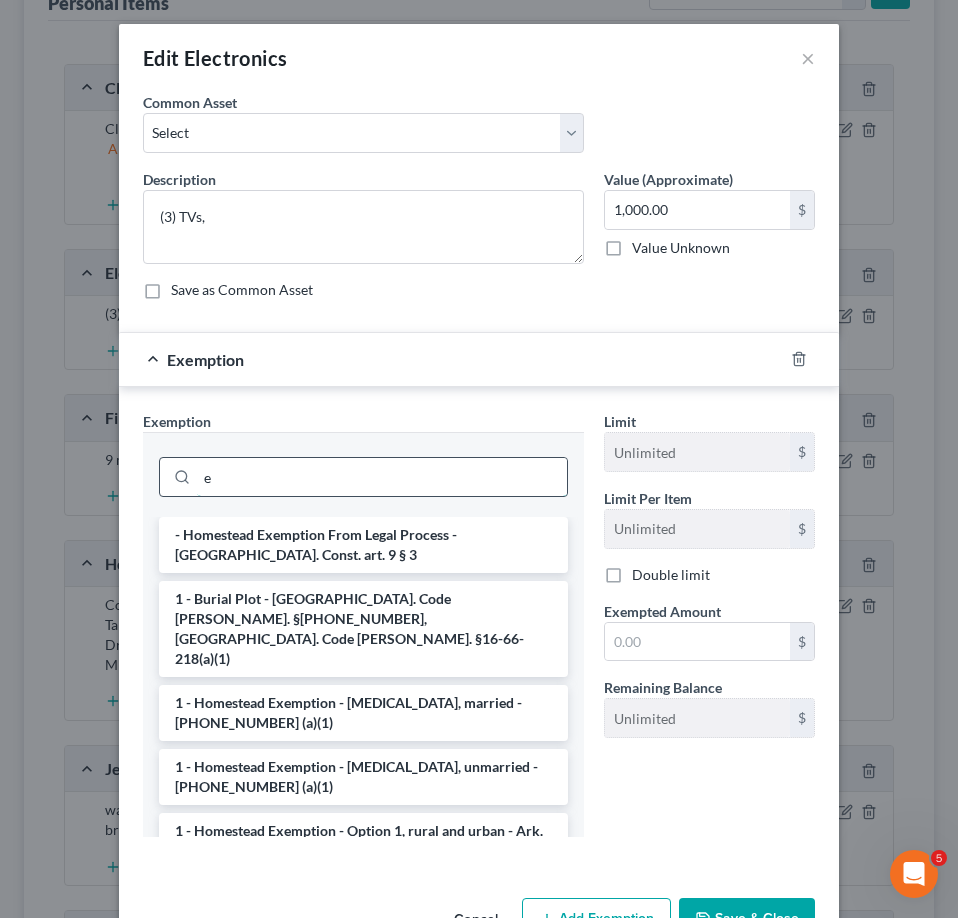 type 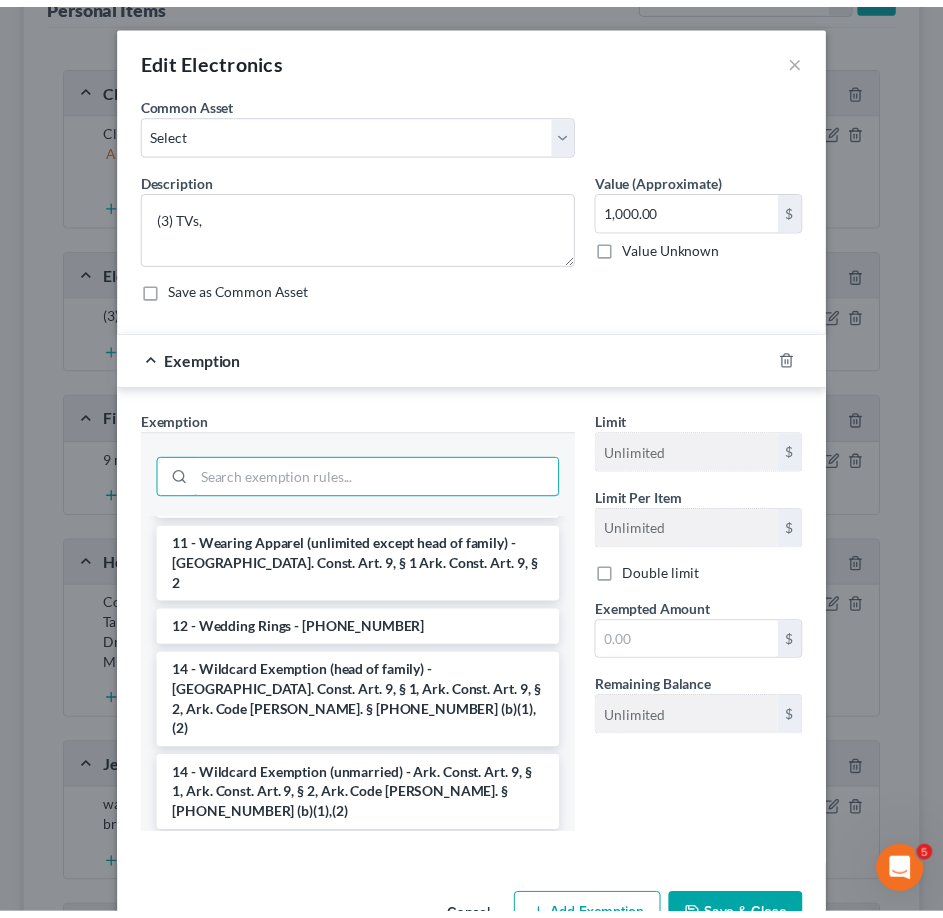 scroll, scrollTop: 400, scrollLeft: 0, axis: vertical 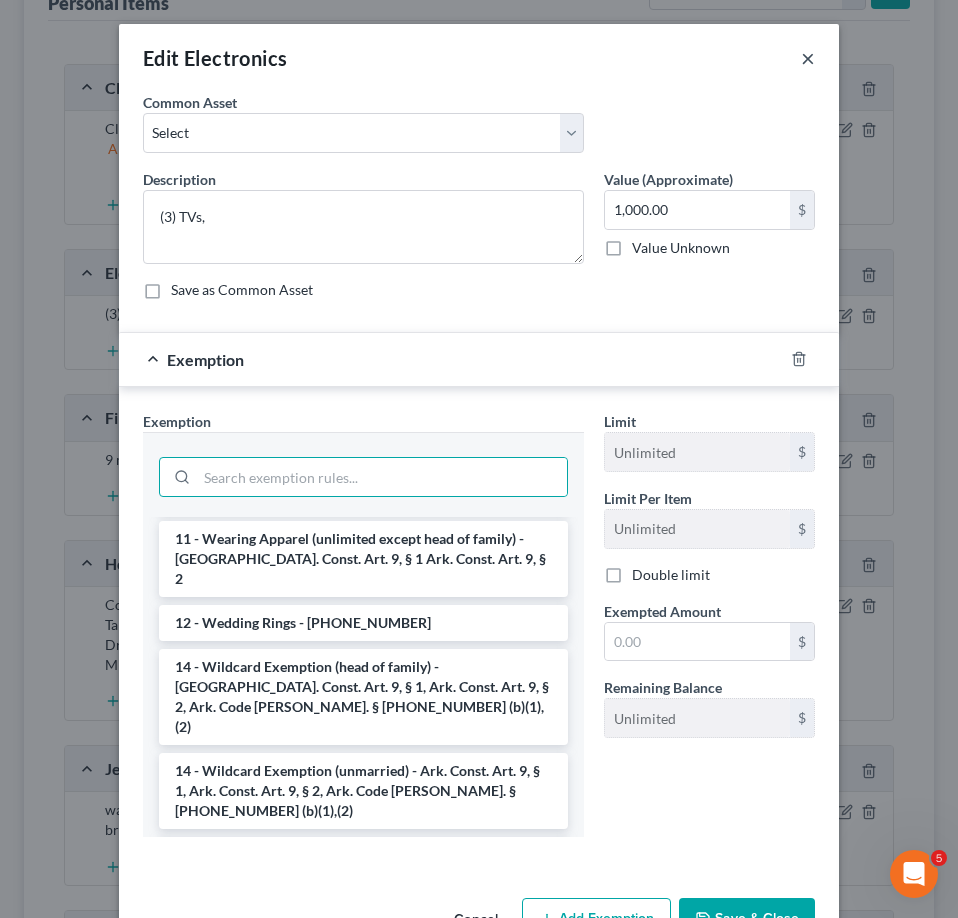 click on "×" at bounding box center (808, 58) 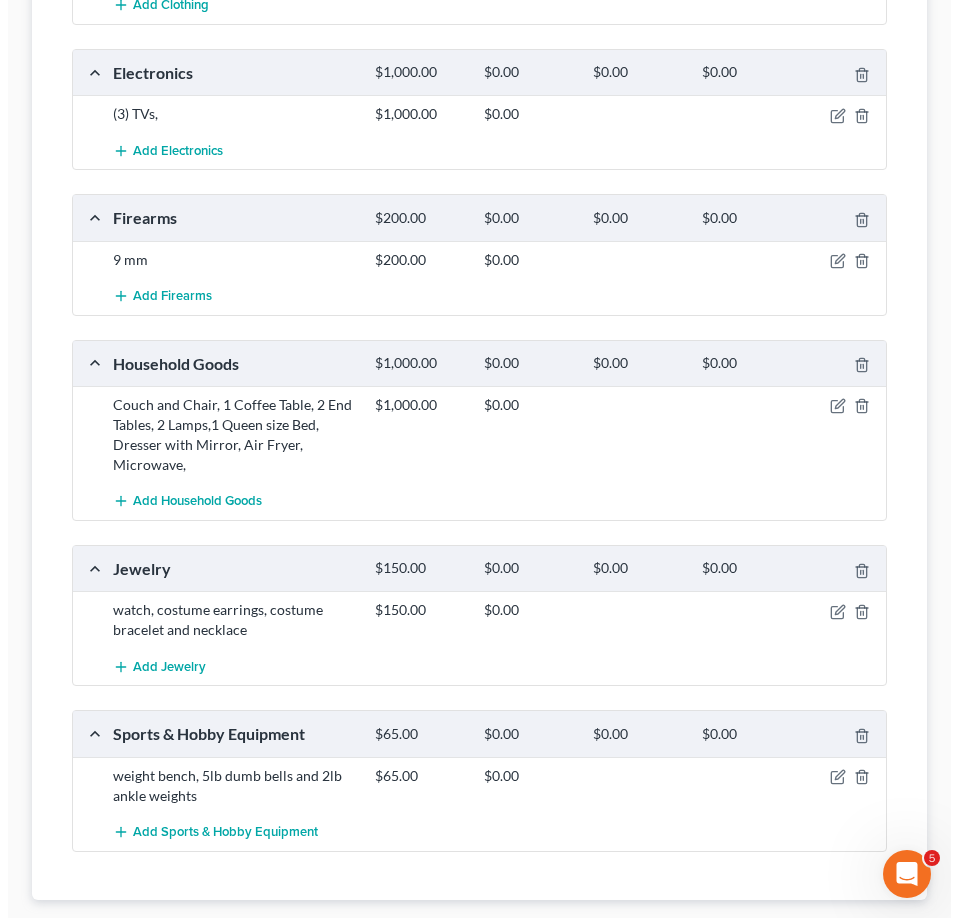 scroll, scrollTop: 600, scrollLeft: 0, axis: vertical 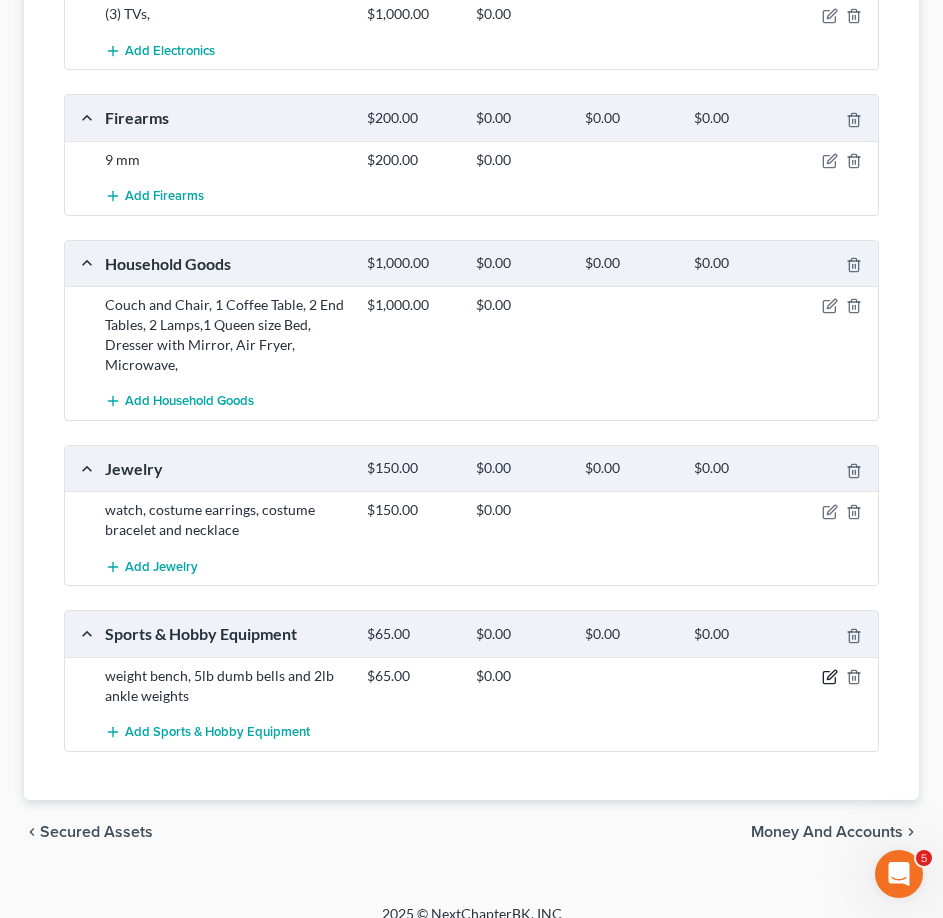 click 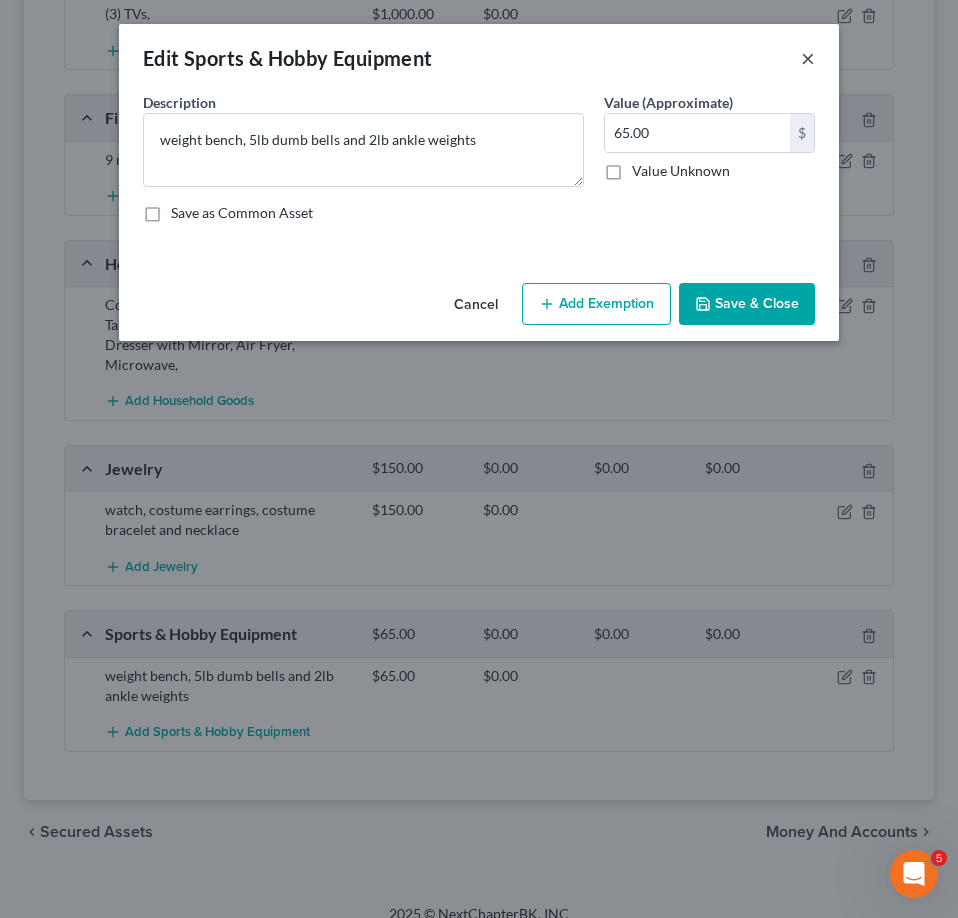 click on "×" at bounding box center (808, 58) 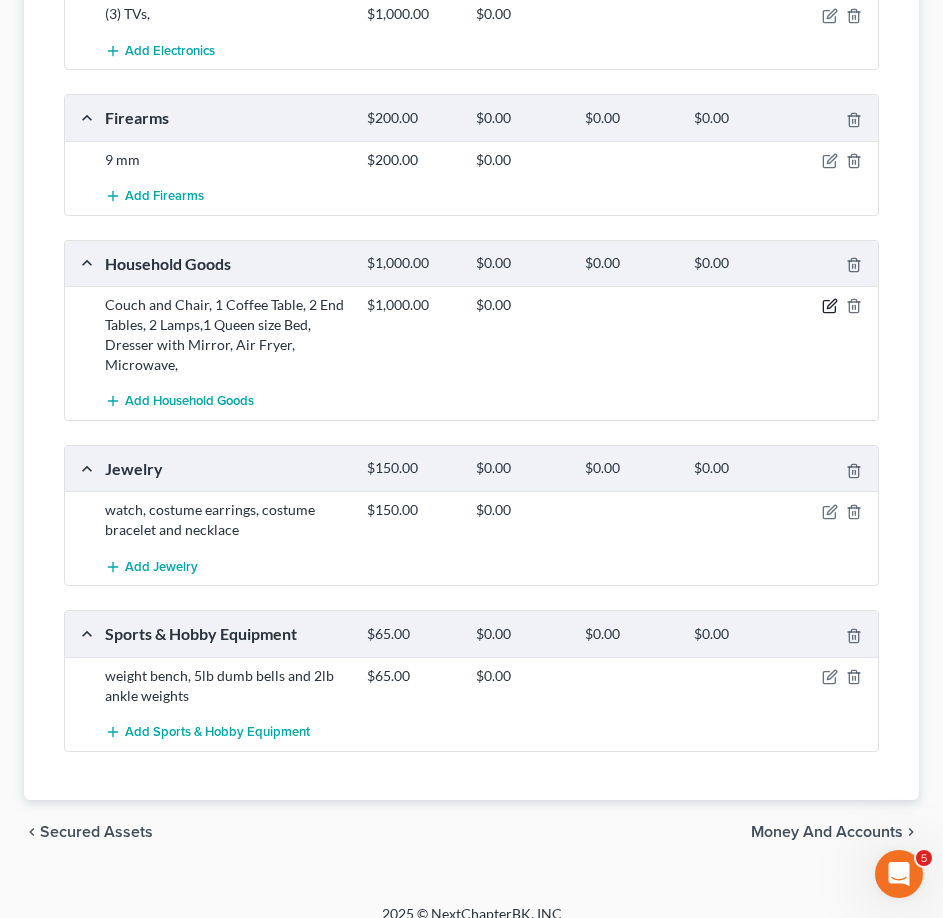 click 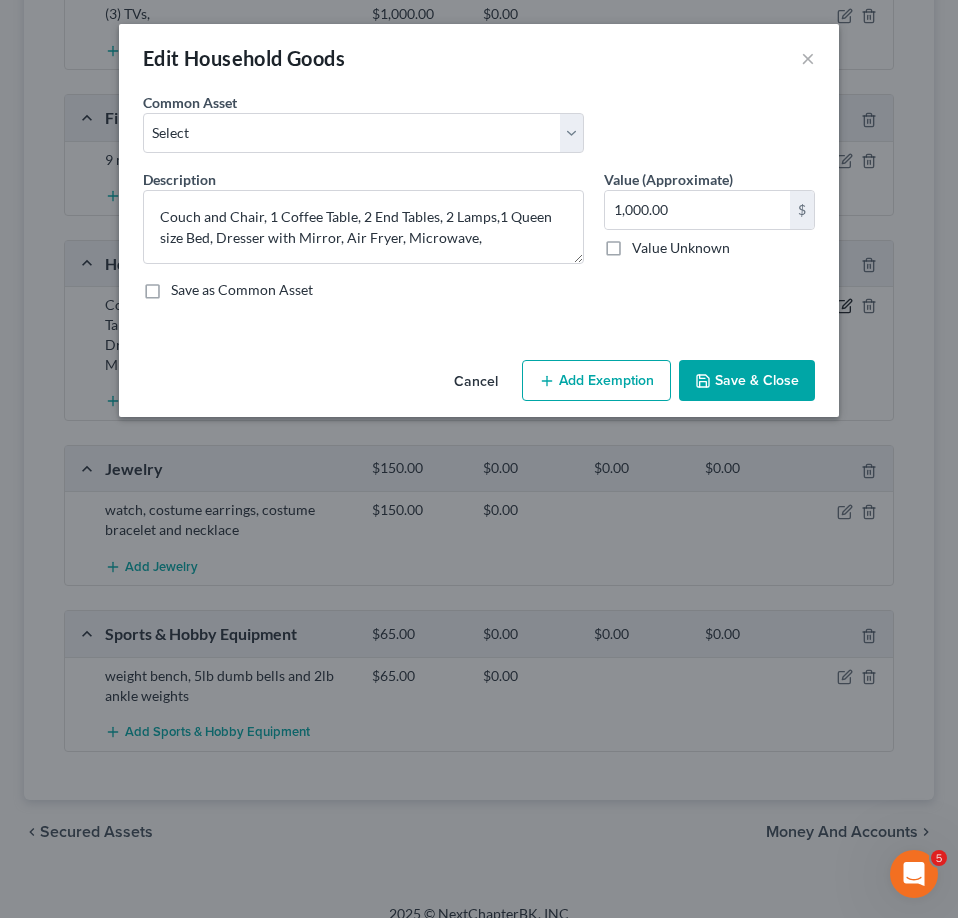 click on "Edit Household Goods  × An exemption set must first be selected from the Filing Information section. Common Asset Select Refrigerator Microwave
Description
*
Couch and Chair, 1 Coffee Table, 2 End Tables, 2 Lamps,1 Queen size Bed, Dresser with Mirror, Air Fryer, Microwave, Value (Approximate)
1,000.00 $
Value Unknown
Balance Undetermined
1,000.00 $
Value Unknown
Save as Common Asset Cancel Add Exemption Save & Close" at bounding box center [479, 459] 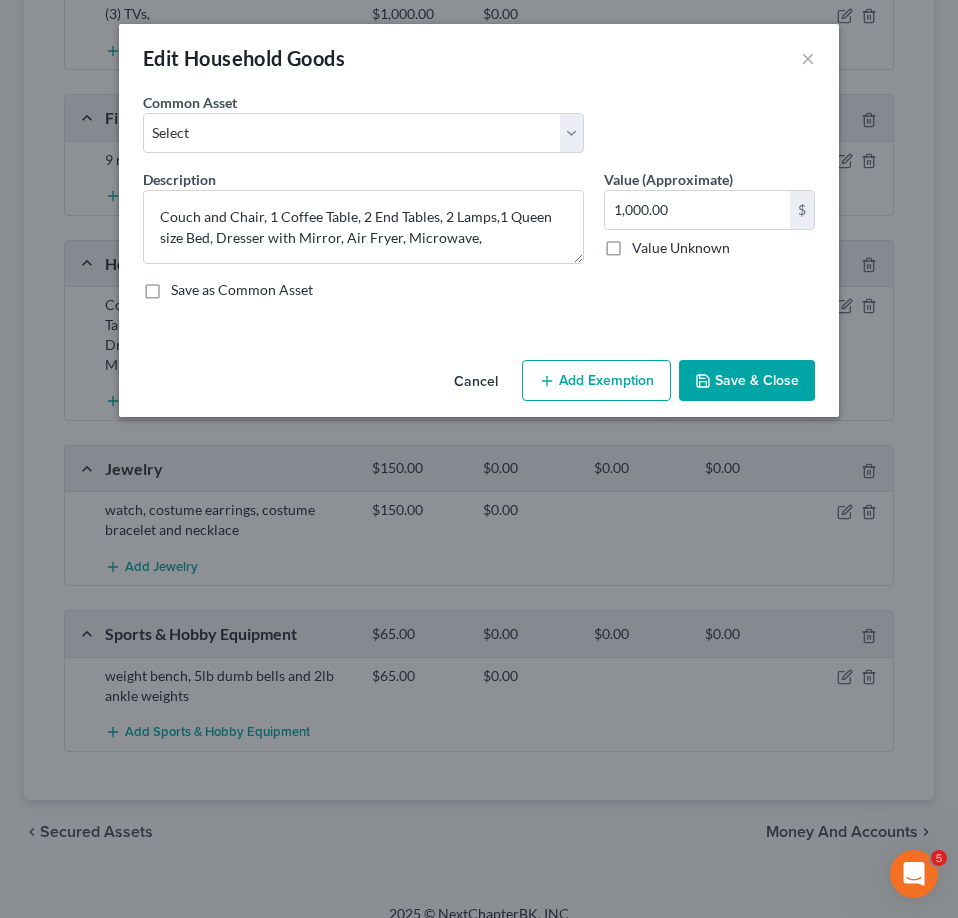 click on "Add Exemption" at bounding box center [596, 381] 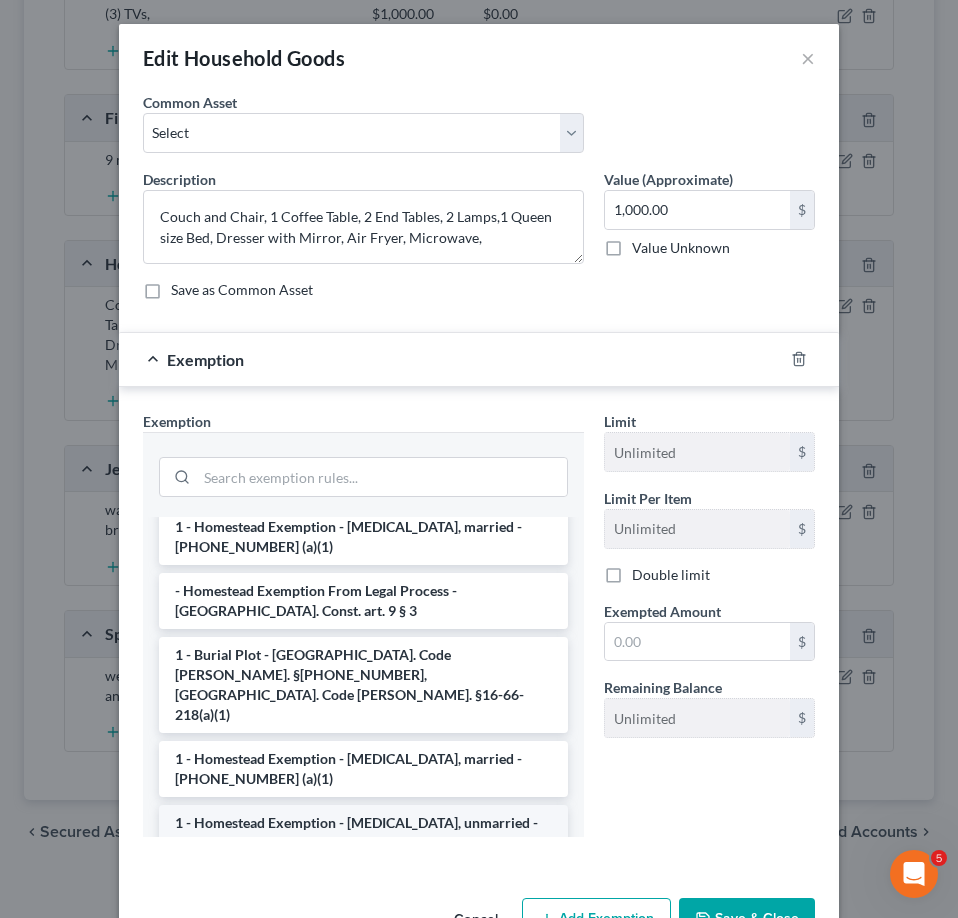 scroll, scrollTop: 100, scrollLeft: 0, axis: vertical 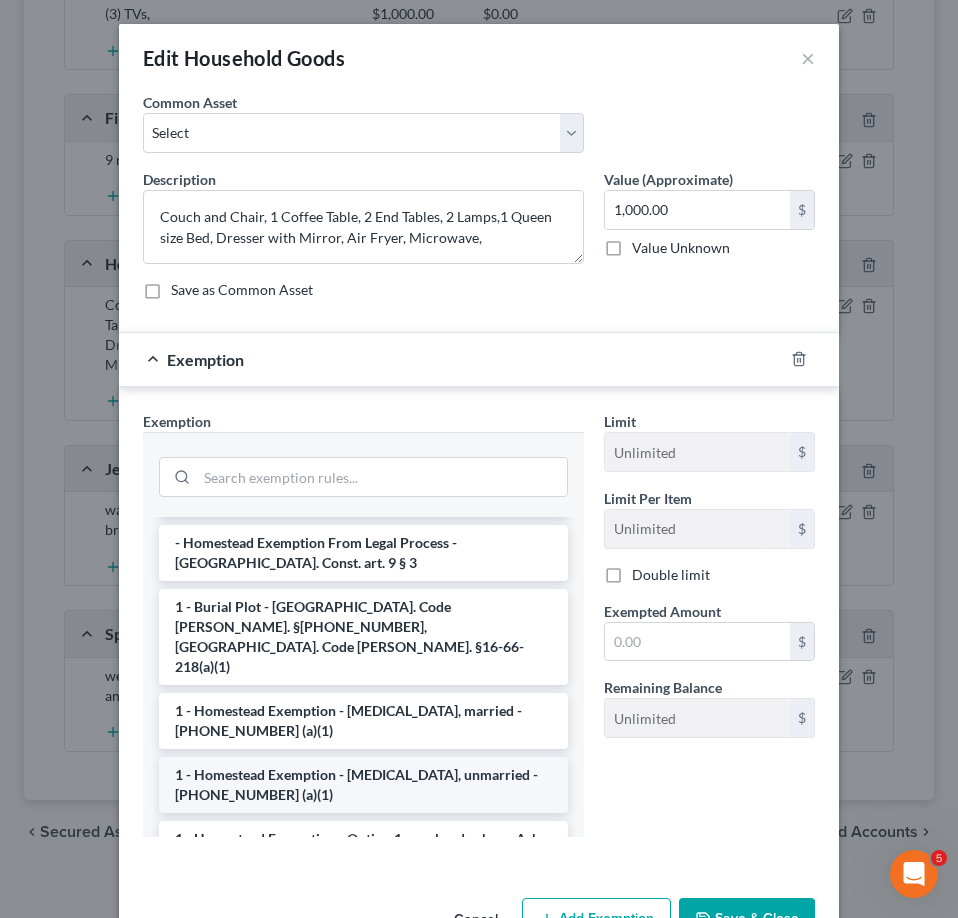 click on "1 - Homestead Exemption - [MEDICAL_DATA], unmarried - [PHONE_NUMBER] (a)(1)" at bounding box center (363, 785) 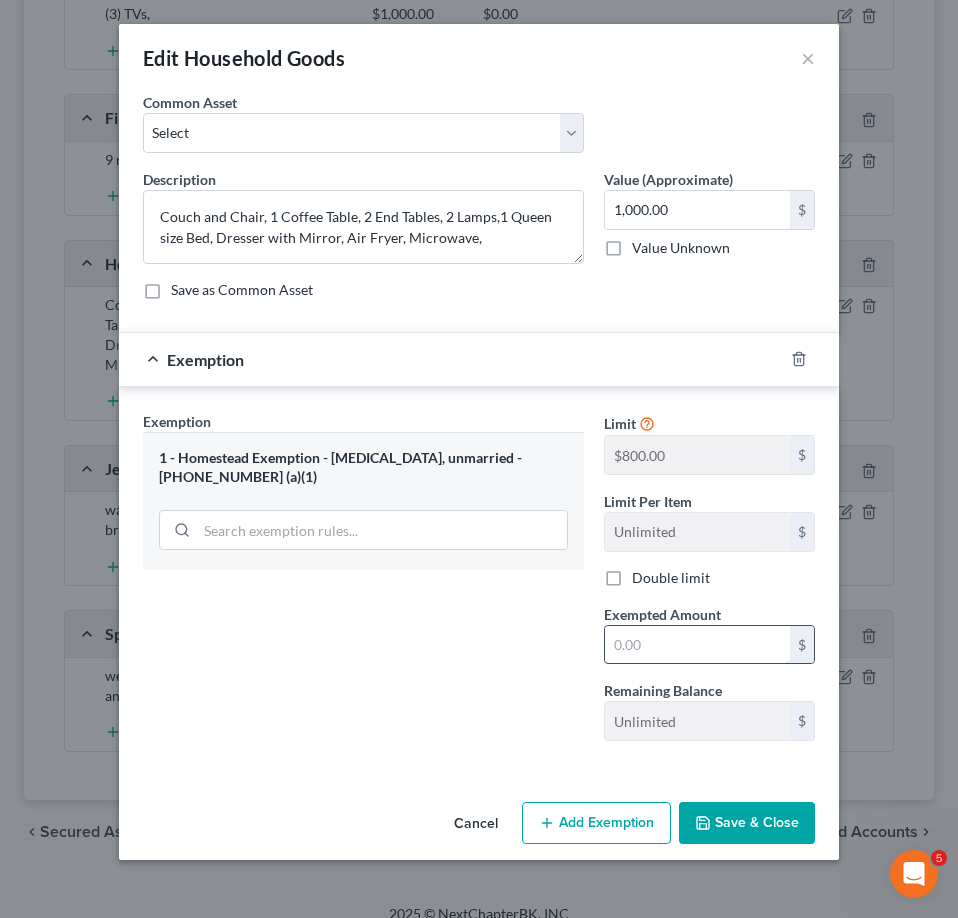 click at bounding box center [697, 645] 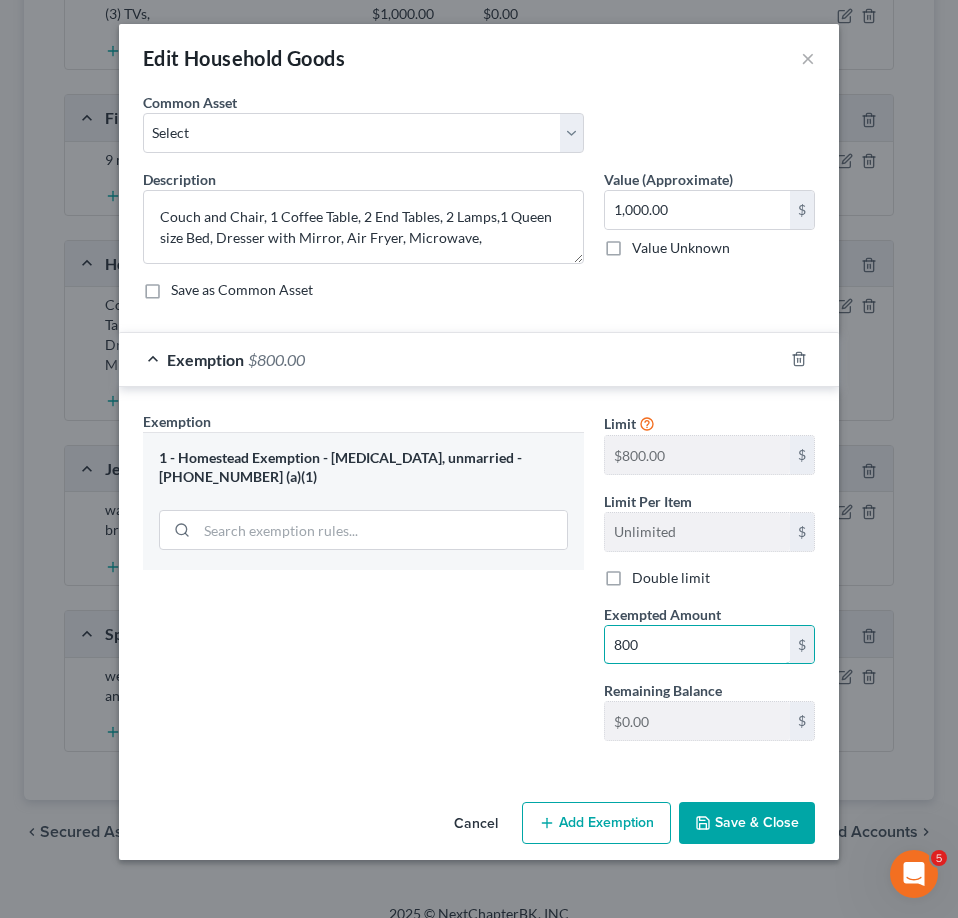 type on "800" 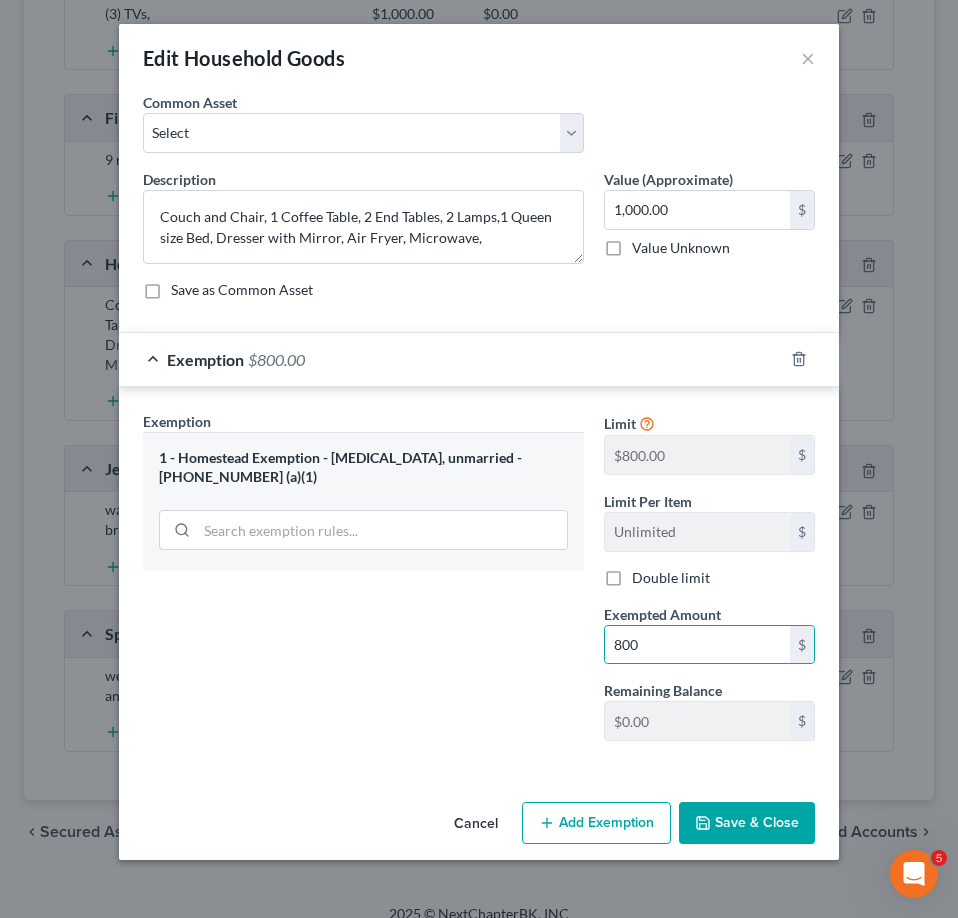 click on "Add Exemption" at bounding box center (596, 823) 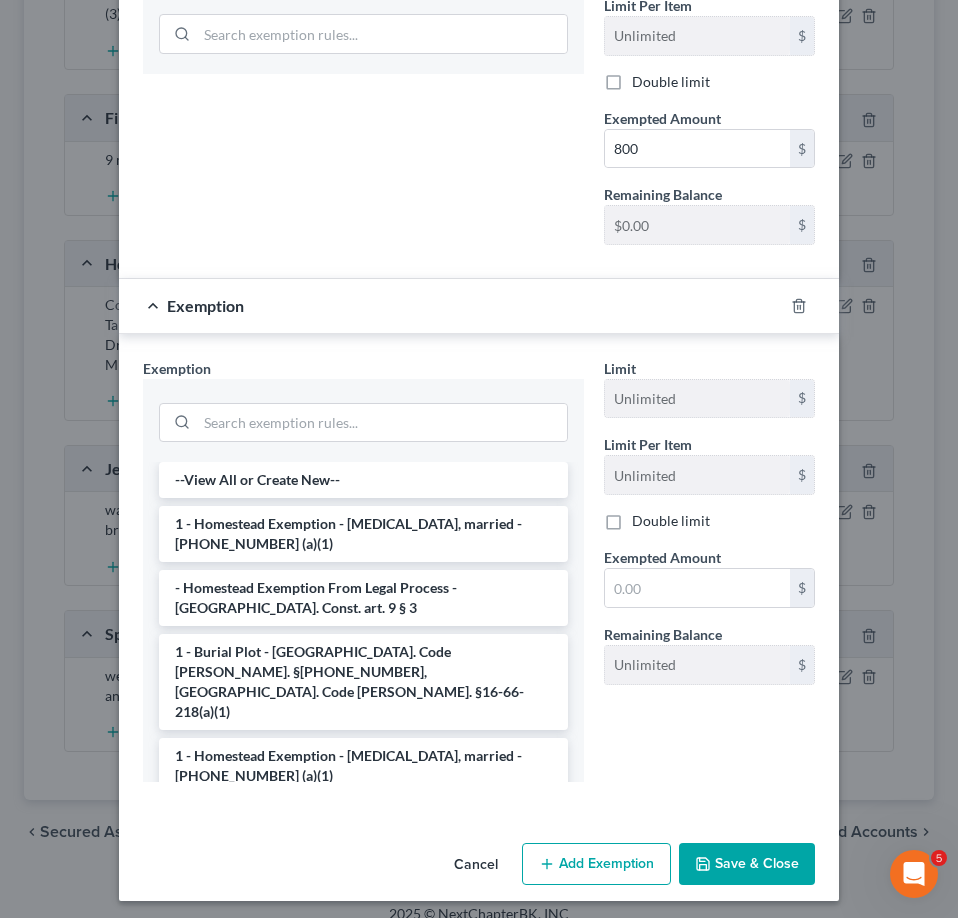 scroll, scrollTop: 503, scrollLeft: 0, axis: vertical 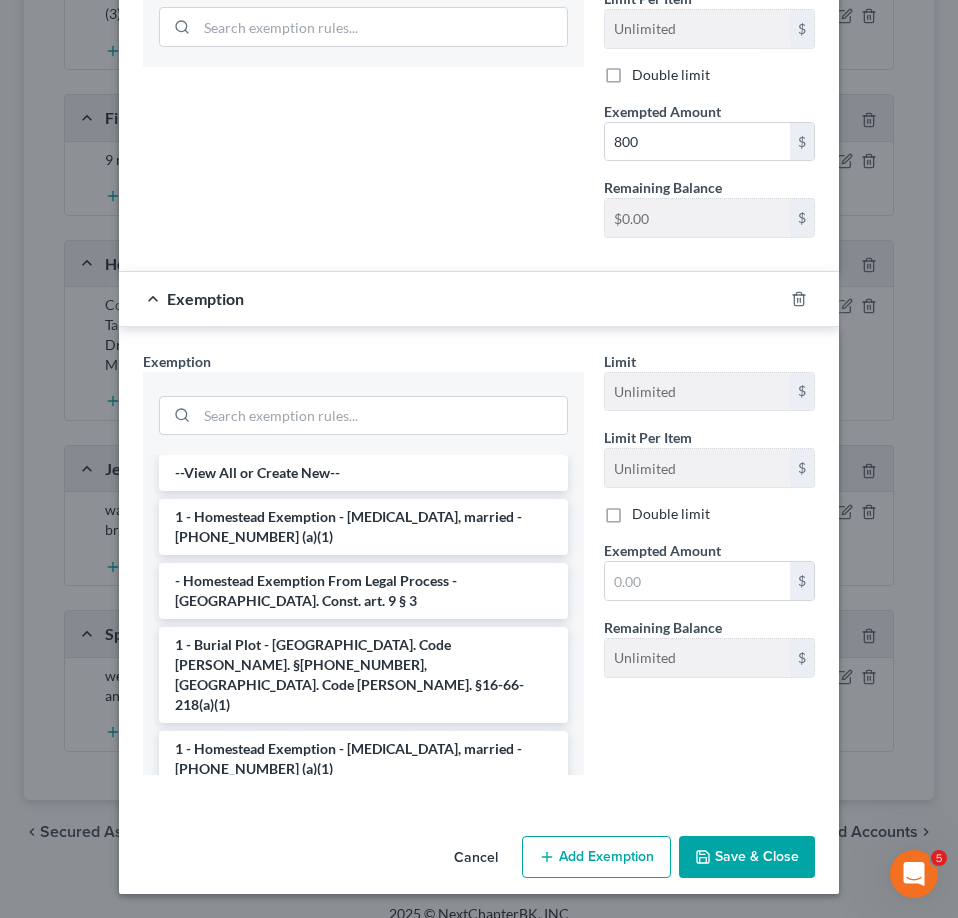 click on "Cancel Add Exemption Save & Close" at bounding box center (479, 861) 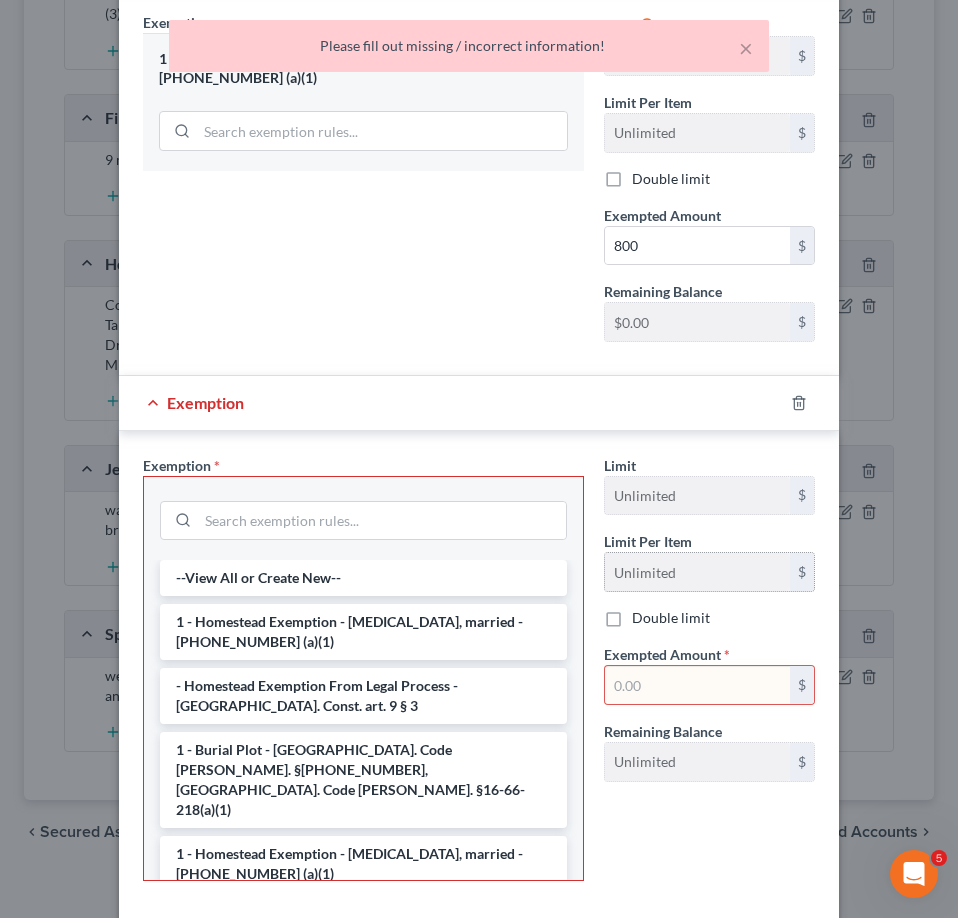 scroll, scrollTop: 403, scrollLeft: 0, axis: vertical 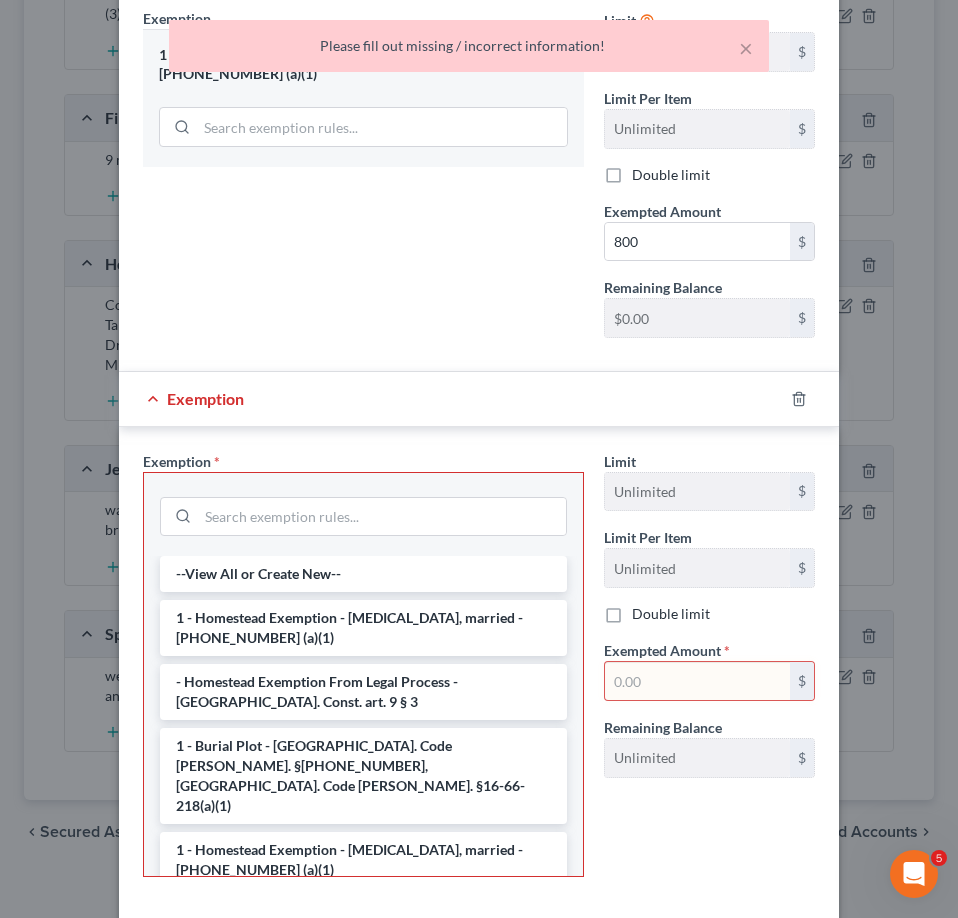 click at bounding box center [811, 399] 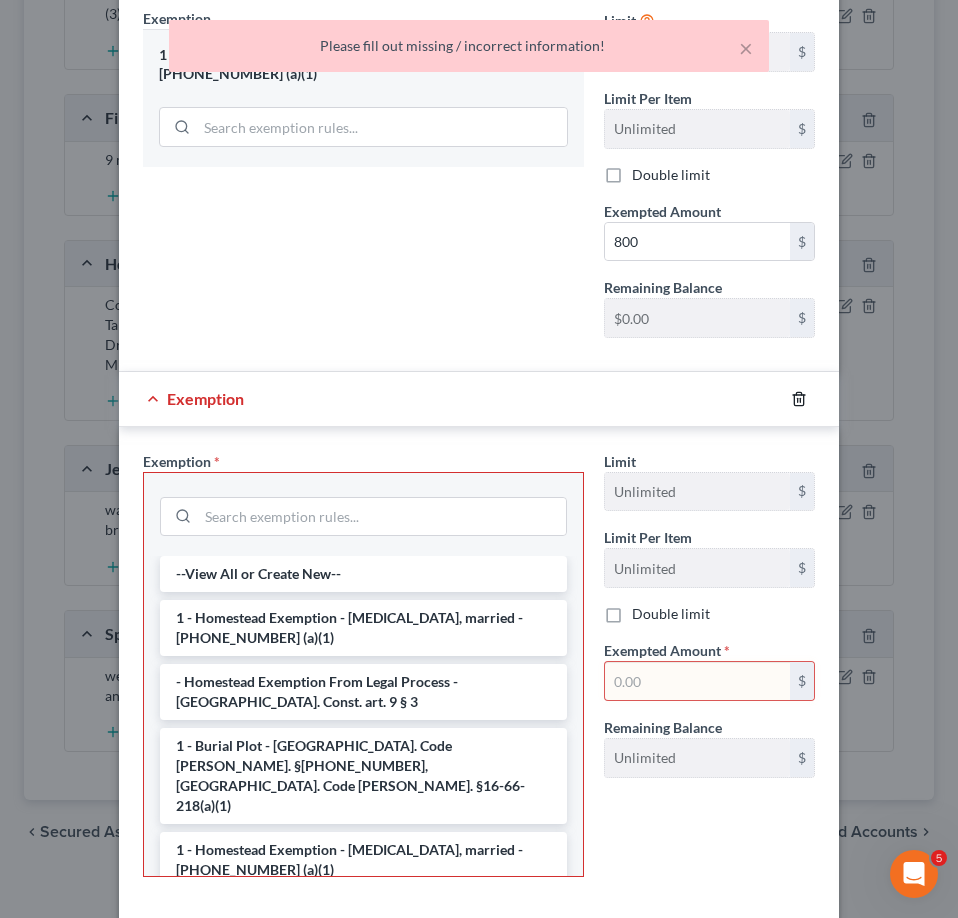 click 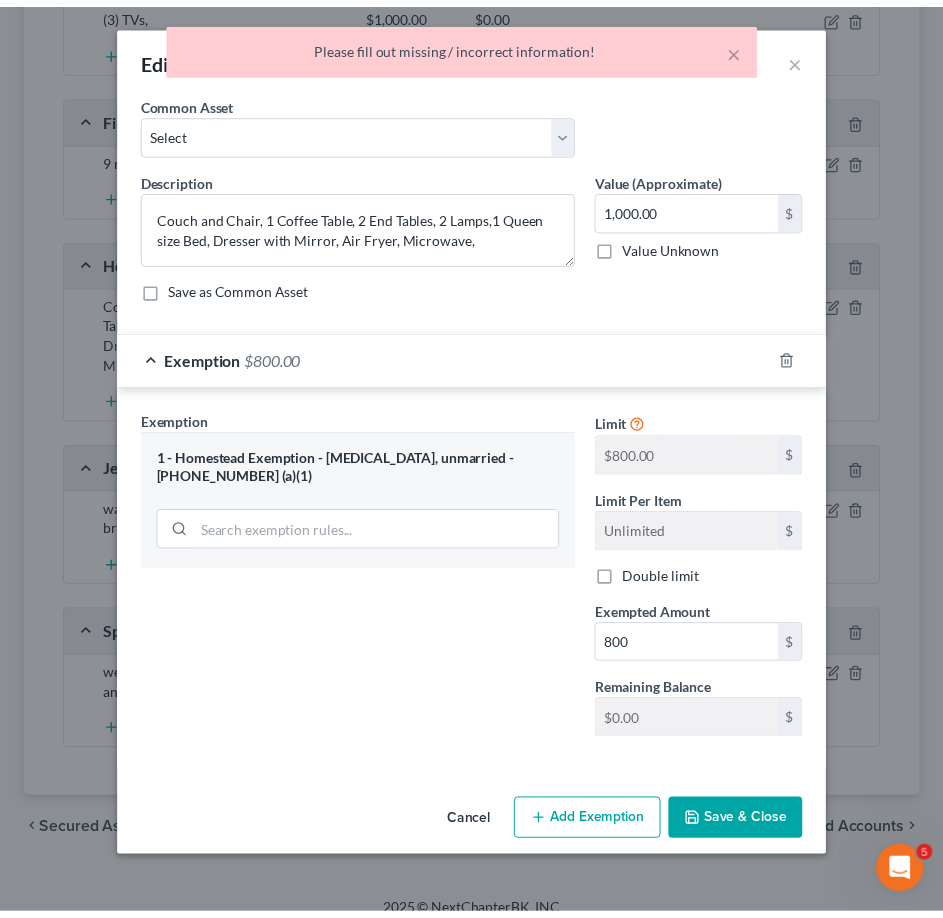 scroll, scrollTop: 0, scrollLeft: 0, axis: both 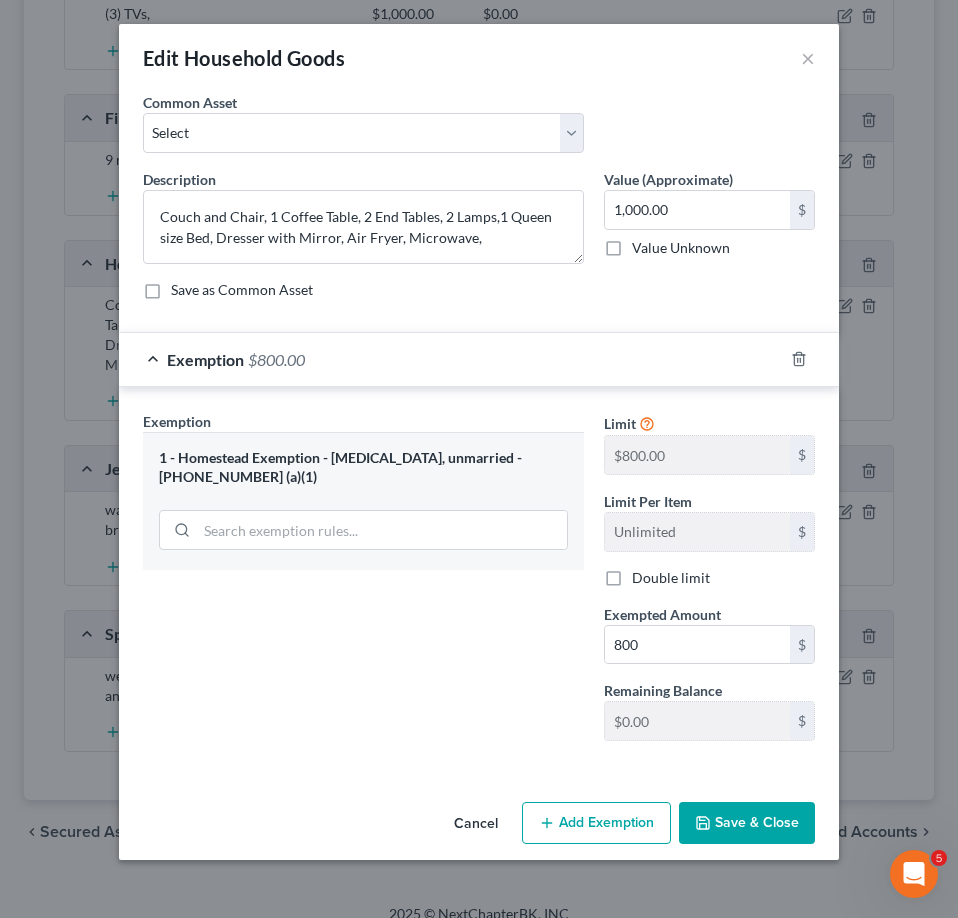 click on "Save & Close" at bounding box center [747, 823] 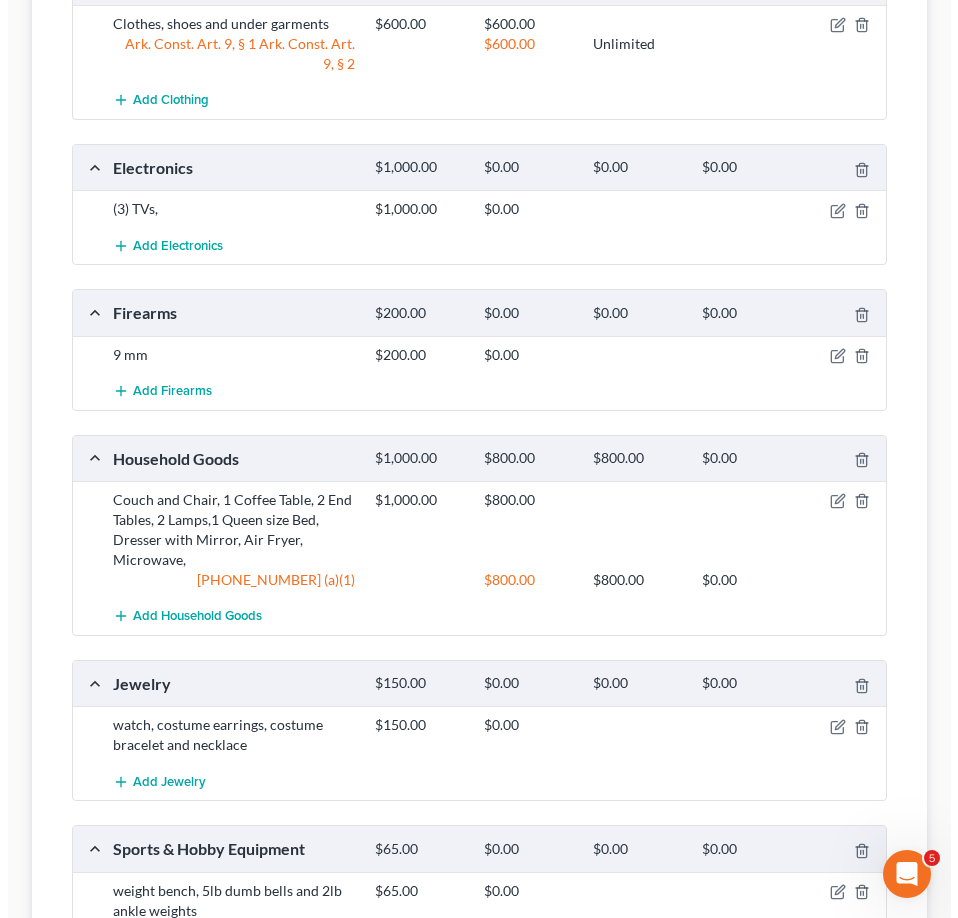 scroll, scrollTop: 400, scrollLeft: 0, axis: vertical 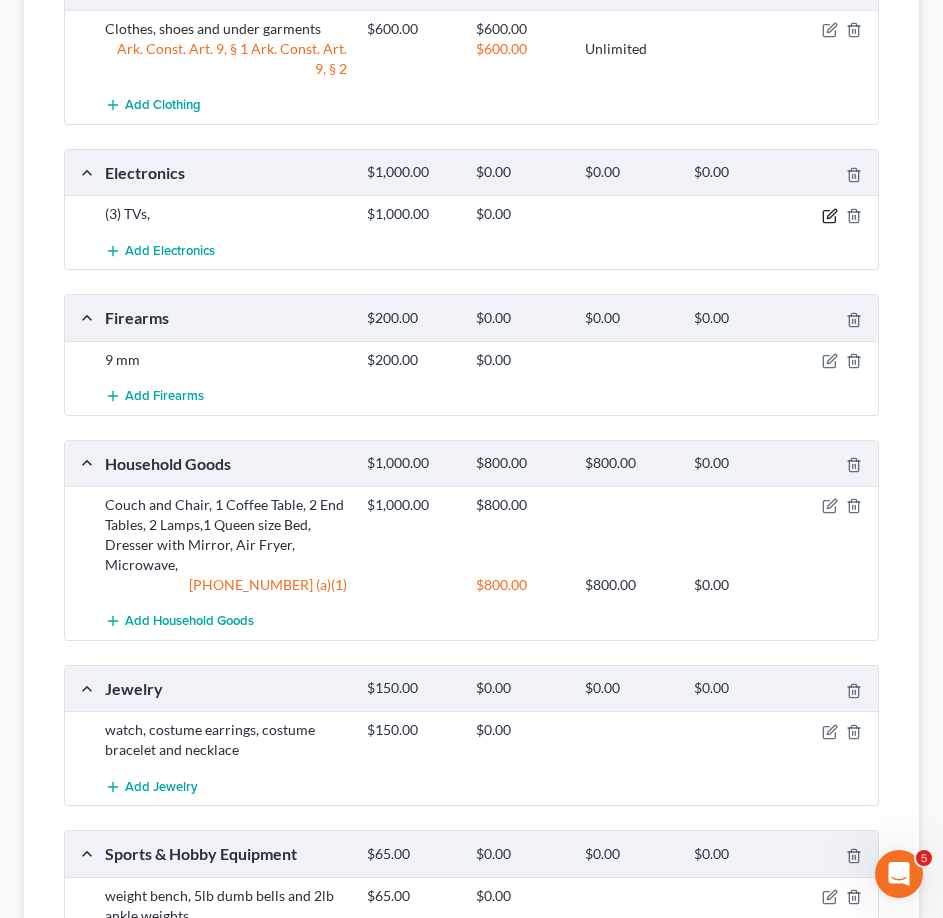 click 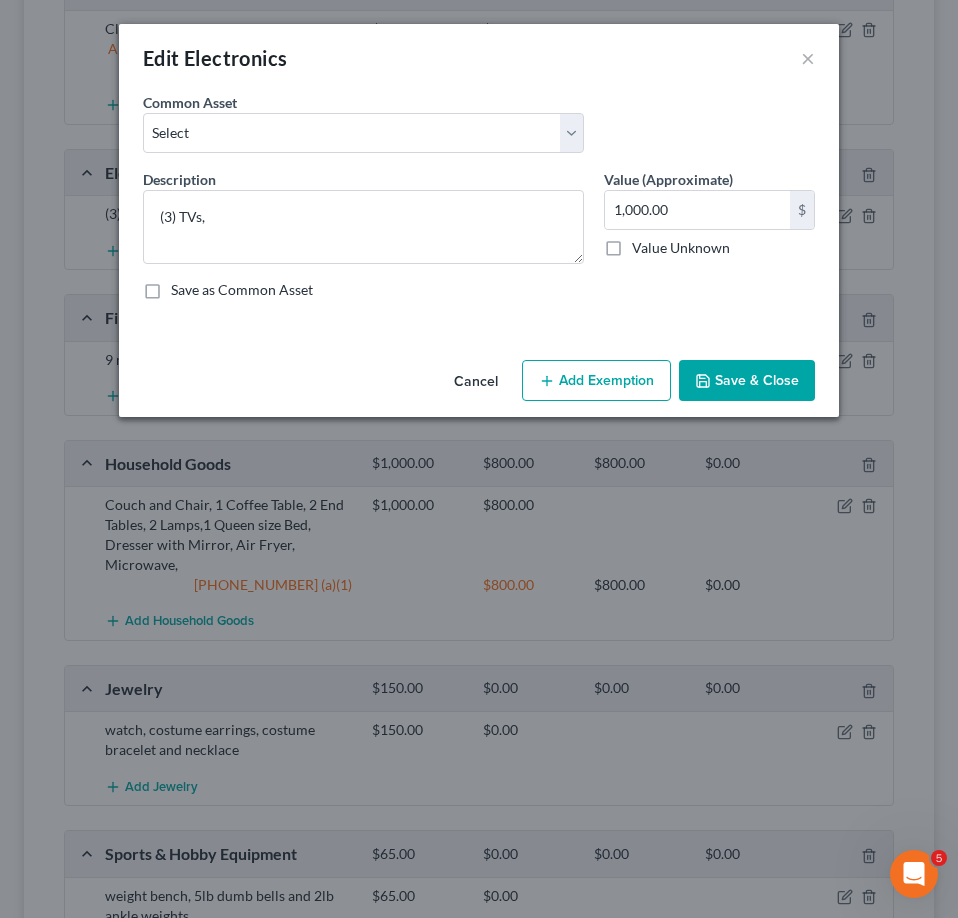 click on "Add Exemption" at bounding box center [596, 381] 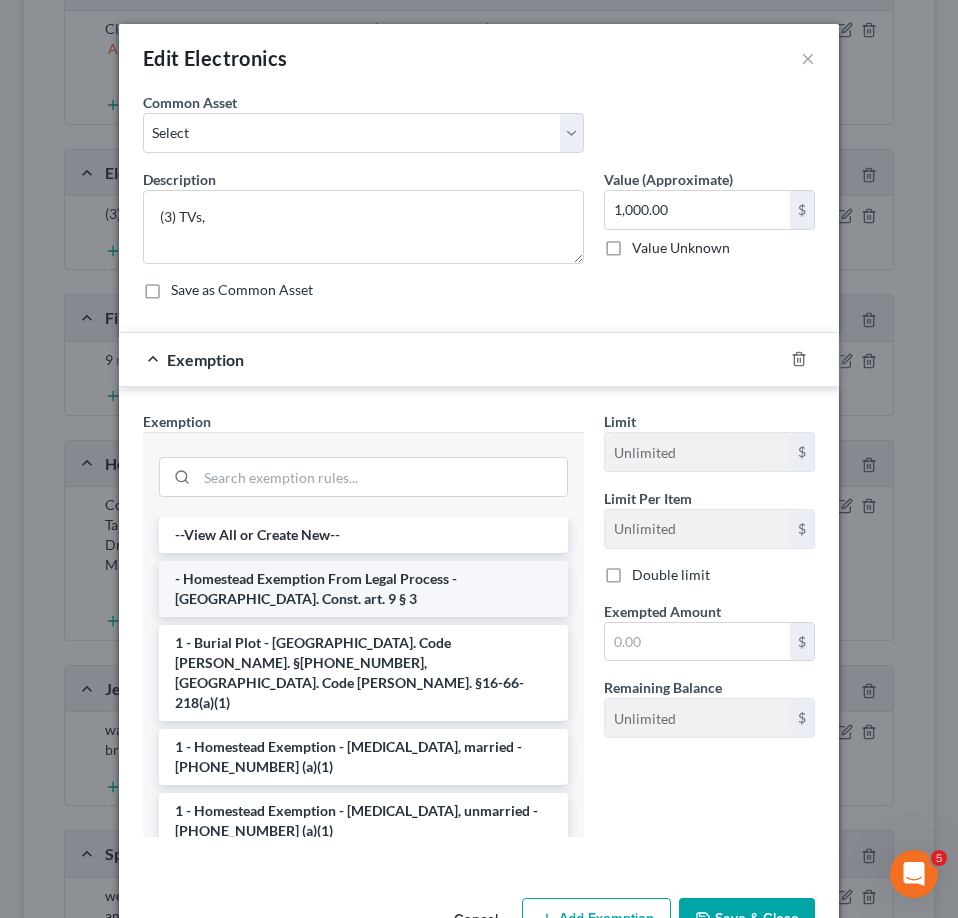 click on "- Homestead Exemption From Legal Process - [GEOGRAPHIC_DATA]. Const. art. 9 § 3" at bounding box center [363, 589] 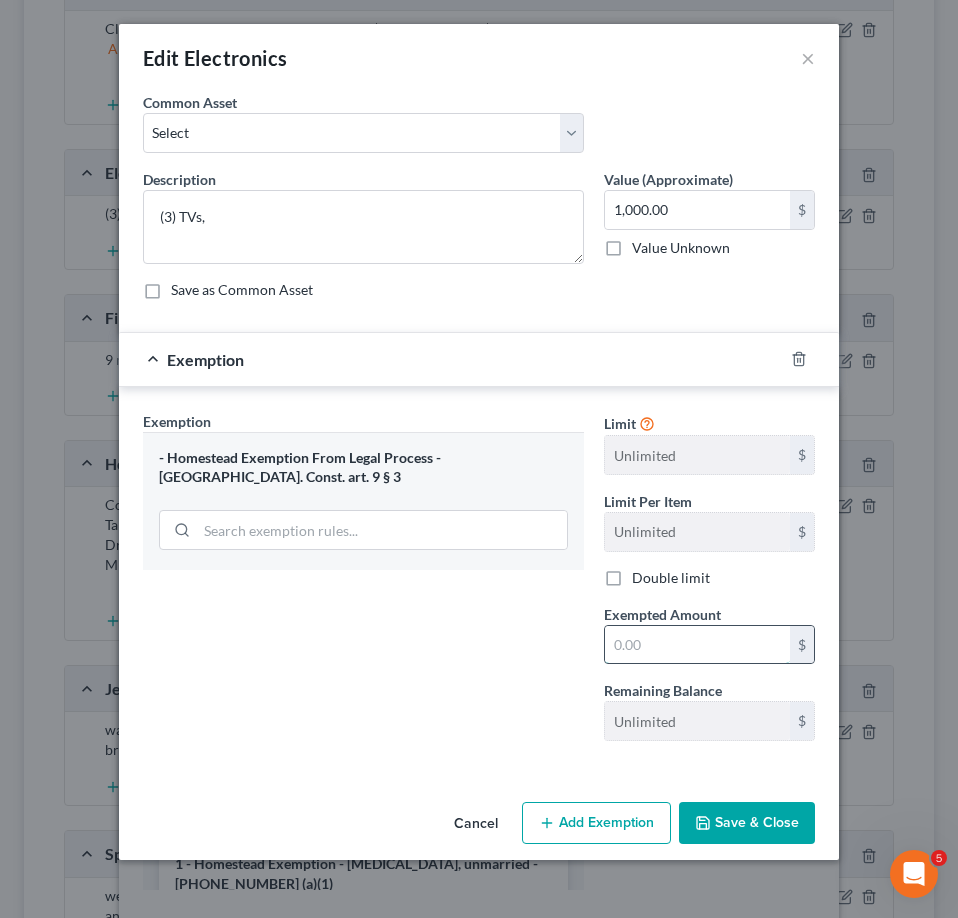 click at bounding box center (697, 645) 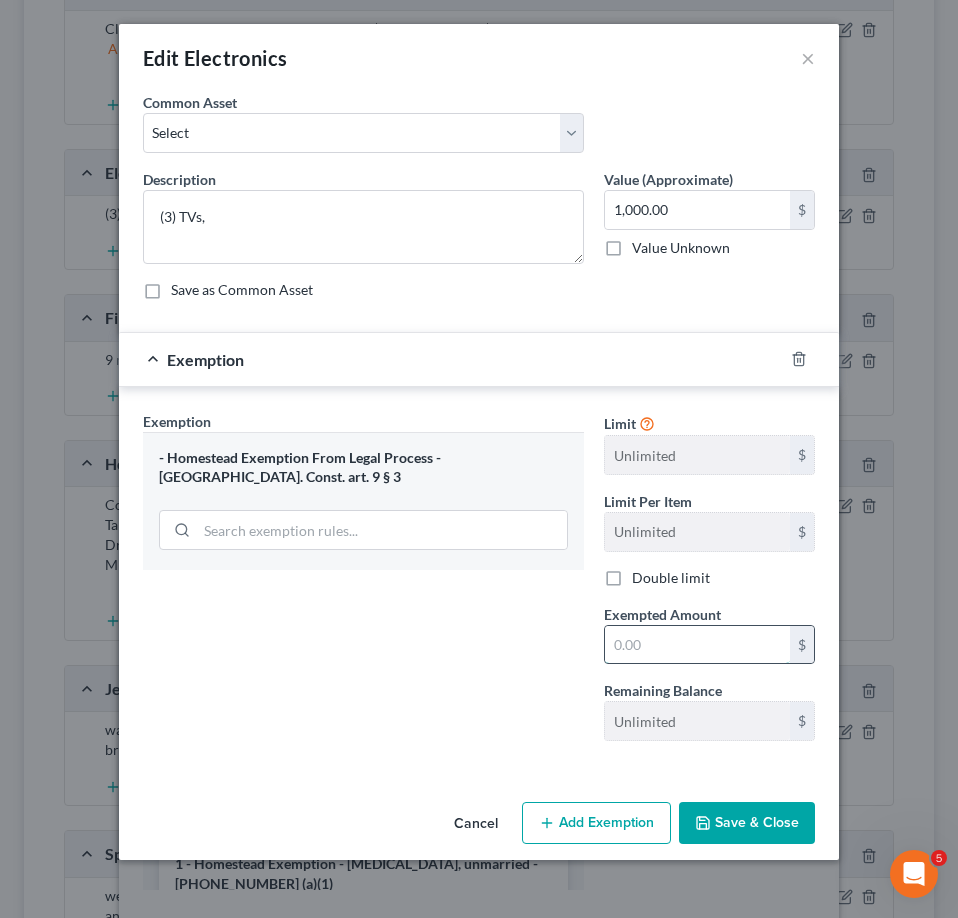 type on "1.00" 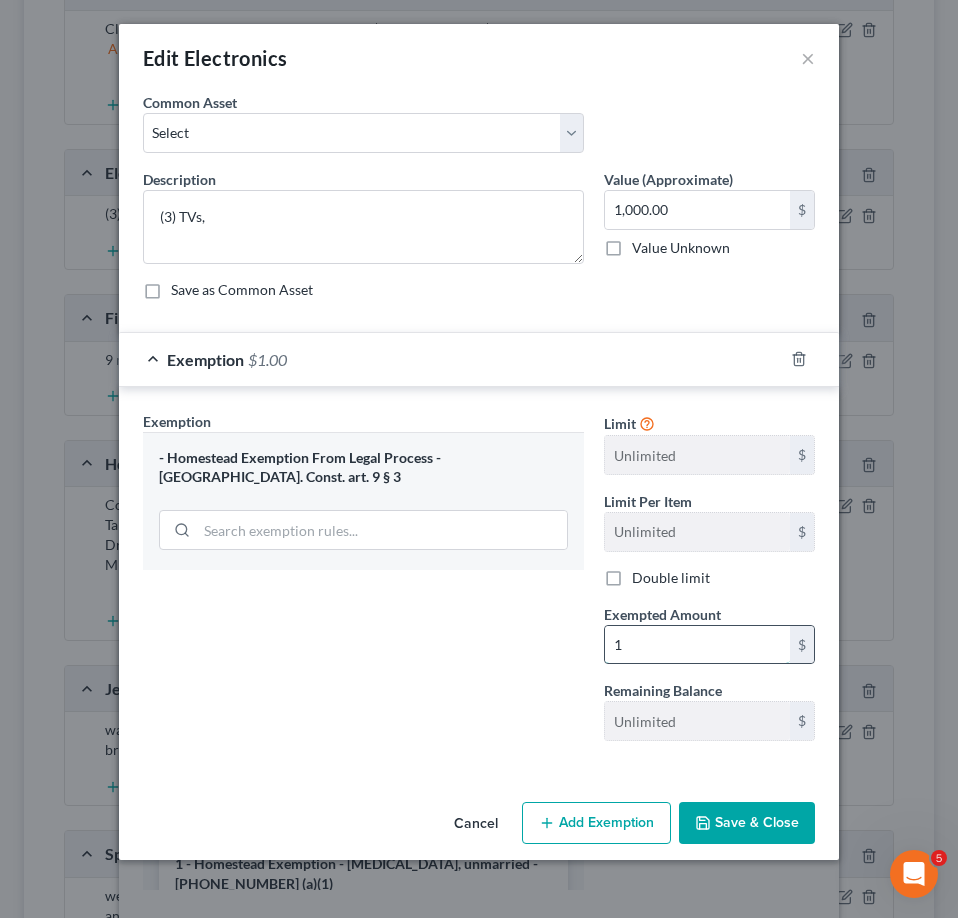 type on "10.00" 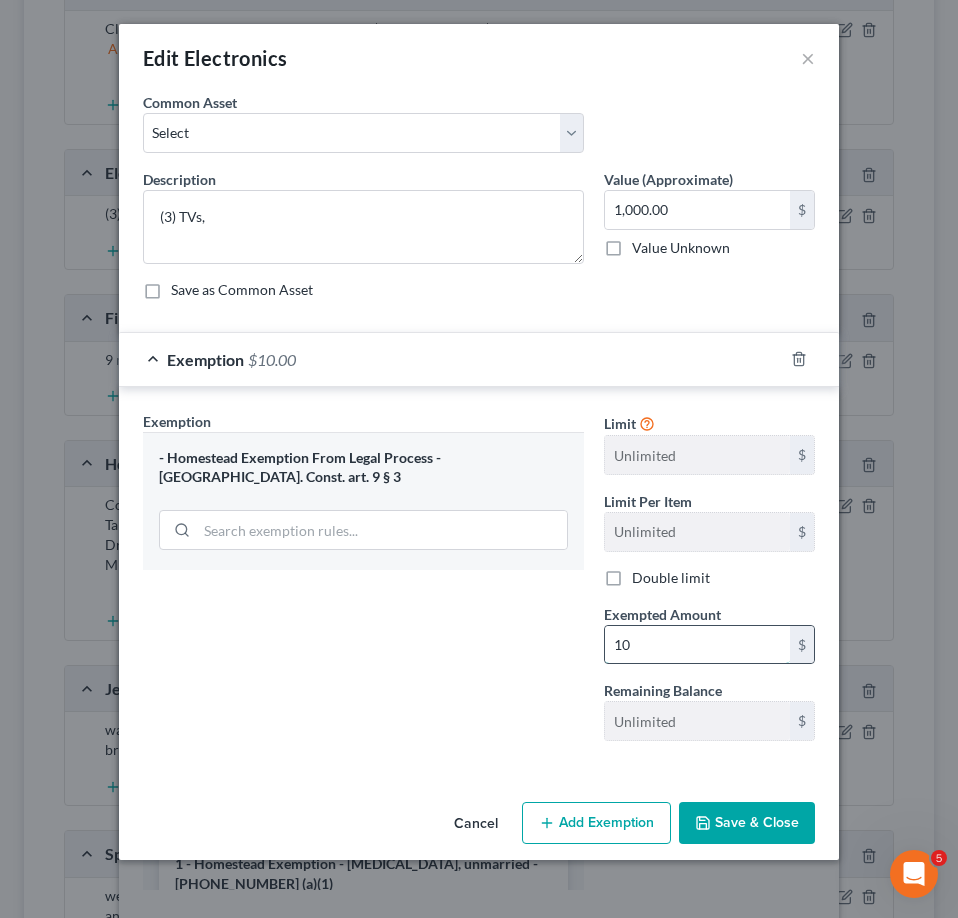 type on "100.00" 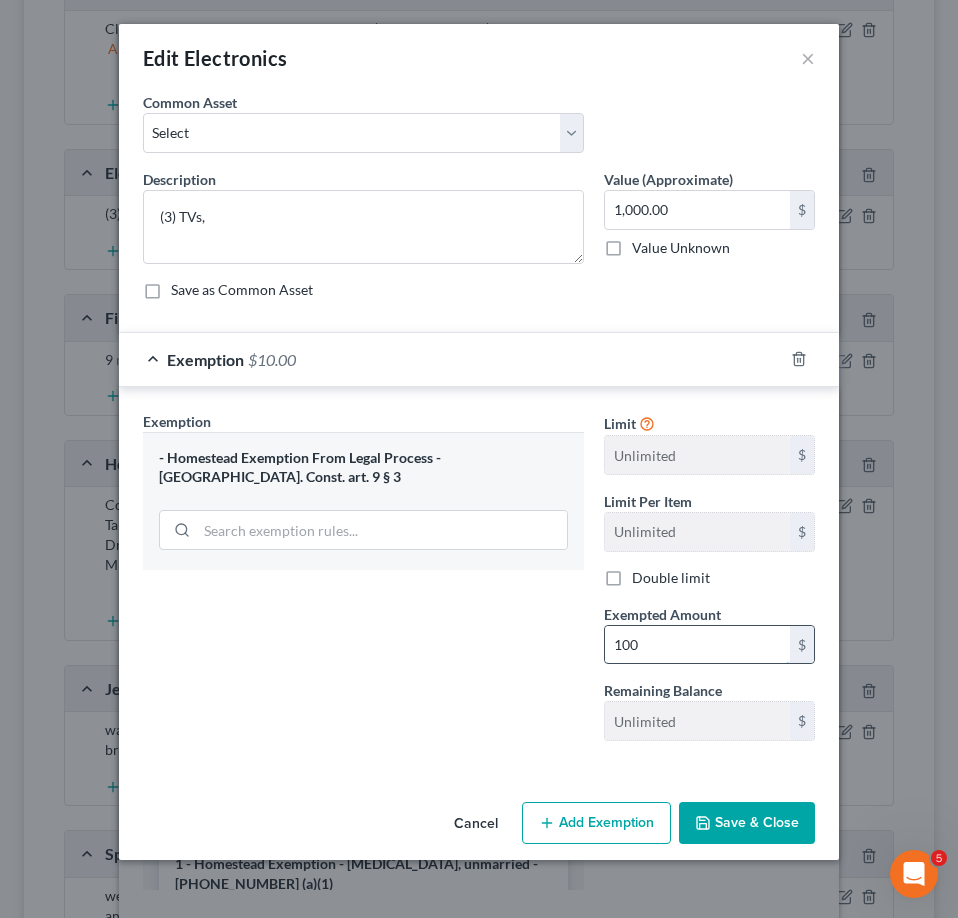 type on "1,000.00" 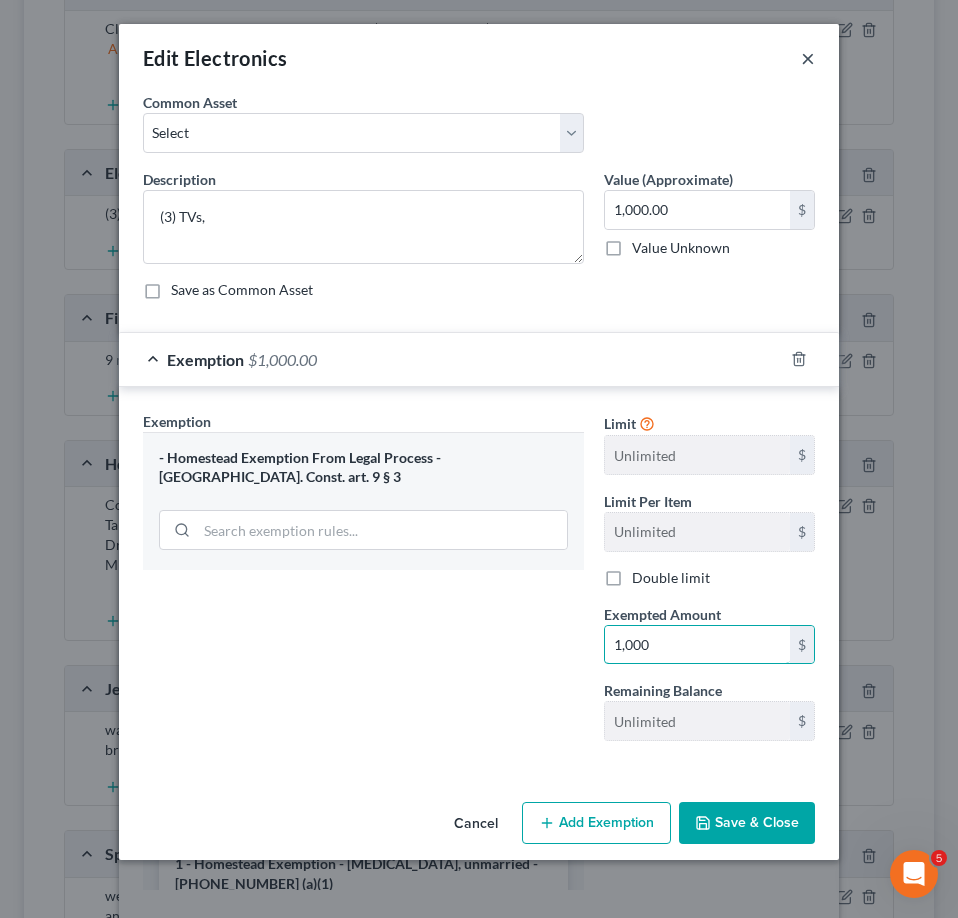 type on "1,000" 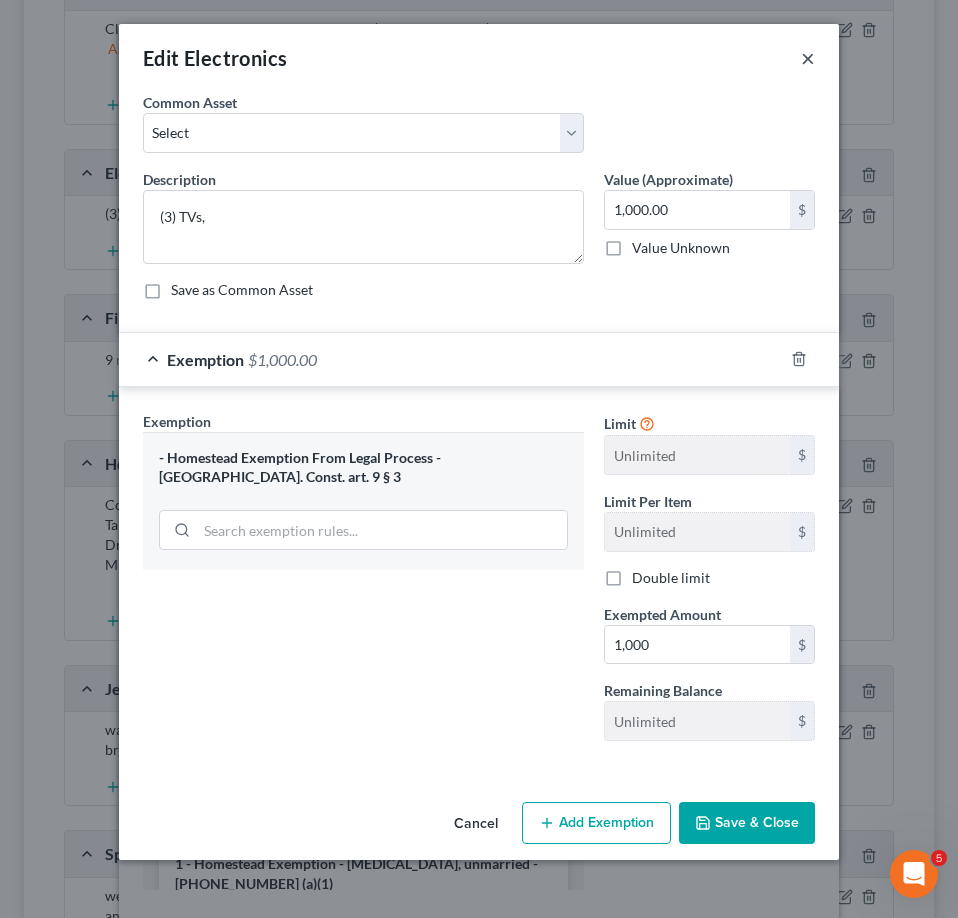 click on "×" at bounding box center [808, 58] 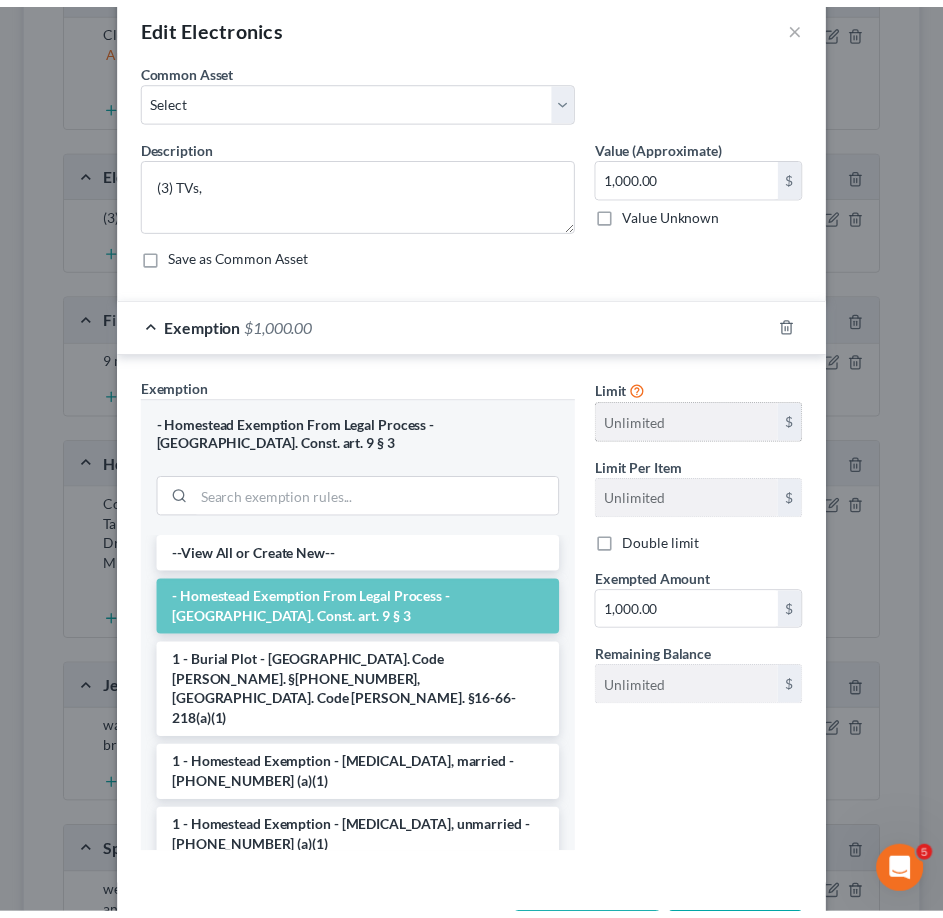 scroll, scrollTop: 0, scrollLeft: 0, axis: both 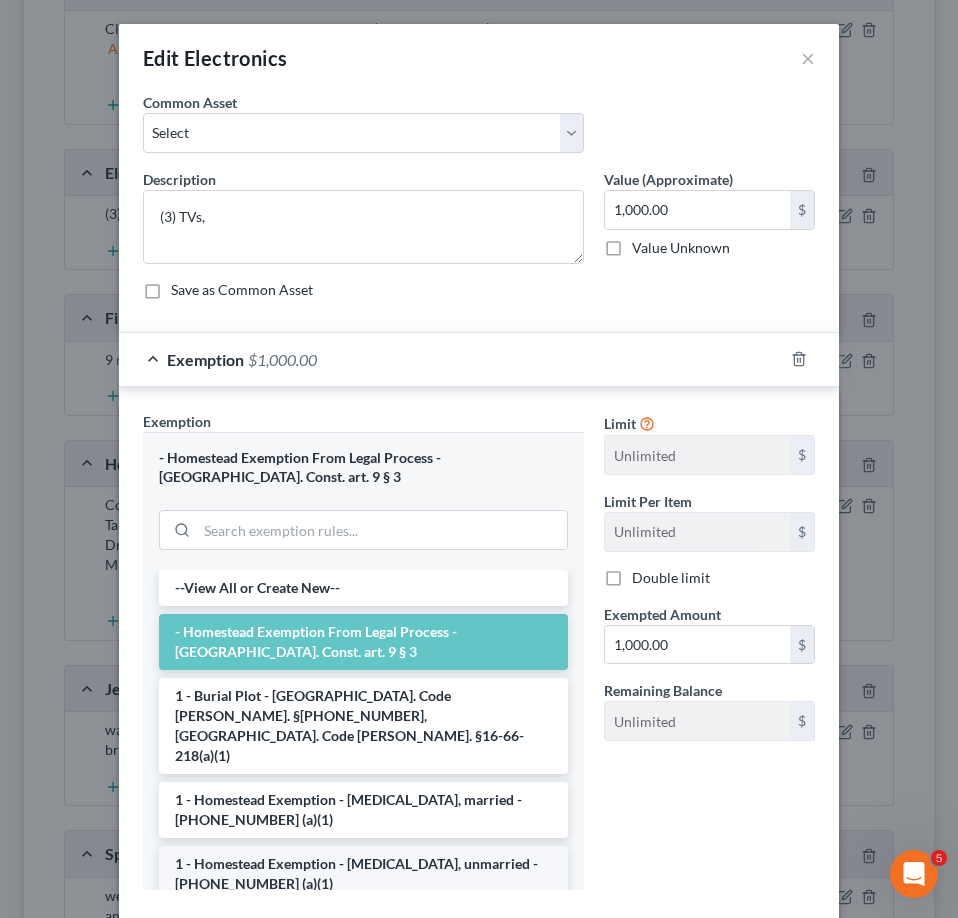 click on "1 - Homestead Exemption - [MEDICAL_DATA], unmarried - [PHONE_NUMBER] (a)(1)" at bounding box center [363, 874] 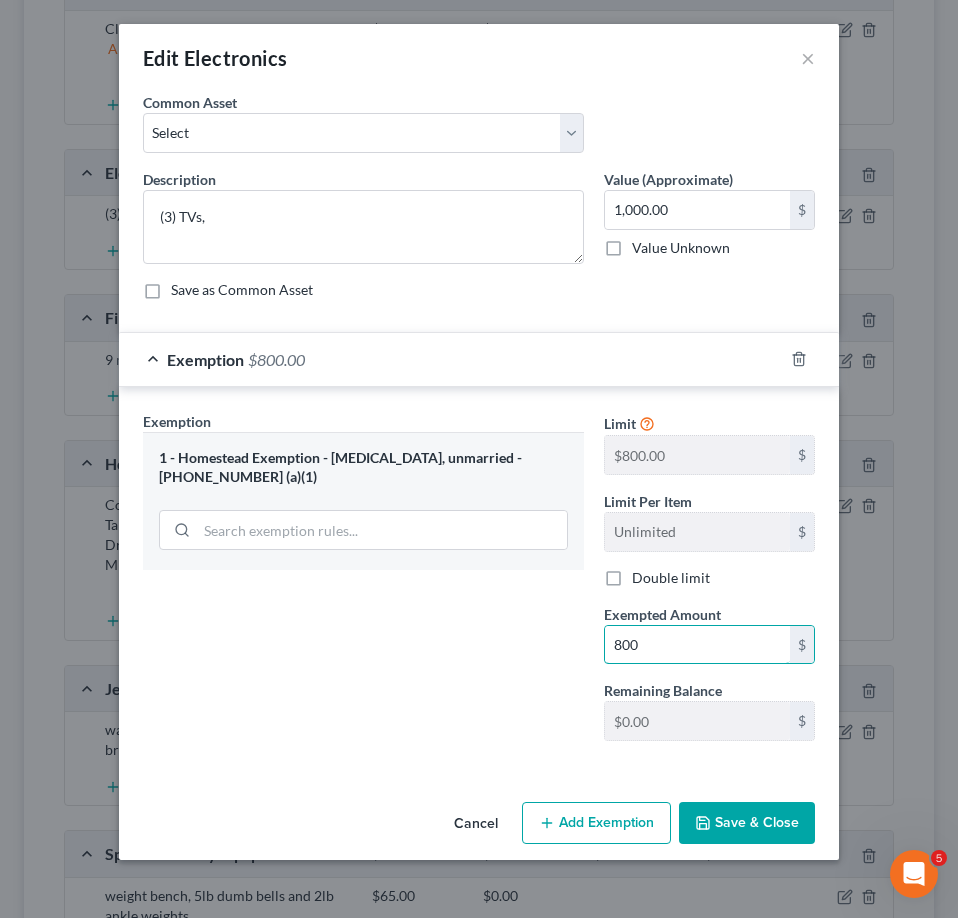 type on "800" 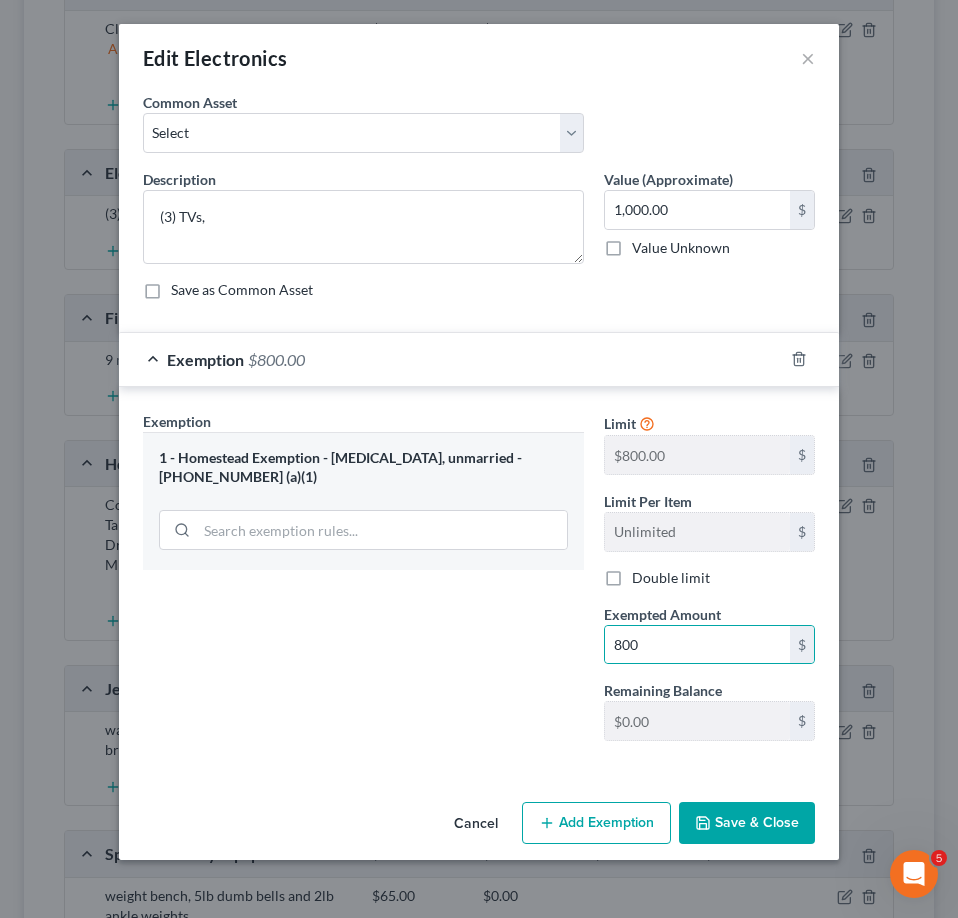 click on "Save & Close" at bounding box center (747, 823) 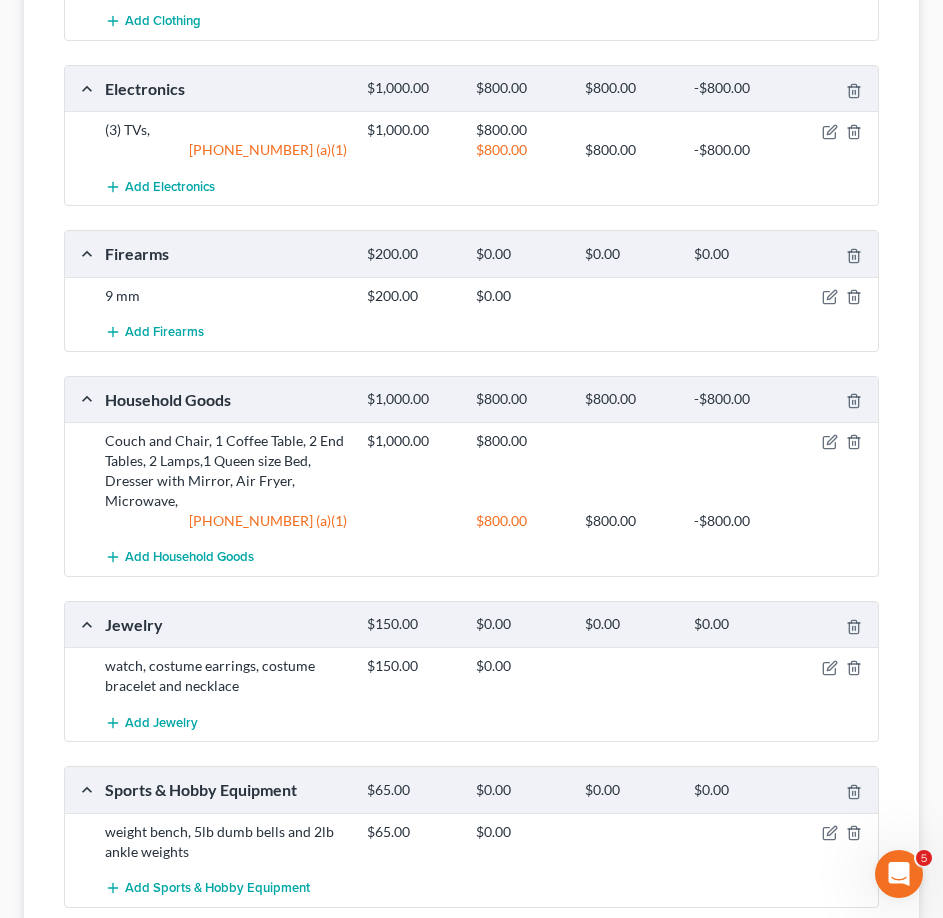 scroll, scrollTop: 600, scrollLeft: 0, axis: vertical 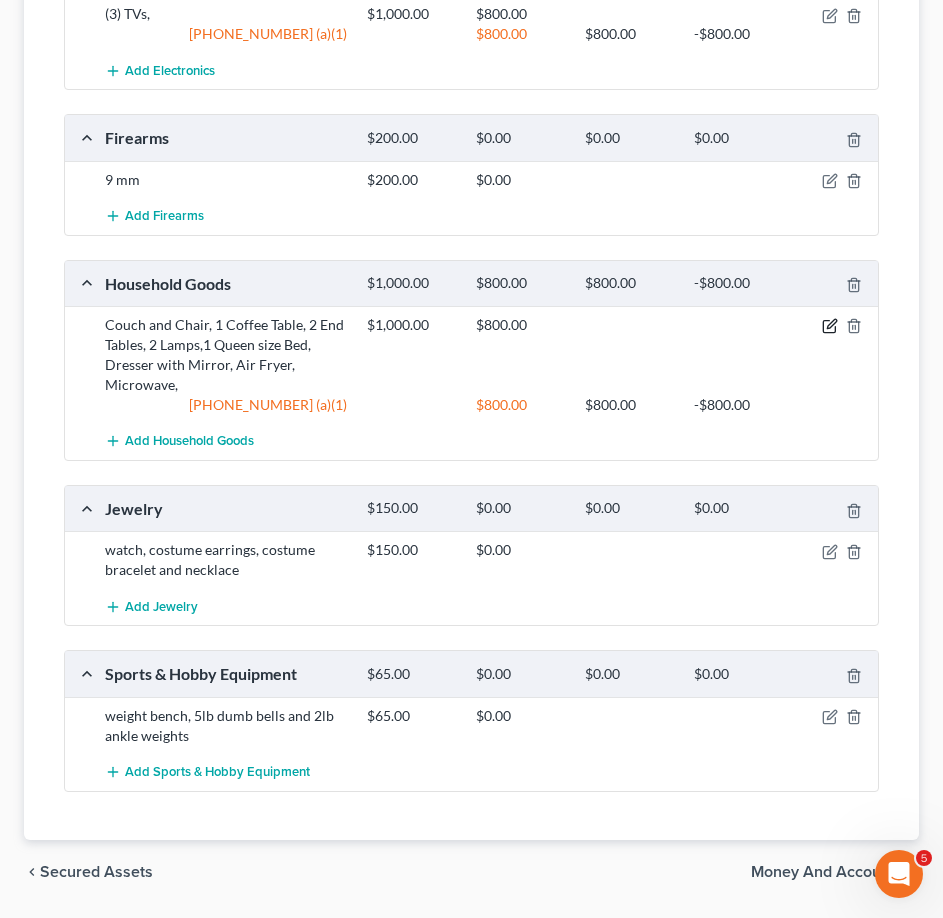 click 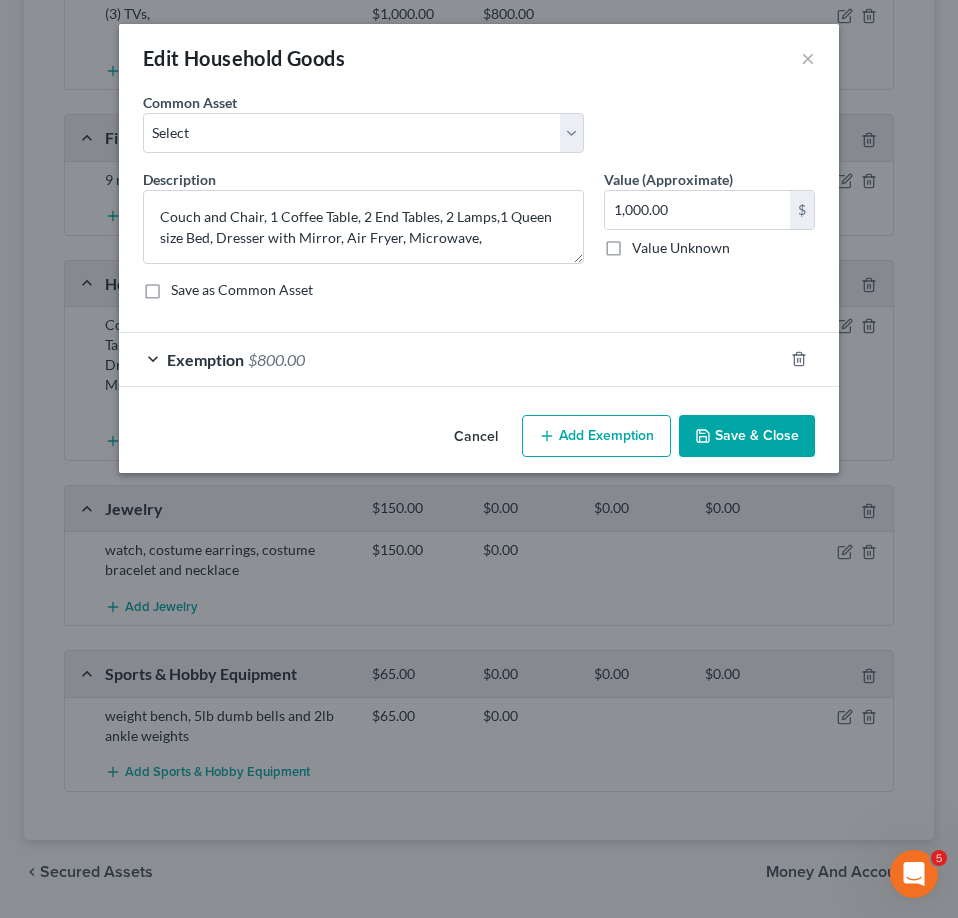 drag, startPoint x: 629, startPoint y: 435, endPoint x: 581, endPoint y: 327, distance: 118.186295 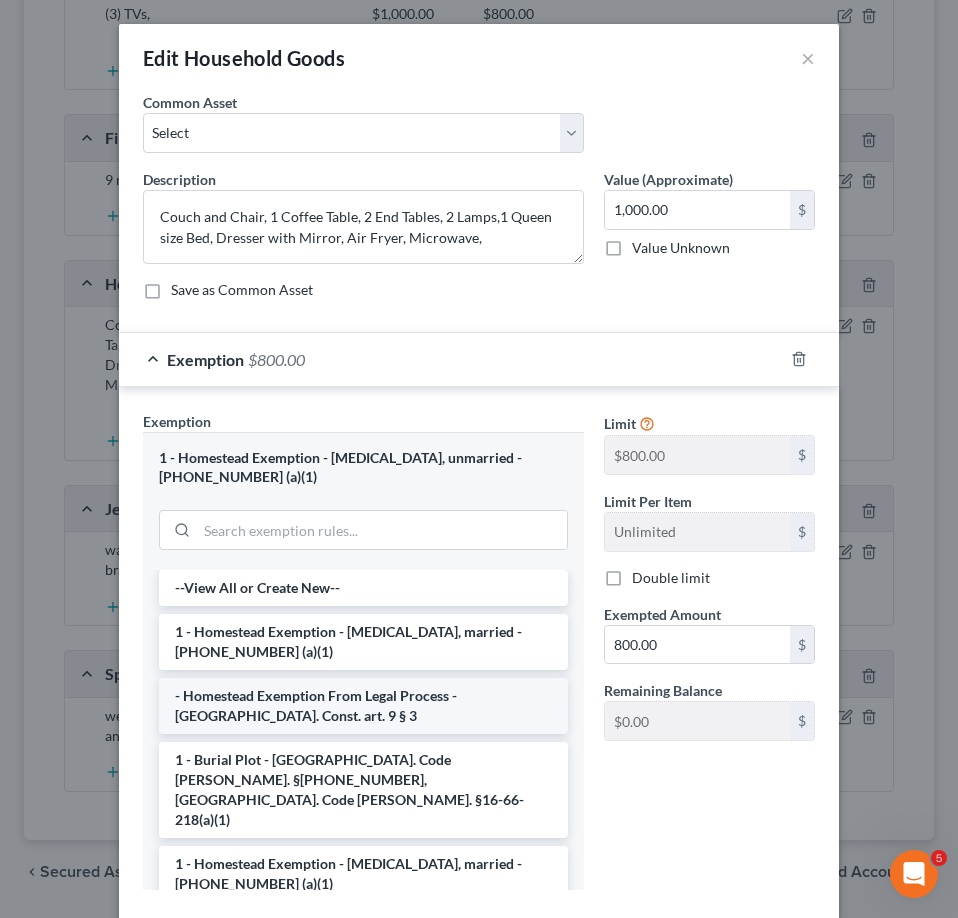 click on "- Homestead Exemption From Legal Process - [GEOGRAPHIC_DATA]. Const. art. 9 § 3" at bounding box center [363, 706] 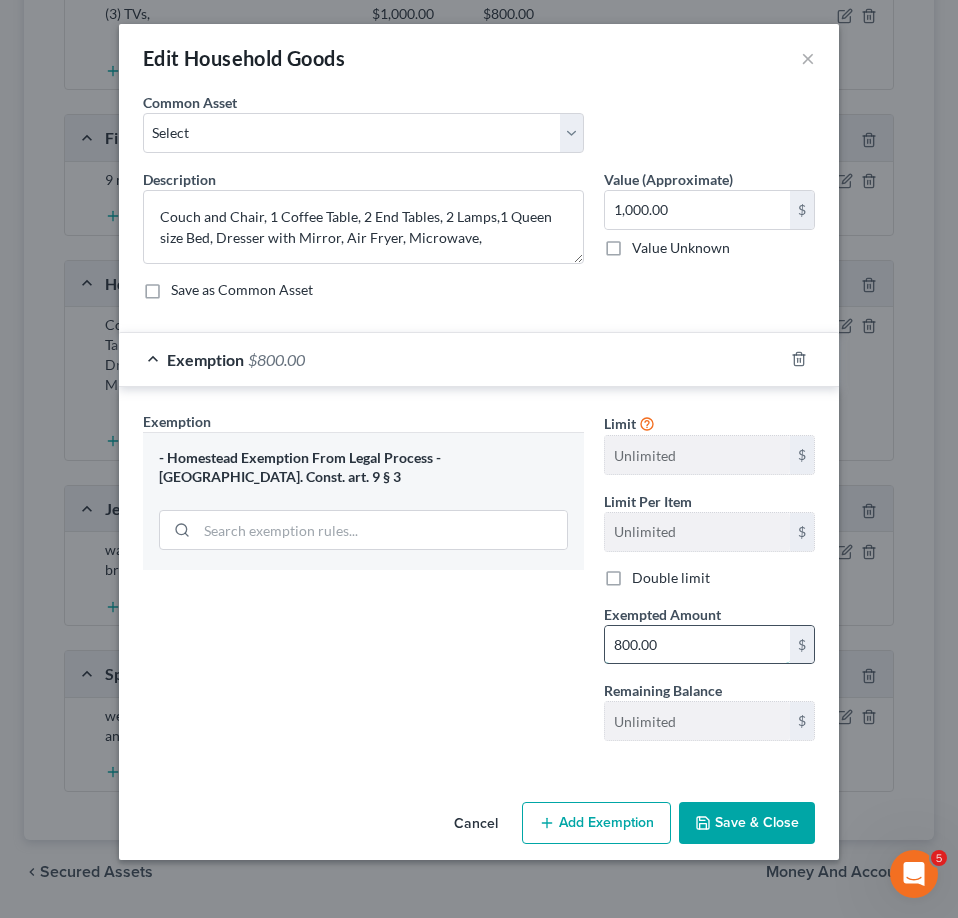 click on "800.00" at bounding box center [697, 645] 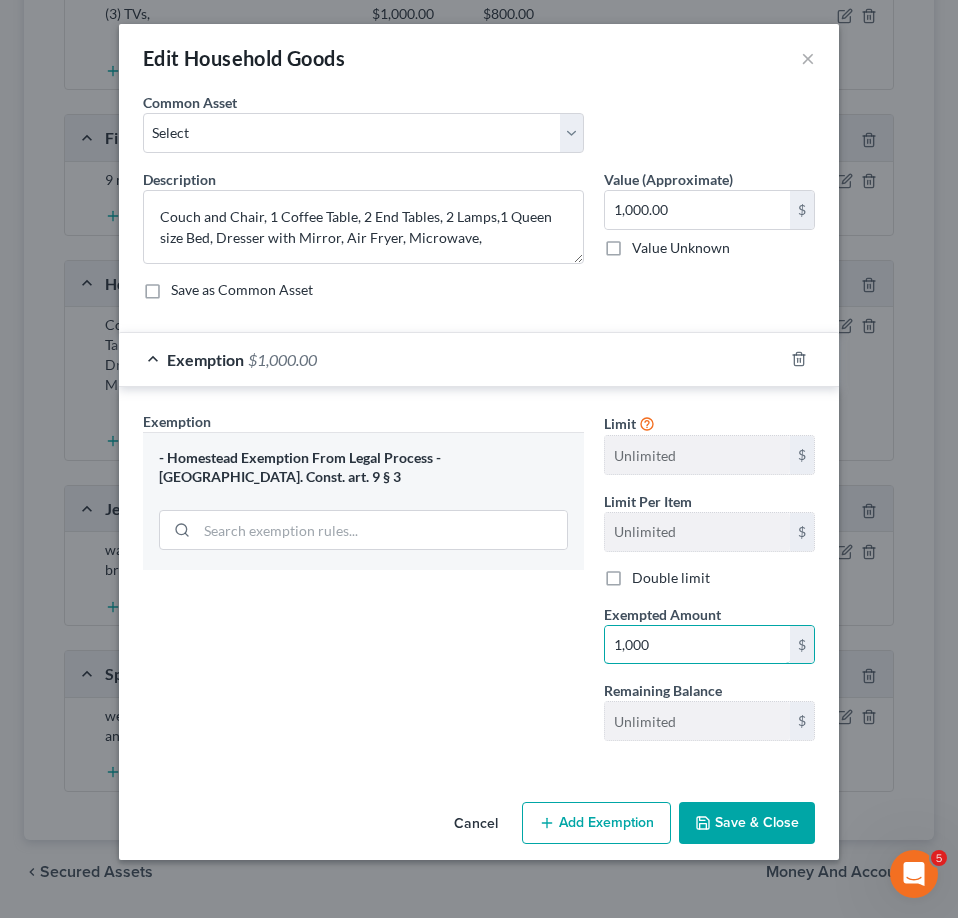 type on "1,000" 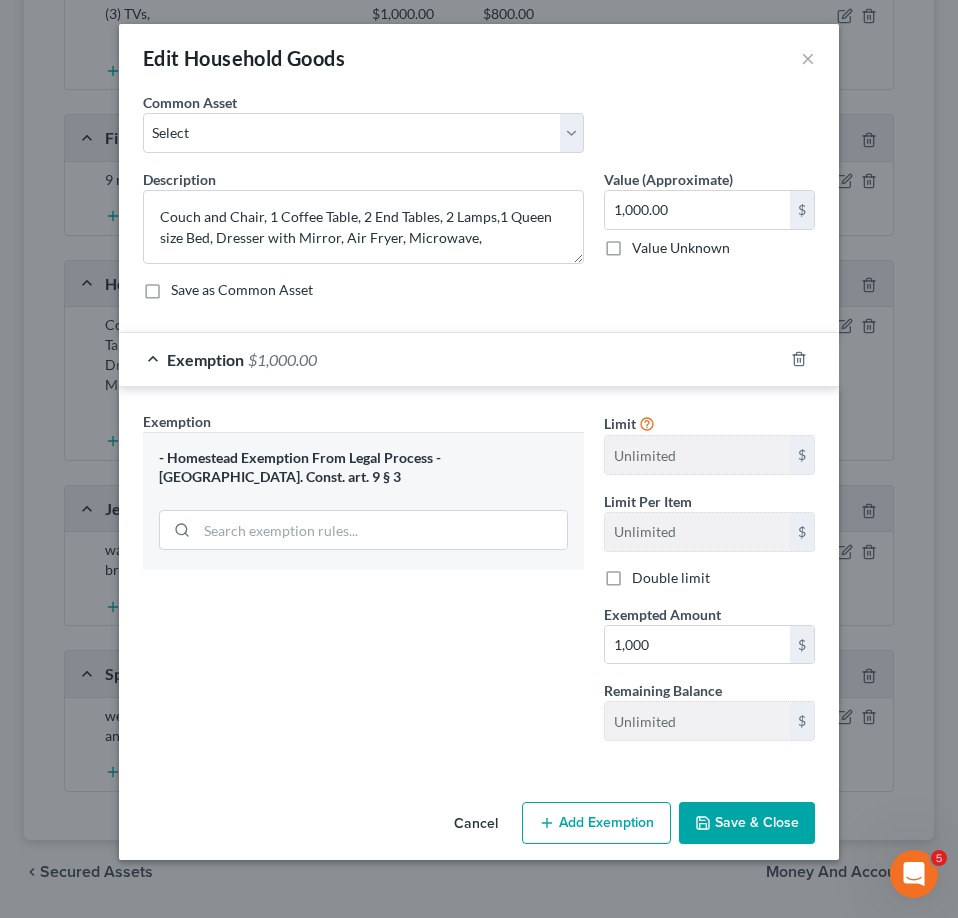 click on "Save & Close" at bounding box center [747, 823] 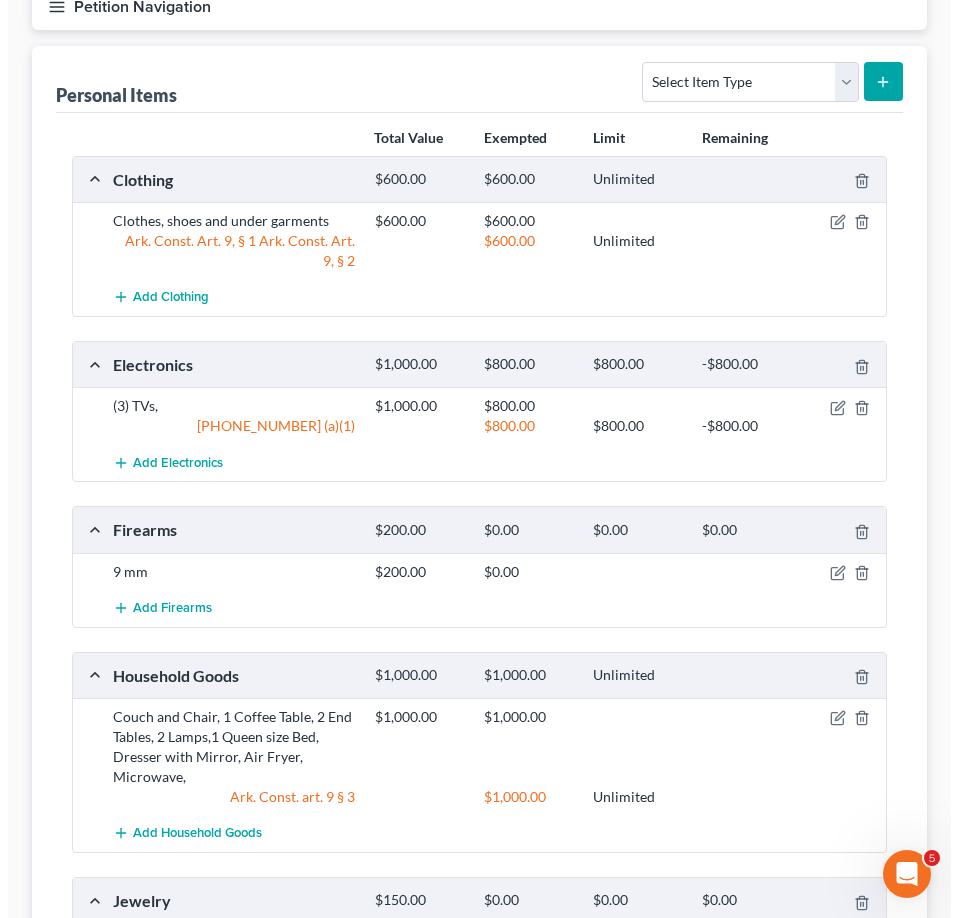 scroll, scrollTop: 200, scrollLeft: 0, axis: vertical 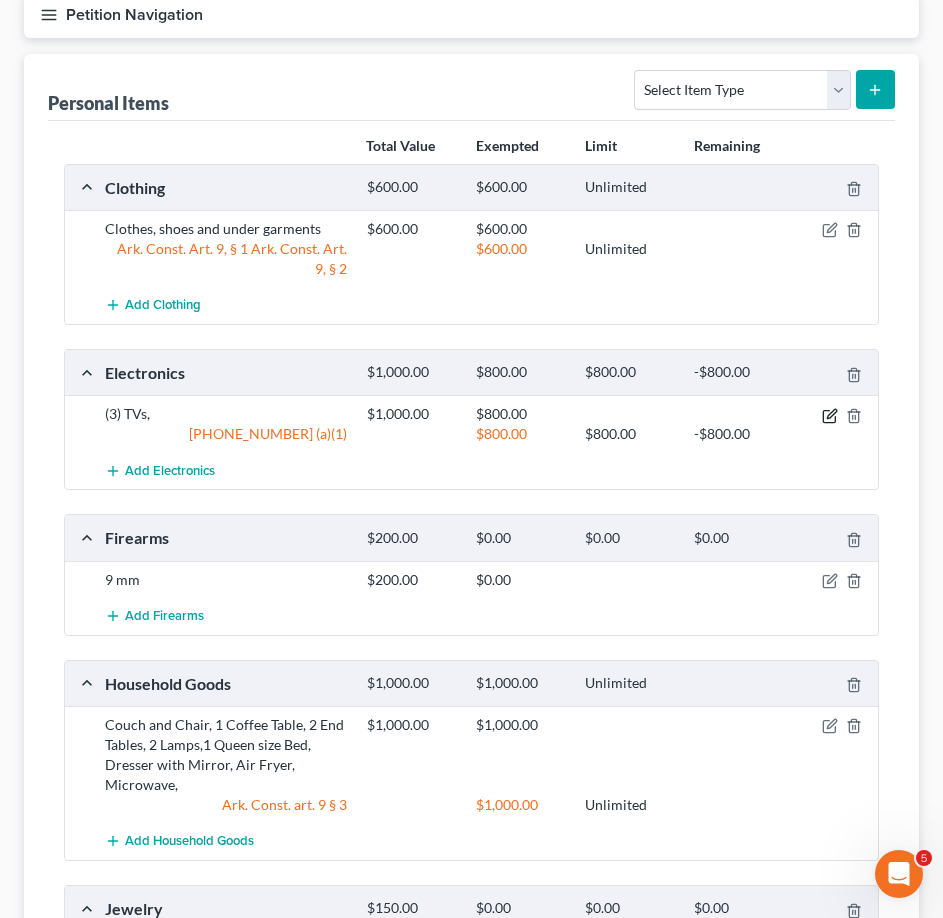 click 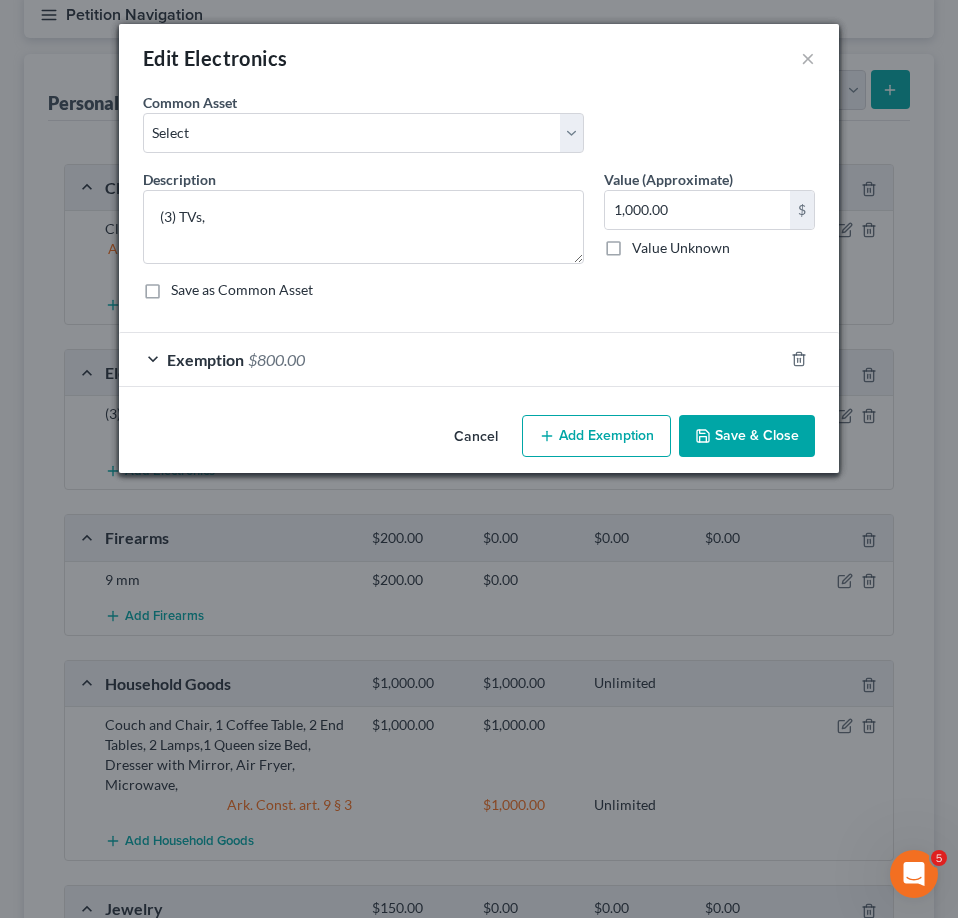 click on "Add Exemption" at bounding box center (596, 436) 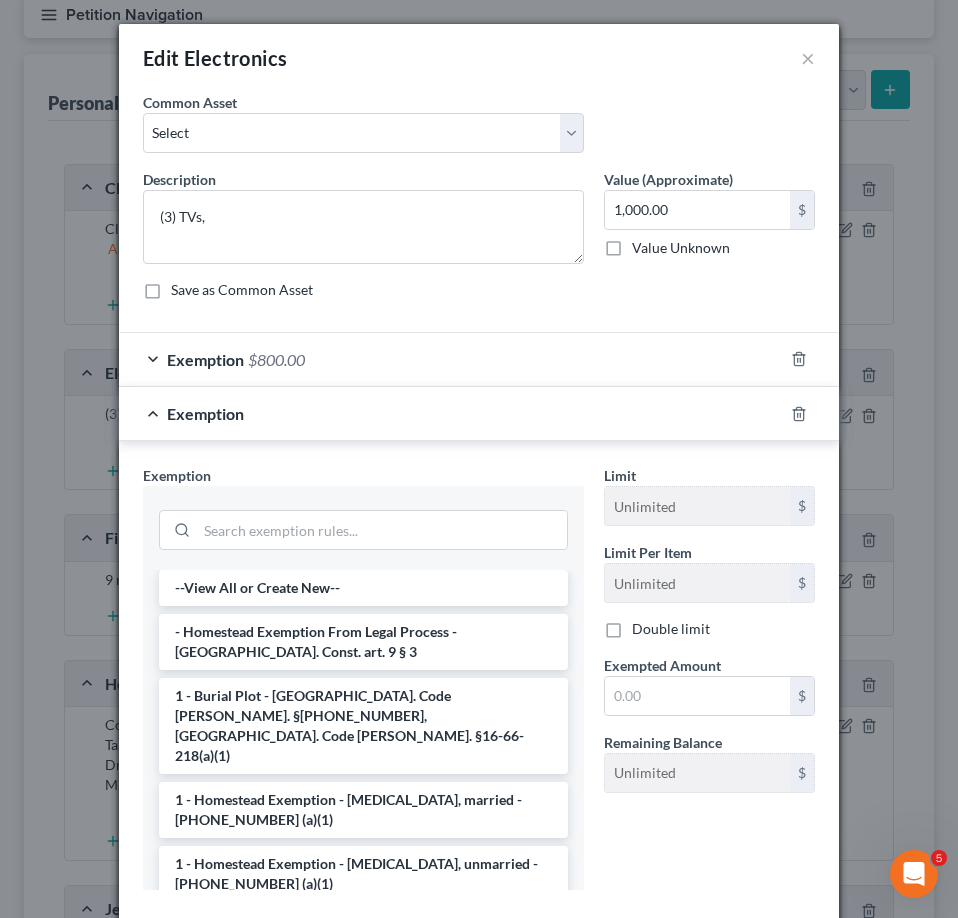 scroll, scrollTop: 100, scrollLeft: 0, axis: vertical 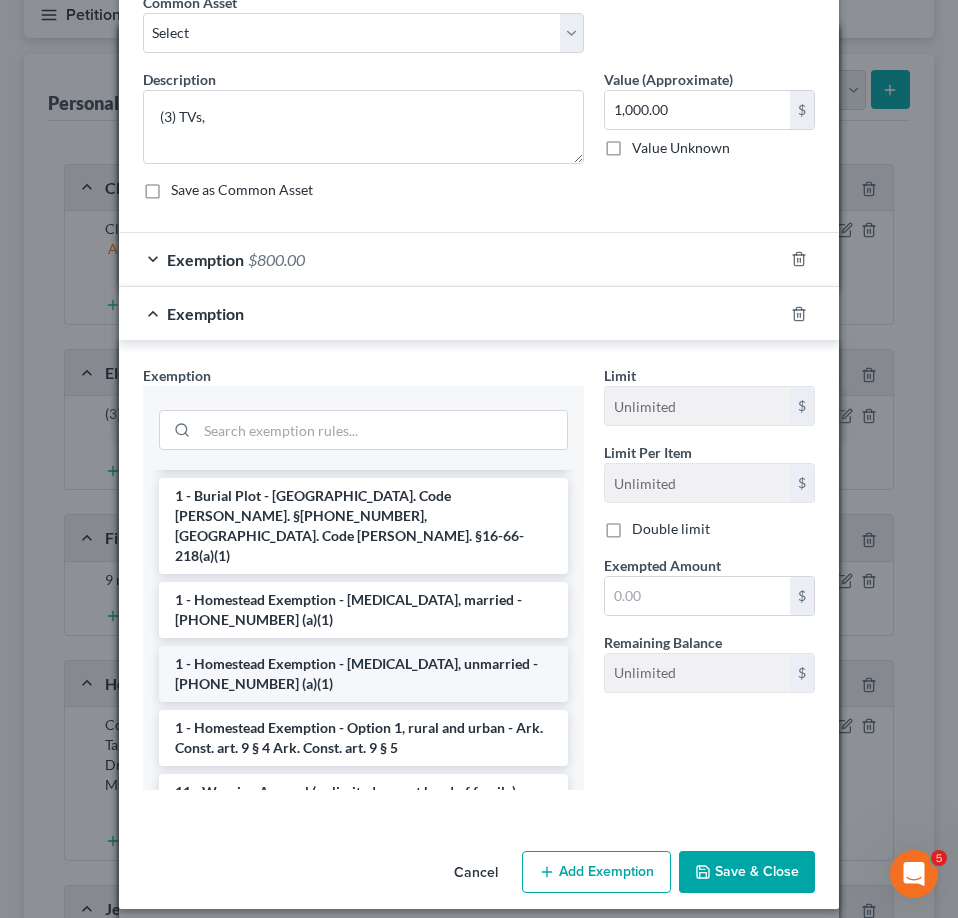 click on "1 - Homestead Exemption - [MEDICAL_DATA], unmarried - [PHONE_NUMBER] (a)(1)" at bounding box center (363, 674) 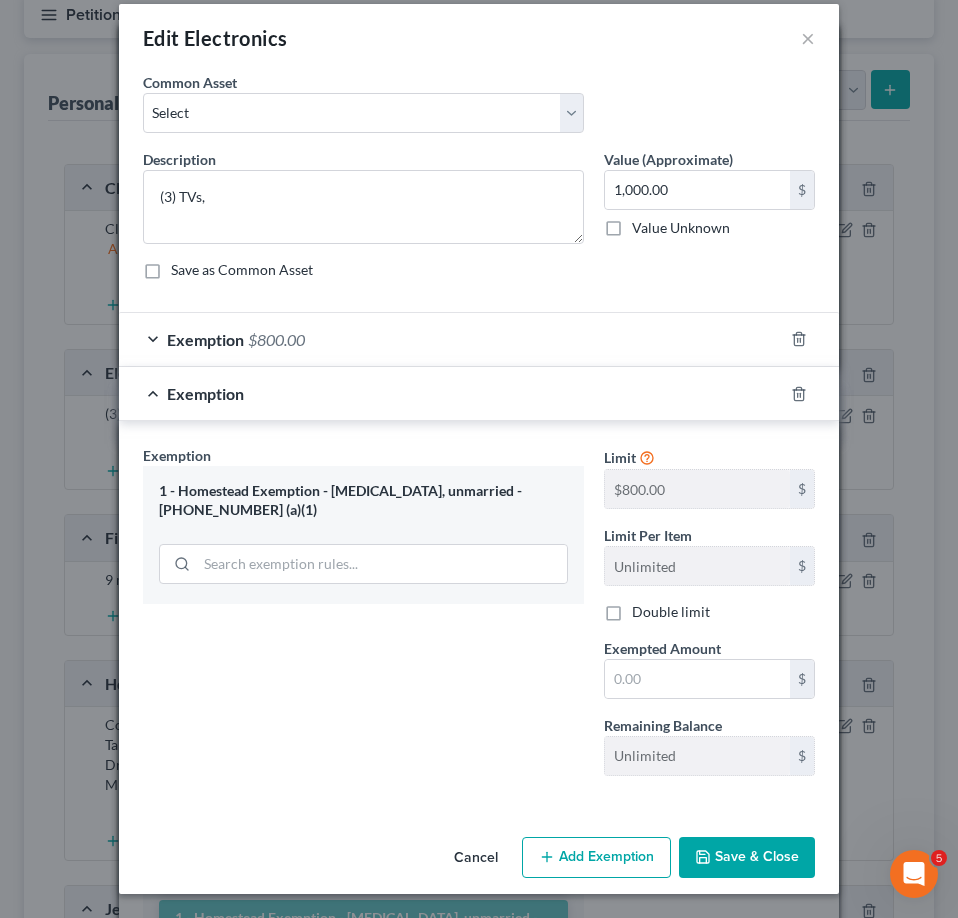 scroll, scrollTop: 20, scrollLeft: 0, axis: vertical 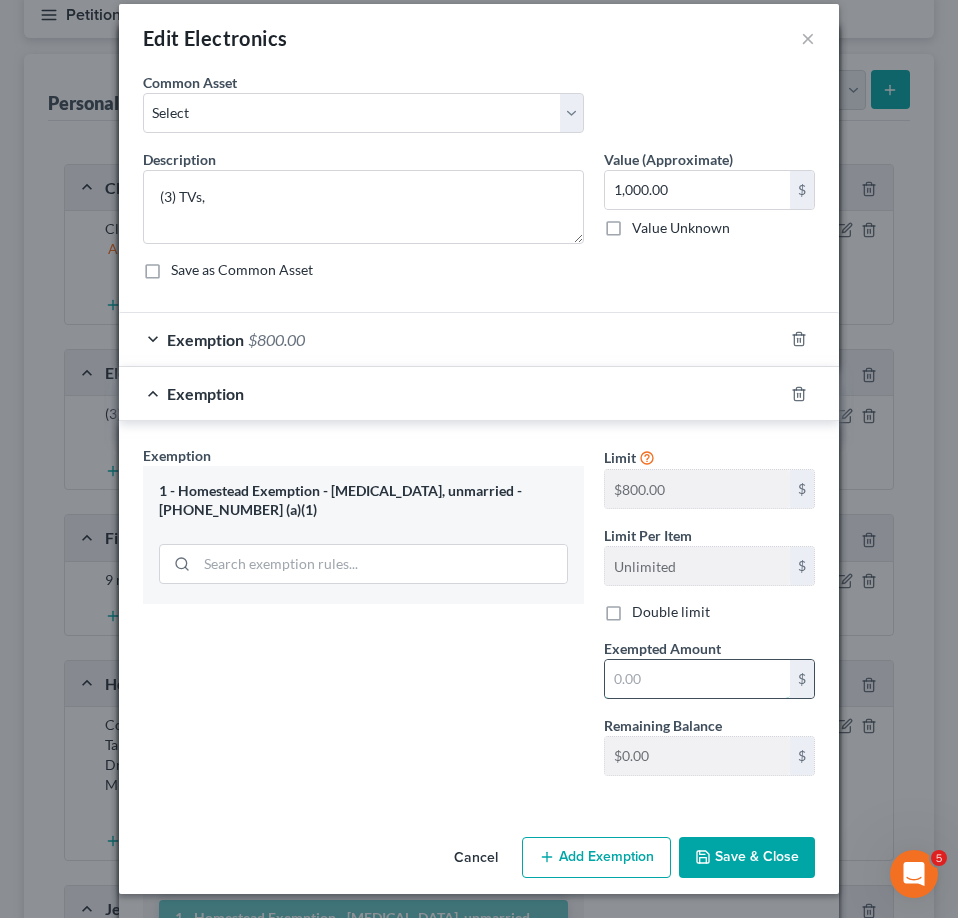 click at bounding box center (697, 679) 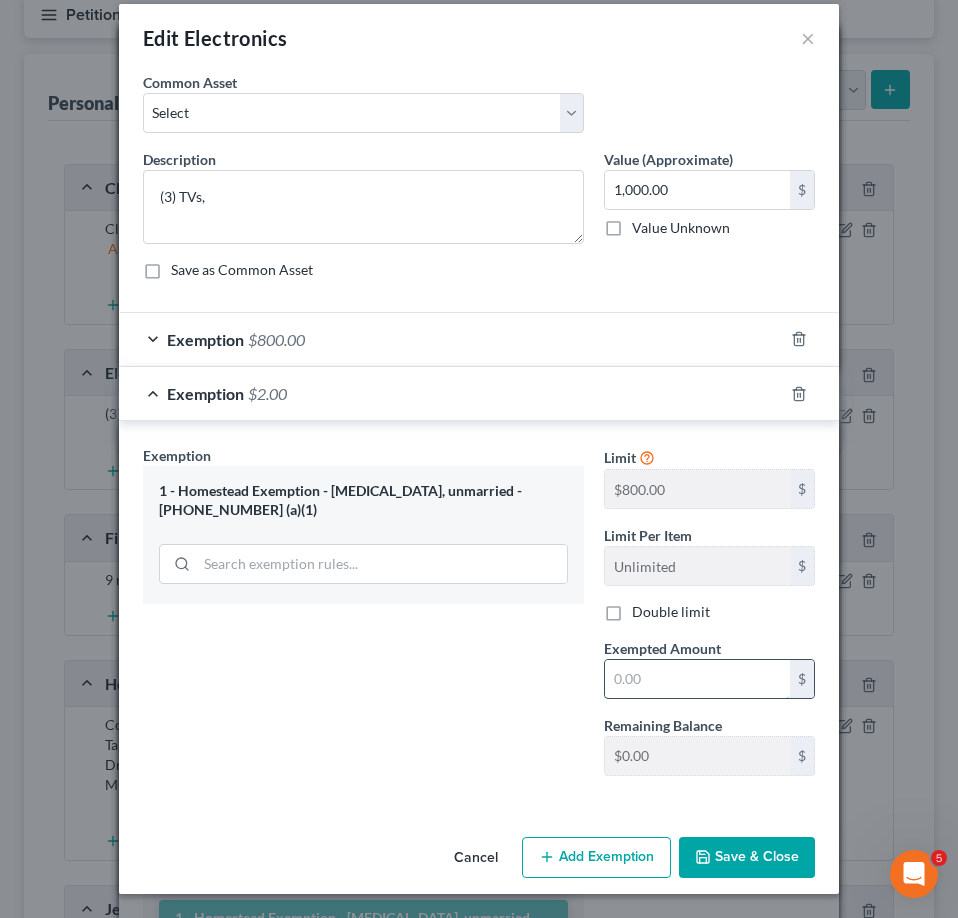 type on "2.00" 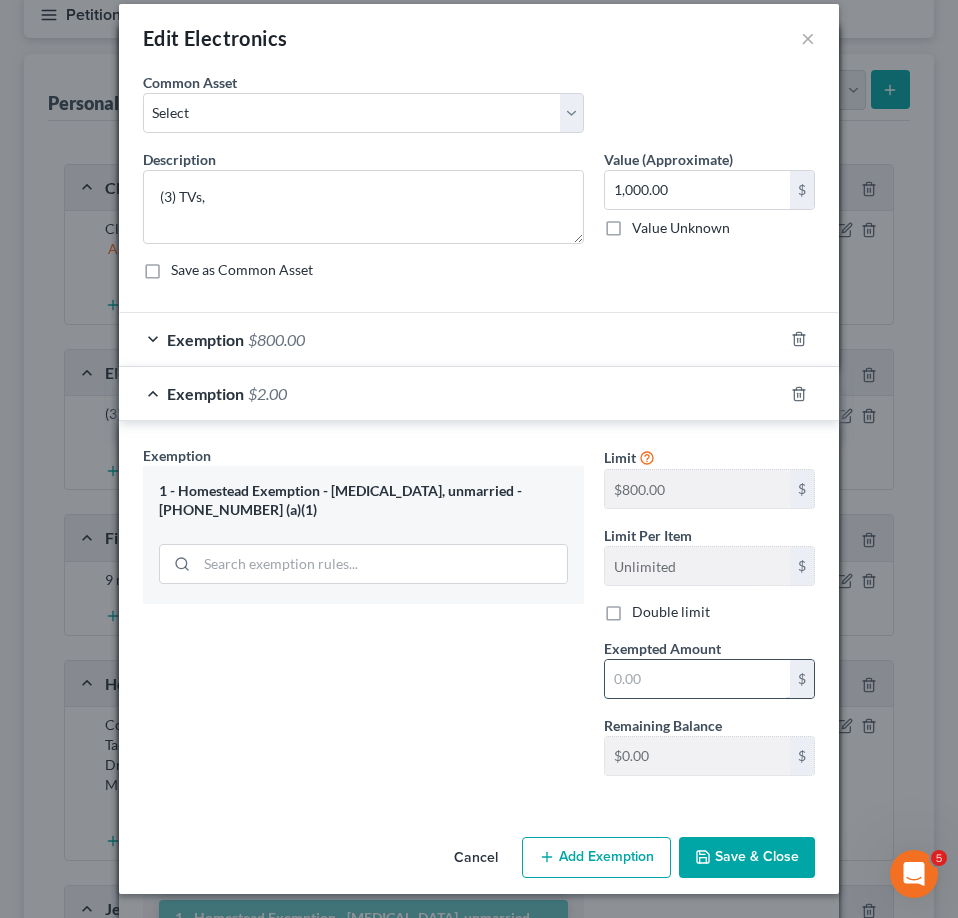 type on "2.00" 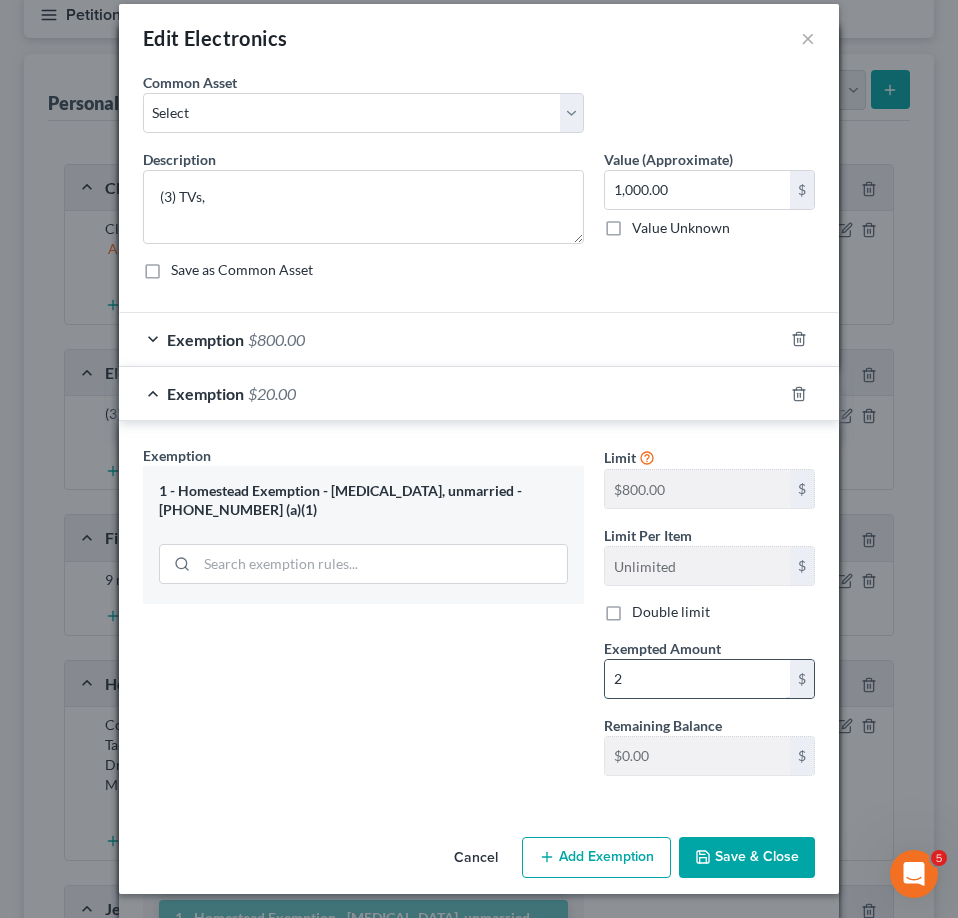 type on "20.00" 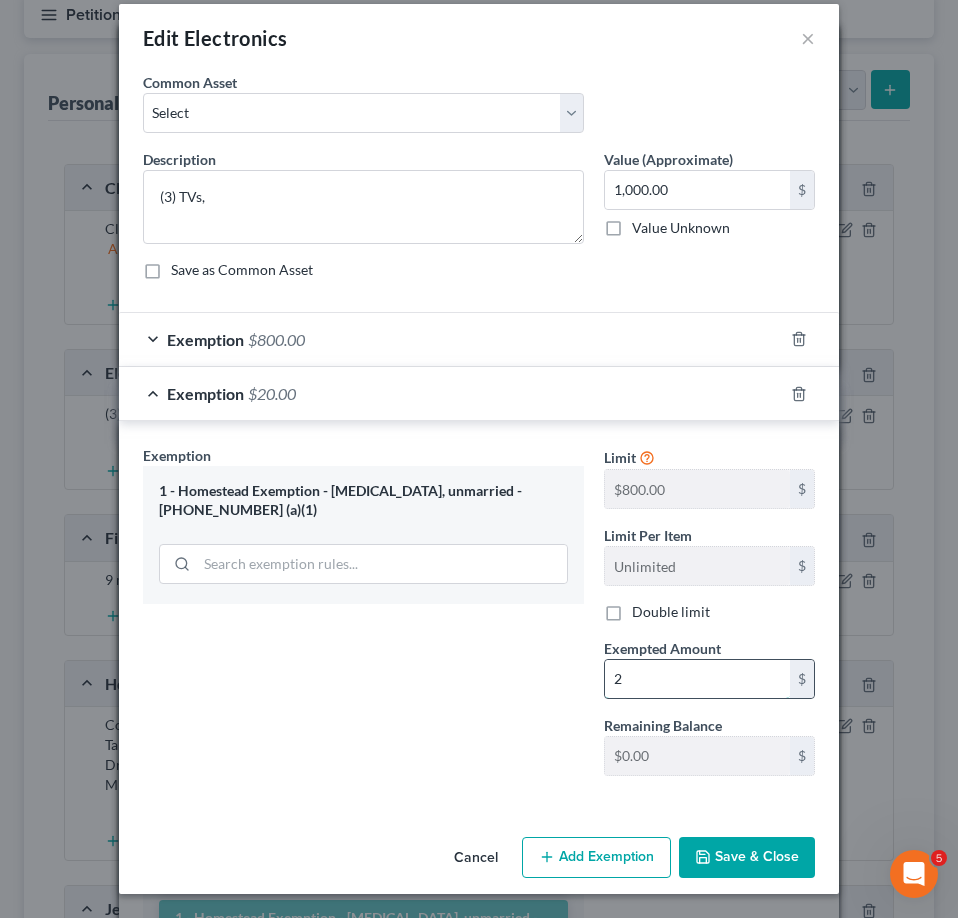 type on "20.00" 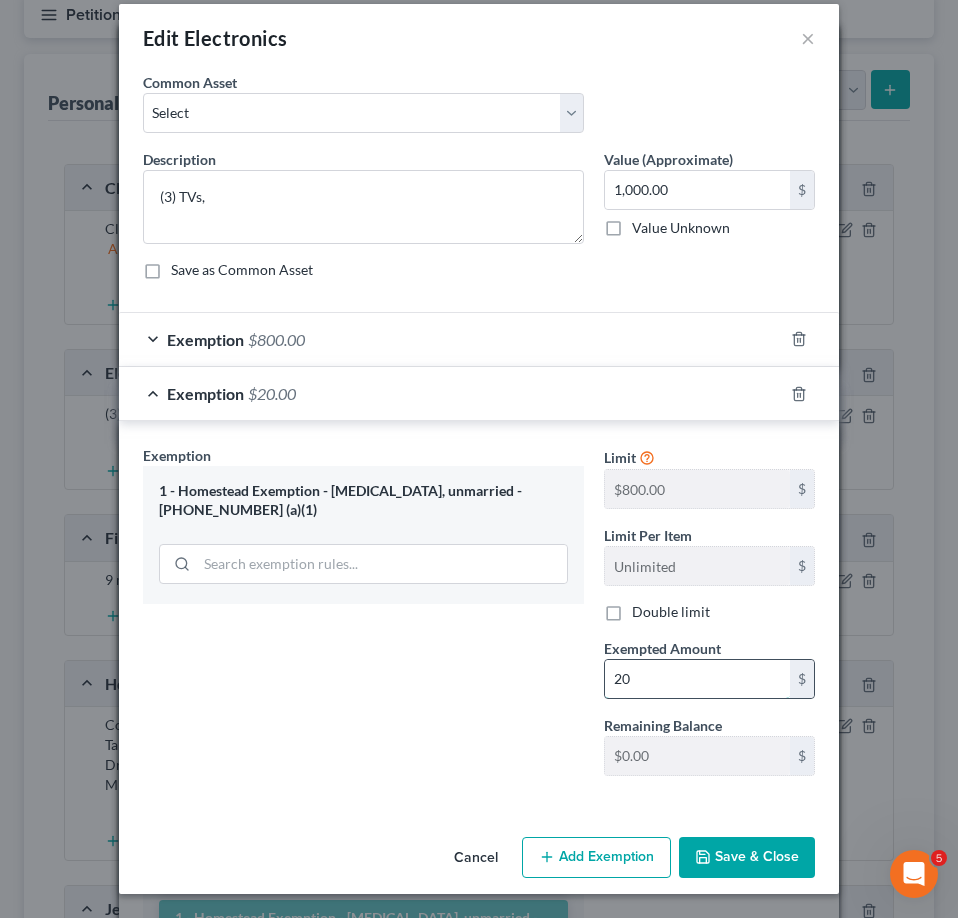 type on "200.00" 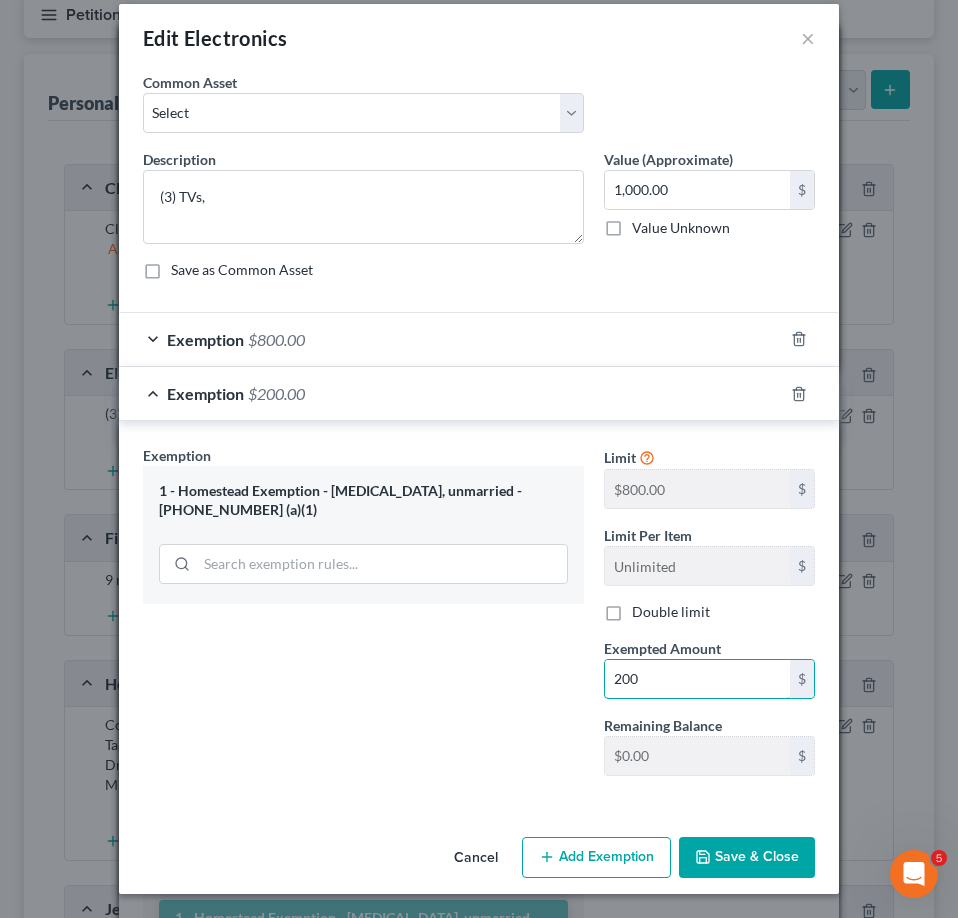 type on "200" 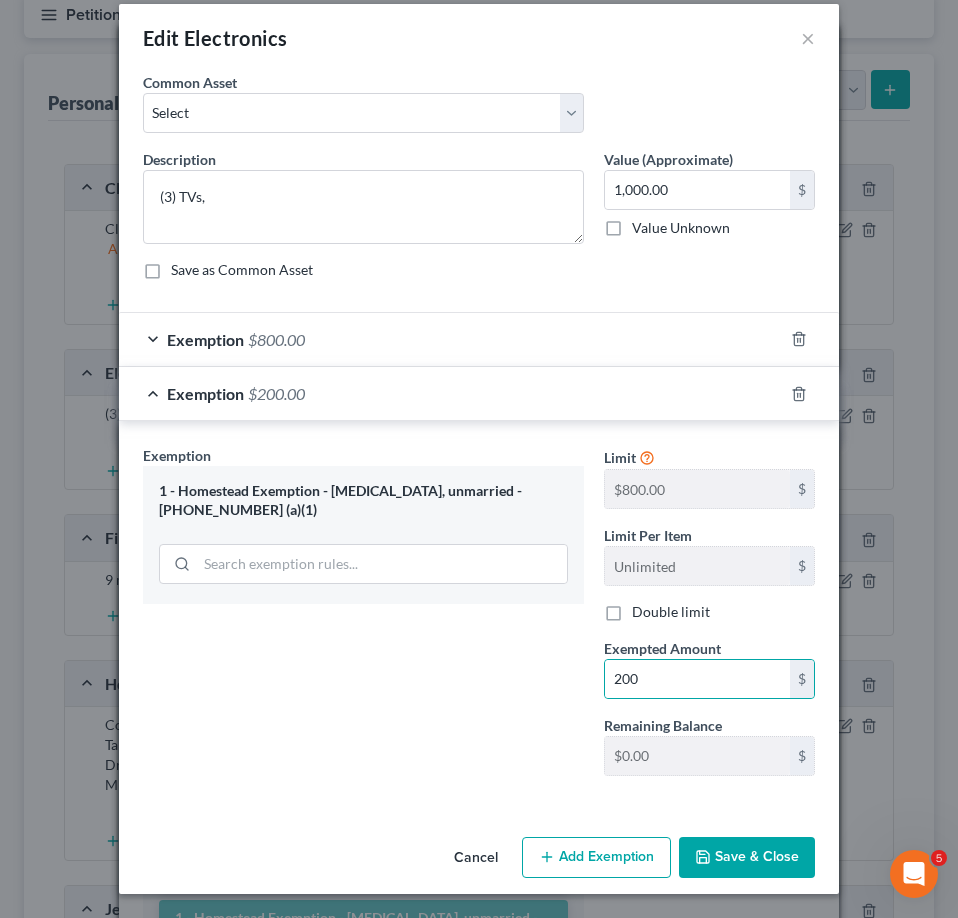 click 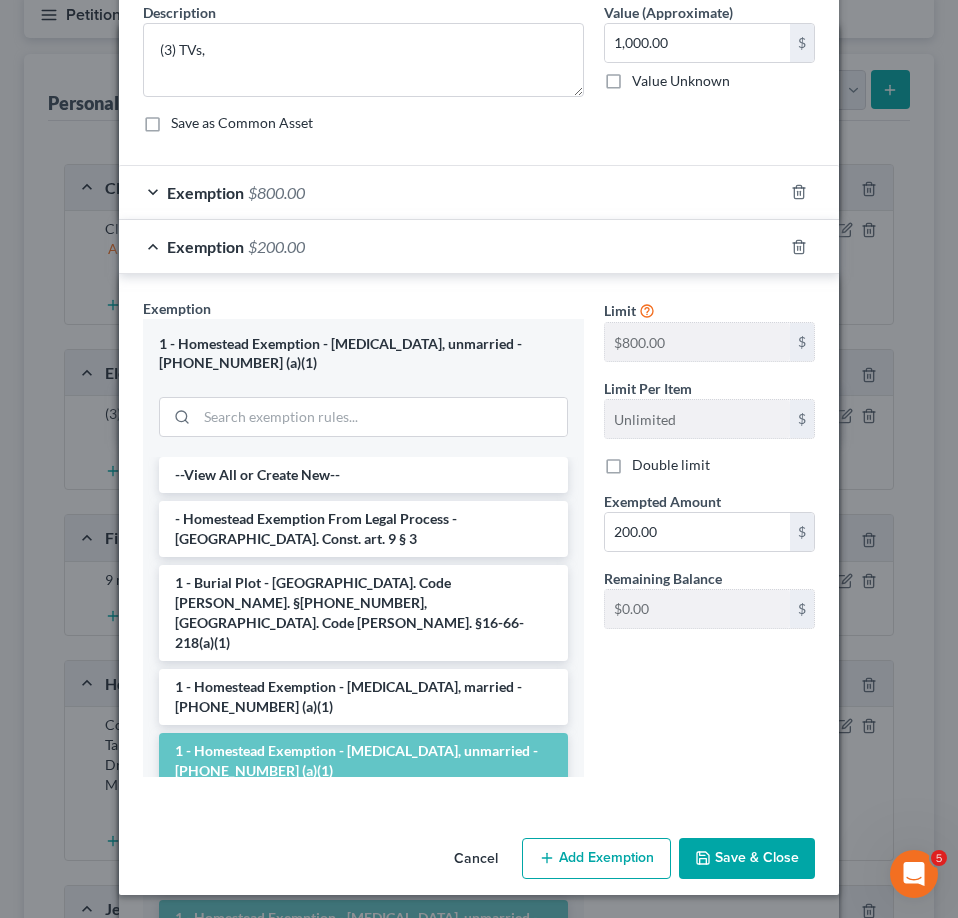 scroll, scrollTop: 168, scrollLeft: 0, axis: vertical 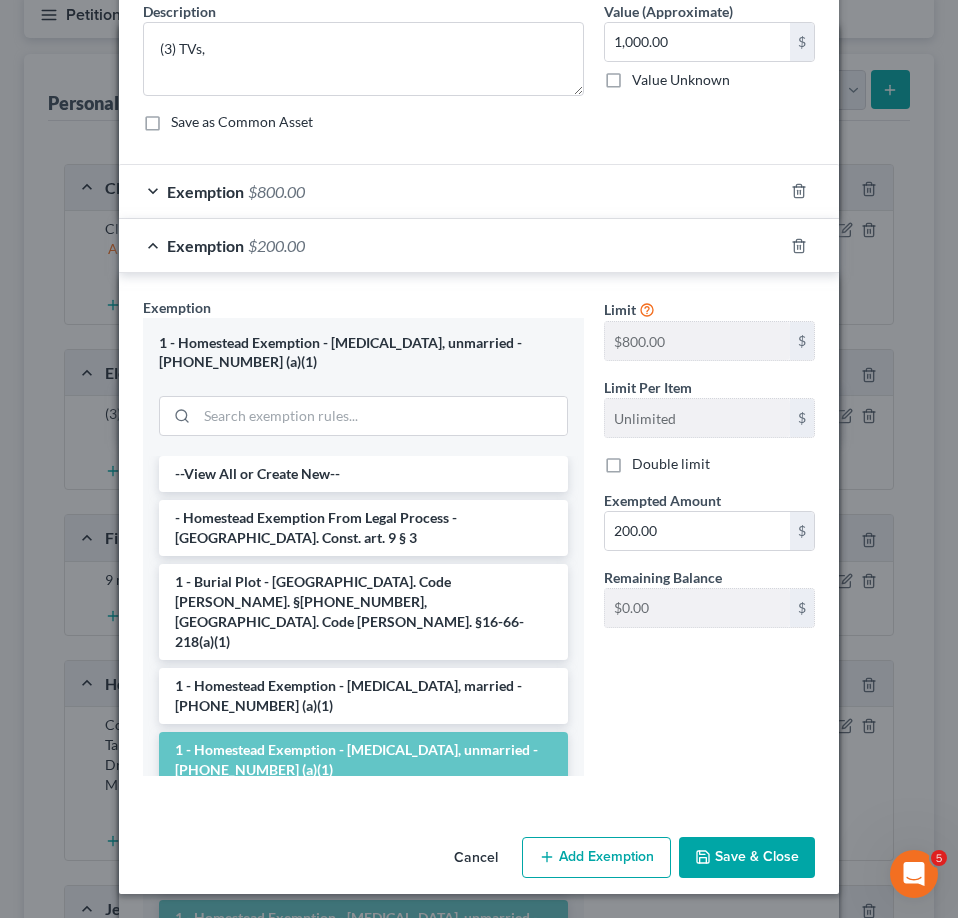 click on "Save & Close" at bounding box center (747, 858) 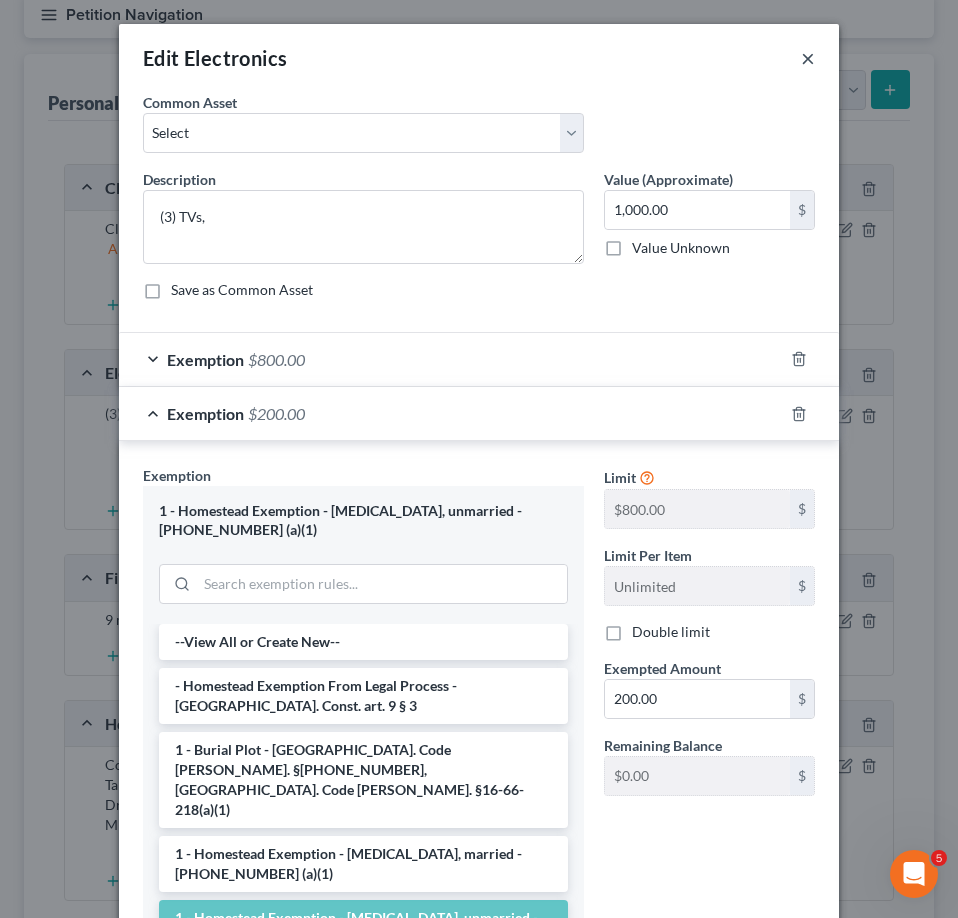click on "×" at bounding box center (808, 58) 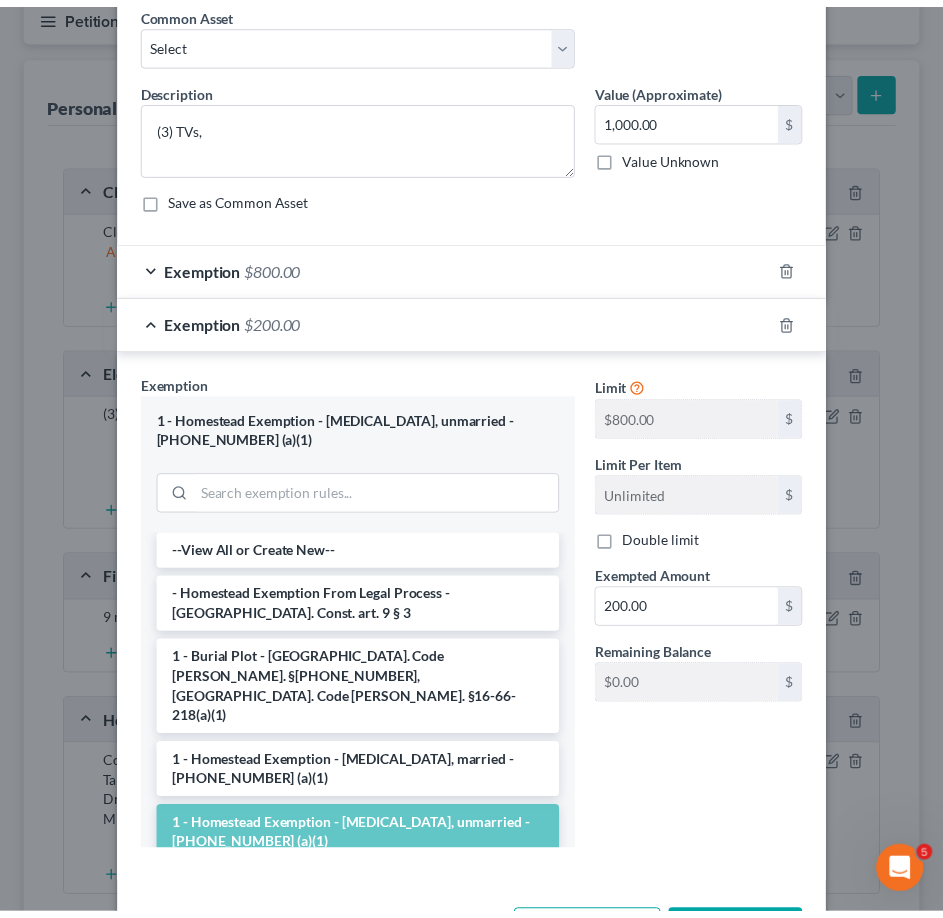 scroll, scrollTop: 168, scrollLeft: 0, axis: vertical 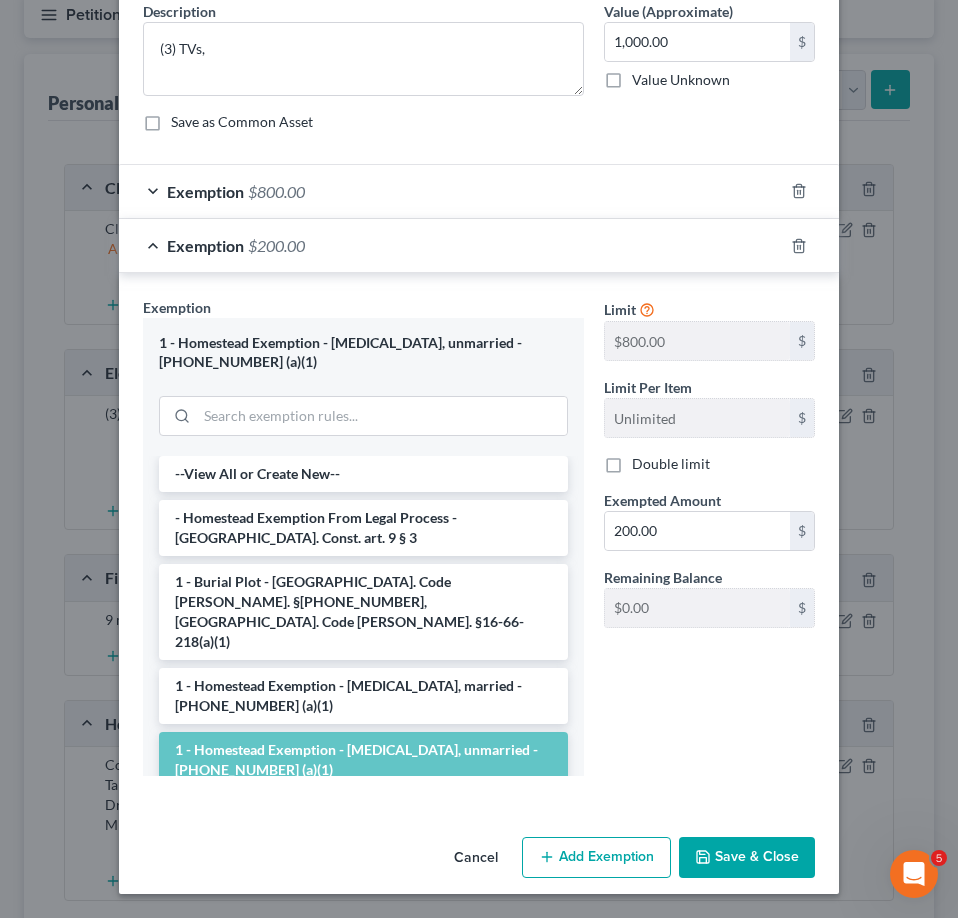 click on "Save & Close" at bounding box center [747, 858] 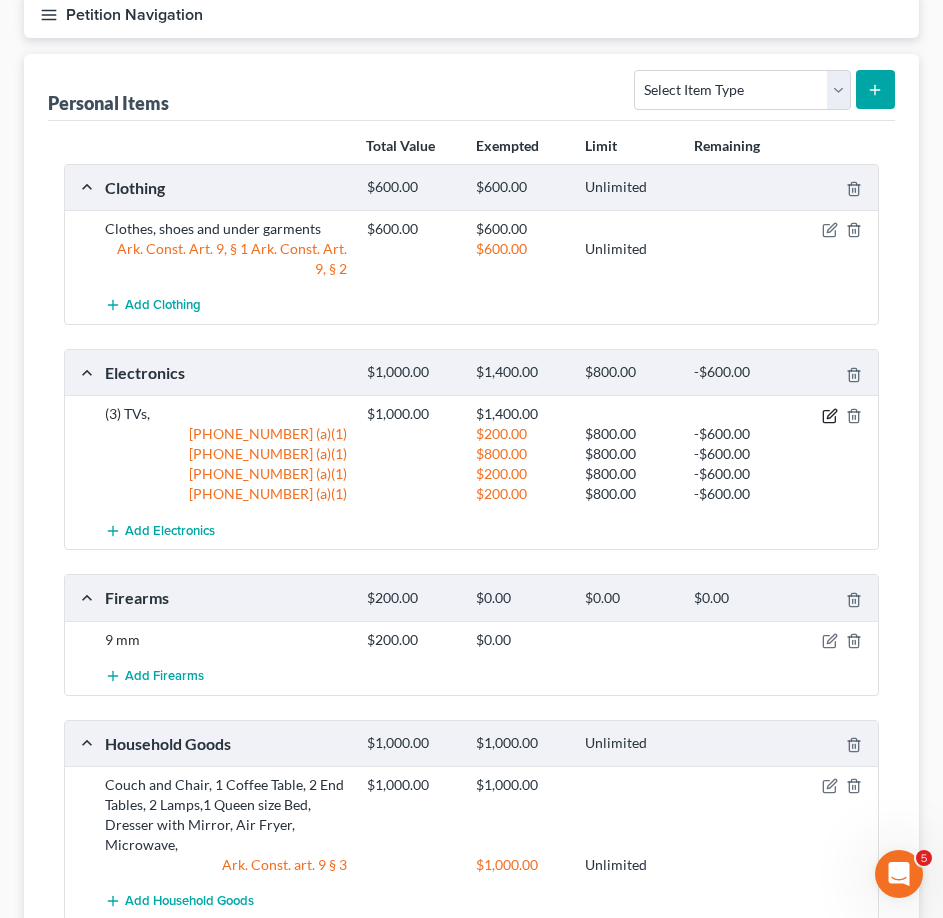 click 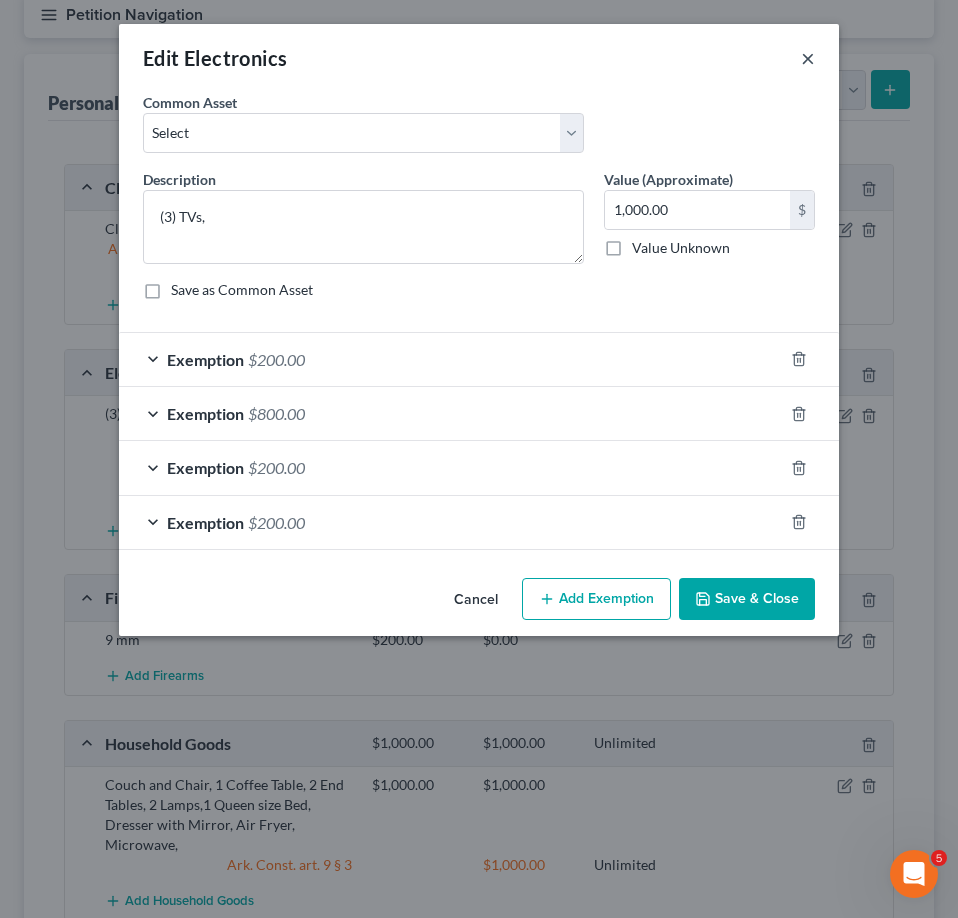 click on "×" at bounding box center (808, 58) 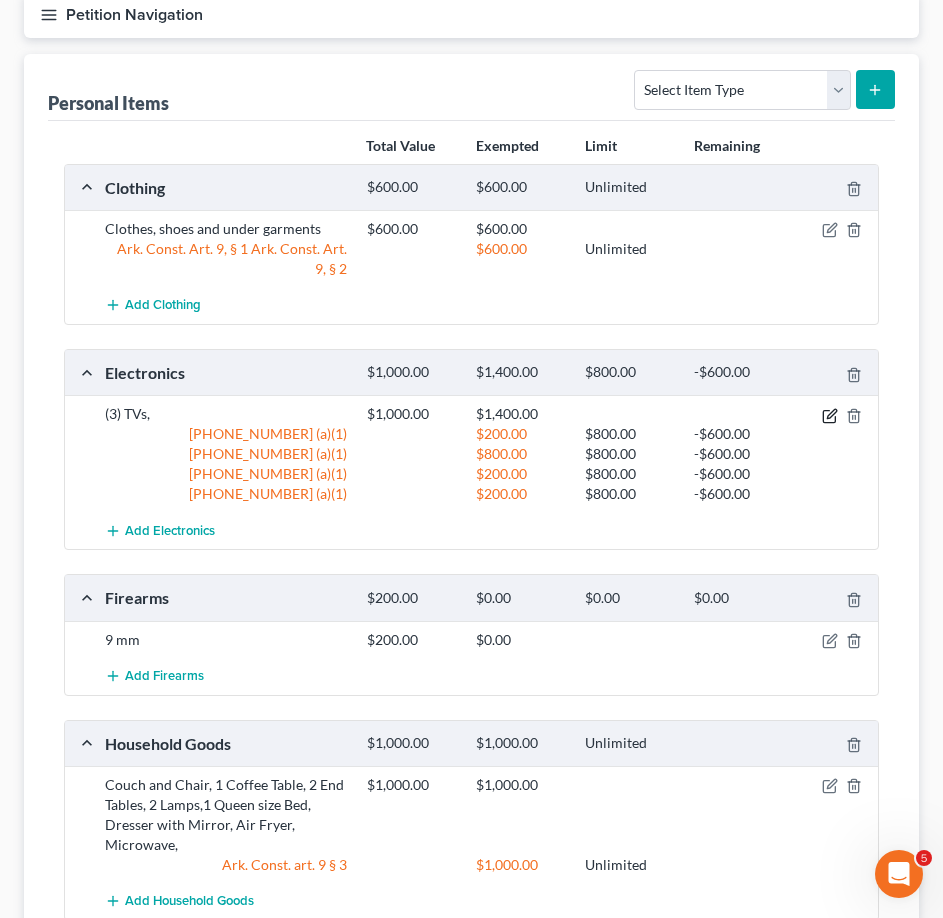 click 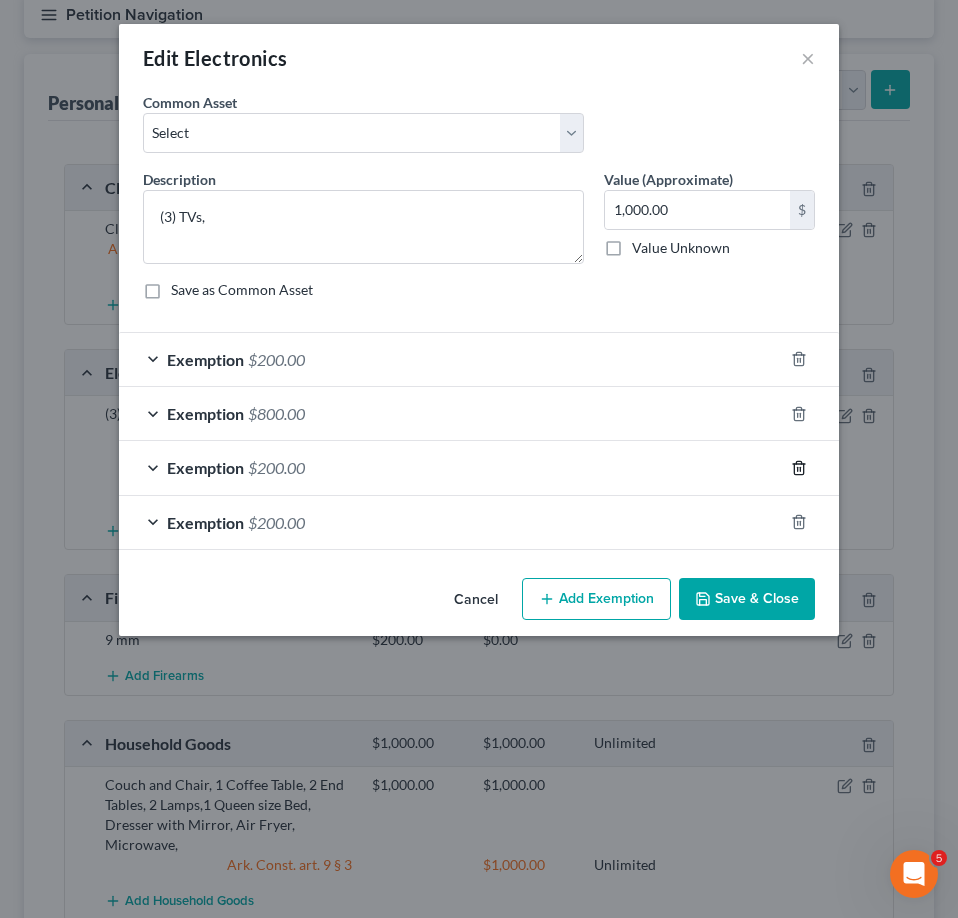 click 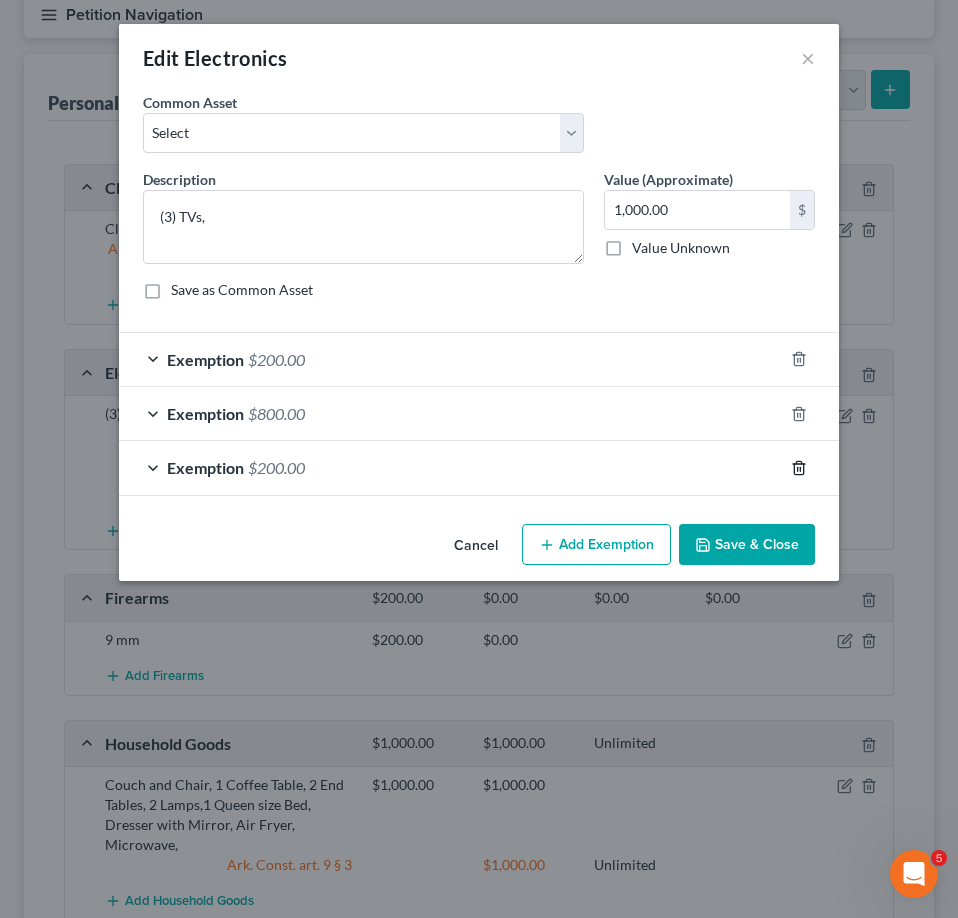 click 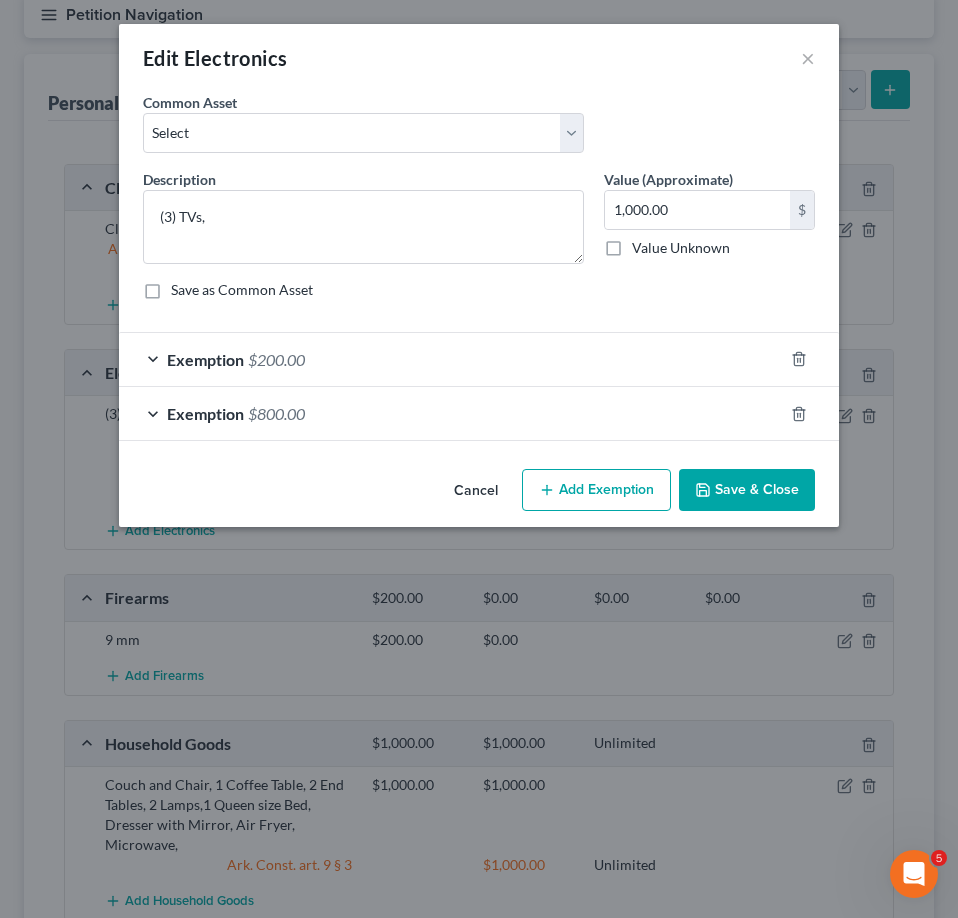 click on "Save & Close" at bounding box center (747, 490) 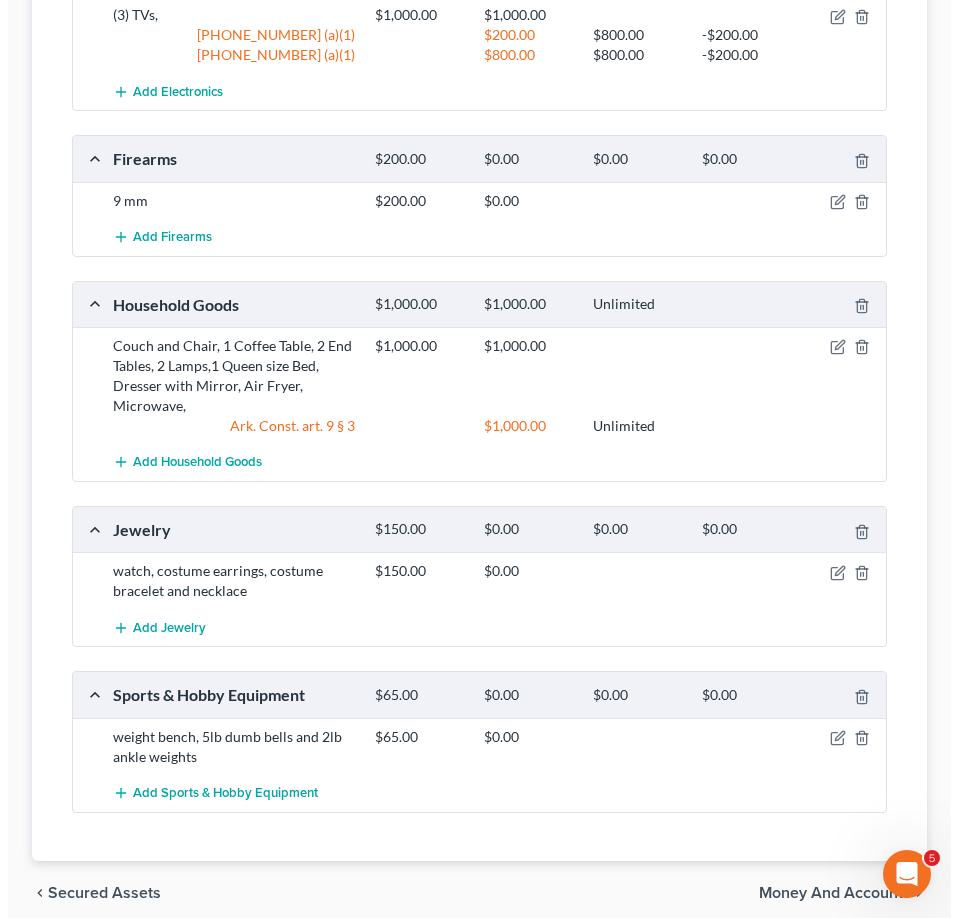 scroll, scrollTop: 600, scrollLeft: 0, axis: vertical 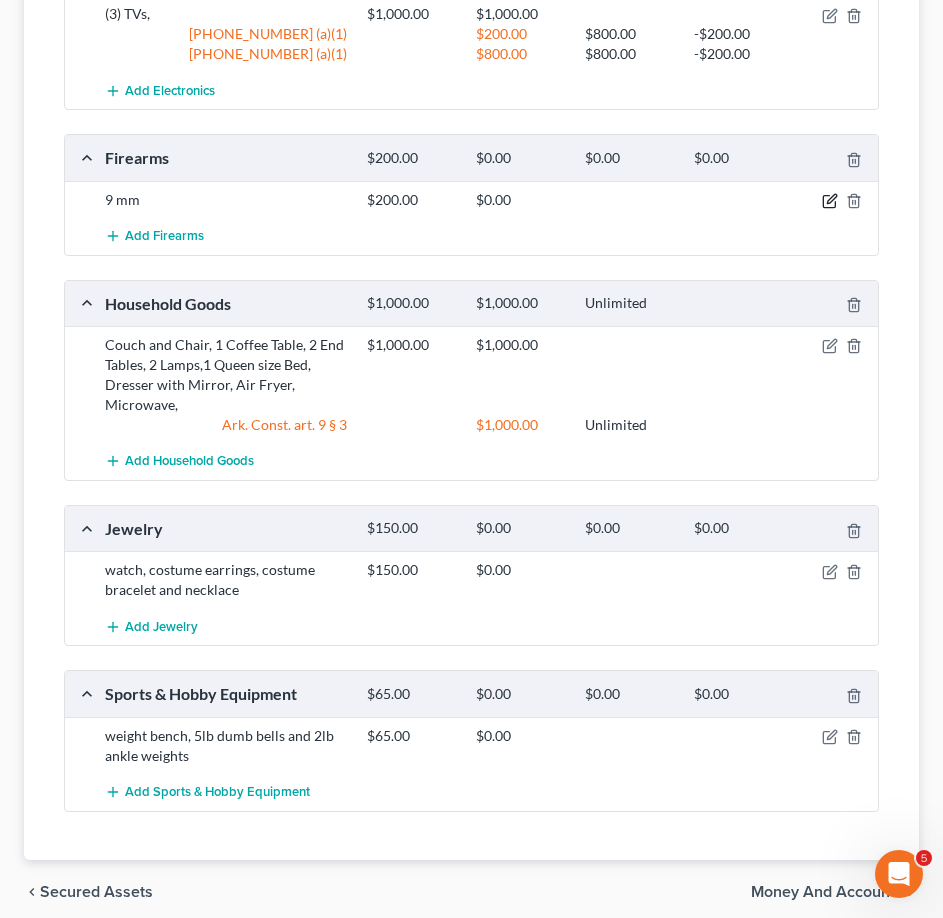 click 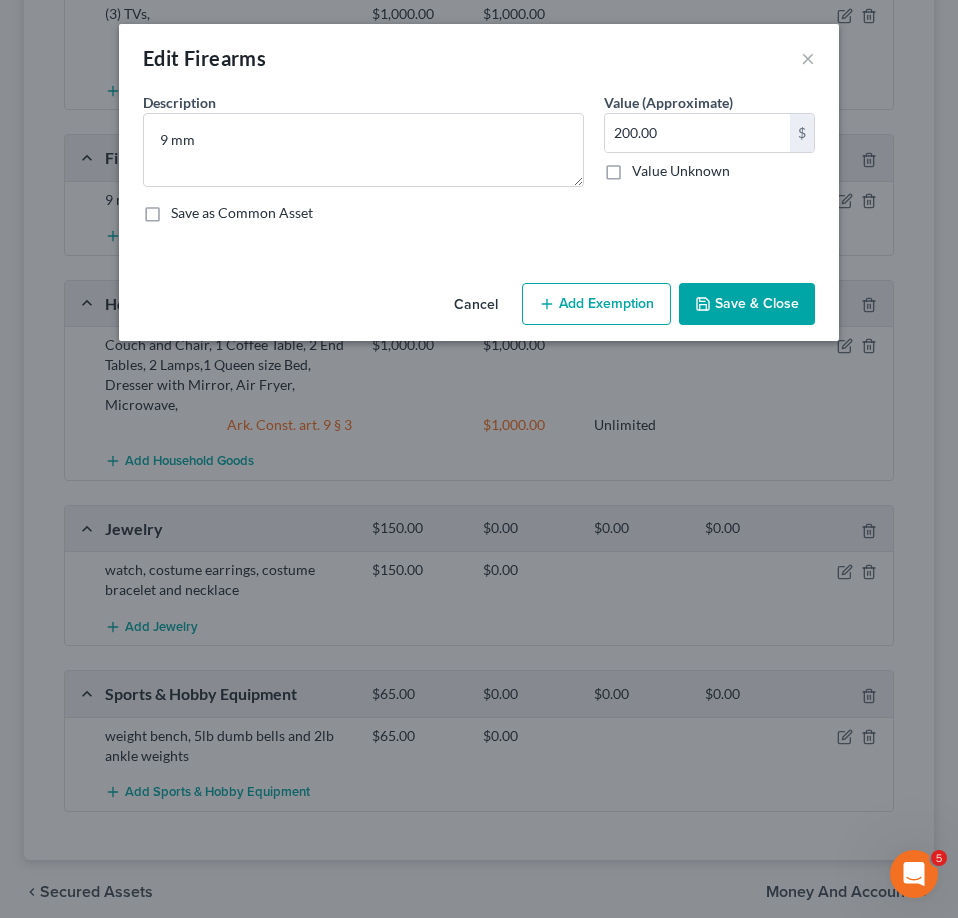 click on "Add Exemption" at bounding box center (596, 304) 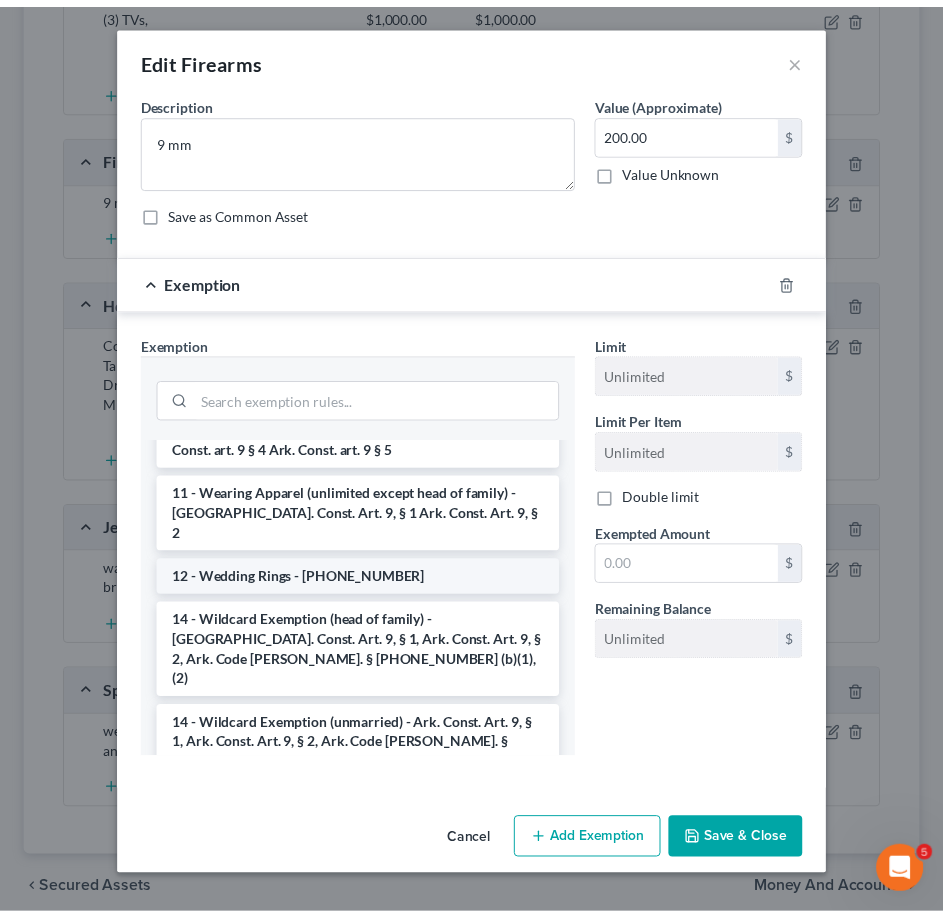 scroll, scrollTop: 400, scrollLeft: 0, axis: vertical 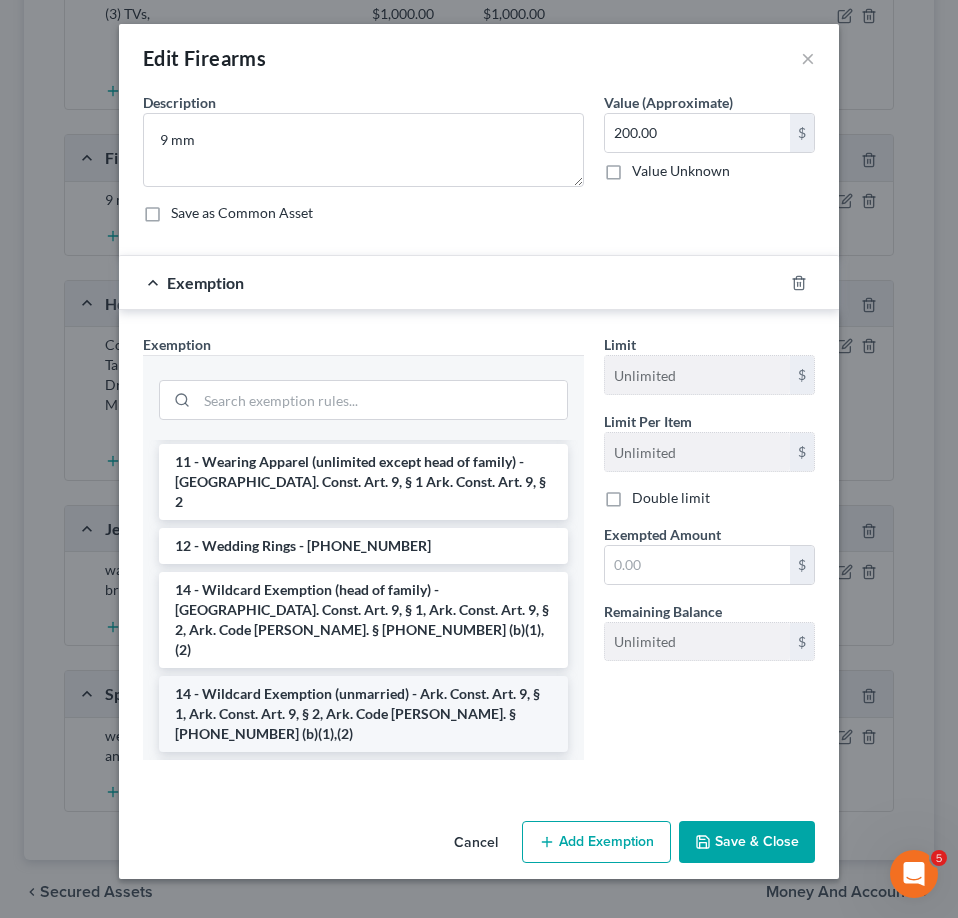click on "14 - Wildcard Exemption (unmarried) - Ark. Const. Art. 9, § 1, Ark. Const. Art. 9, § 2, Ark. Code [PERSON_NAME]. § [PHONE_NUMBER] (b)(1),(2)" at bounding box center [363, 714] 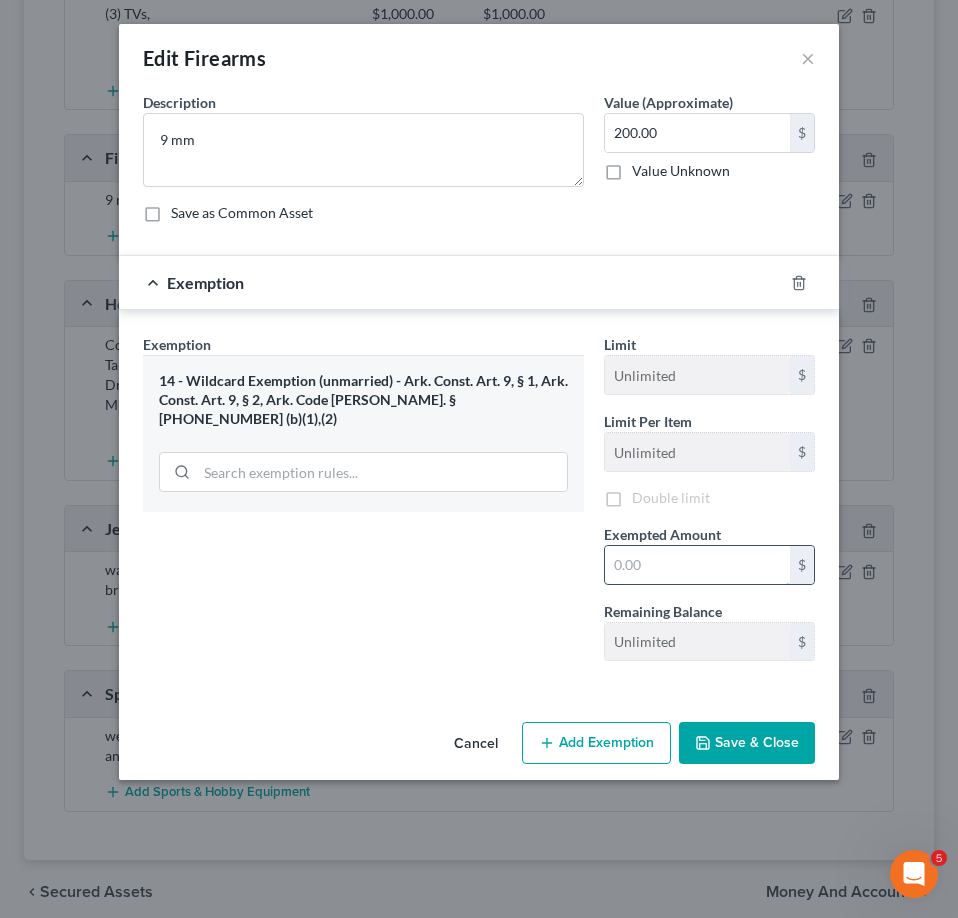 click at bounding box center [697, 565] 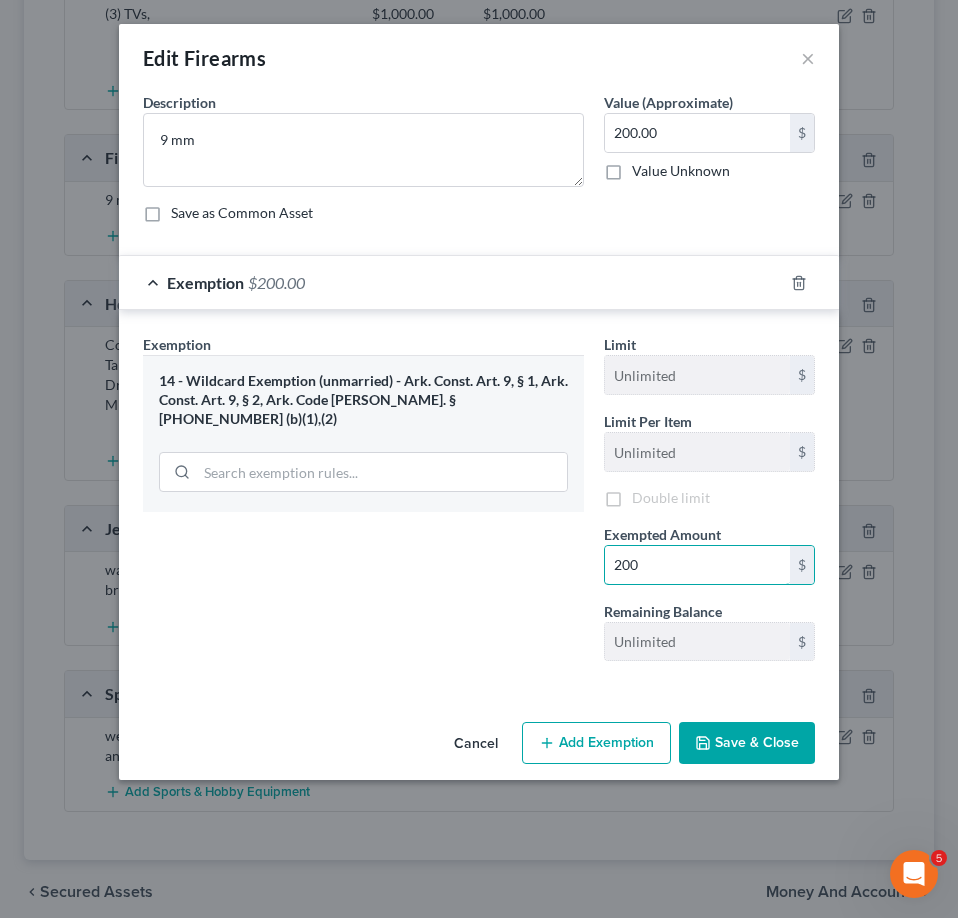 type on "200" 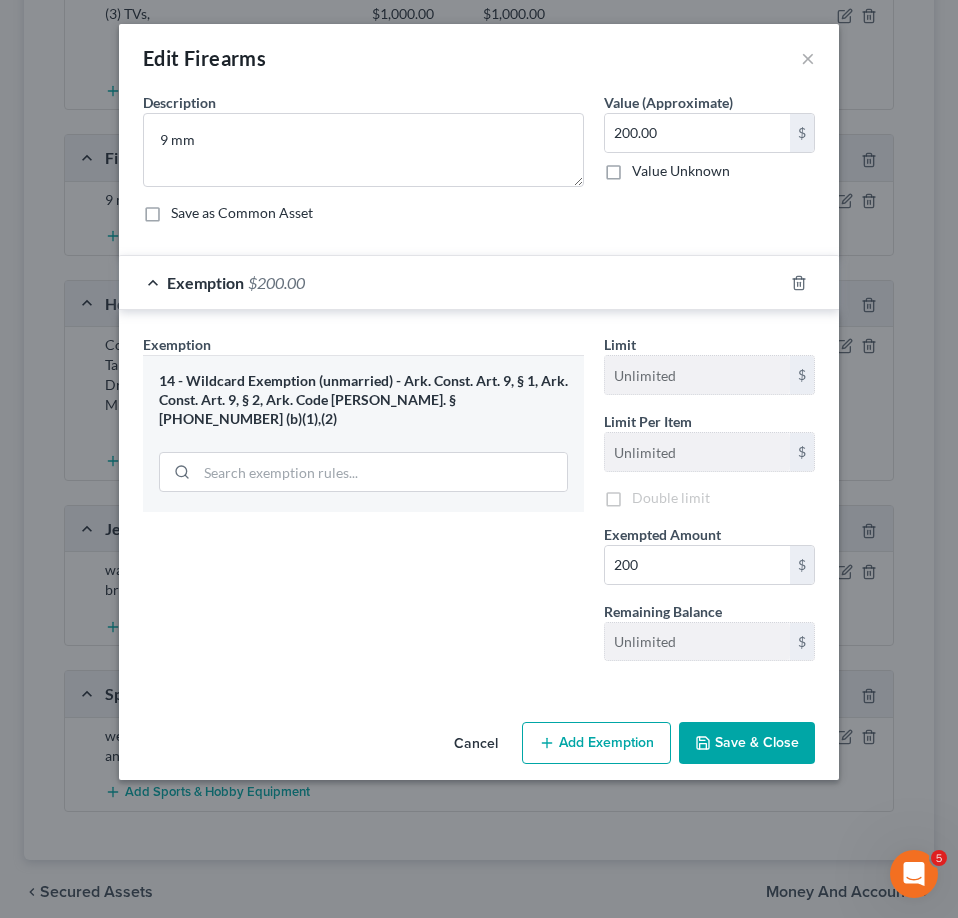 click on "Save & Close" at bounding box center (747, 743) 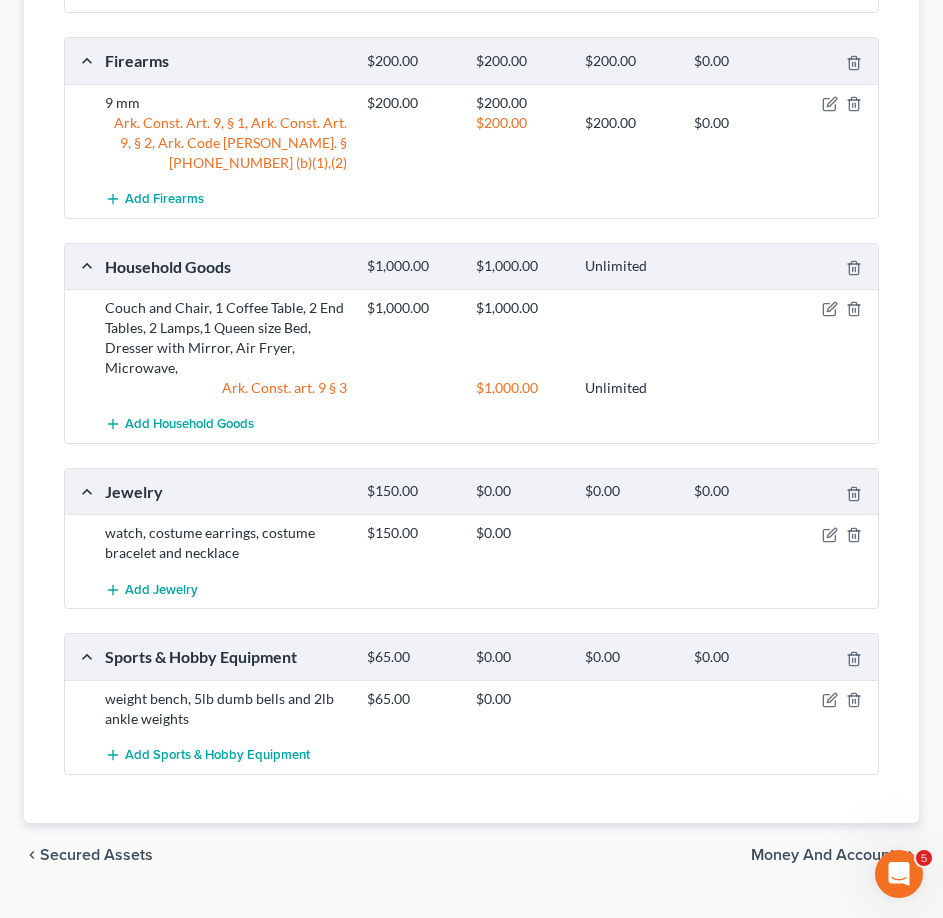 scroll, scrollTop: 742, scrollLeft: 0, axis: vertical 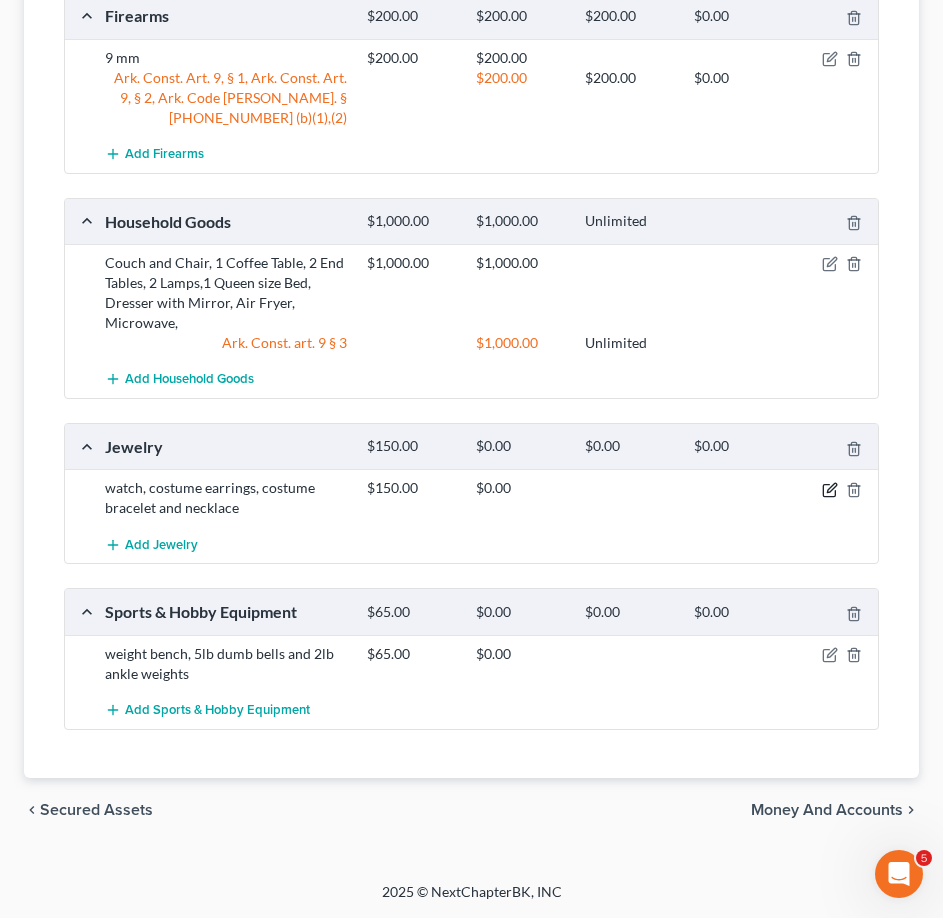 click 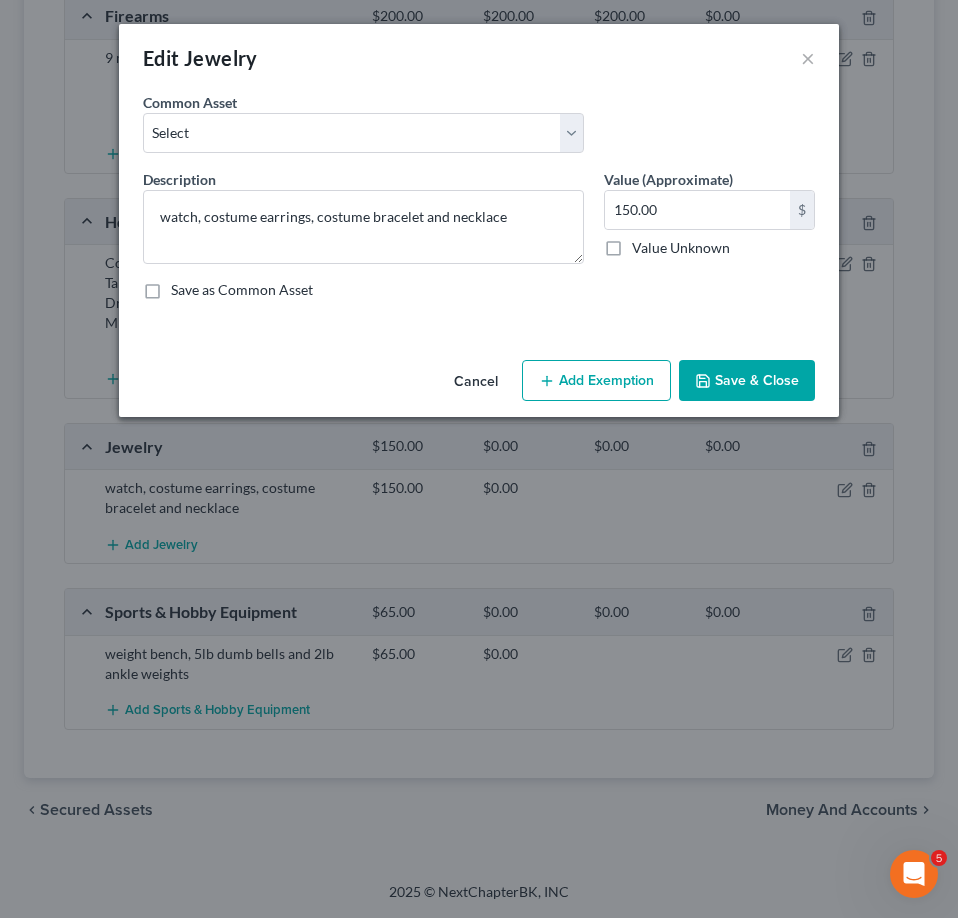 click on "Add Exemption" at bounding box center [596, 381] 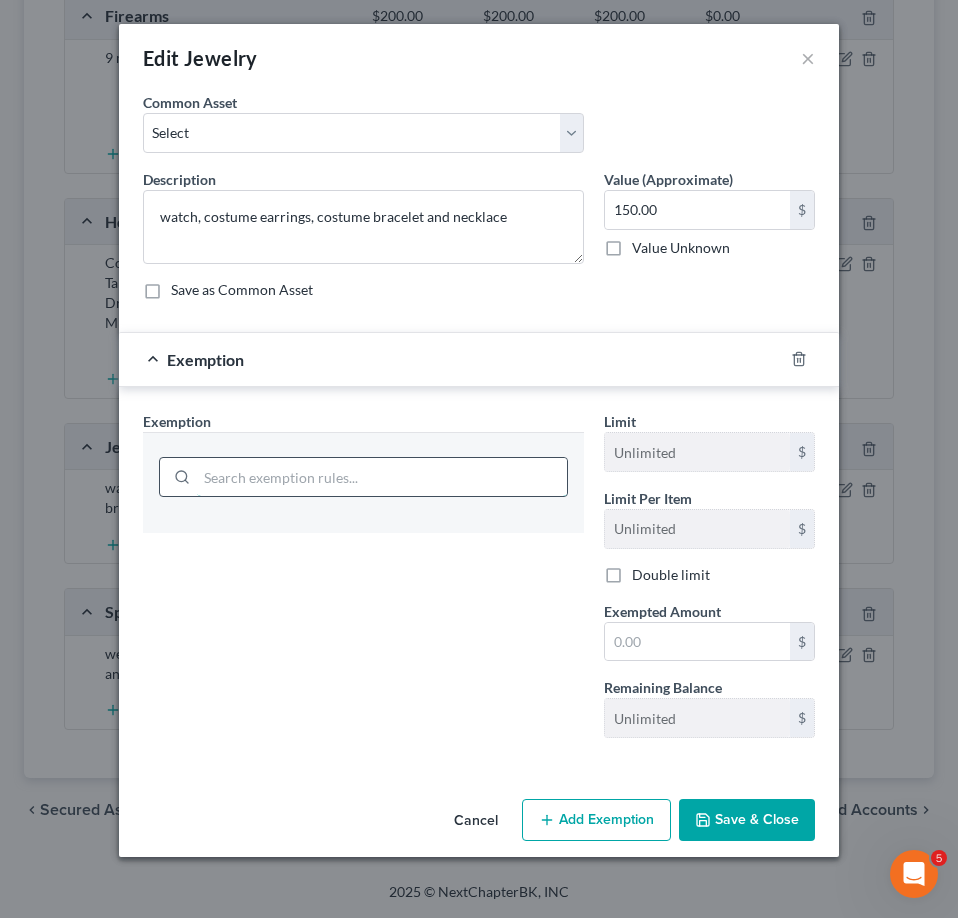 click at bounding box center [382, 477] 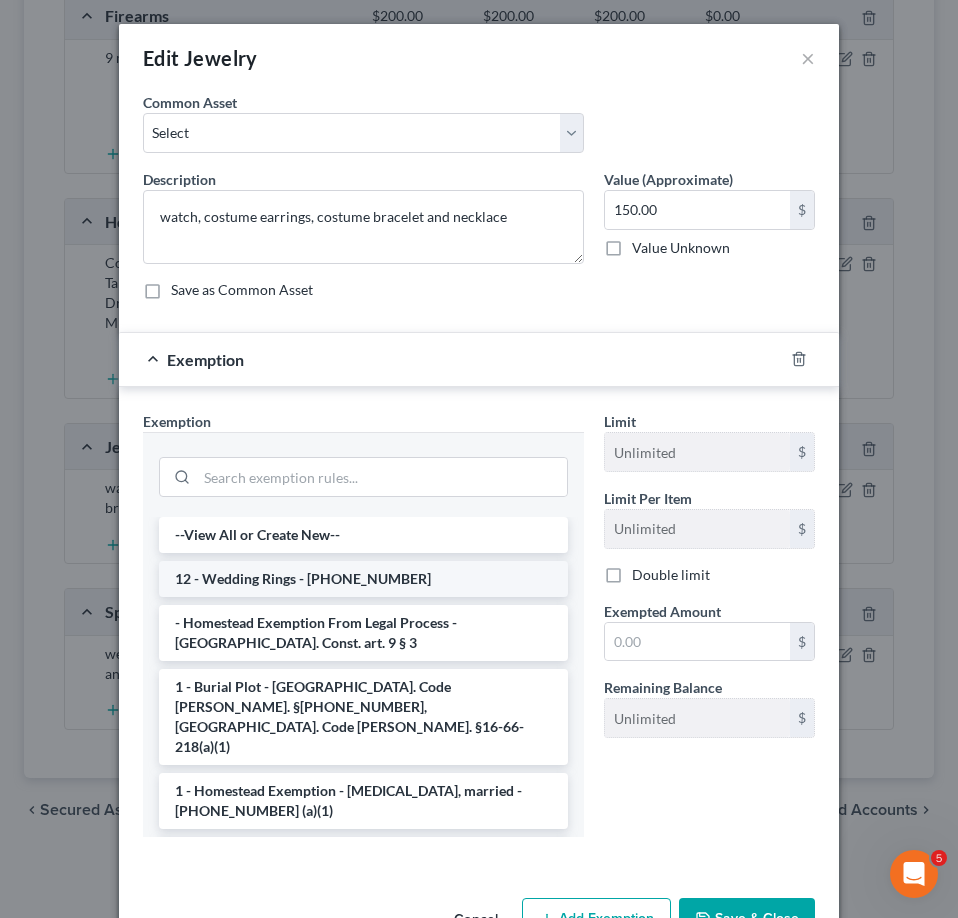 click on "12 - Wedding Rings - [PHONE_NUMBER]" at bounding box center [363, 579] 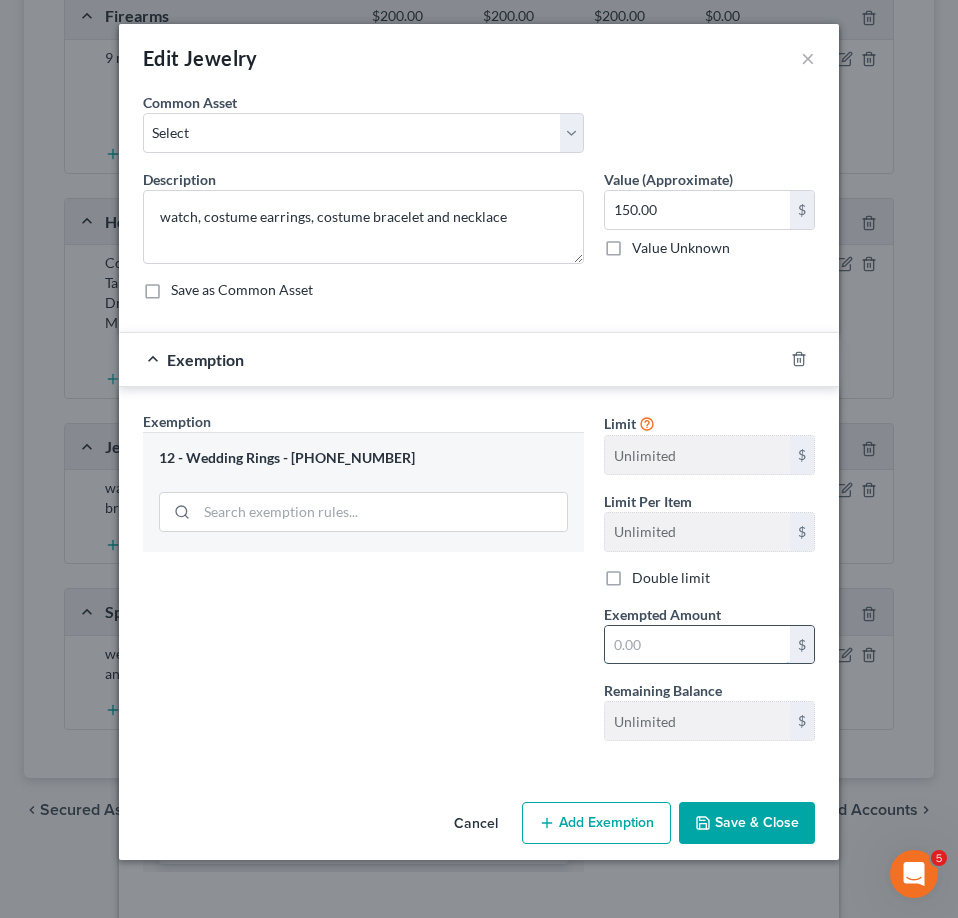 click at bounding box center [697, 645] 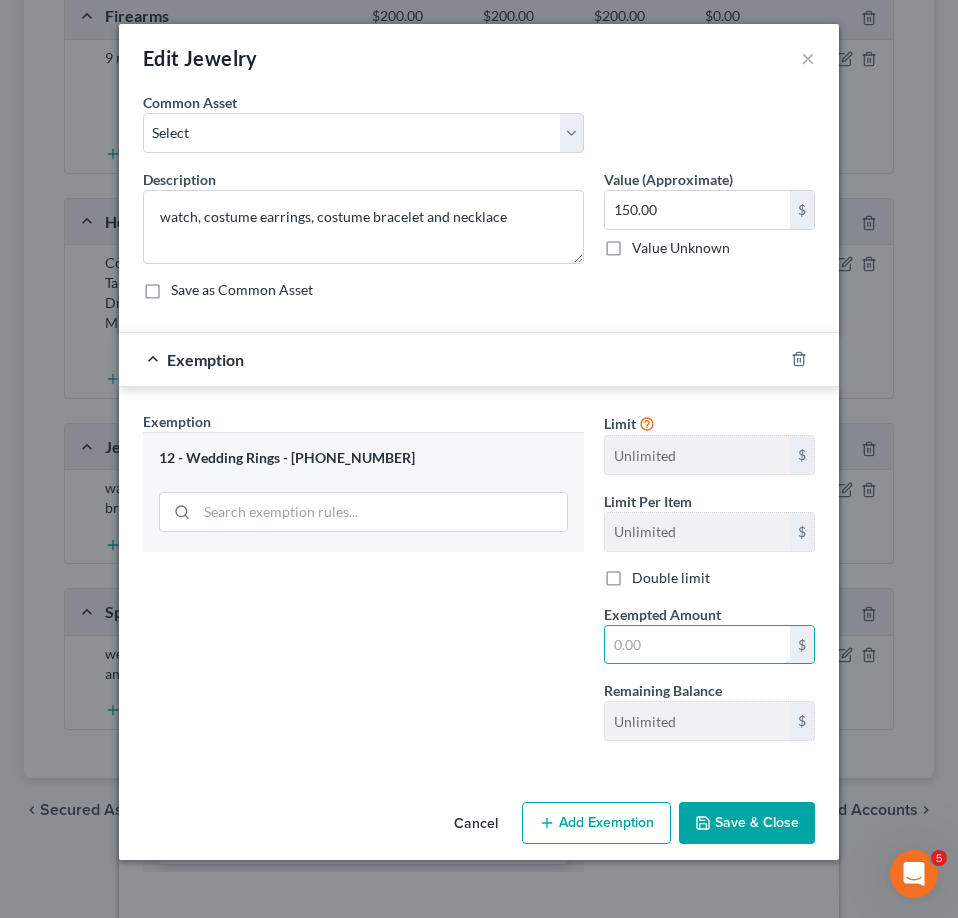 type on "1.00" 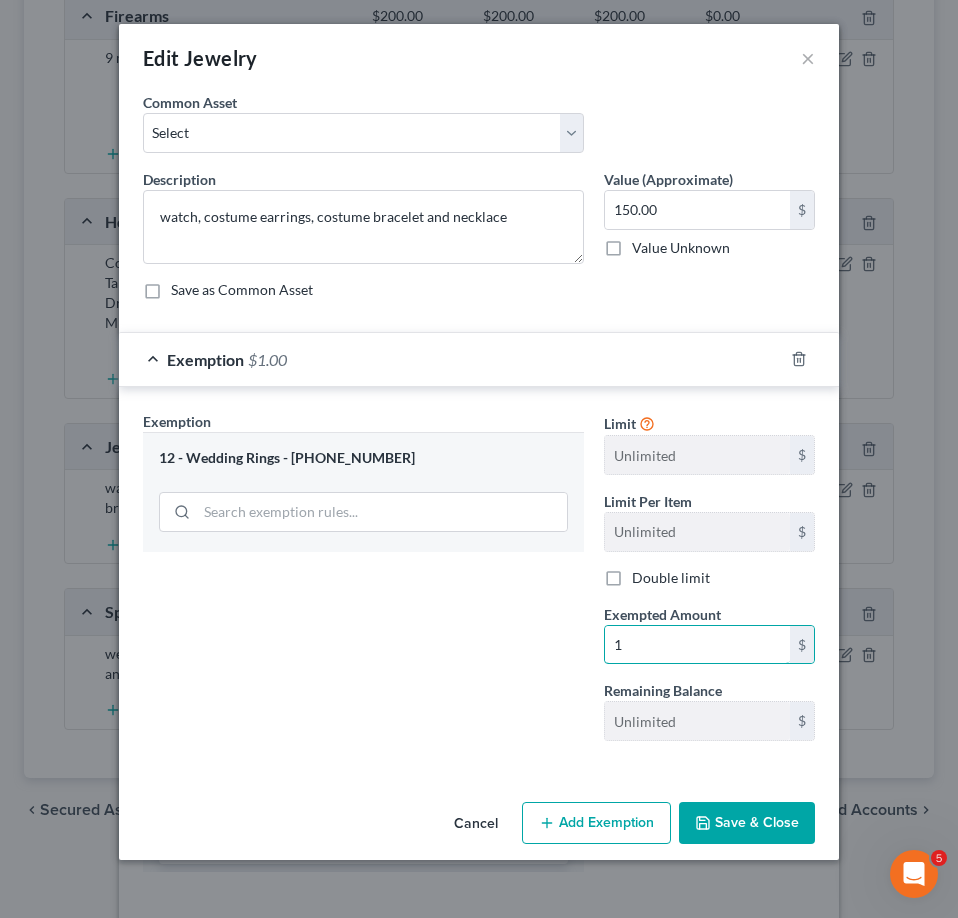 type on "15.00" 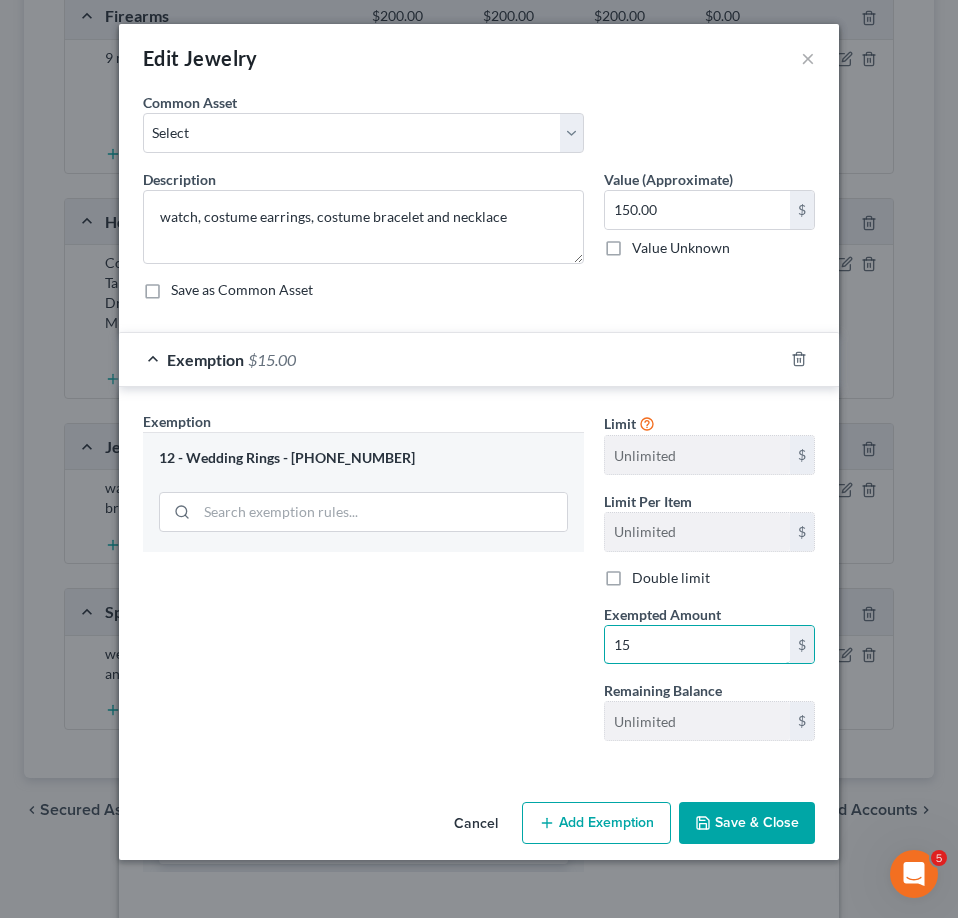 type on "150.00" 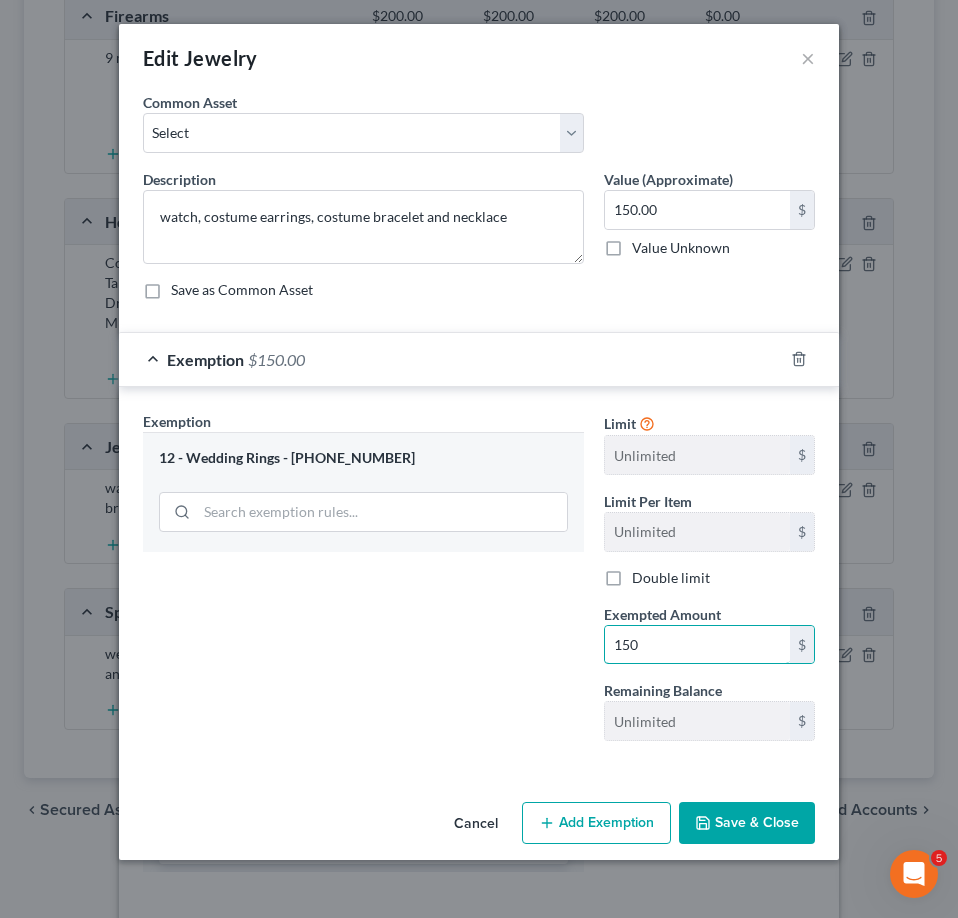 type on "150" 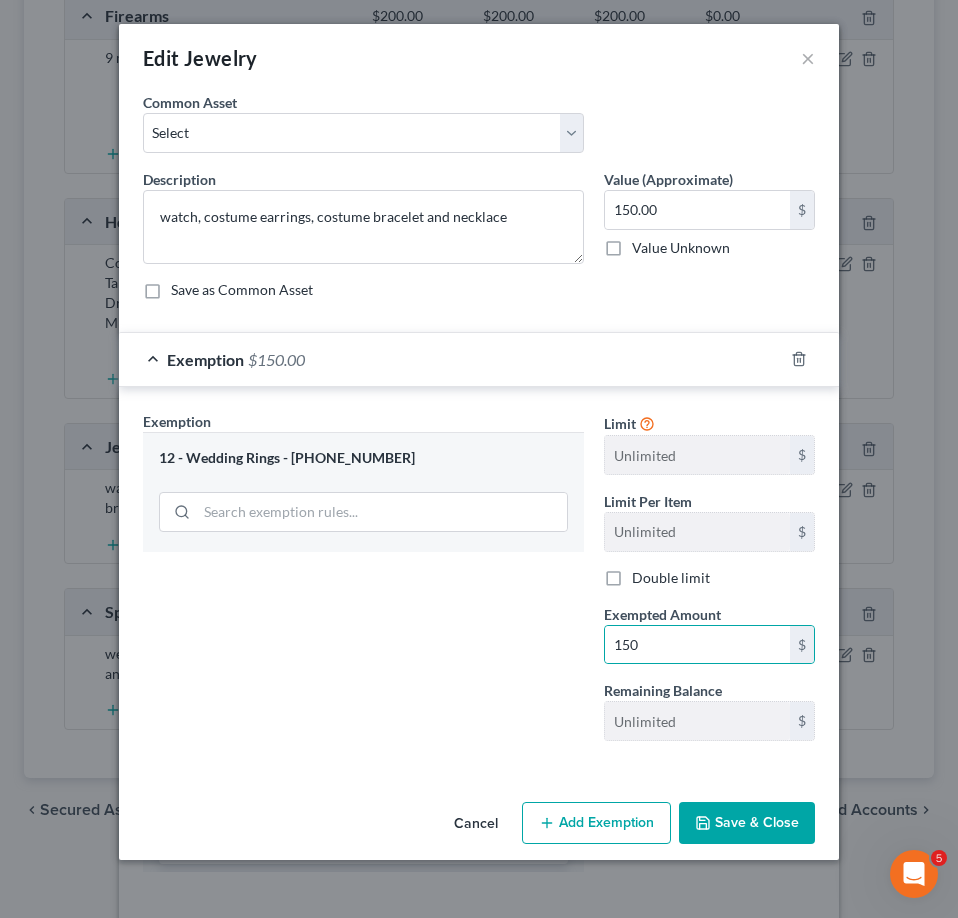 click on "Save & Close" at bounding box center (747, 823) 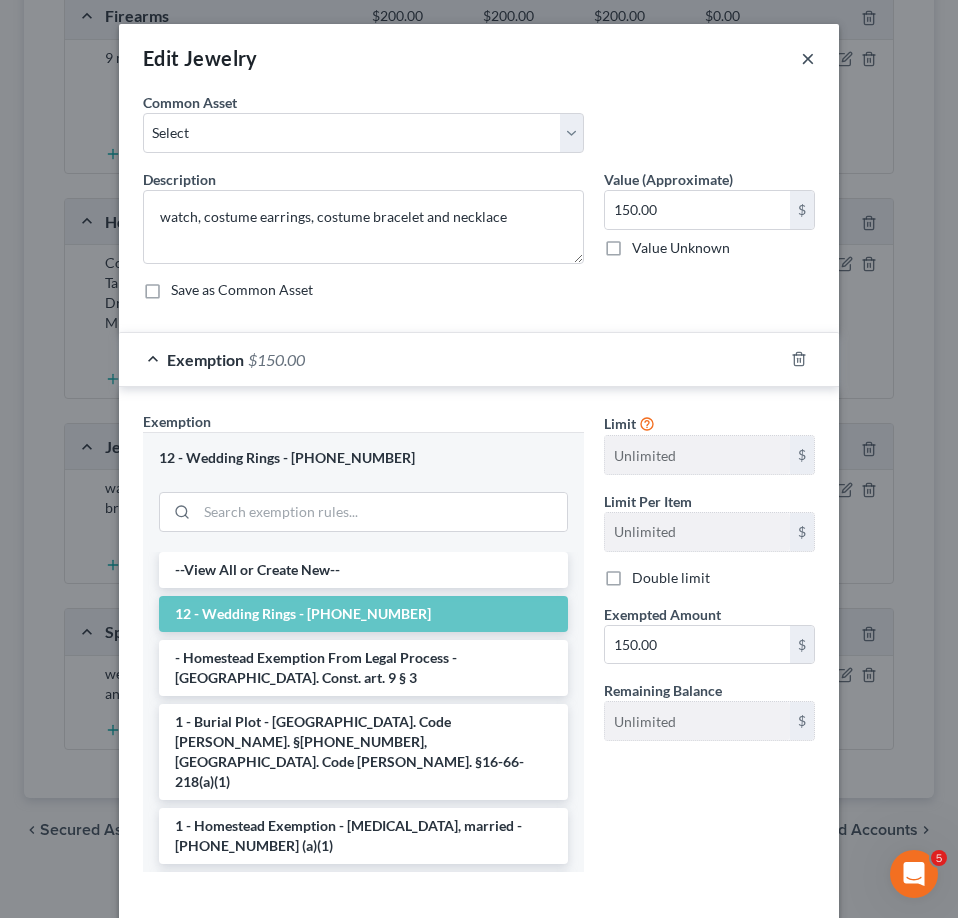 click on "×" at bounding box center [808, 58] 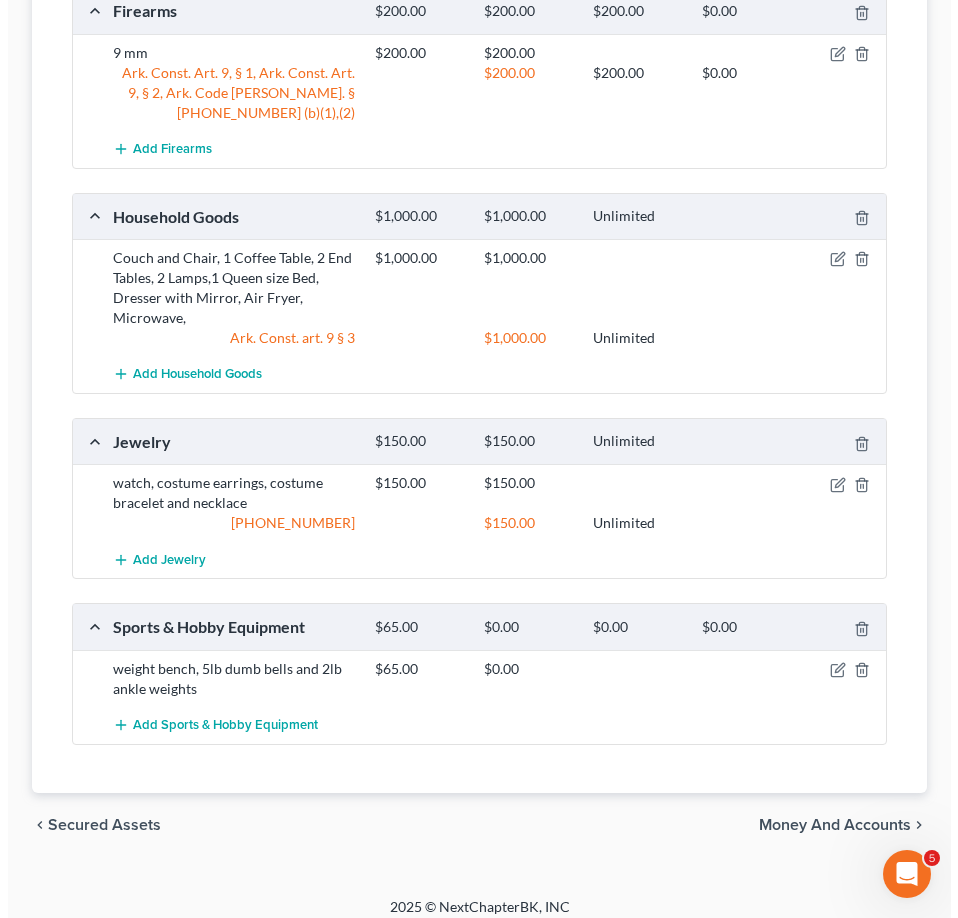 scroll, scrollTop: 762, scrollLeft: 0, axis: vertical 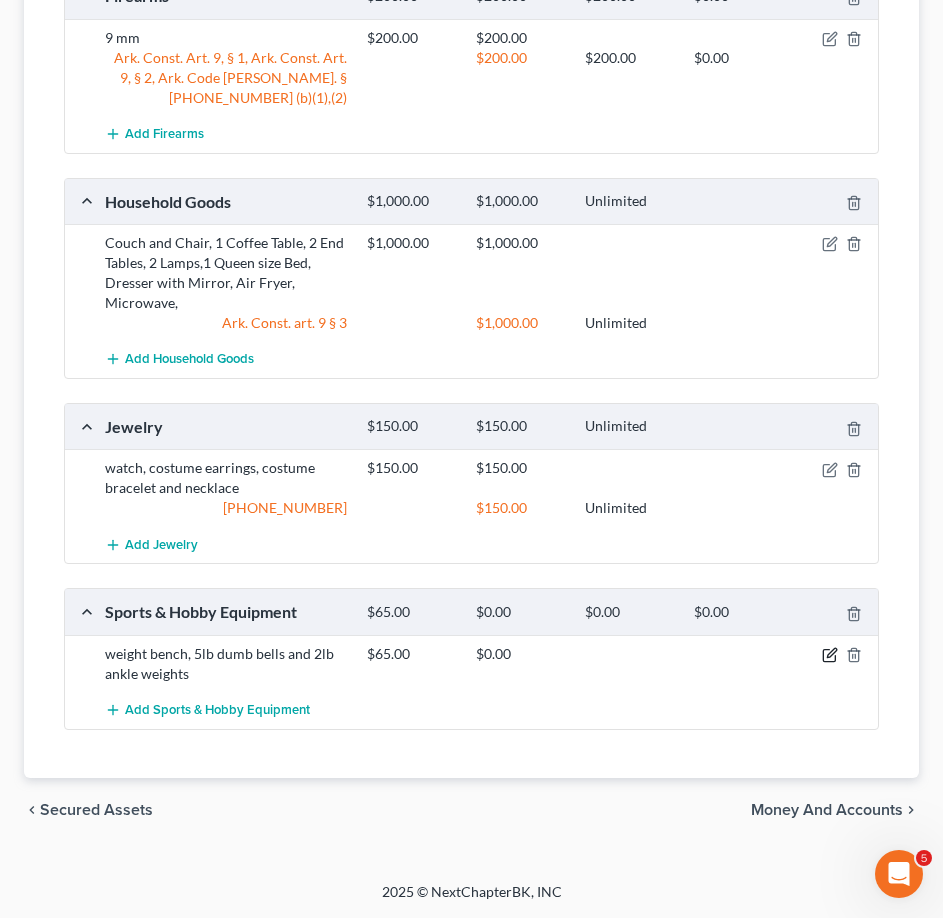 click 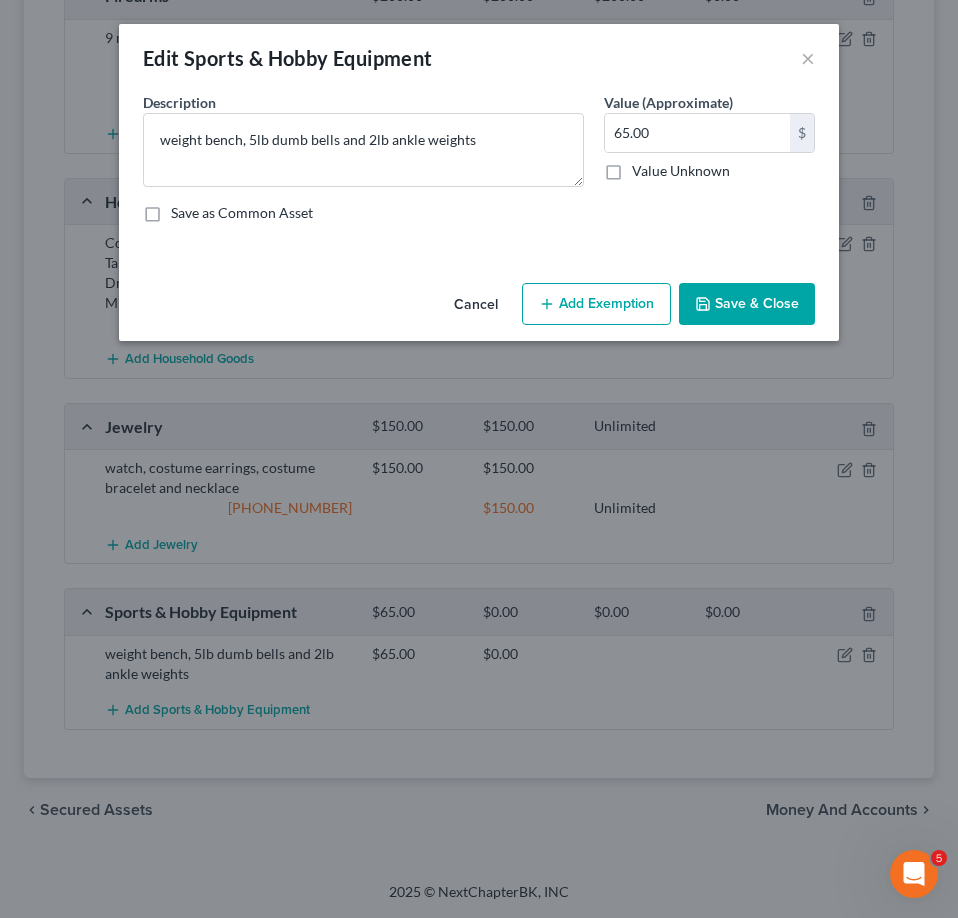 click on "Add Exemption" at bounding box center (596, 304) 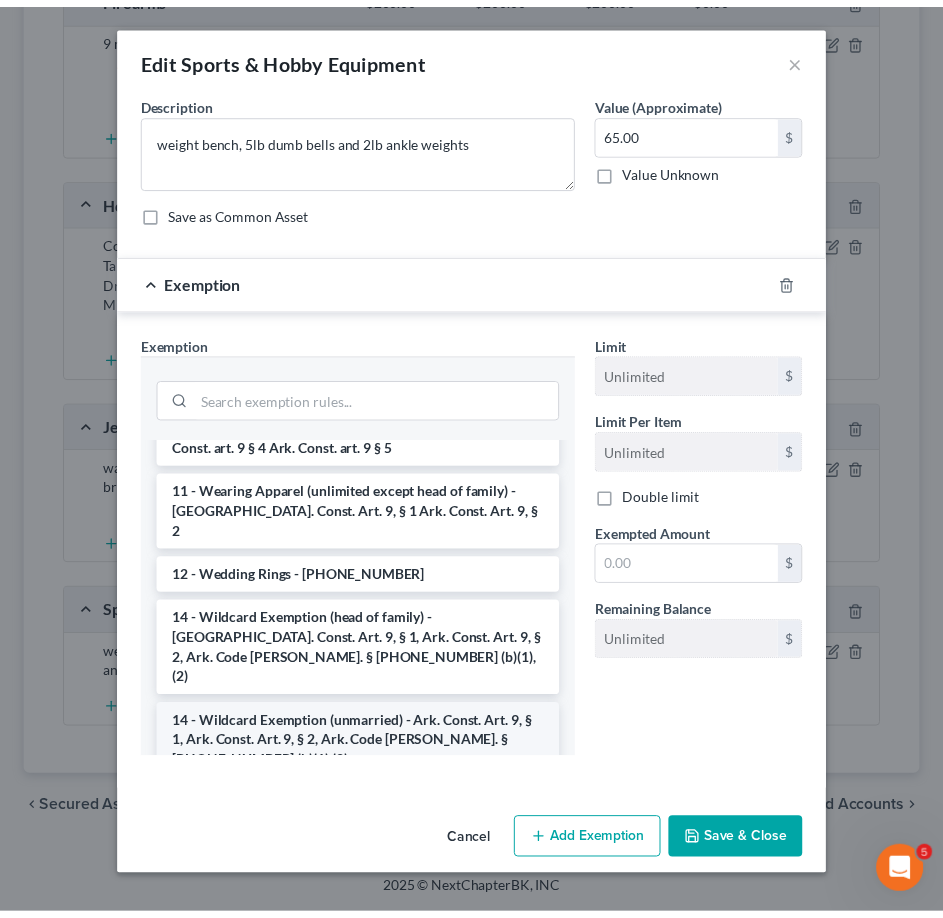 scroll, scrollTop: 400, scrollLeft: 0, axis: vertical 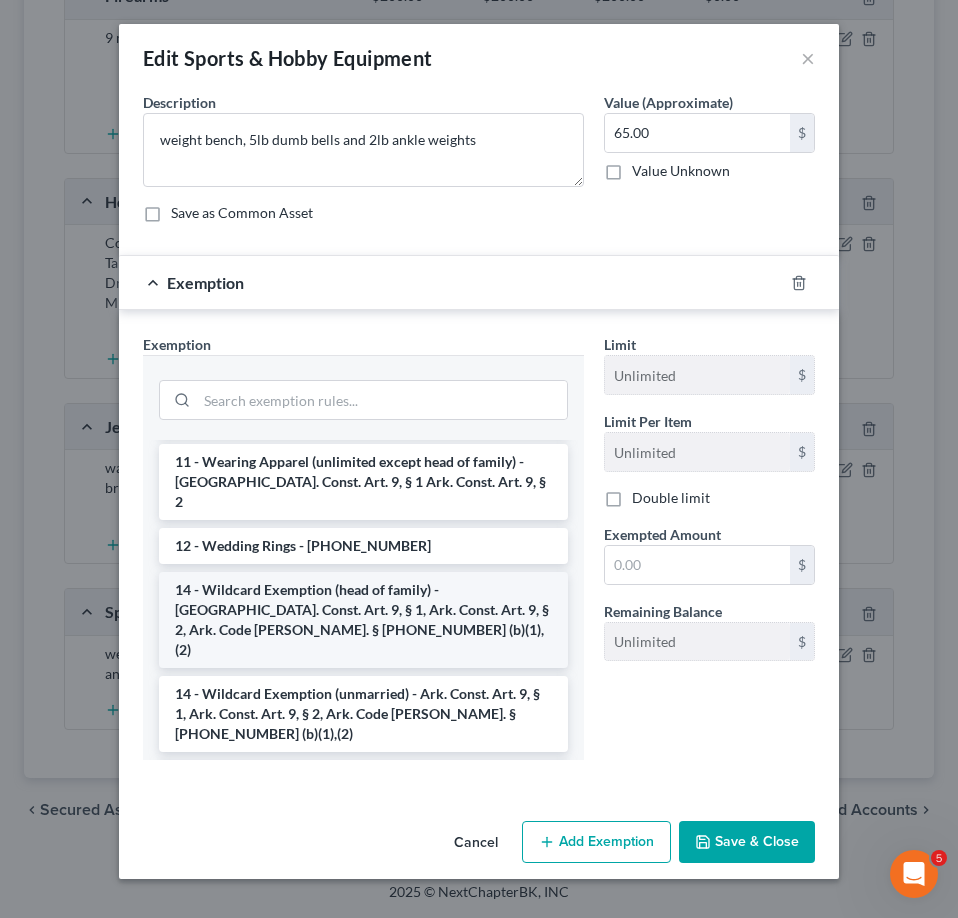 click on "14 - Wildcard Exemption (head of family) - [GEOGRAPHIC_DATA]. Const. Art. 9, § 1, Ark. Const. Art. 9, § 2, Ark. Code [PERSON_NAME]. § [PHONE_NUMBER] (b)(1),(2)" at bounding box center (363, 620) 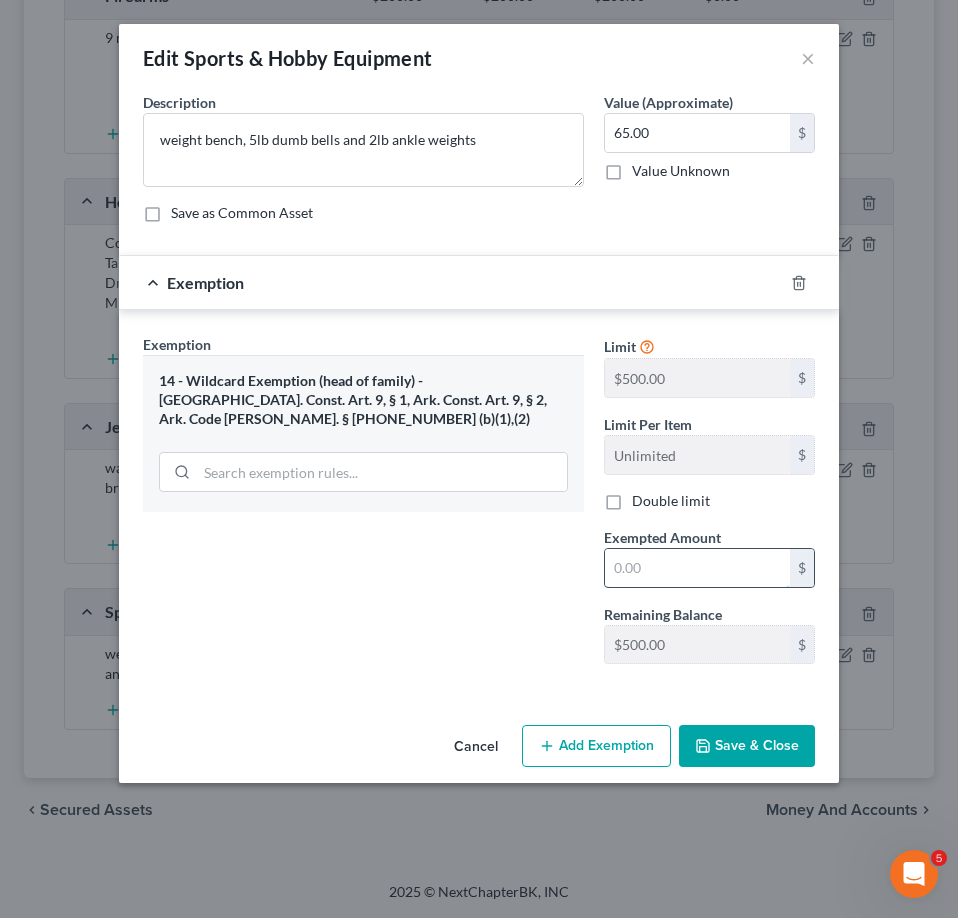 click at bounding box center (697, 568) 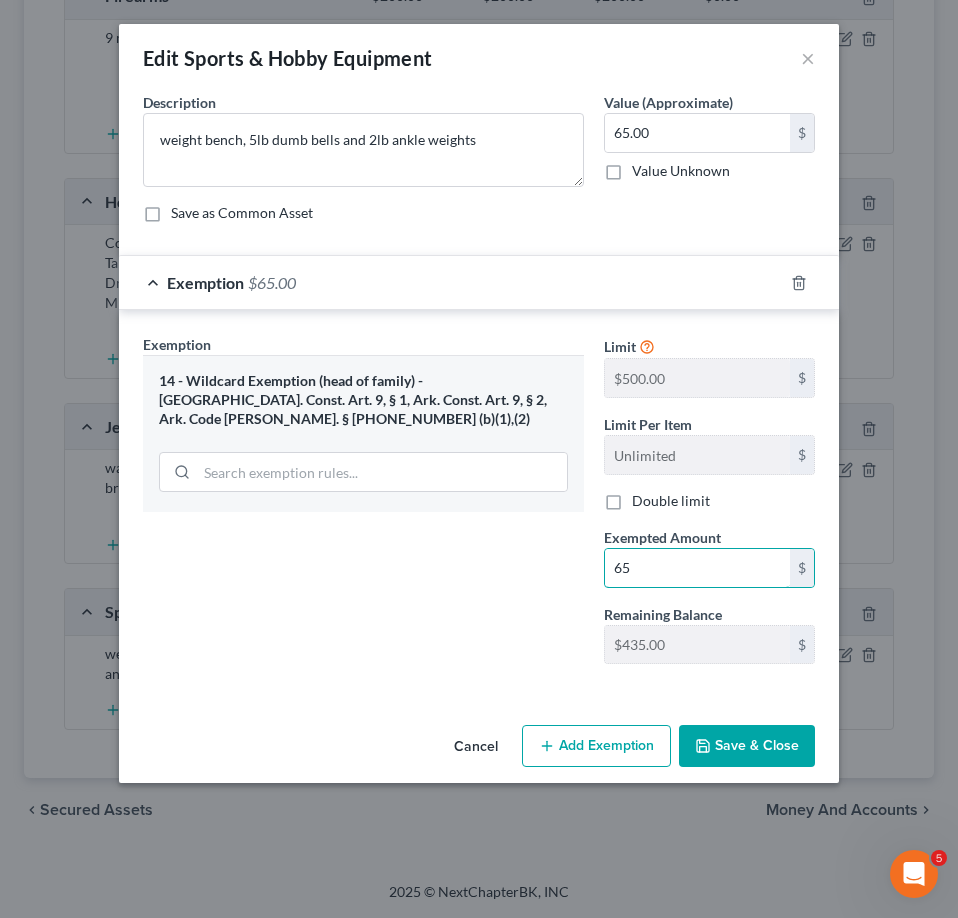 type on "65" 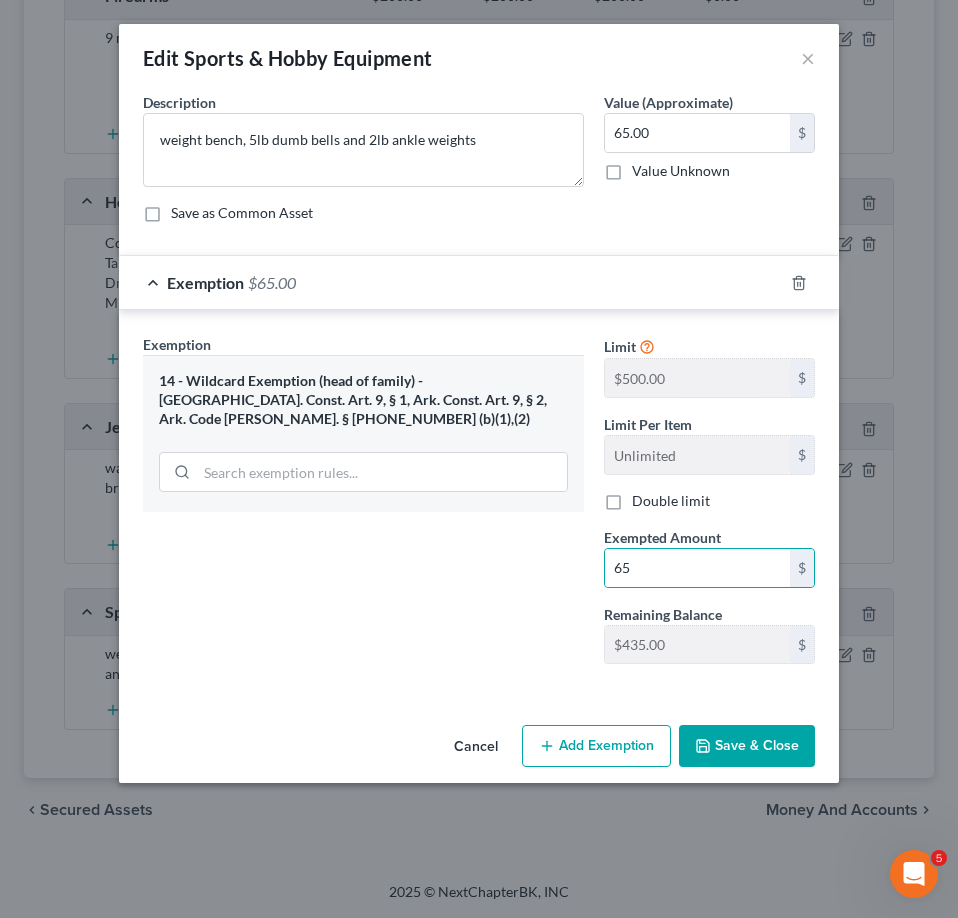 click on "Save & Close" at bounding box center [747, 746] 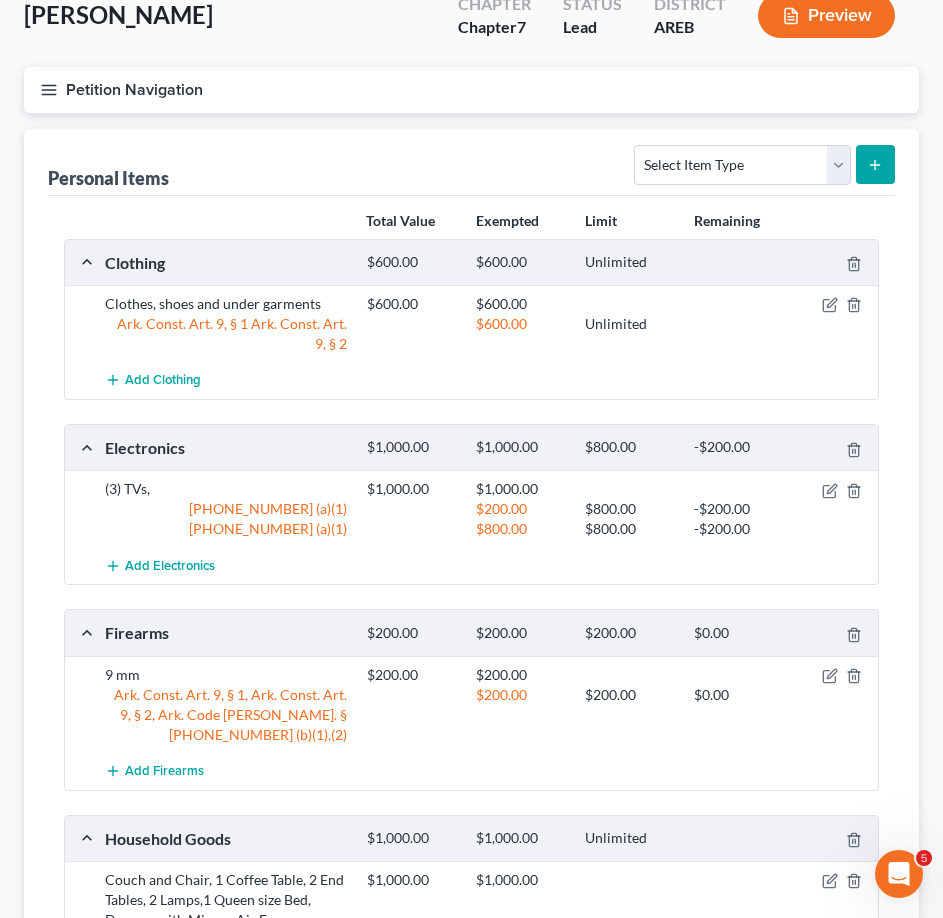 scroll, scrollTop: 0, scrollLeft: 0, axis: both 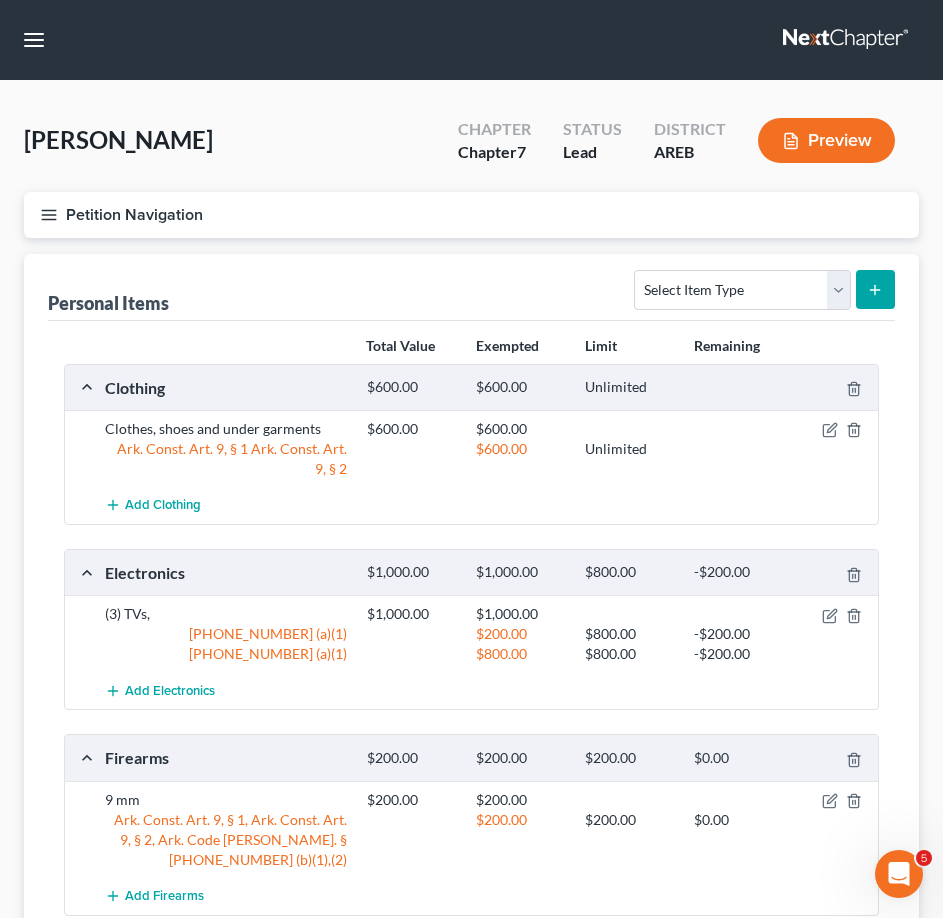 click 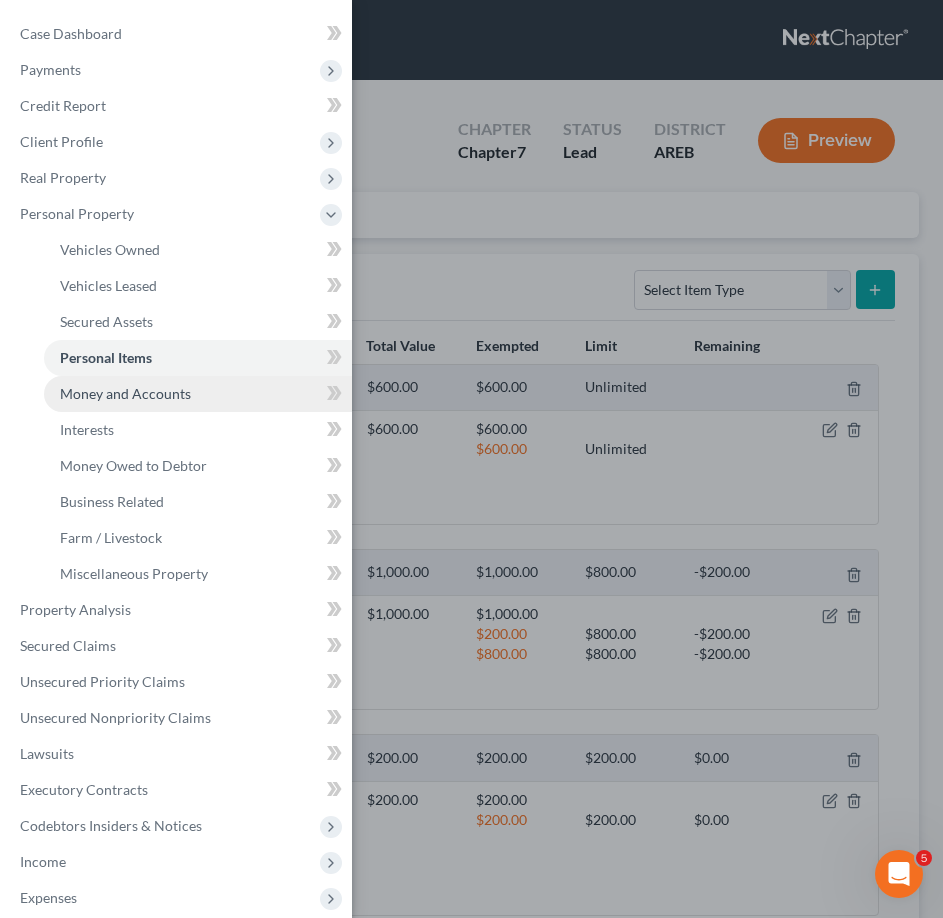 click on "Money and Accounts" at bounding box center (125, 393) 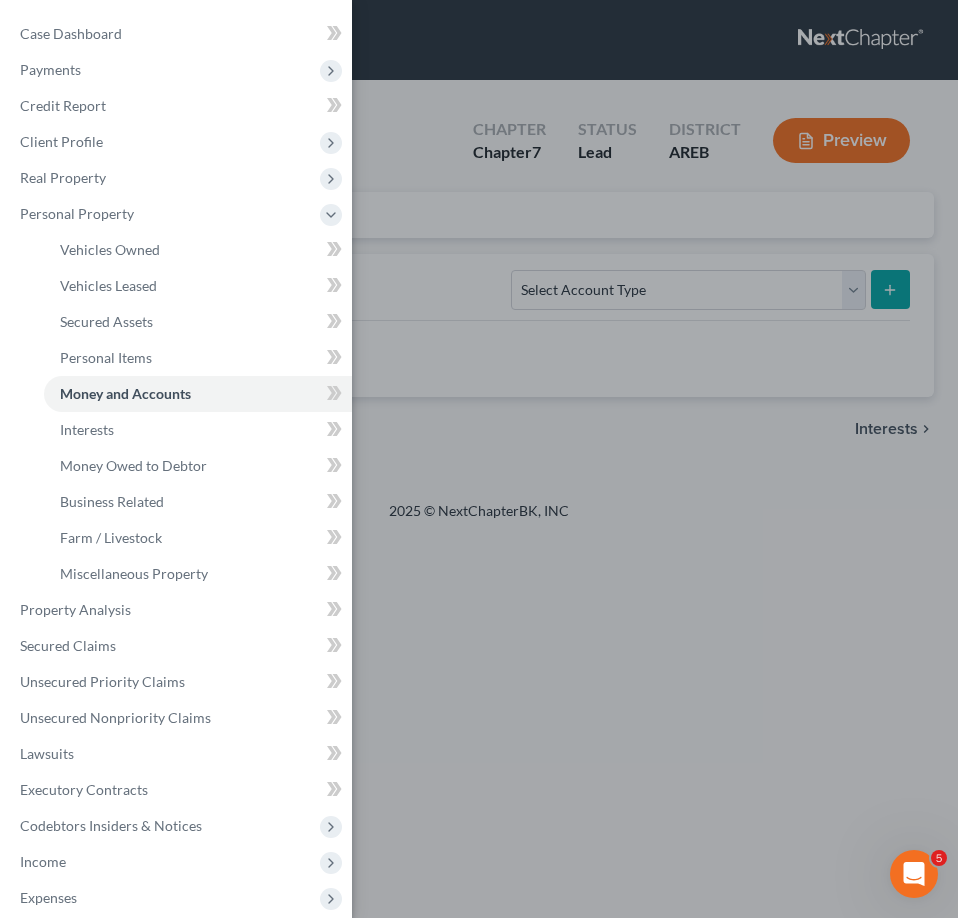 click on "Case Dashboard
Payments
Invoices
Payments
Payments
Credit Report
Client Profile" at bounding box center (479, 459) 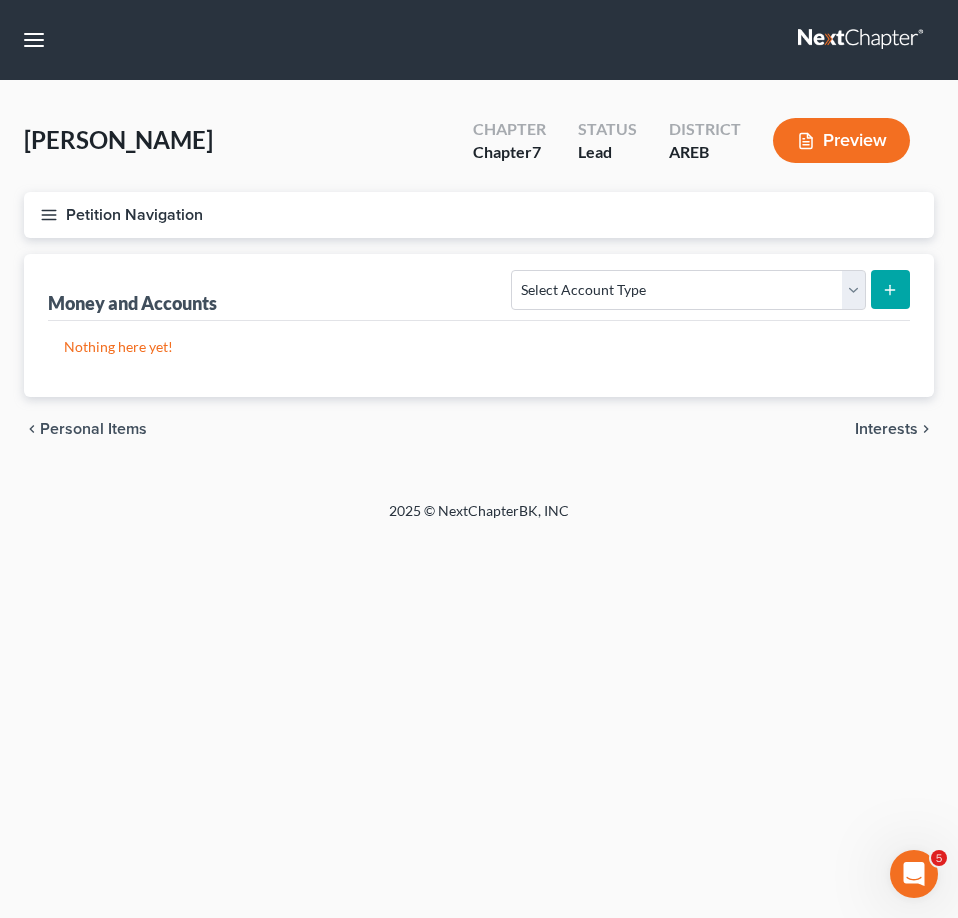 click on "Petition Navigation" at bounding box center (479, 215) 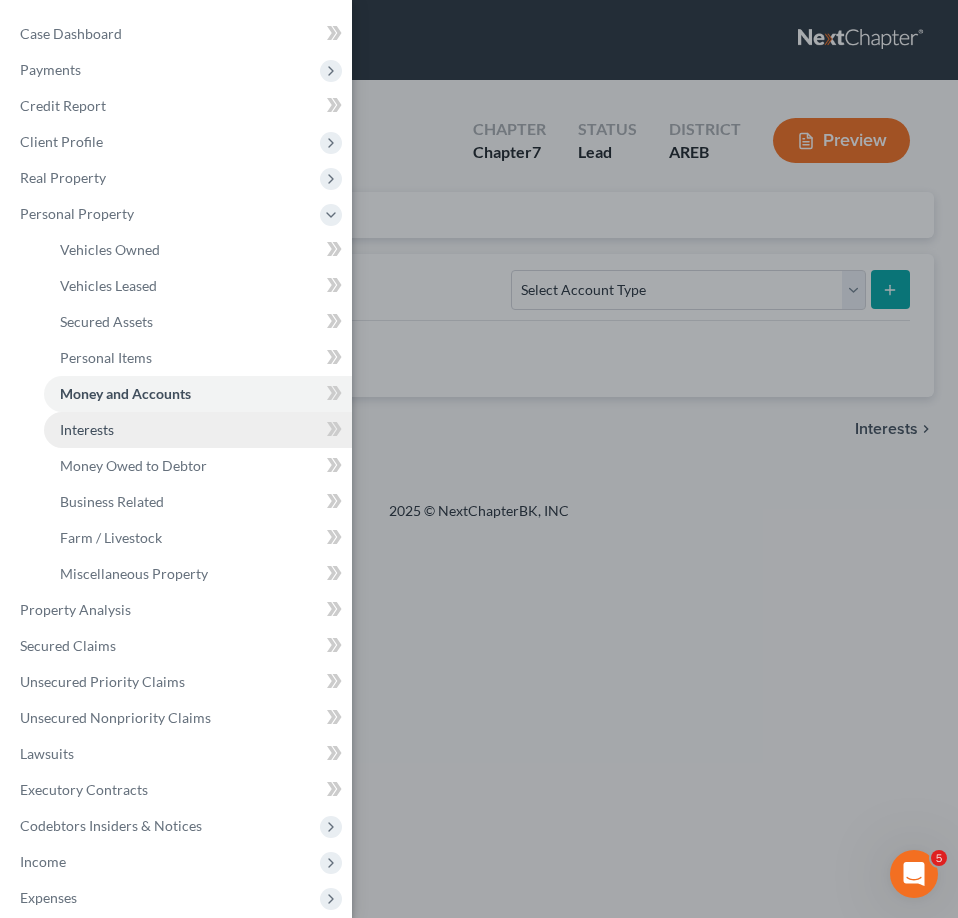 click on "Interests" at bounding box center (198, 430) 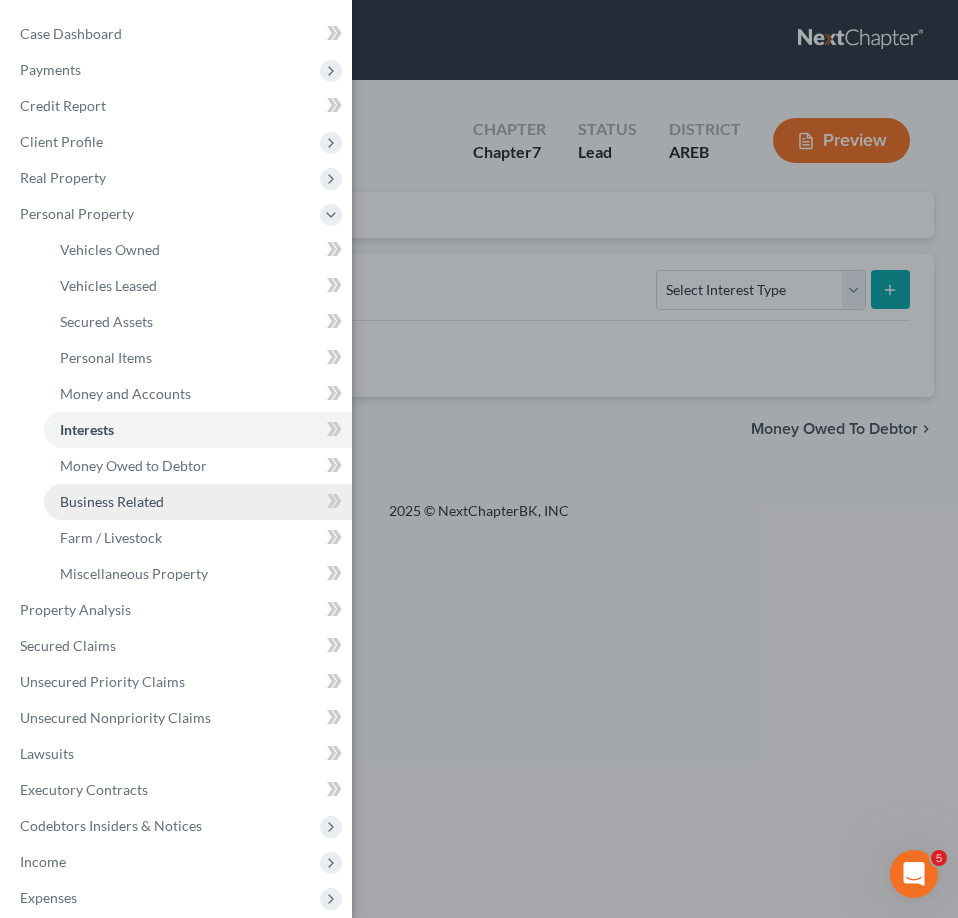 click on "Business Related" at bounding box center [198, 502] 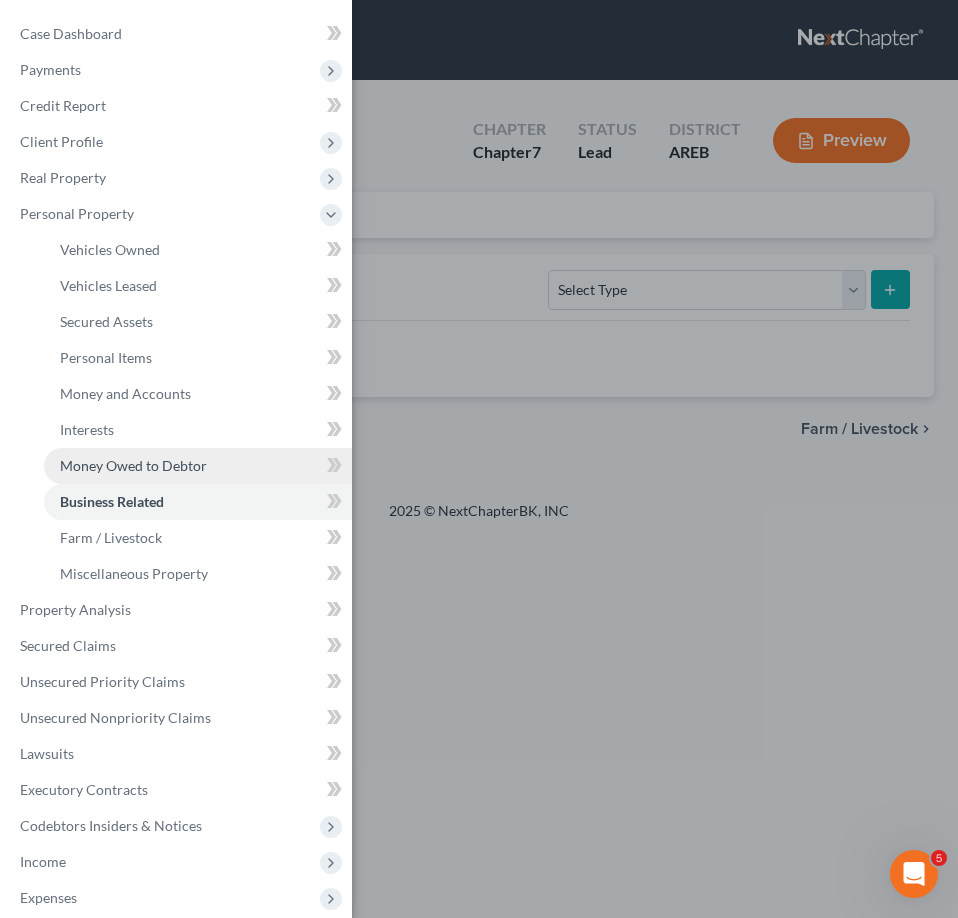 click on "Money Owed to Debtor" at bounding box center [133, 465] 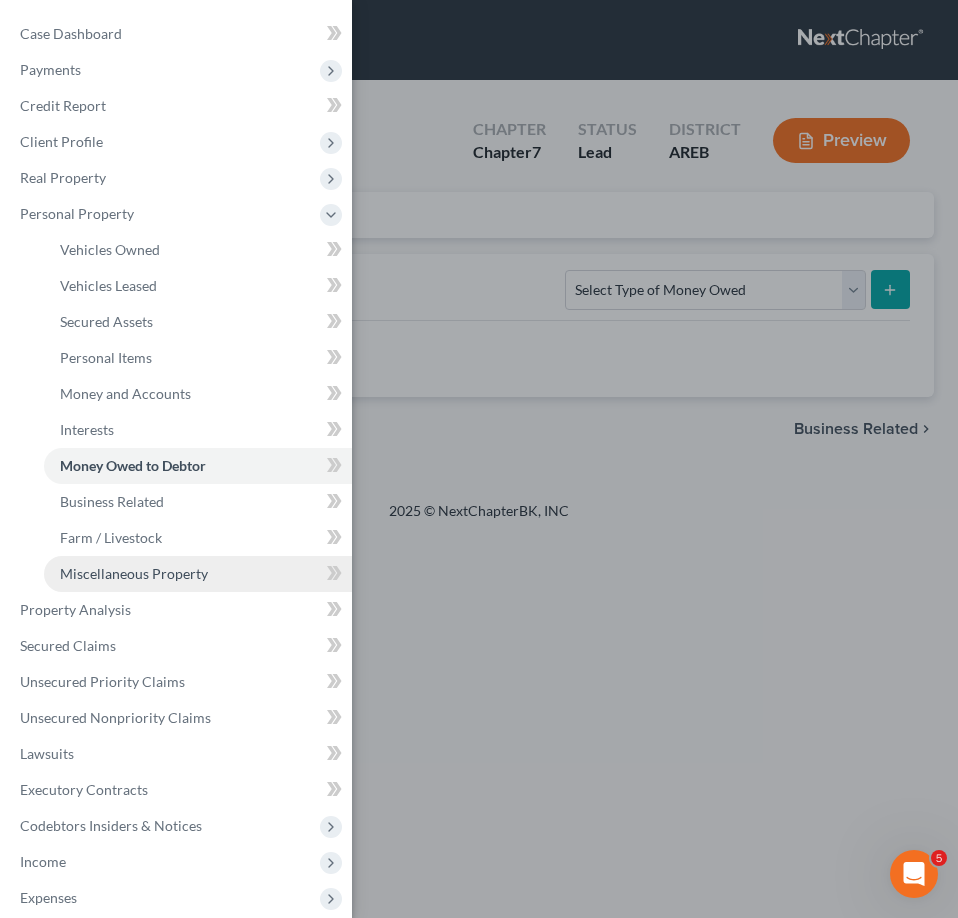 click on "Miscellaneous Property" at bounding box center (134, 573) 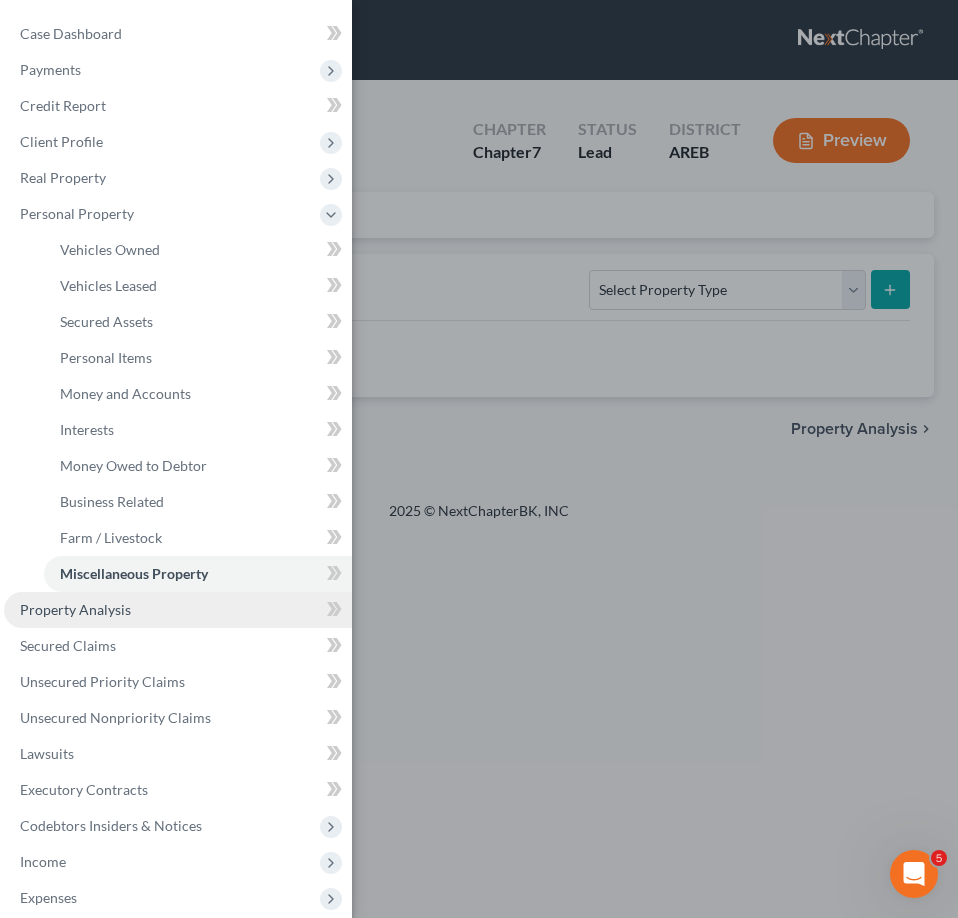 click on "Property Analysis" at bounding box center (178, 610) 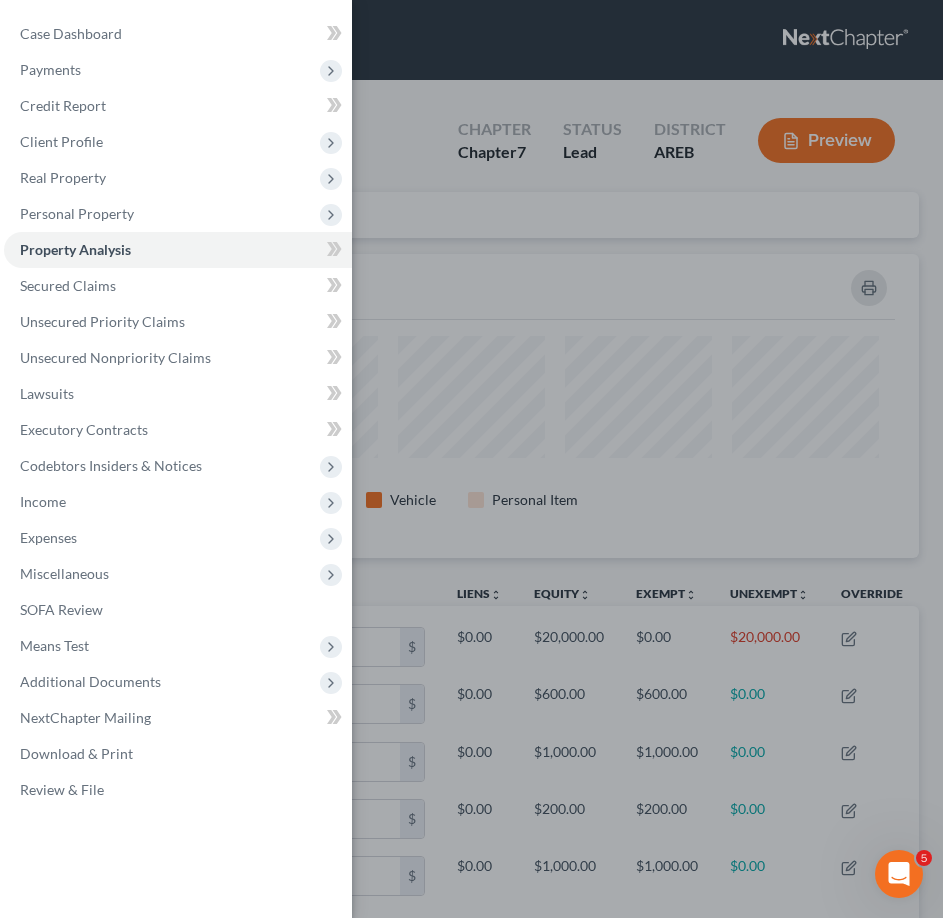 scroll, scrollTop: 999696, scrollLeft: 999105, axis: both 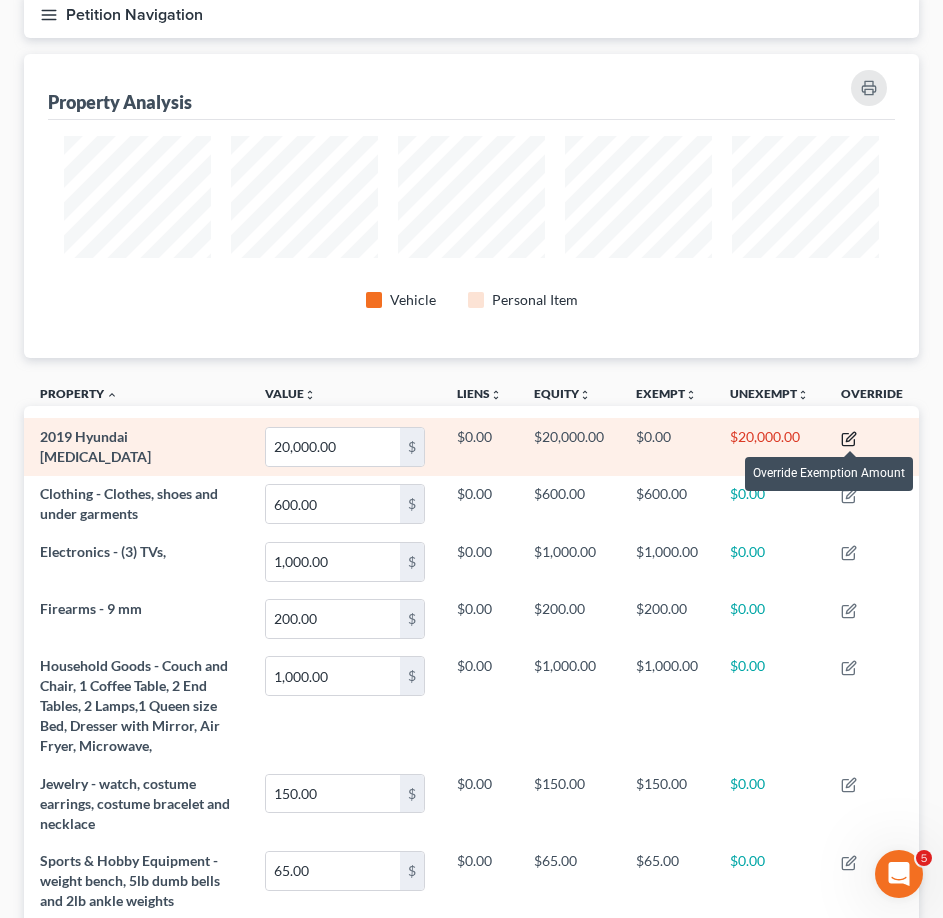 click 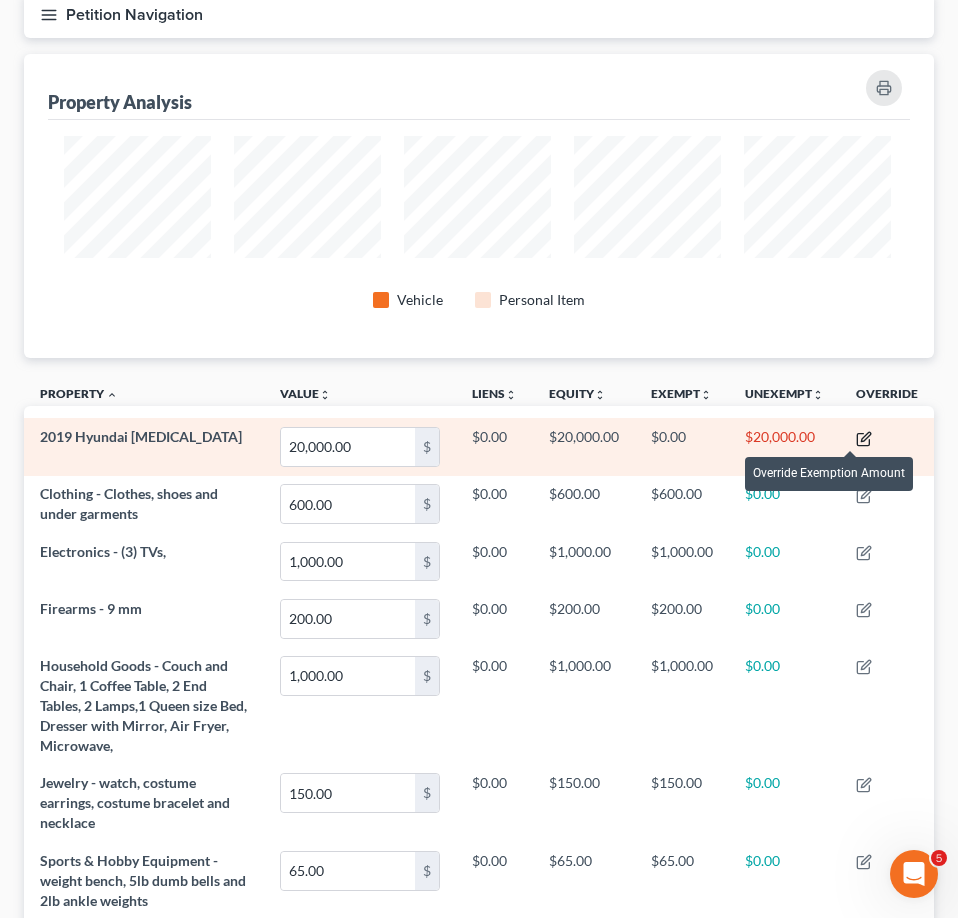 scroll, scrollTop: 999693, scrollLeft: 999090, axis: both 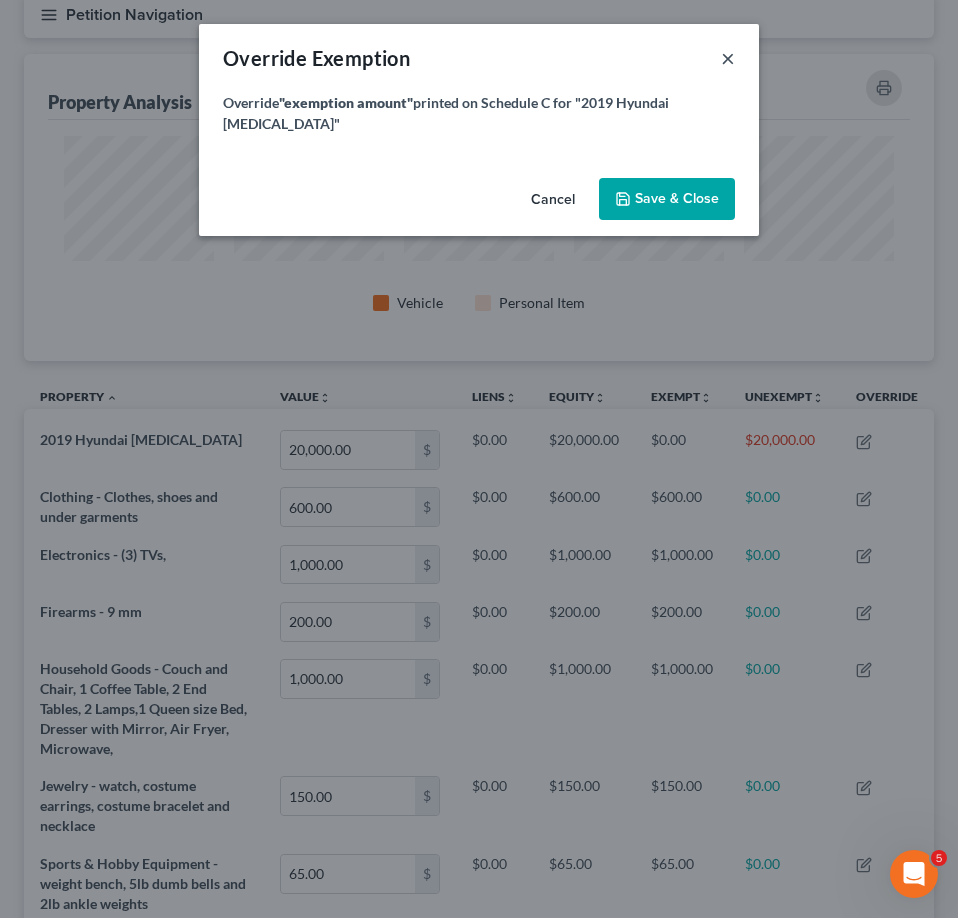 click on "×" at bounding box center [728, 58] 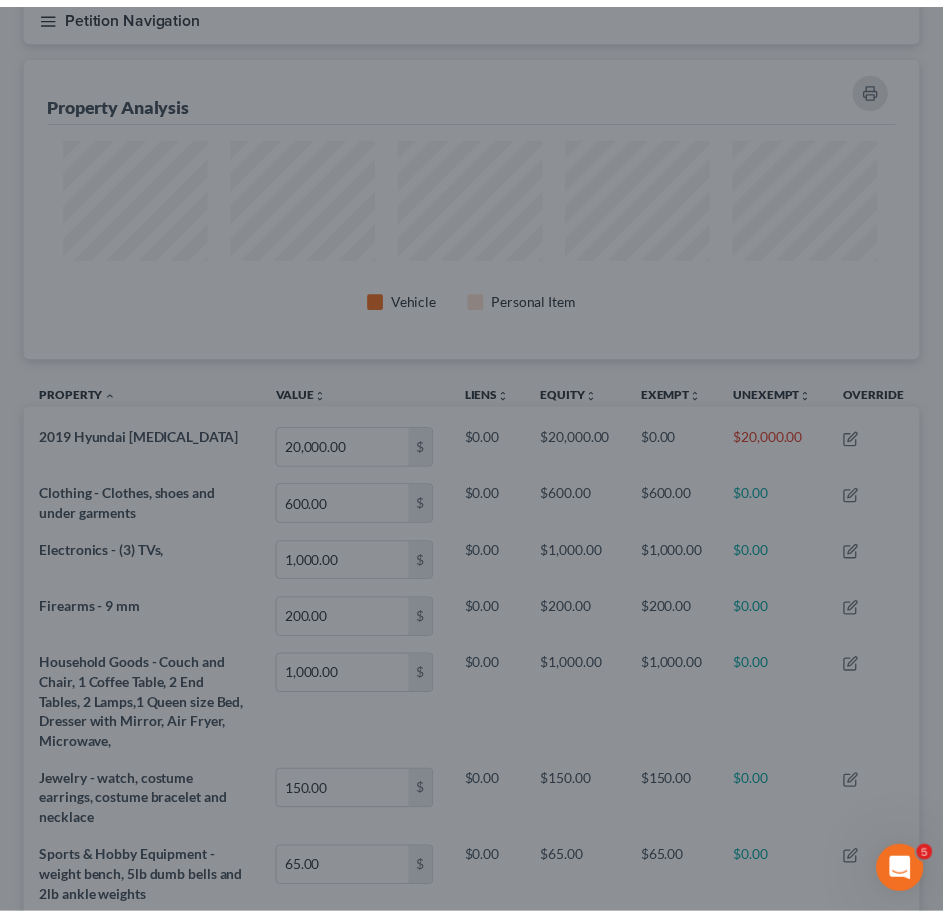 scroll, scrollTop: 304, scrollLeft: 895, axis: both 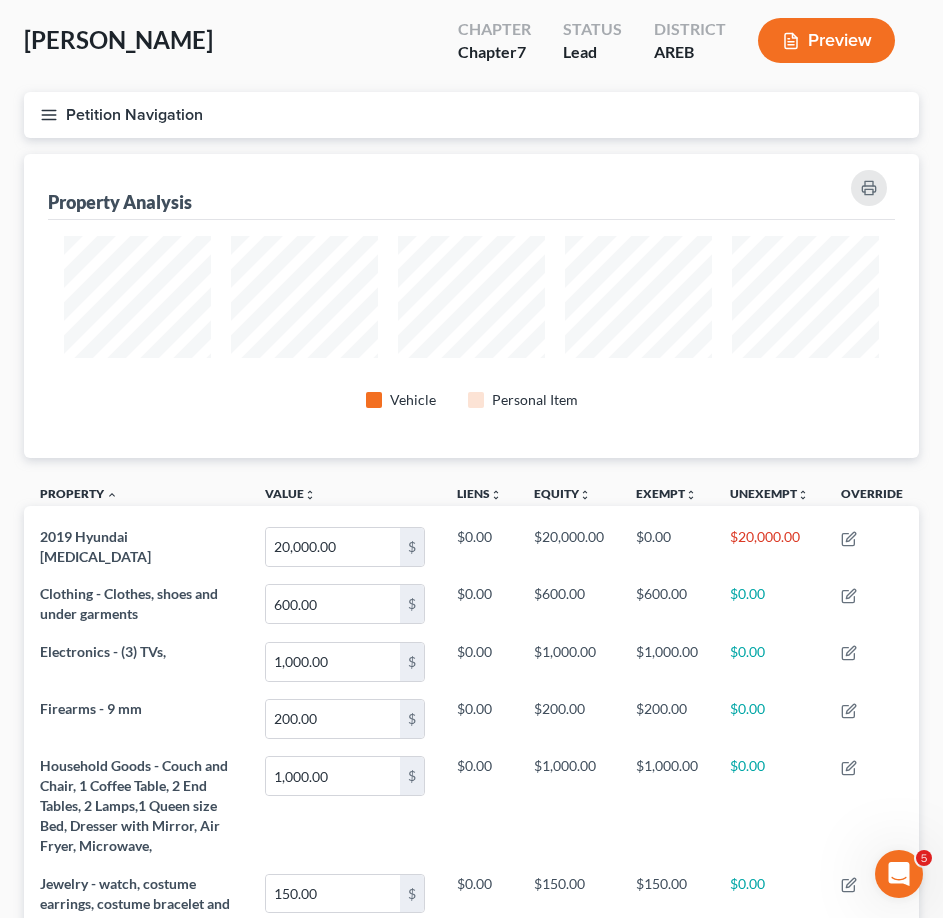 click on "Petition Navigation" at bounding box center [471, 115] 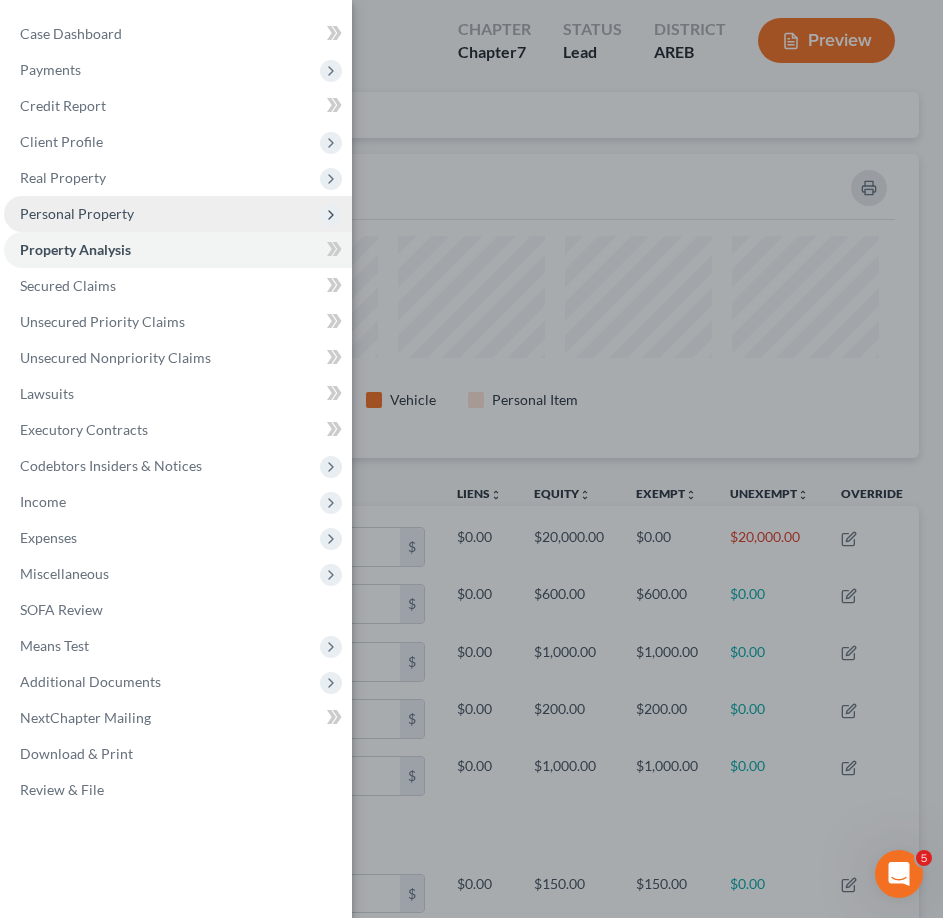 click on "Personal Property" at bounding box center (77, 213) 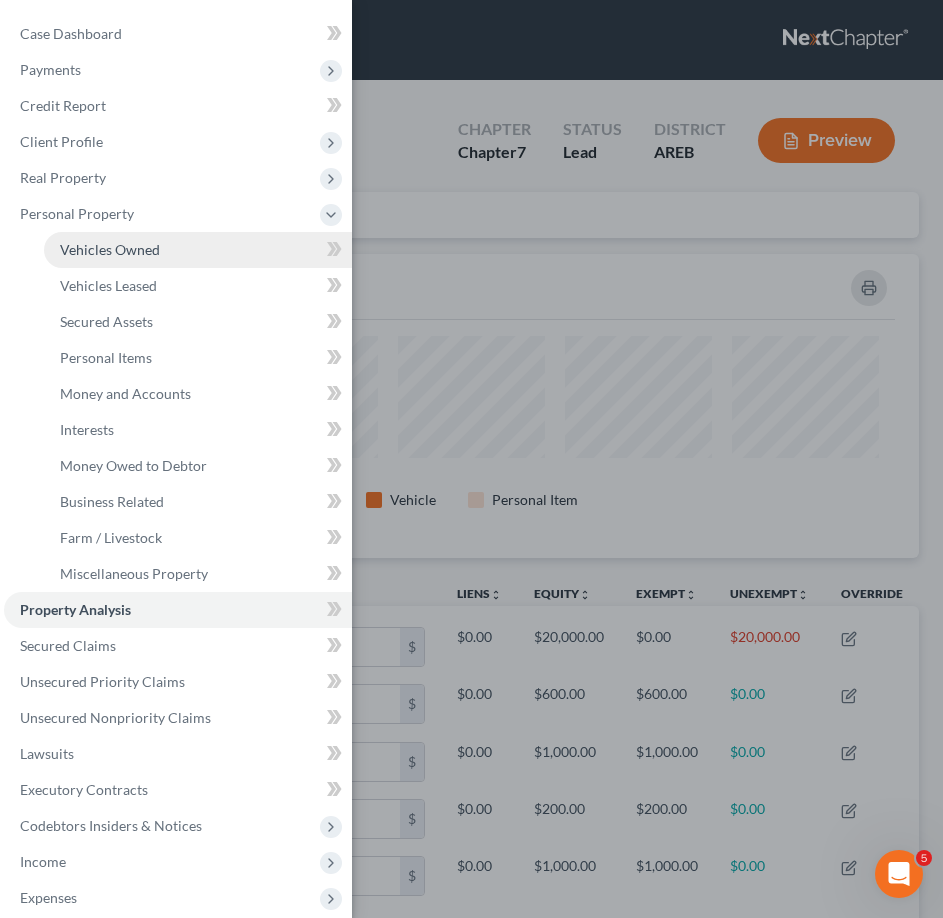 click on "Vehicles Owned" at bounding box center (198, 250) 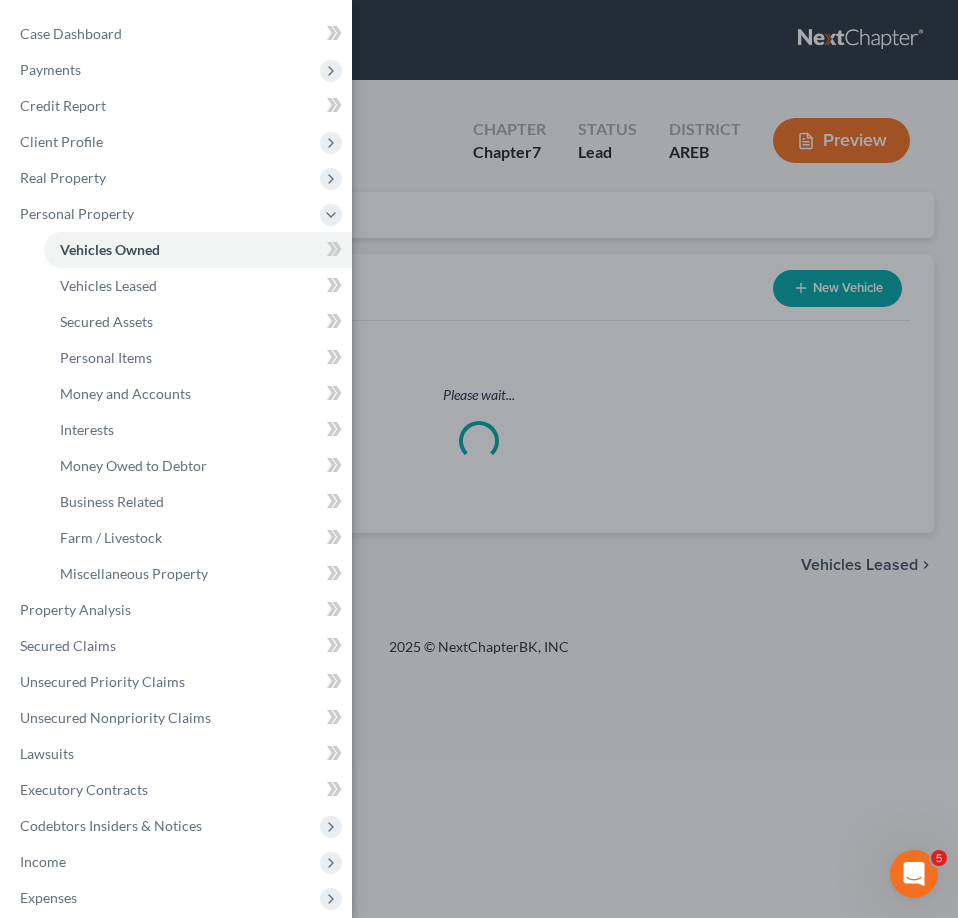 click on "Case Dashboard
Payments
Invoices
Payments
Payments
Credit Report
Client Profile" at bounding box center [479, 459] 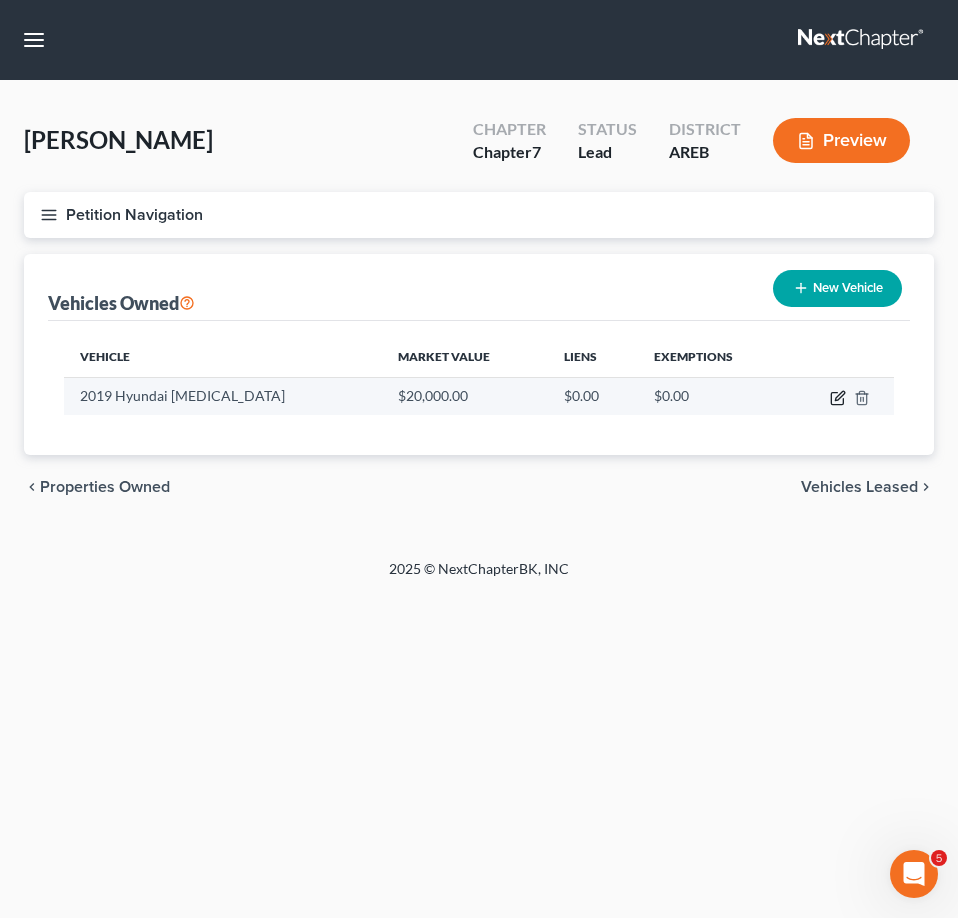 click 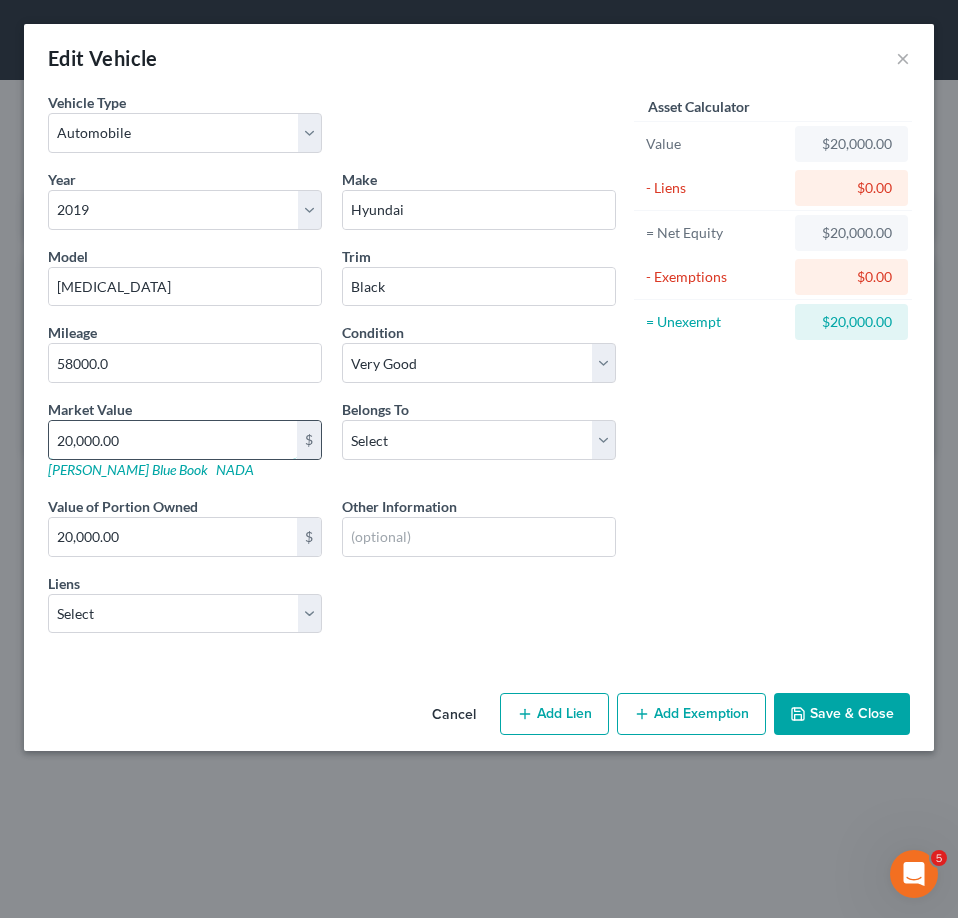 click on "20,000.00" at bounding box center (173, 440) 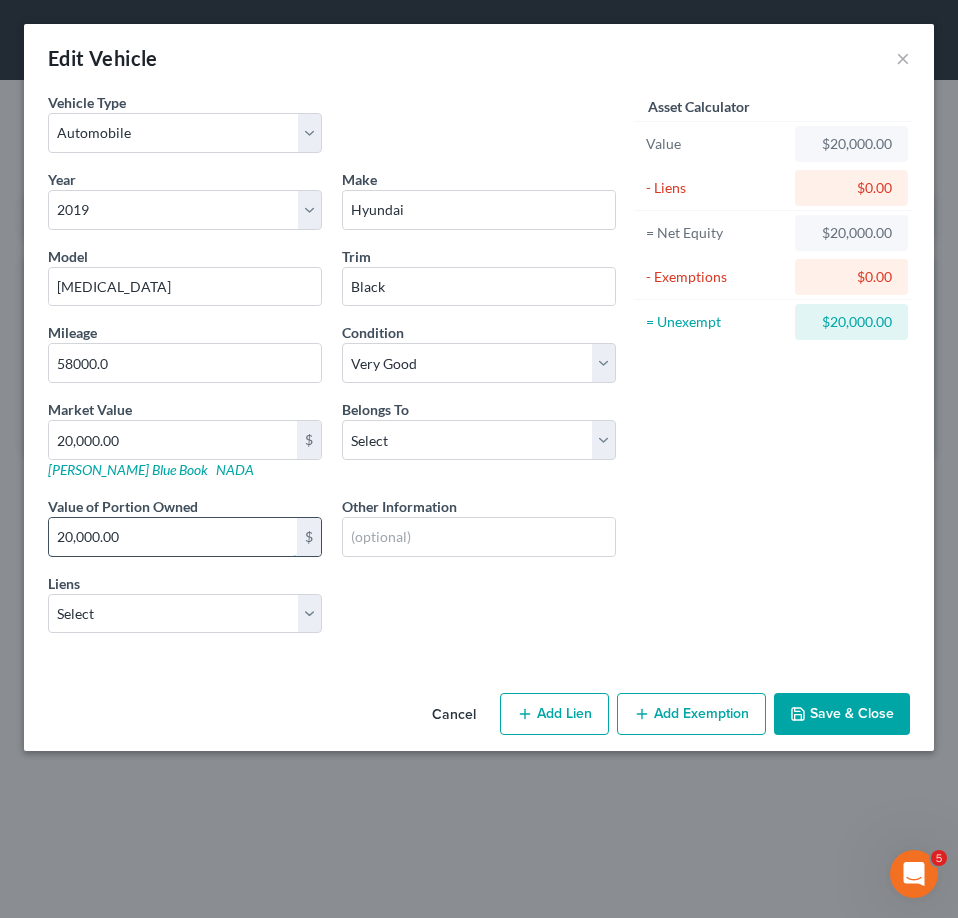 click on "20,000.00" at bounding box center [173, 537] 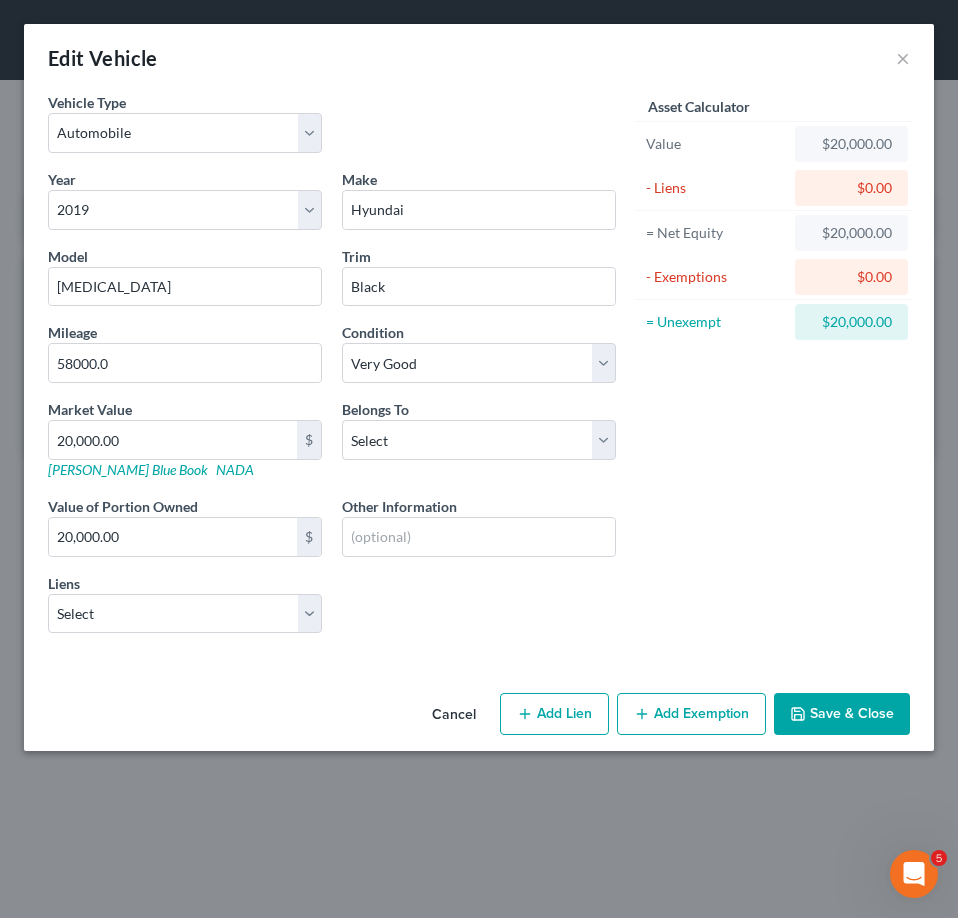 click on "Add Lien" at bounding box center [554, 714] 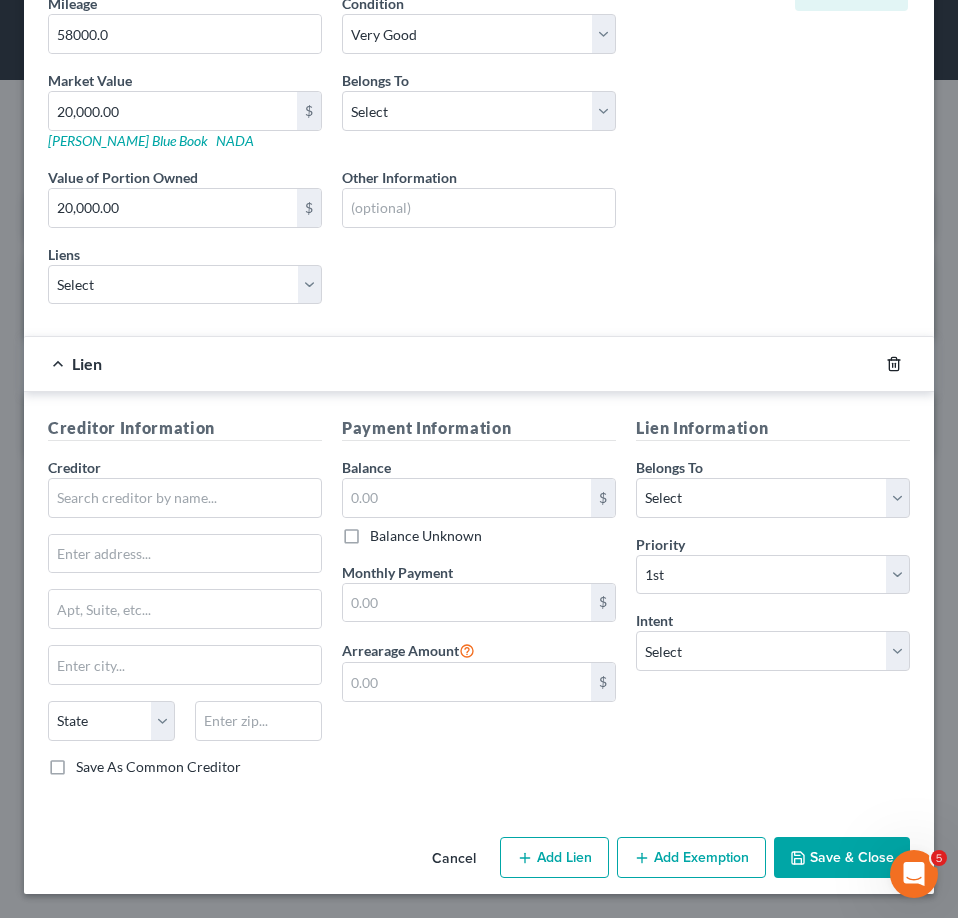 click 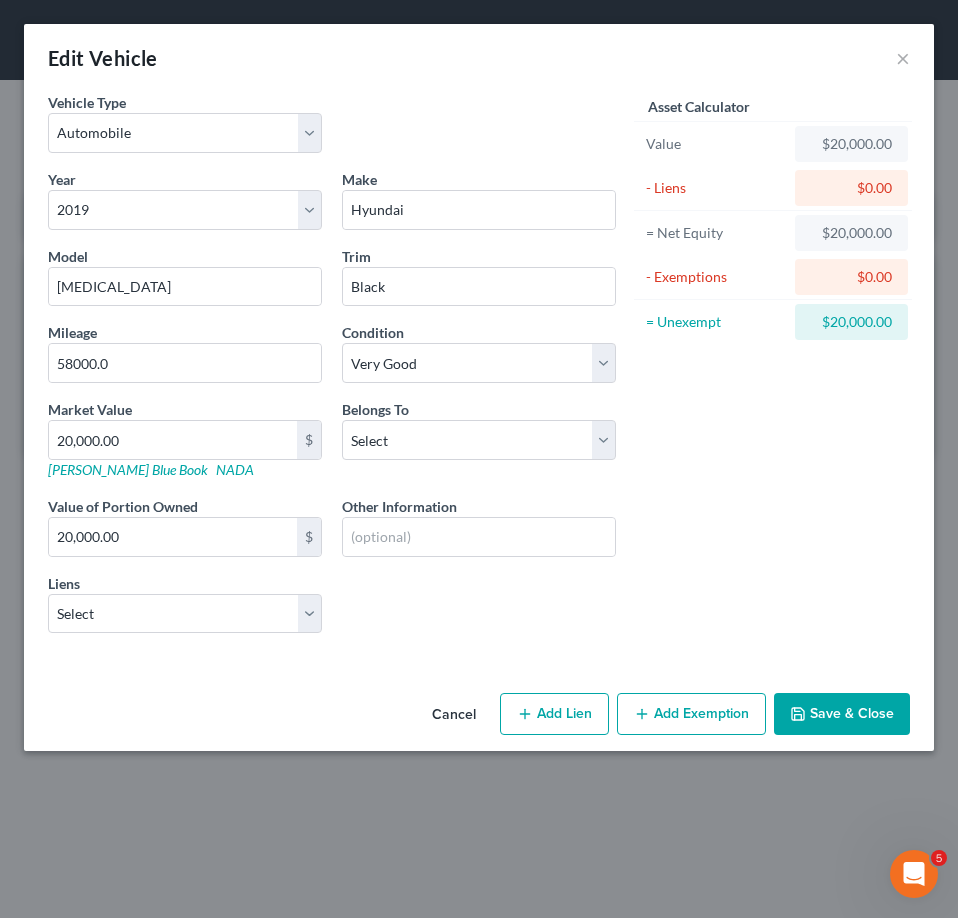 click on "Add Exemption" at bounding box center [691, 714] 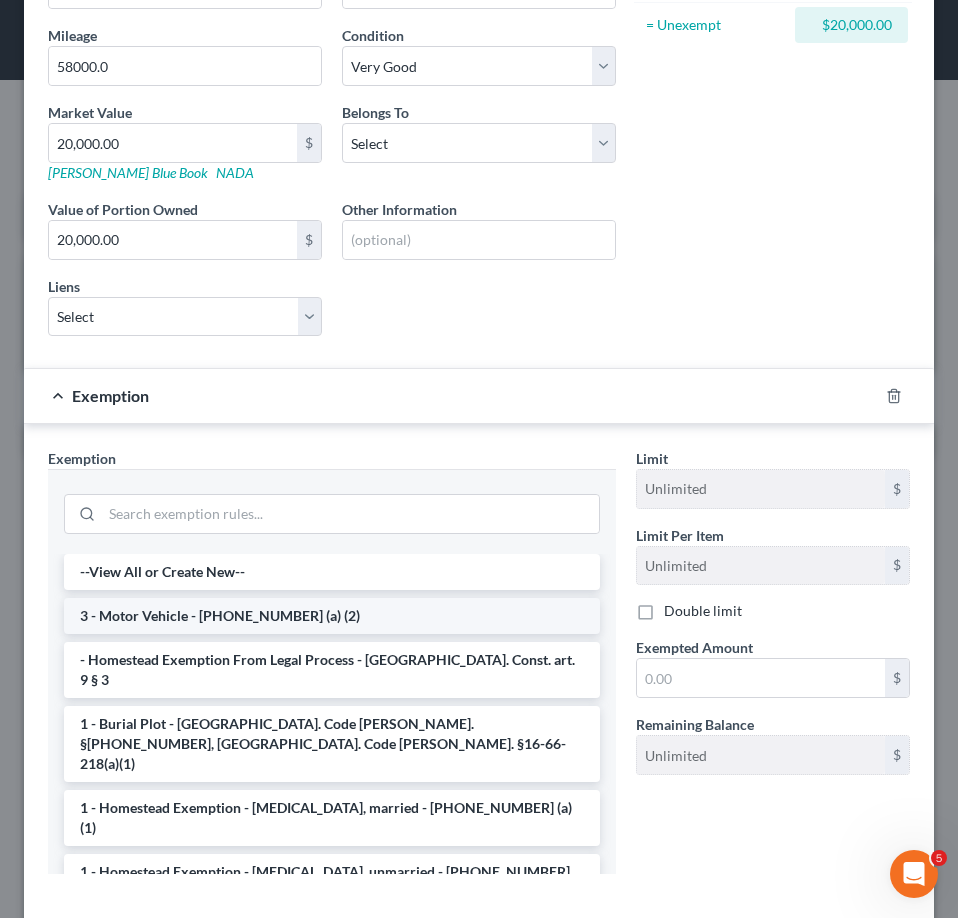 click on "3 - Motor Vehicle - [PHONE_NUMBER] (a) (2)" at bounding box center [332, 616] 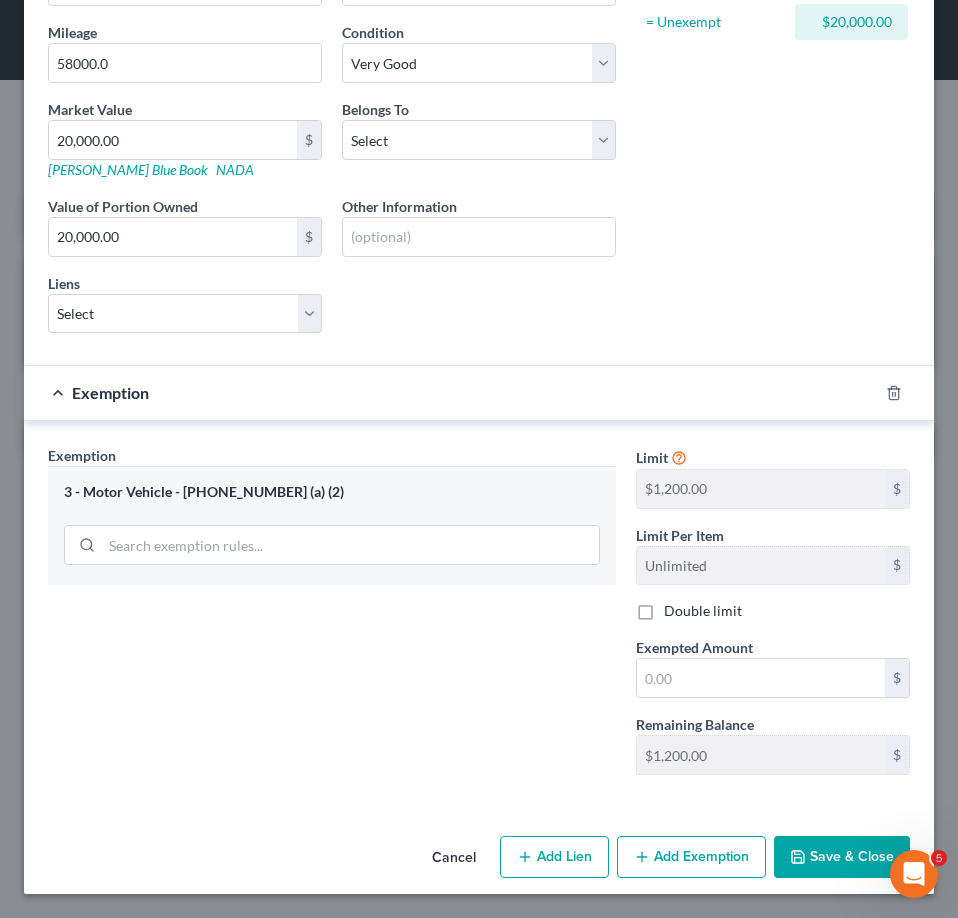 click on "Cancel" at bounding box center (454, 858) 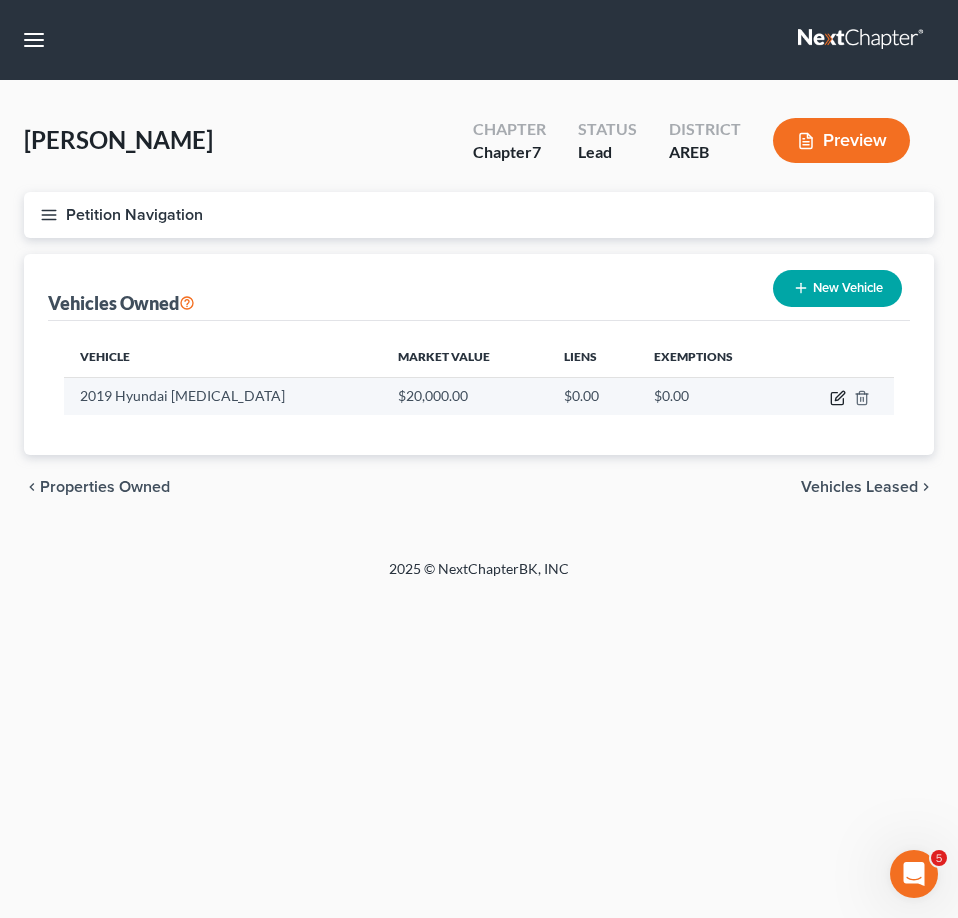 click 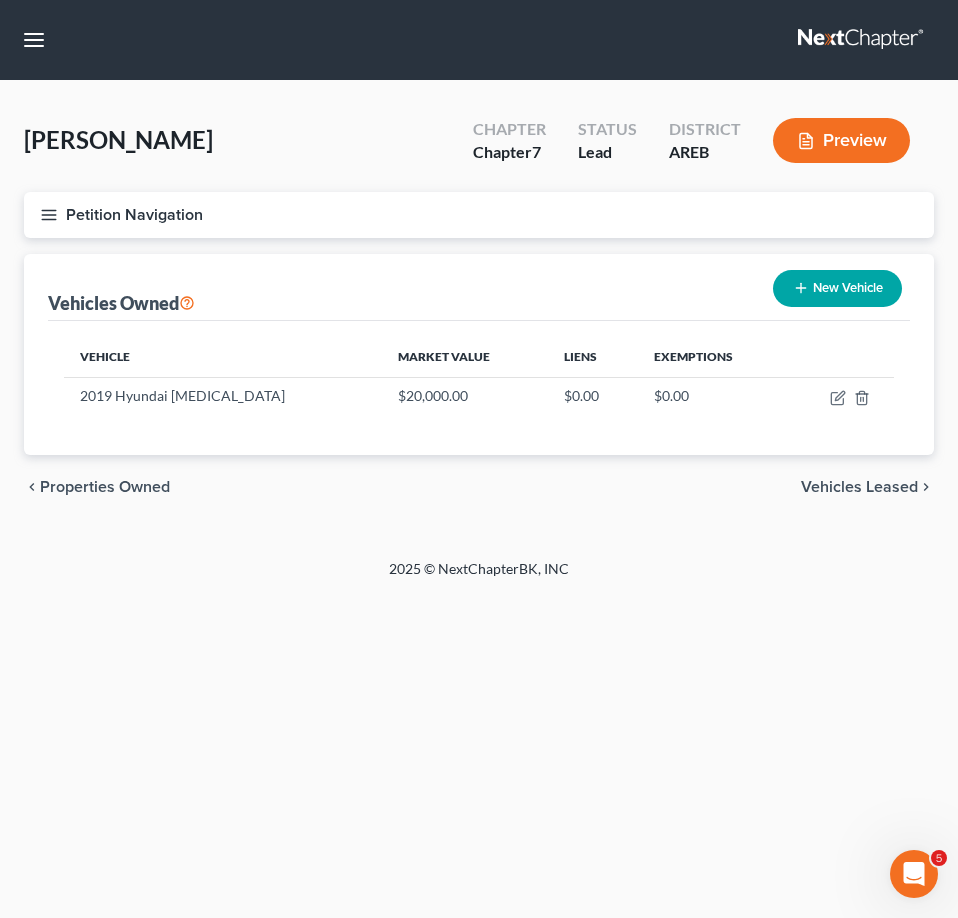 select on "0" 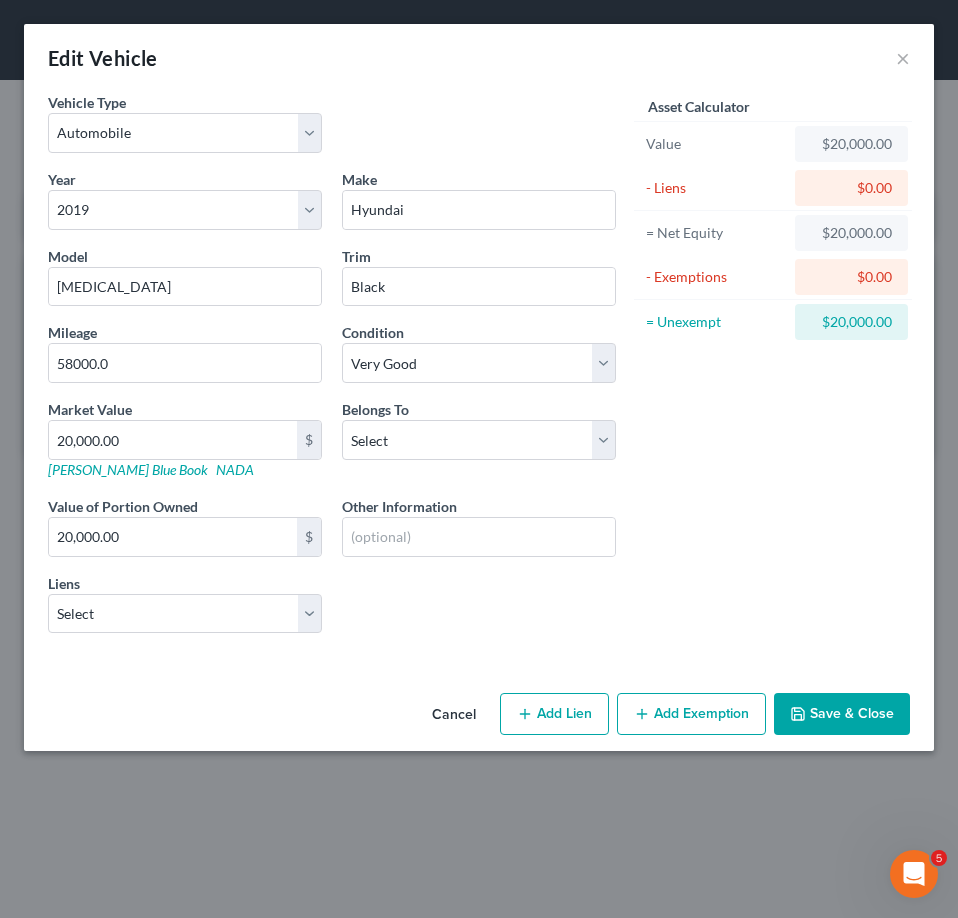 click on "Add Exemption" at bounding box center (691, 714) 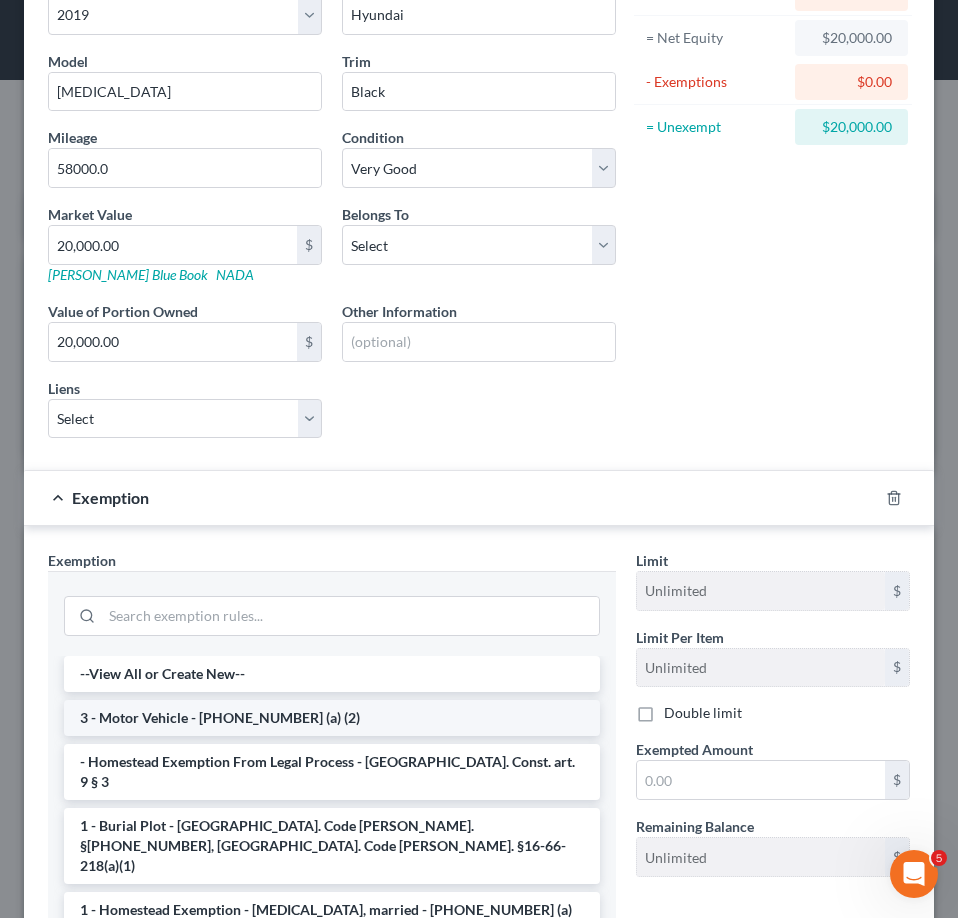 click on "3 - Motor Vehicle - [PHONE_NUMBER] (a) (2)" at bounding box center (332, 718) 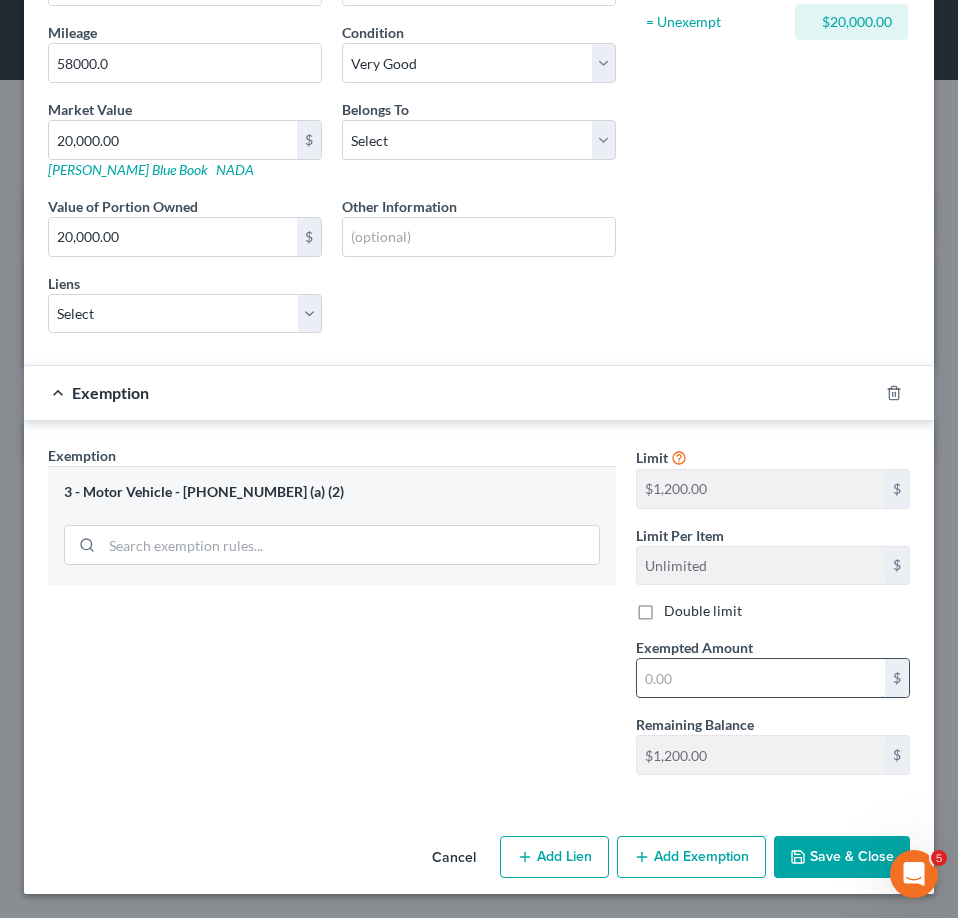 click at bounding box center [761, 678] 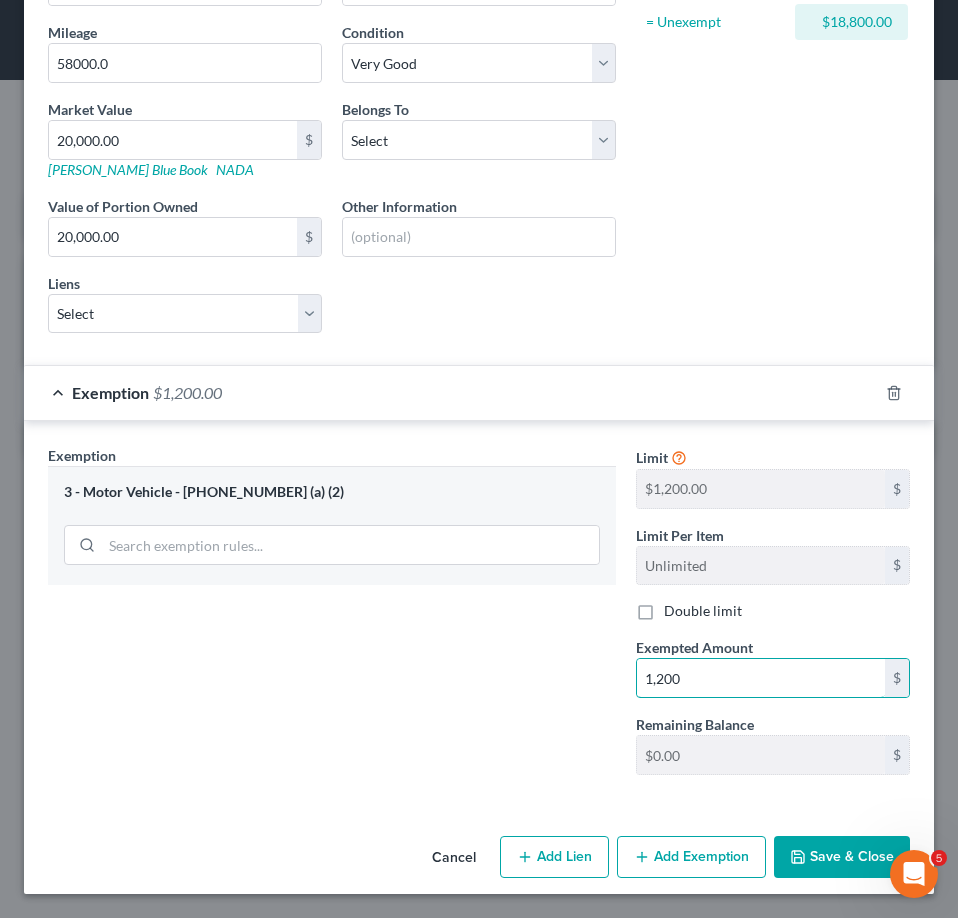 type on "1,200" 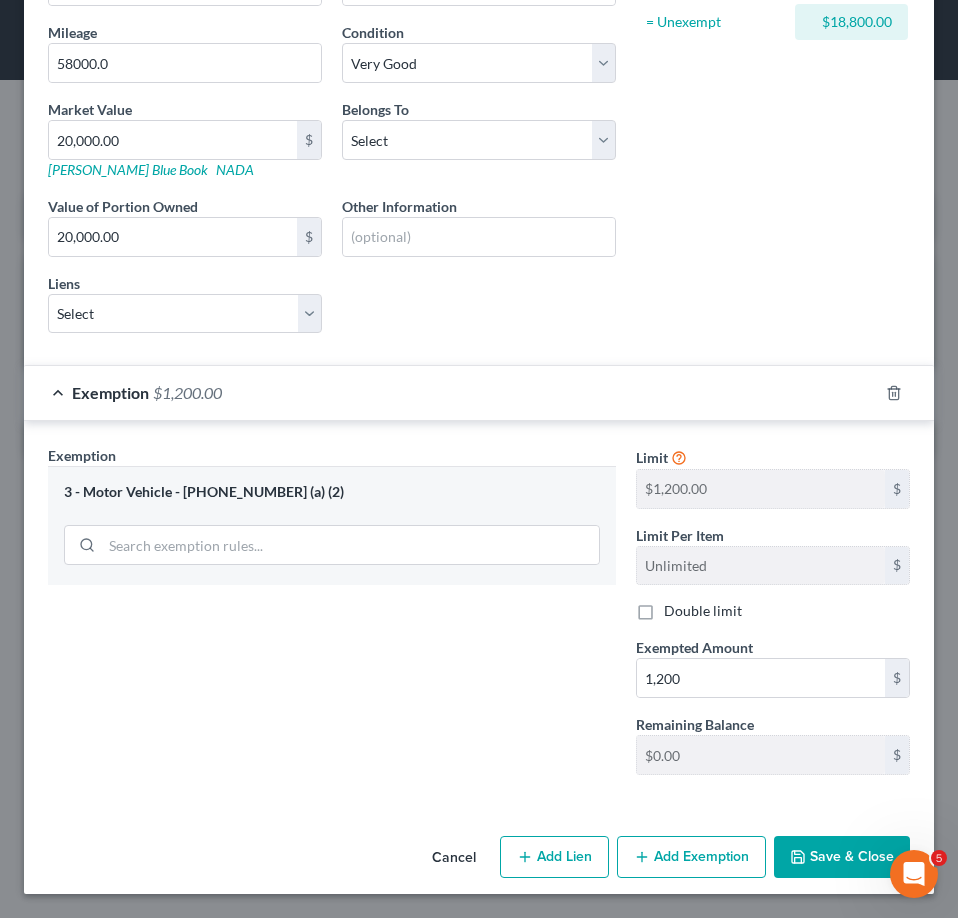 click on "Save & Close" at bounding box center (842, 857) 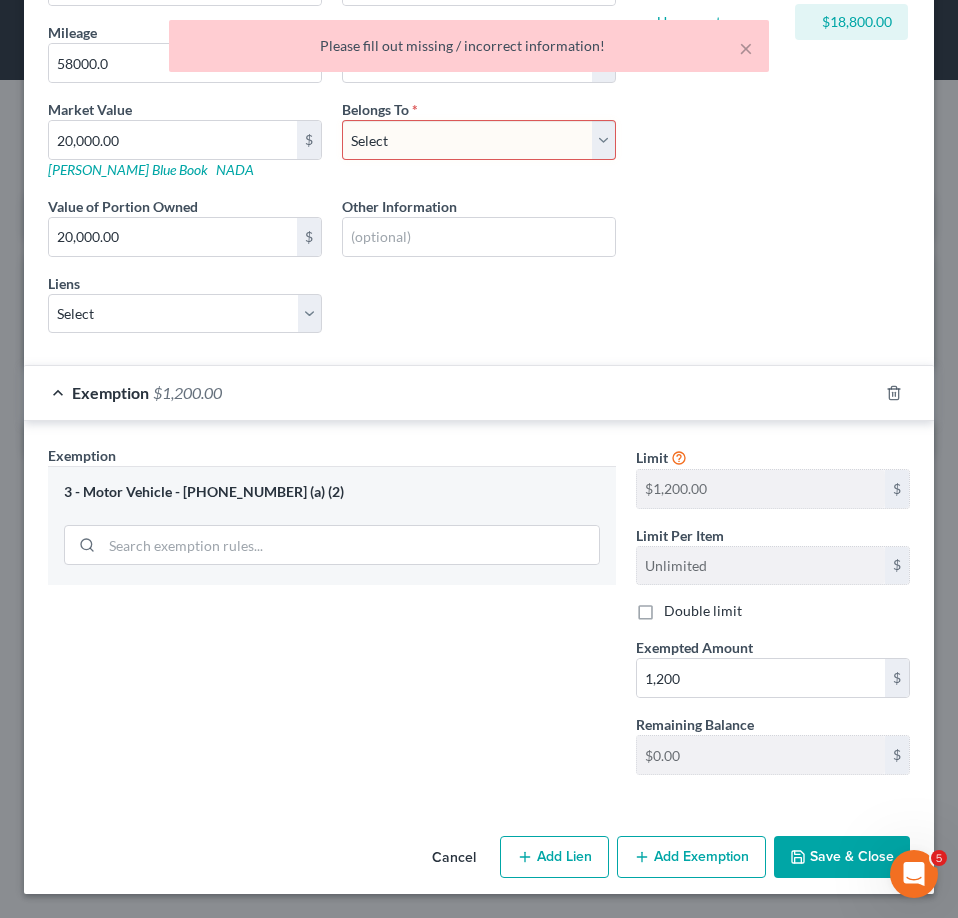 click on "Belongs To
*
Select Debtor 1 Only Debtor 2 Only Debtor 1 And Debtor 2 Only At Least One Of The Debtors And Another Community Property" at bounding box center (479, 139) 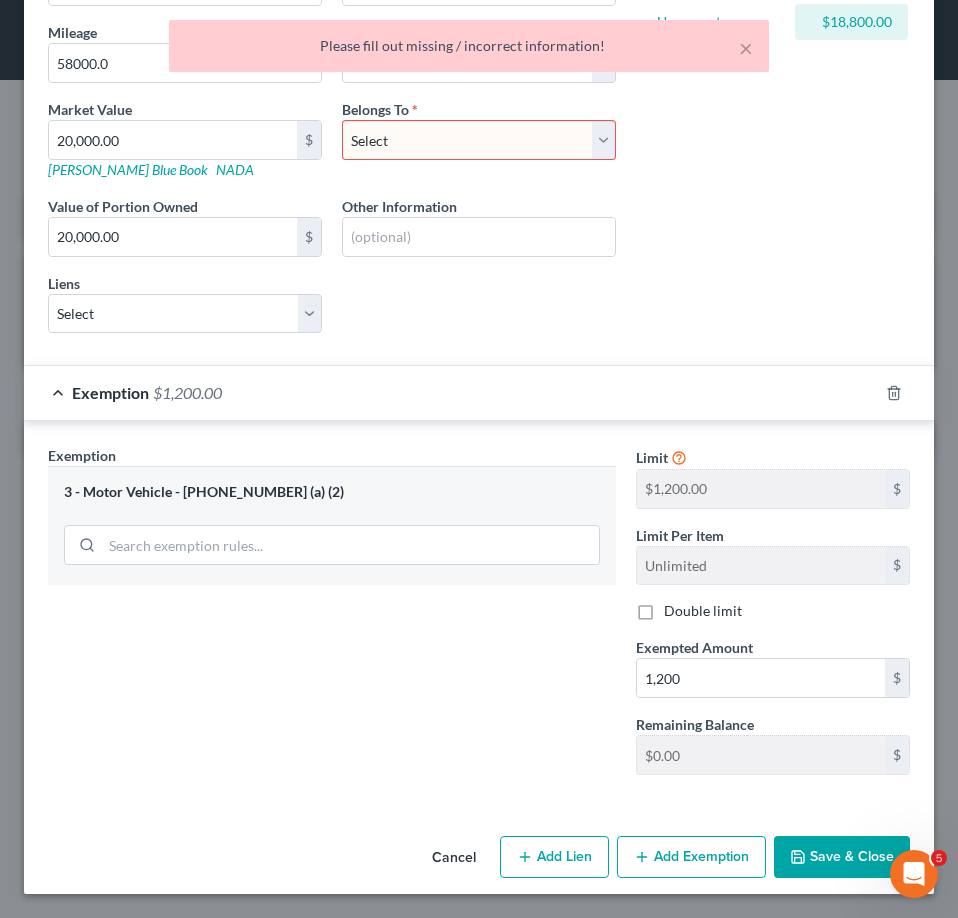 click on "Select Debtor 1 Only Debtor 2 Only Debtor 1 And Debtor 2 Only At Least One Of The Debtors And Another Community Property" at bounding box center (479, 140) 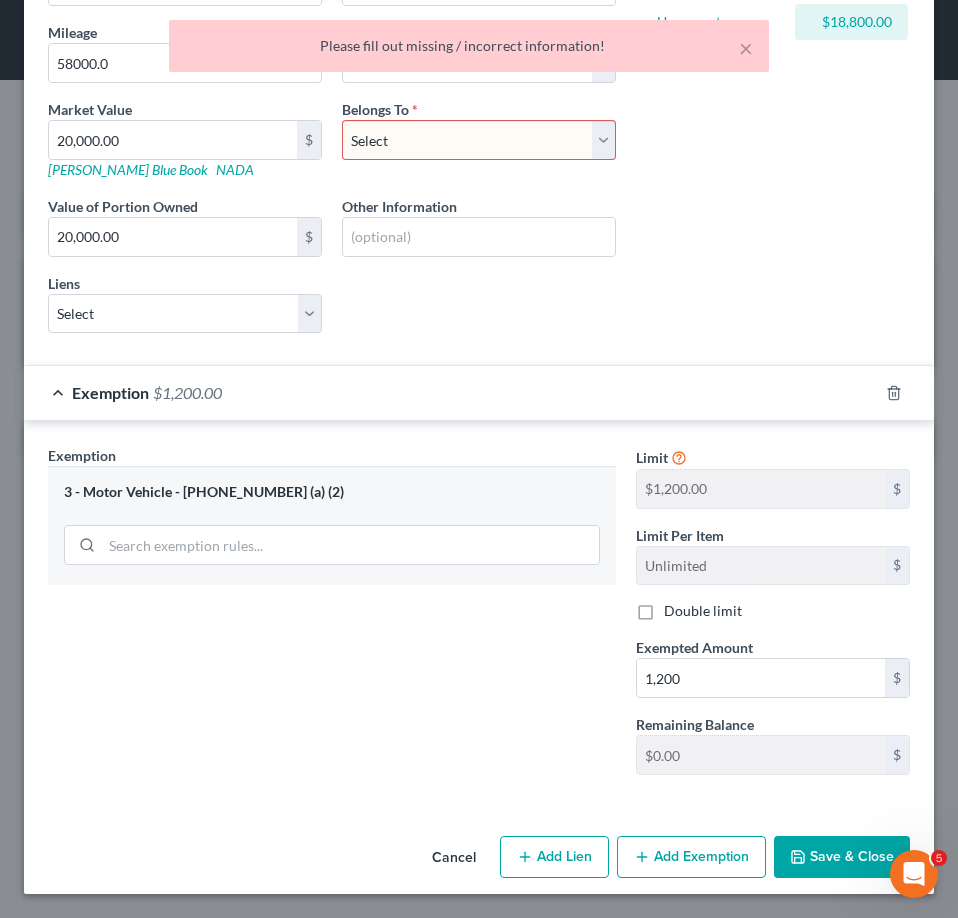 select on "0" 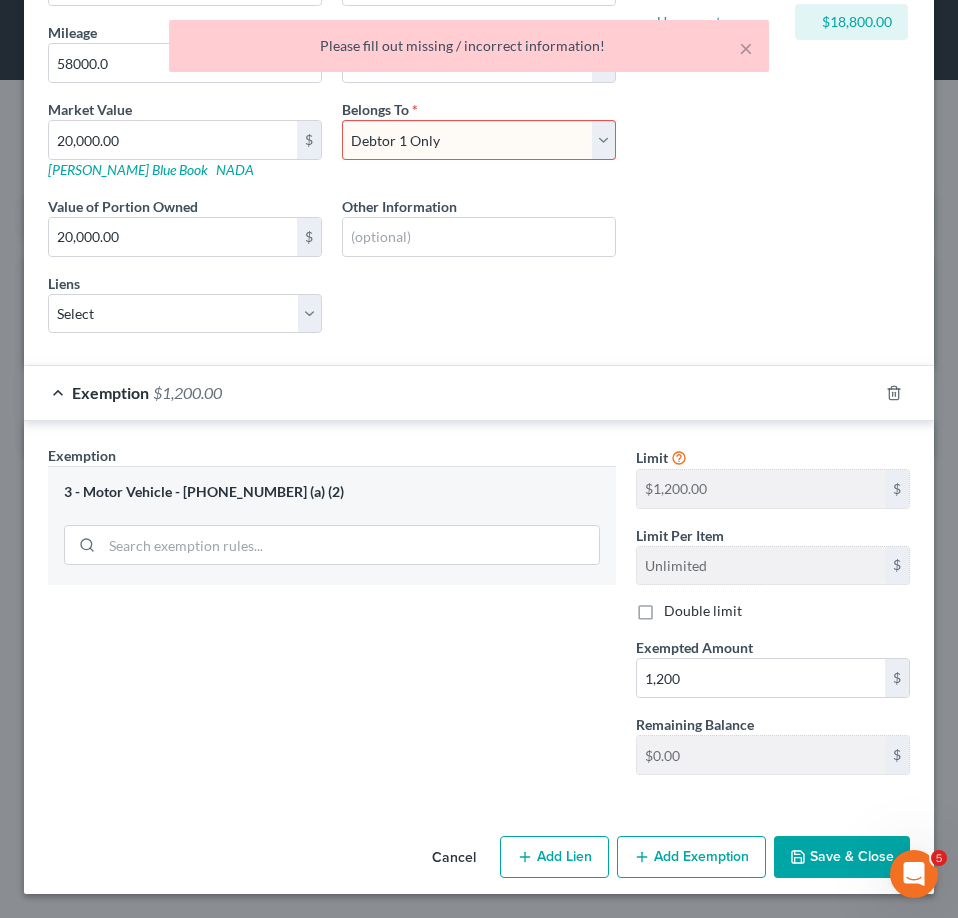 click on "Select Debtor 1 Only Debtor 2 Only Debtor 1 And Debtor 2 Only At Least One Of The Debtors And Another Community Property" at bounding box center (479, 140) 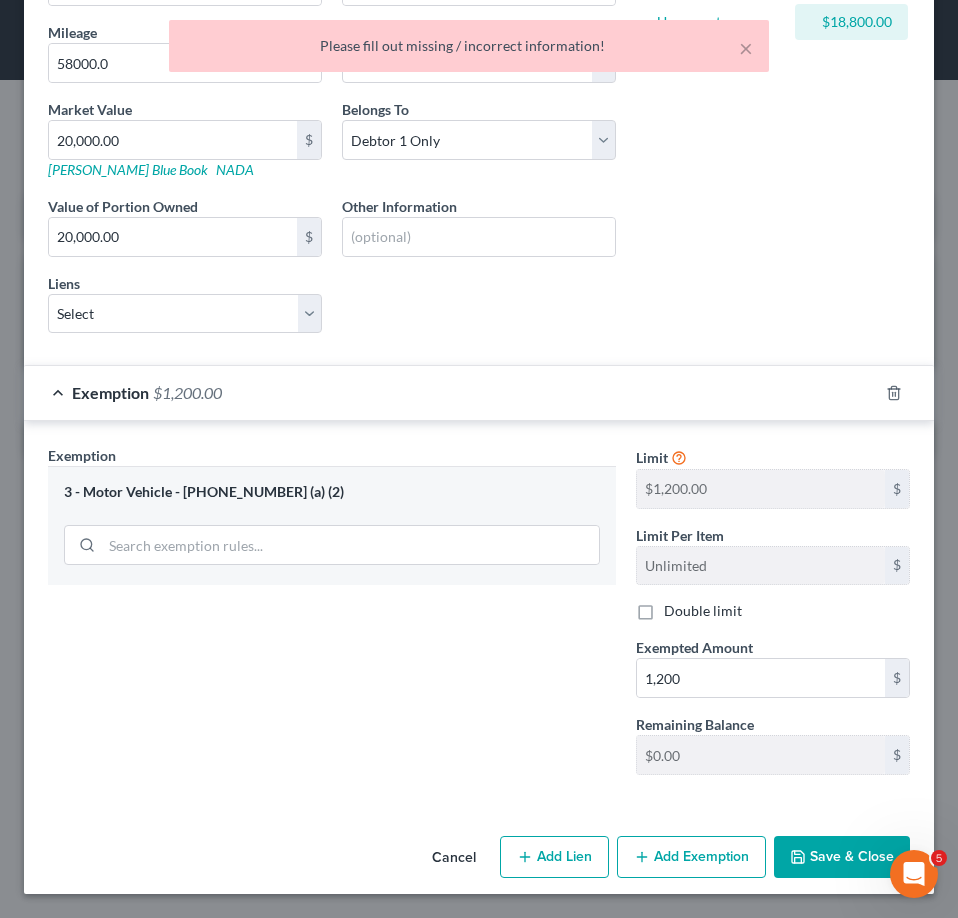 click on "Save & Close" at bounding box center (842, 857) 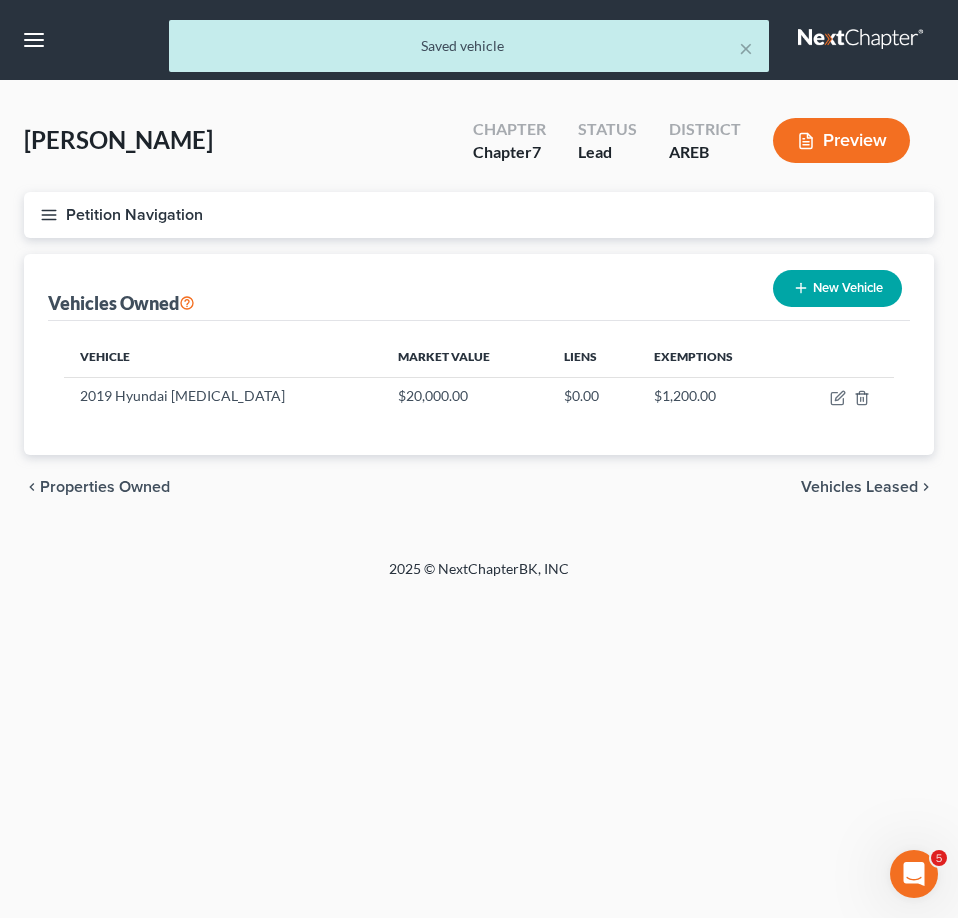 click on "Petition Navigation" at bounding box center [479, 215] 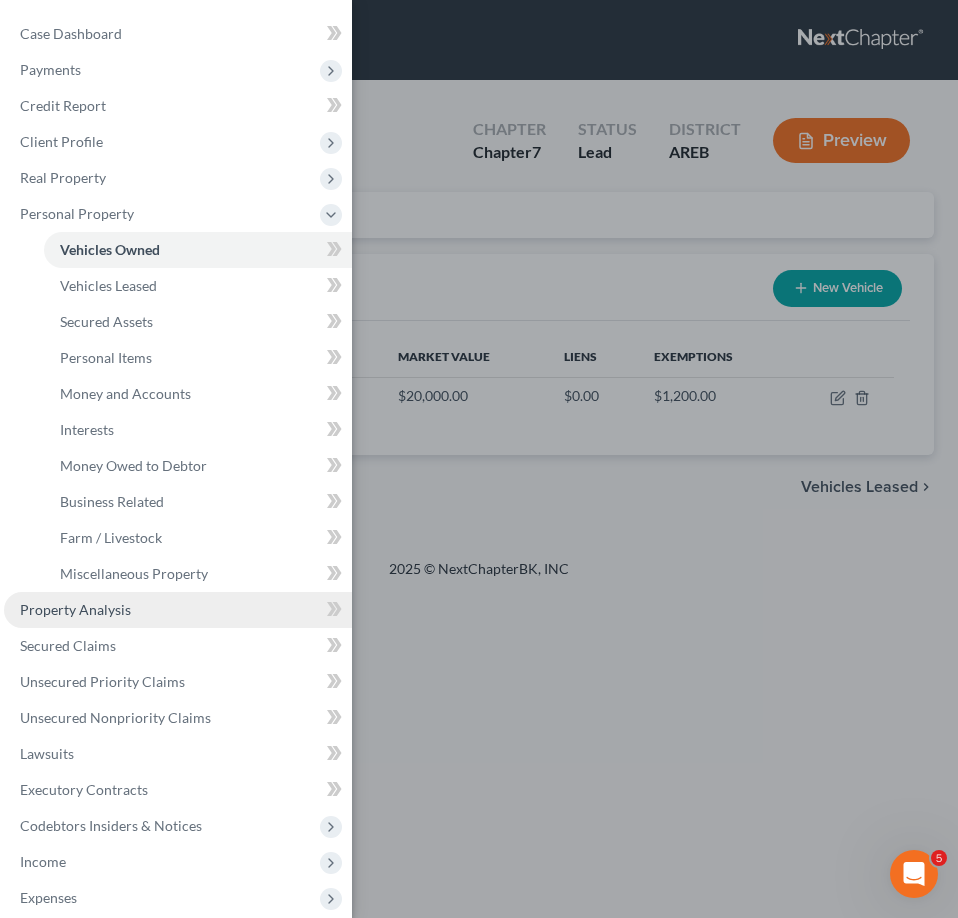 click on "Property Analysis" at bounding box center [178, 610] 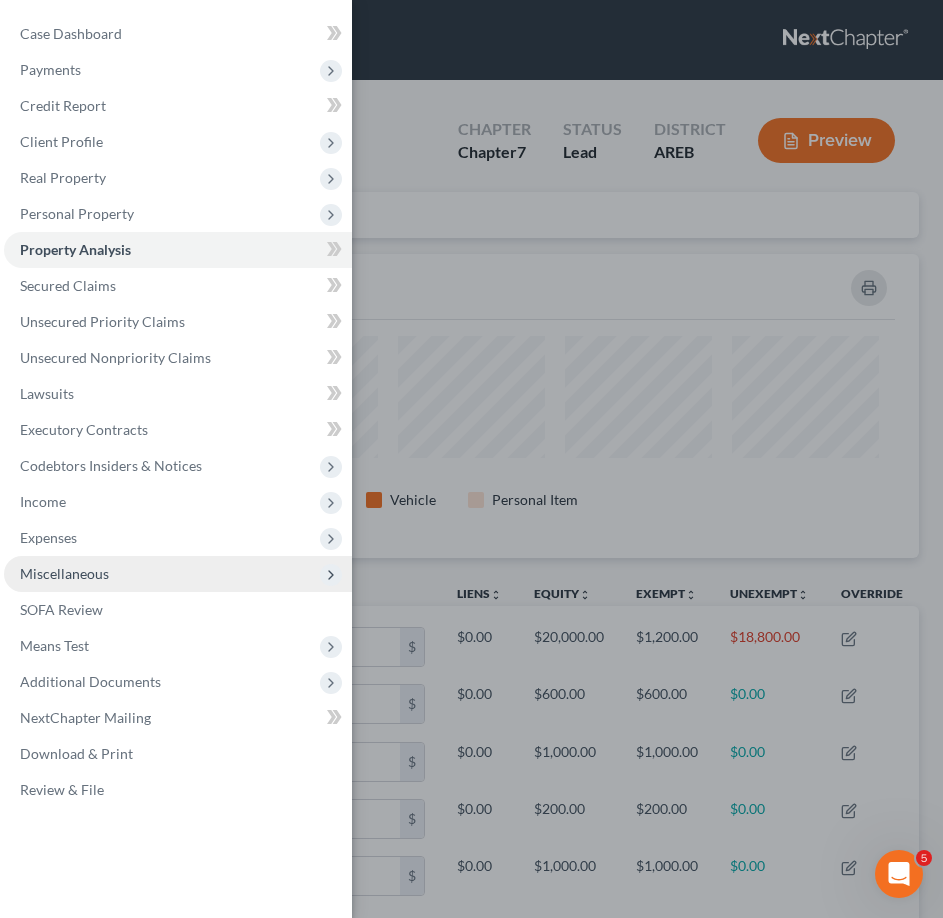 scroll, scrollTop: 999696, scrollLeft: 999105, axis: both 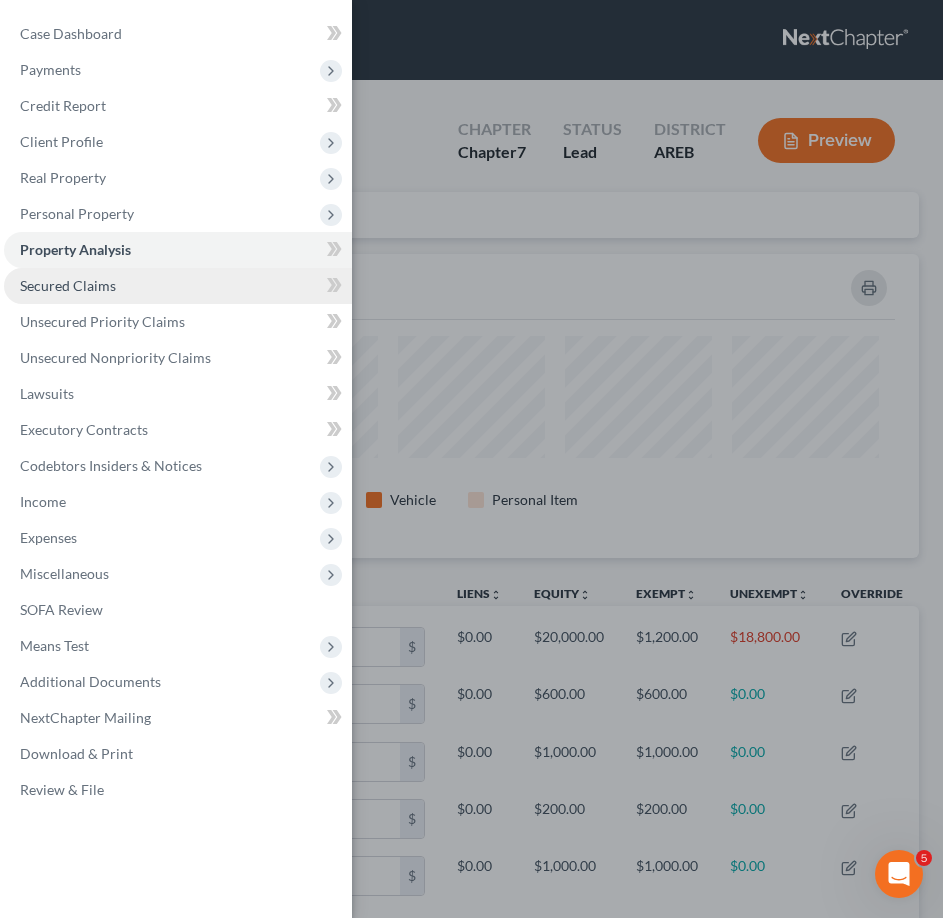 click on "Secured Claims" at bounding box center (178, 286) 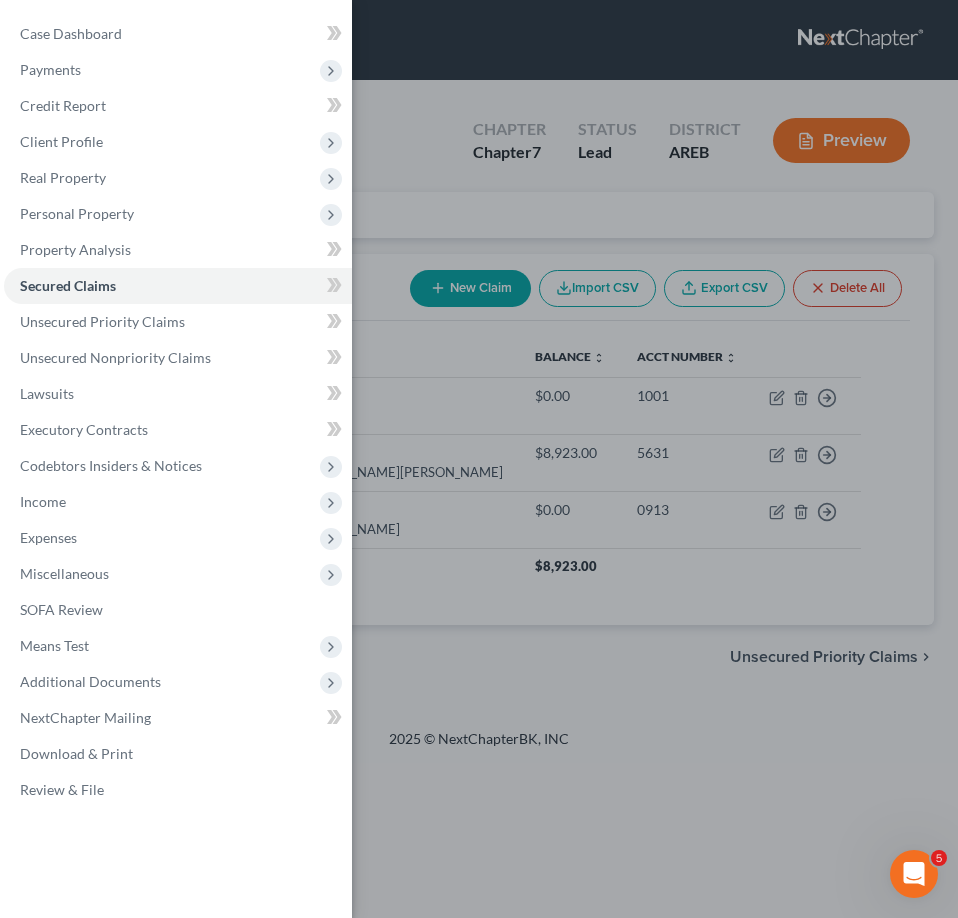 click on "Case Dashboard
Payments
Invoices
Payments
Payments
Credit Report
Client Profile" at bounding box center (479, 459) 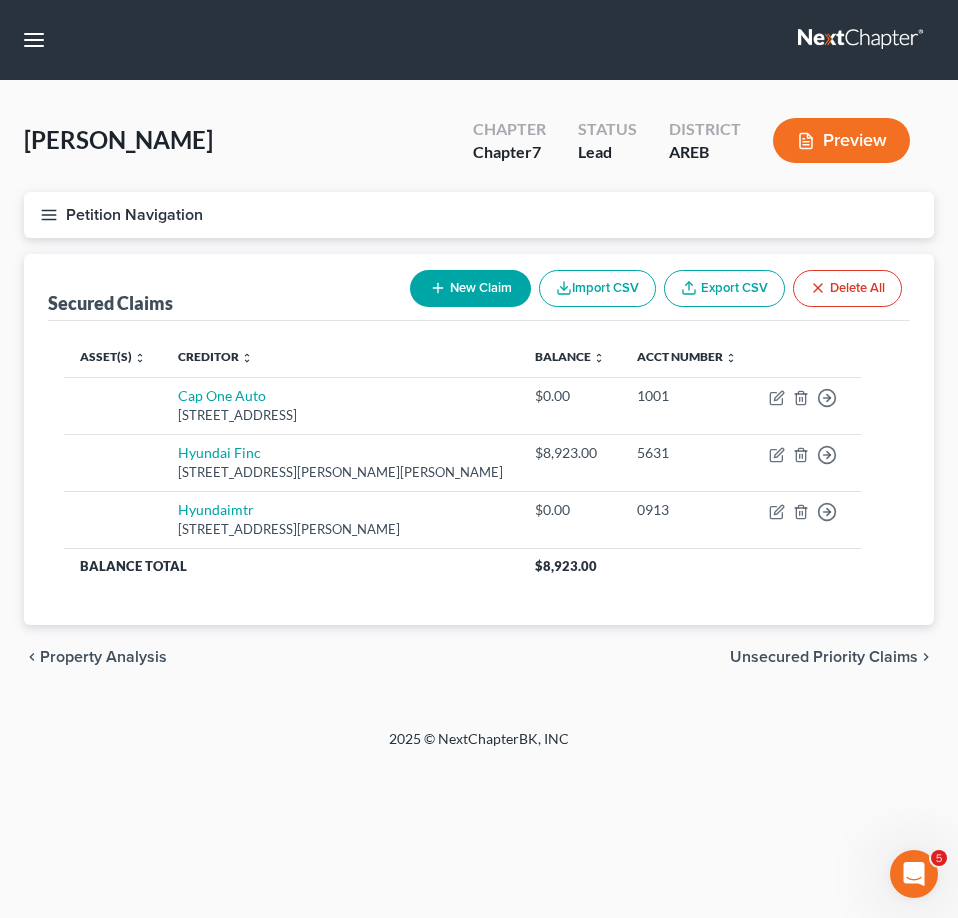 click on "Petition Navigation" at bounding box center (479, 215) 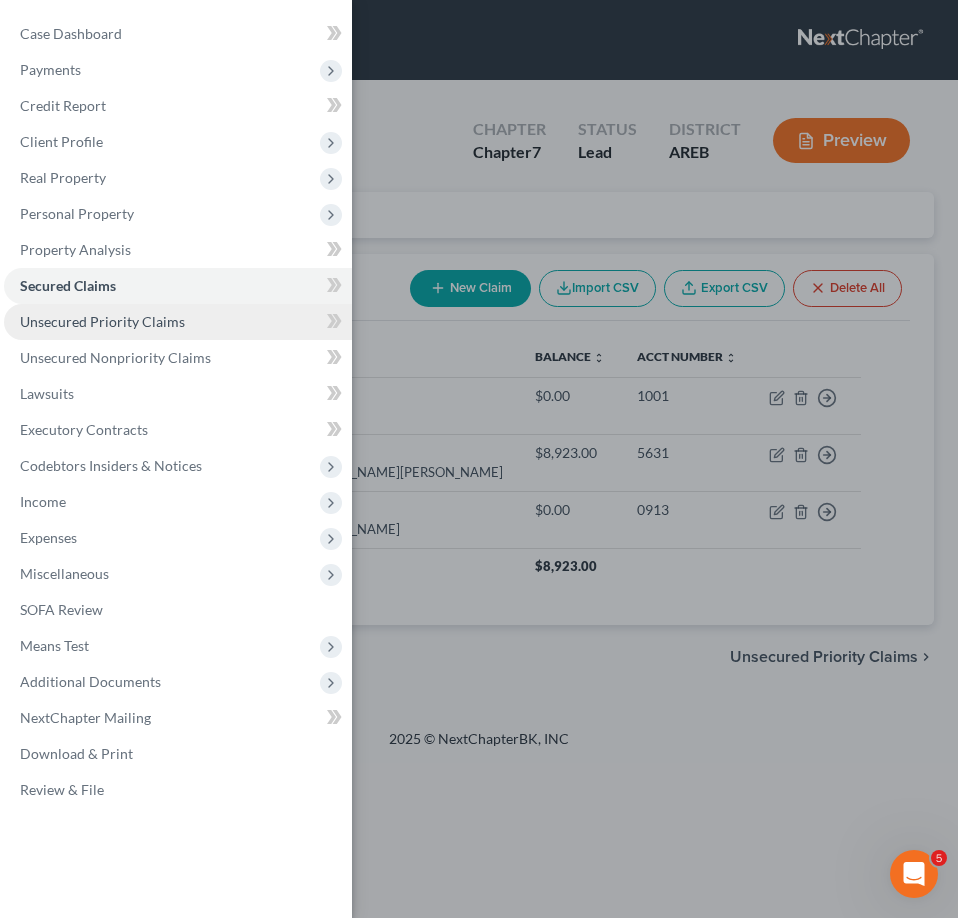 click on "Unsecured Priority Claims" at bounding box center [102, 321] 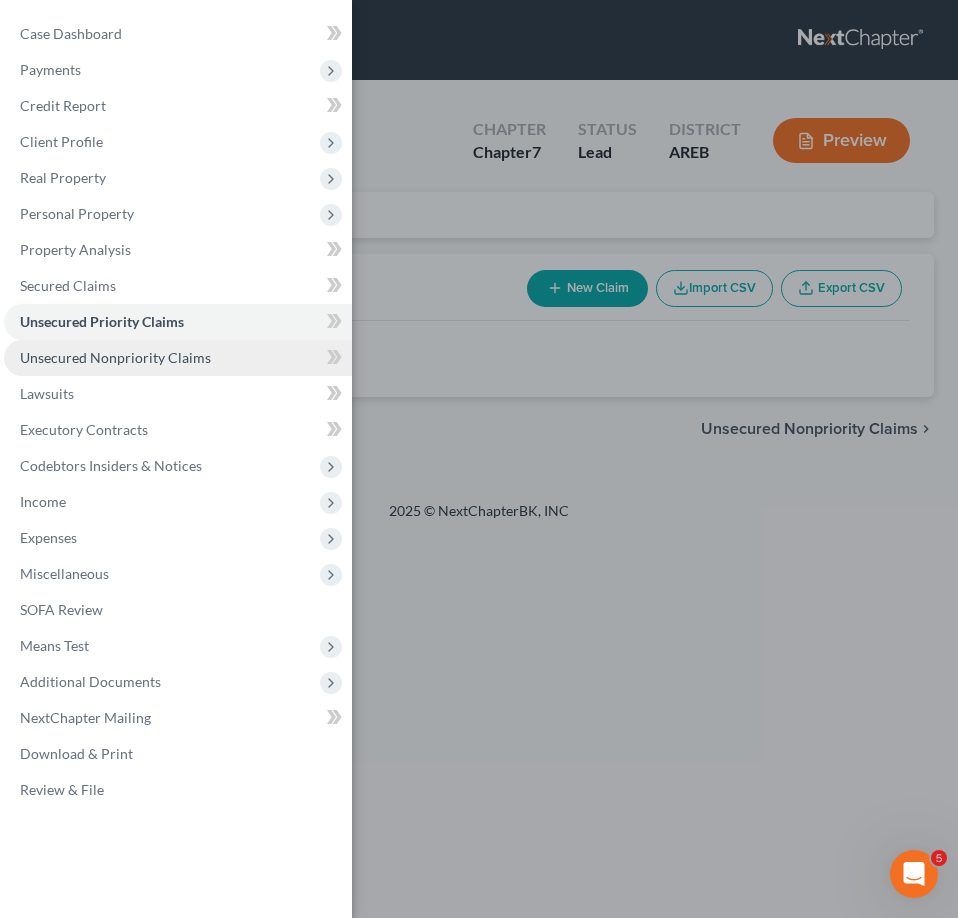 click on "Unsecured Nonpriority Claims" at bounding box center (178, 358) 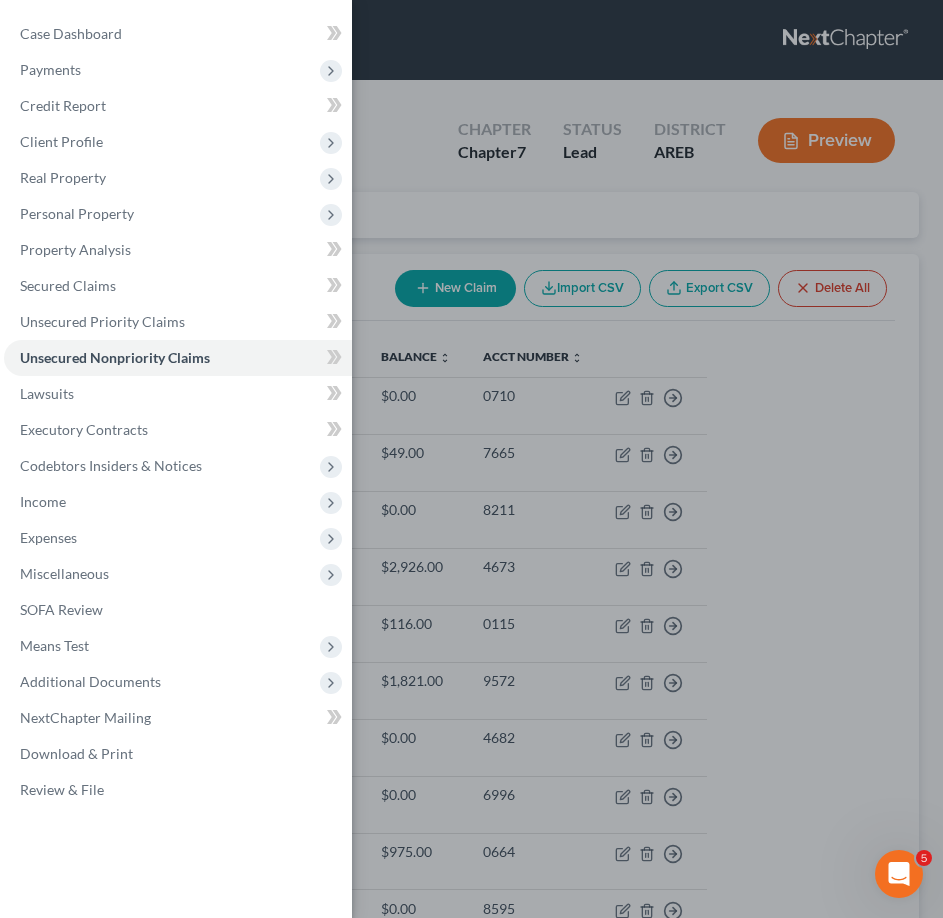 click on "Case Dashboard
Payments
Invoices
Payments
Payments
Credit Report
Client Profile" at bounding box center [471, 459] 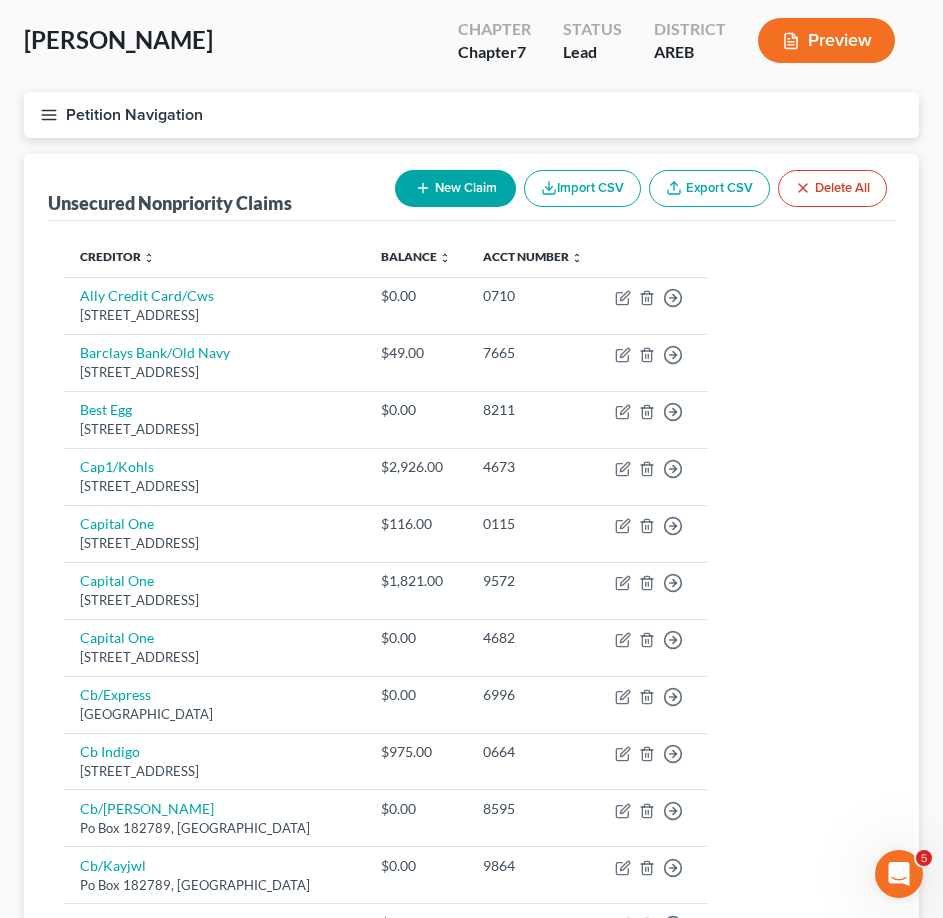 scroll, scrollTop: 0, scrollLeft: 0, axis: both 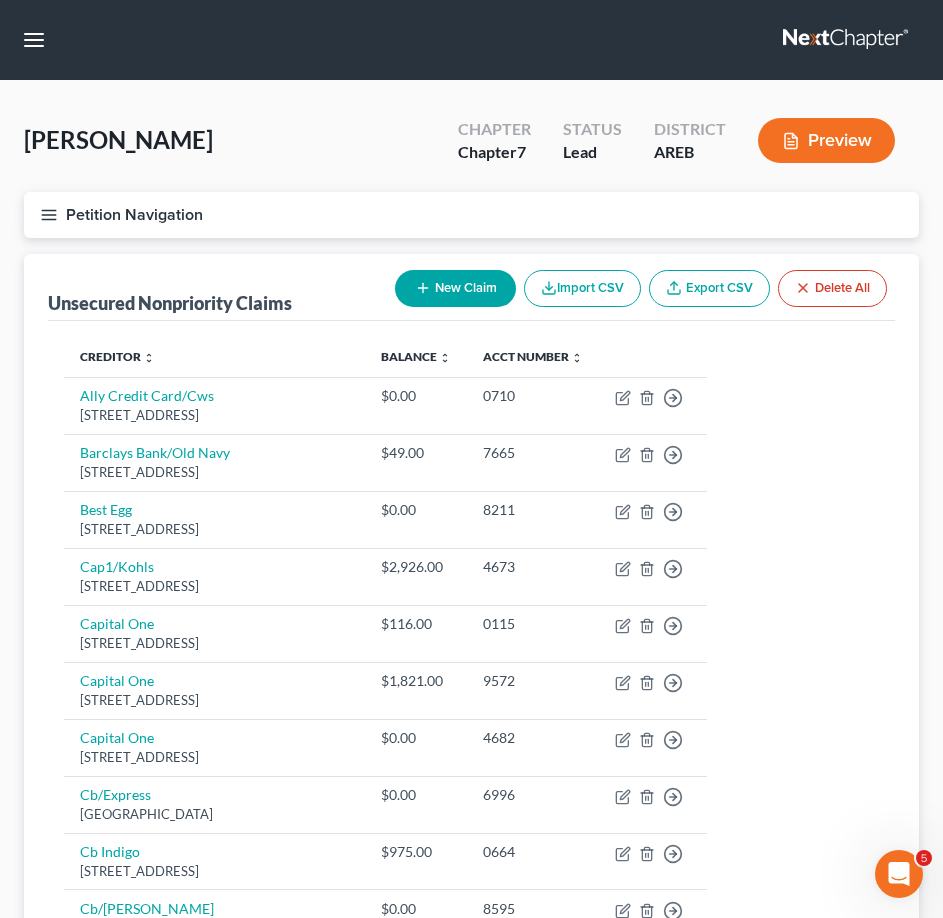 click 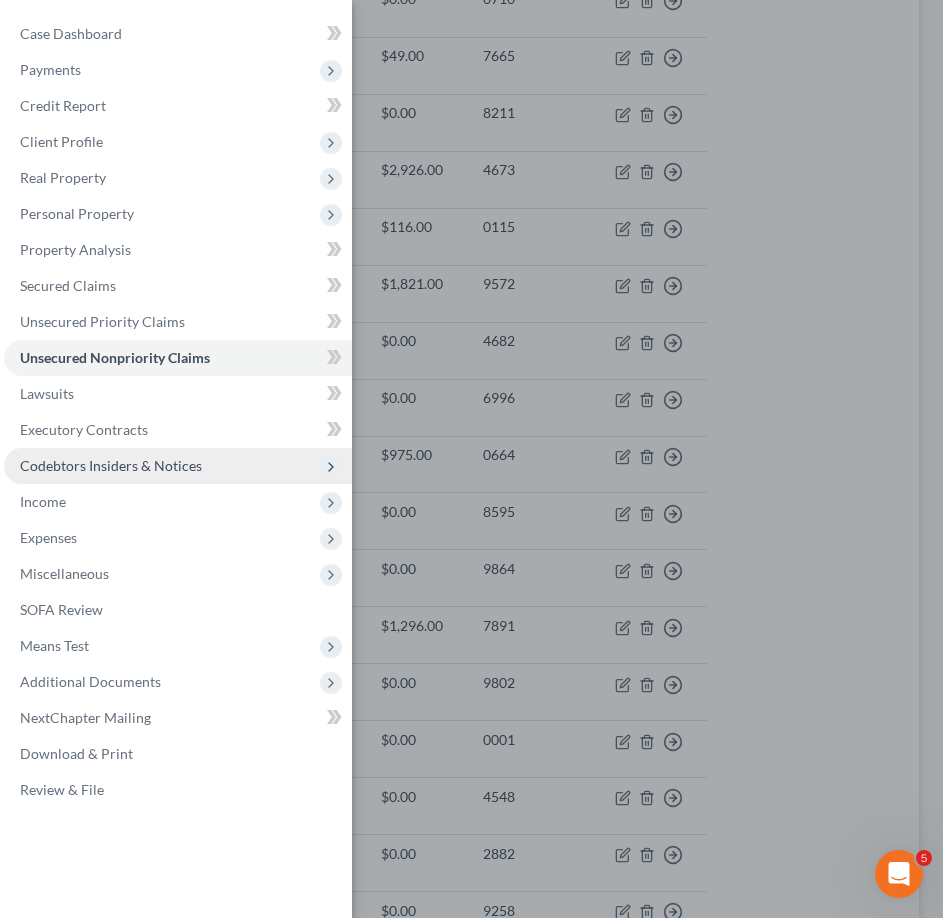 scroll, scrollTop: 400, scrollLeft: 0, axis: vertical 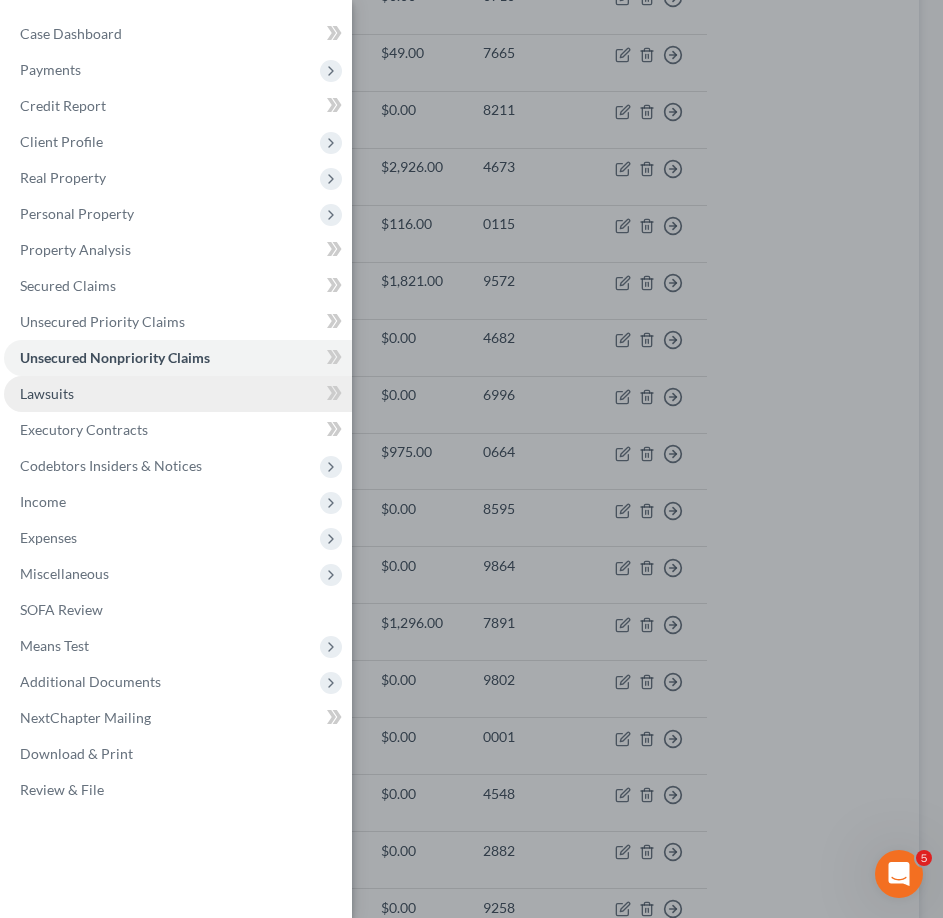 click on "Lawsuits" at bounding box center [178, 394] 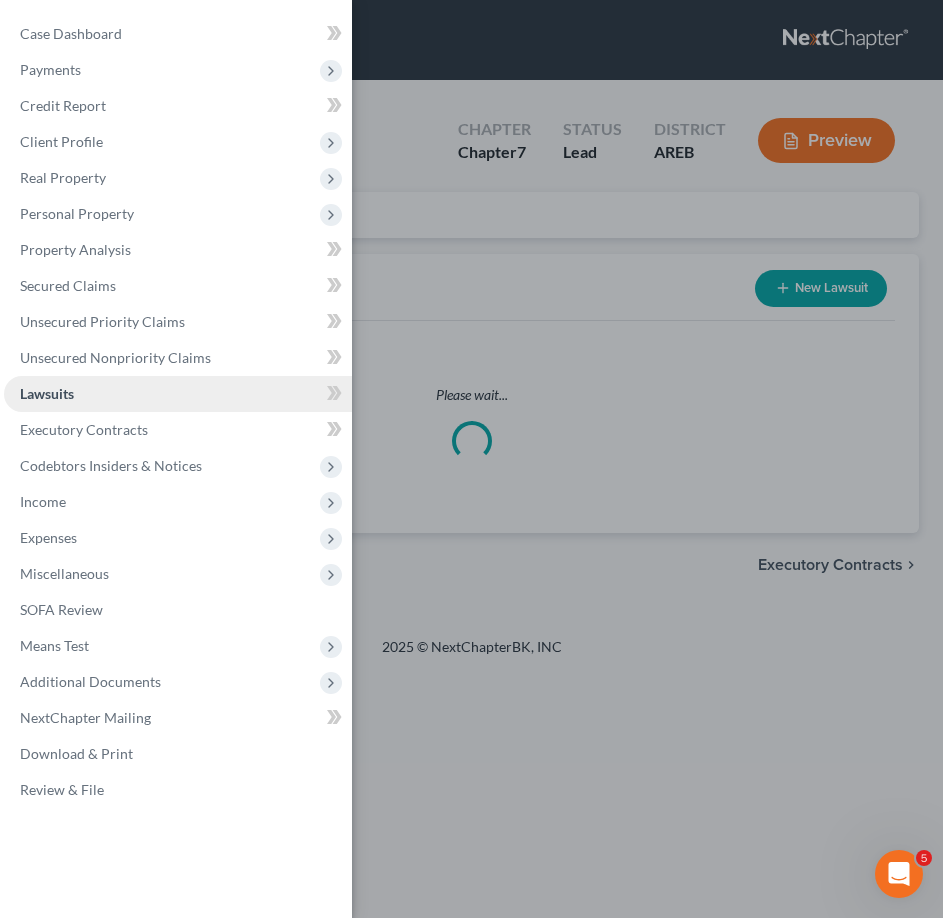 scroll, scrollTop: 0, scrollLeft: 0, axis: both 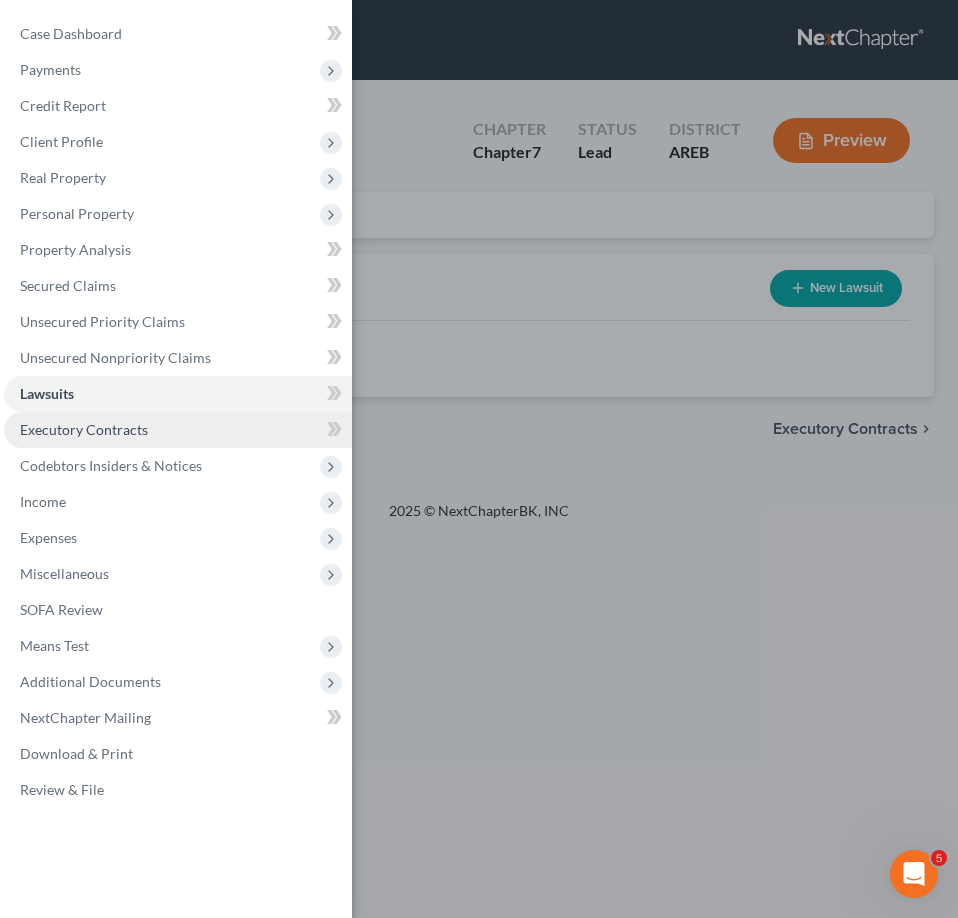 click on "Executory Contracts" at bounding box center [84, 429] 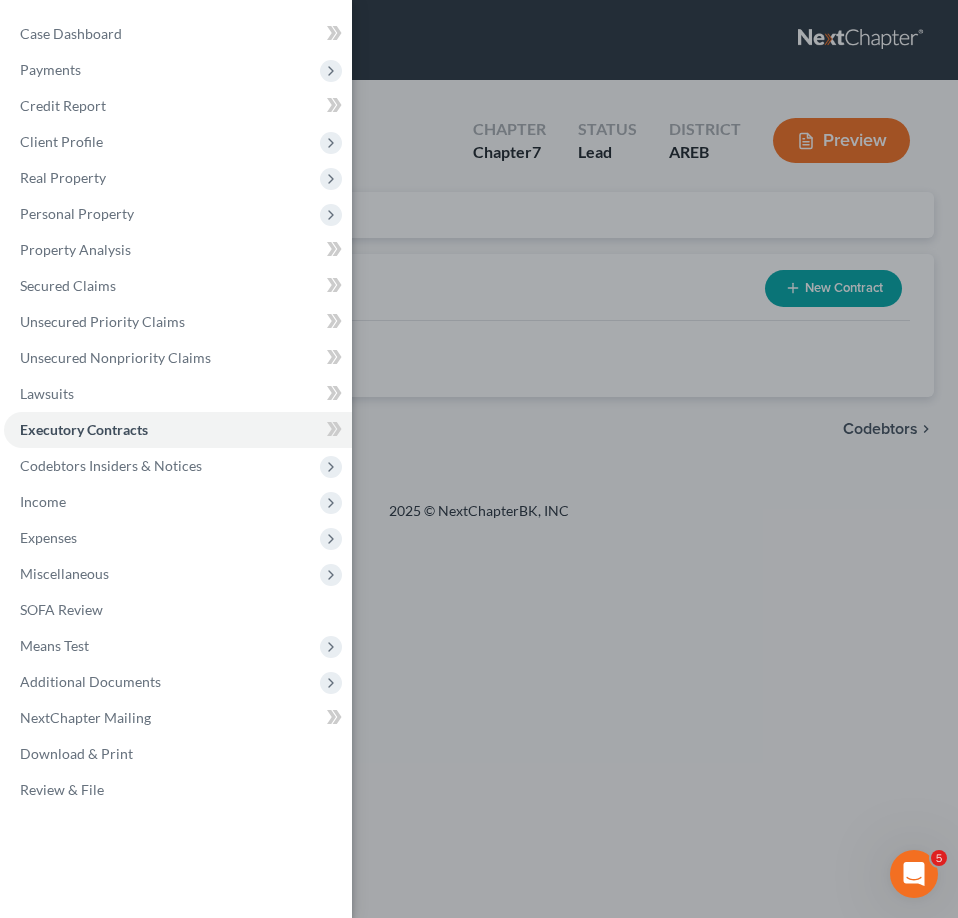 click on "Case Dashboard
Payments
Invoices
Payments
Payments
Credit Report
Client Profile" at bounding box center (479, 459) 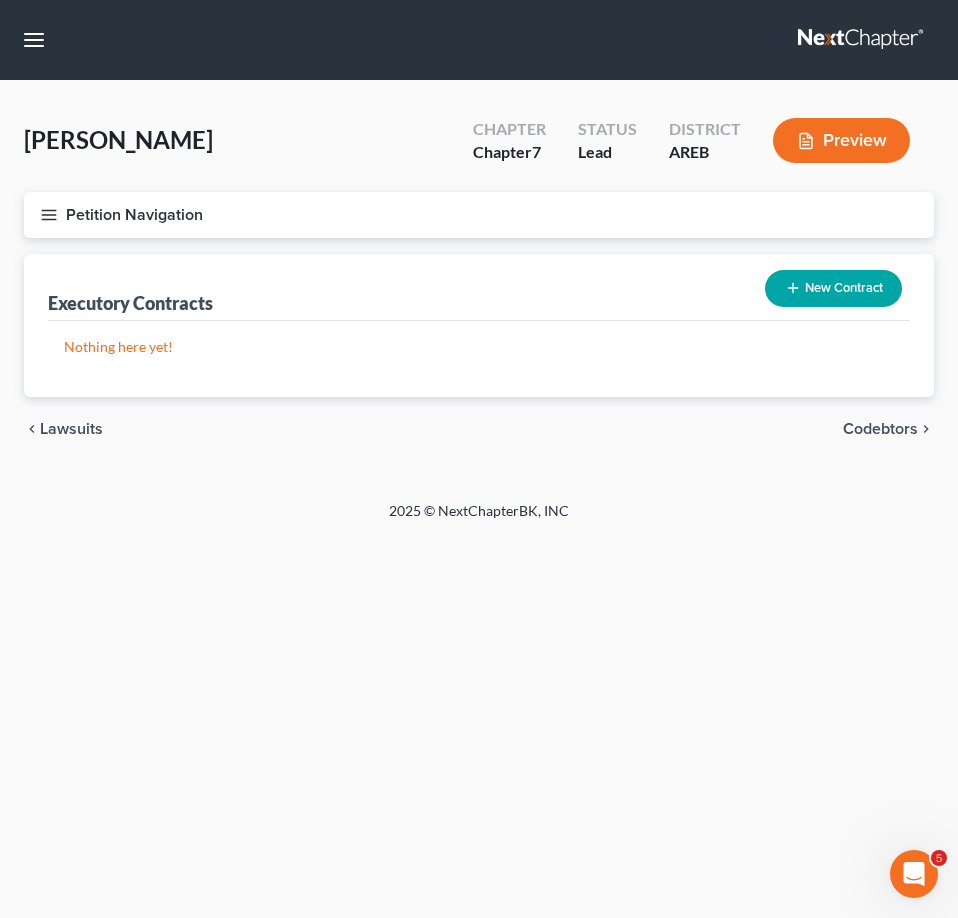 click on "Petition Navigation" at bounding box center (479, 215) 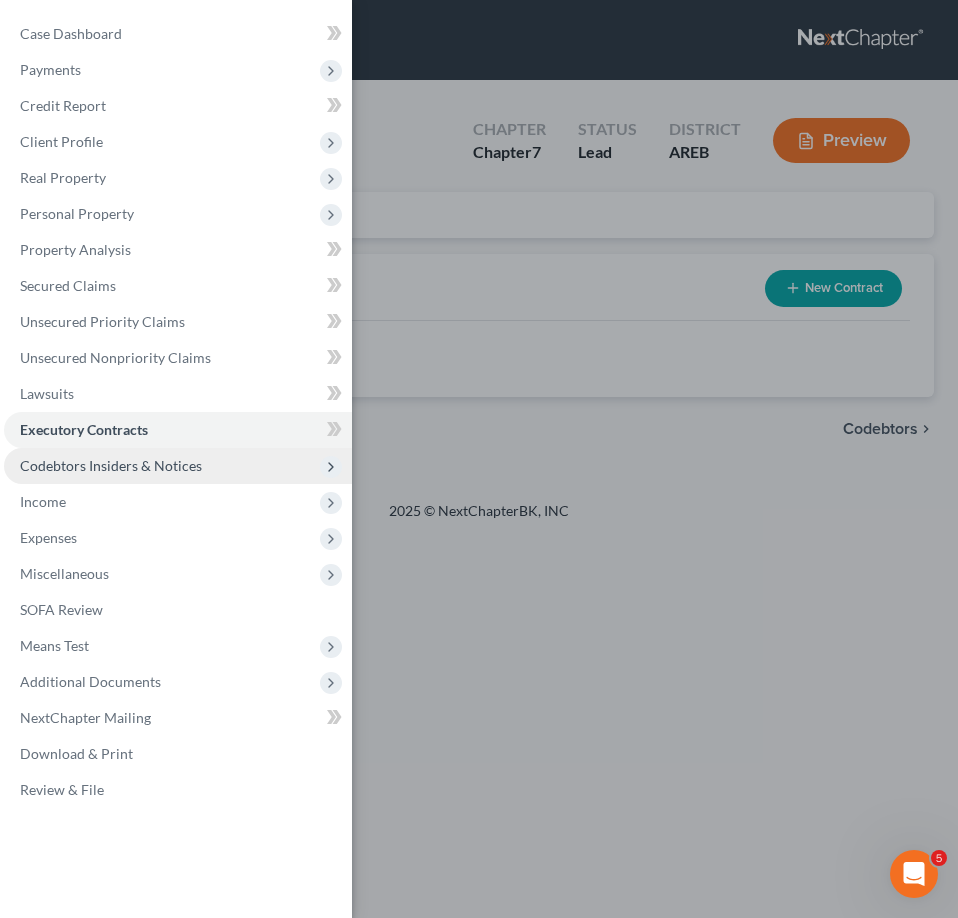 click on "Codebtors Insiders & Notices" at bounding box center [111, 465] 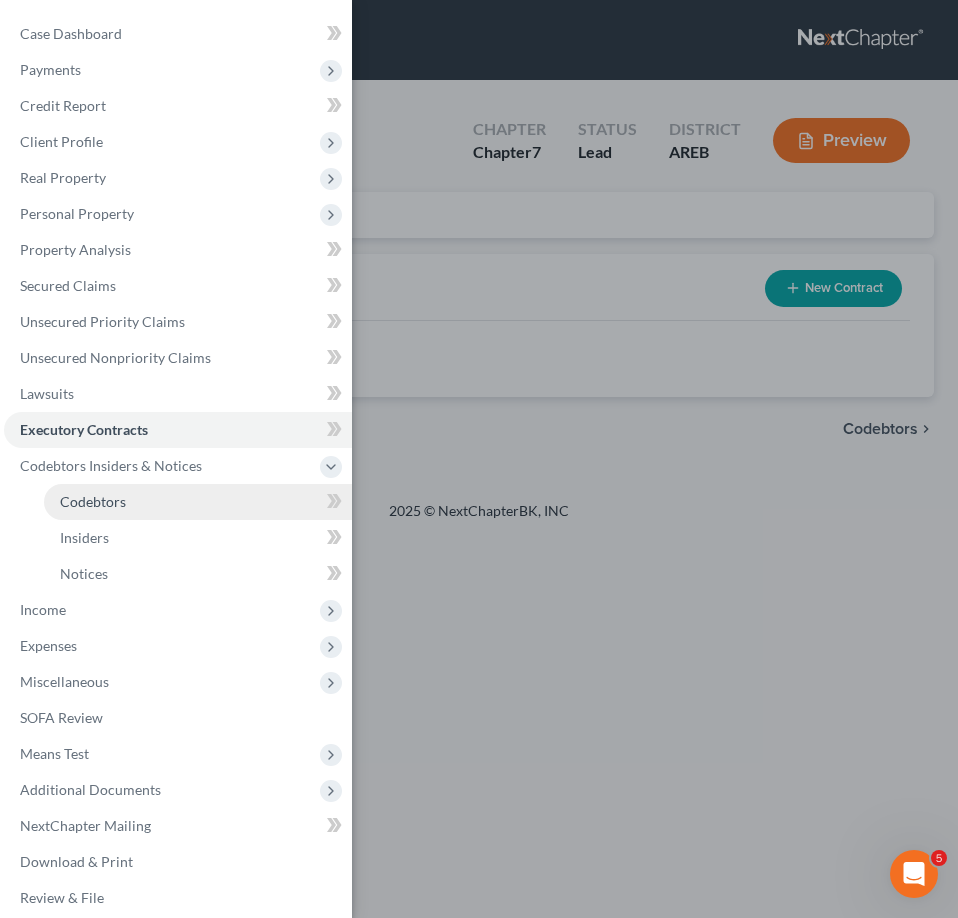 click on "Codebtors" at bounding box center (93, 501) 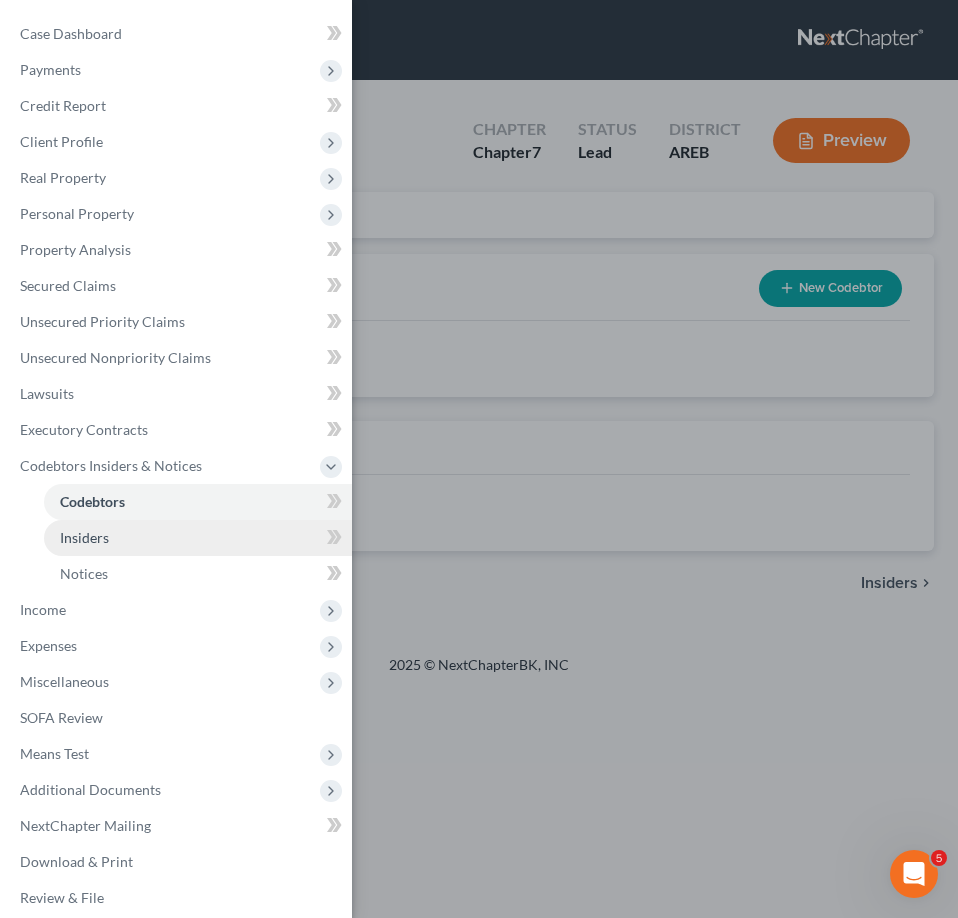 click on "Insiders" at bounding box center [198, 538] 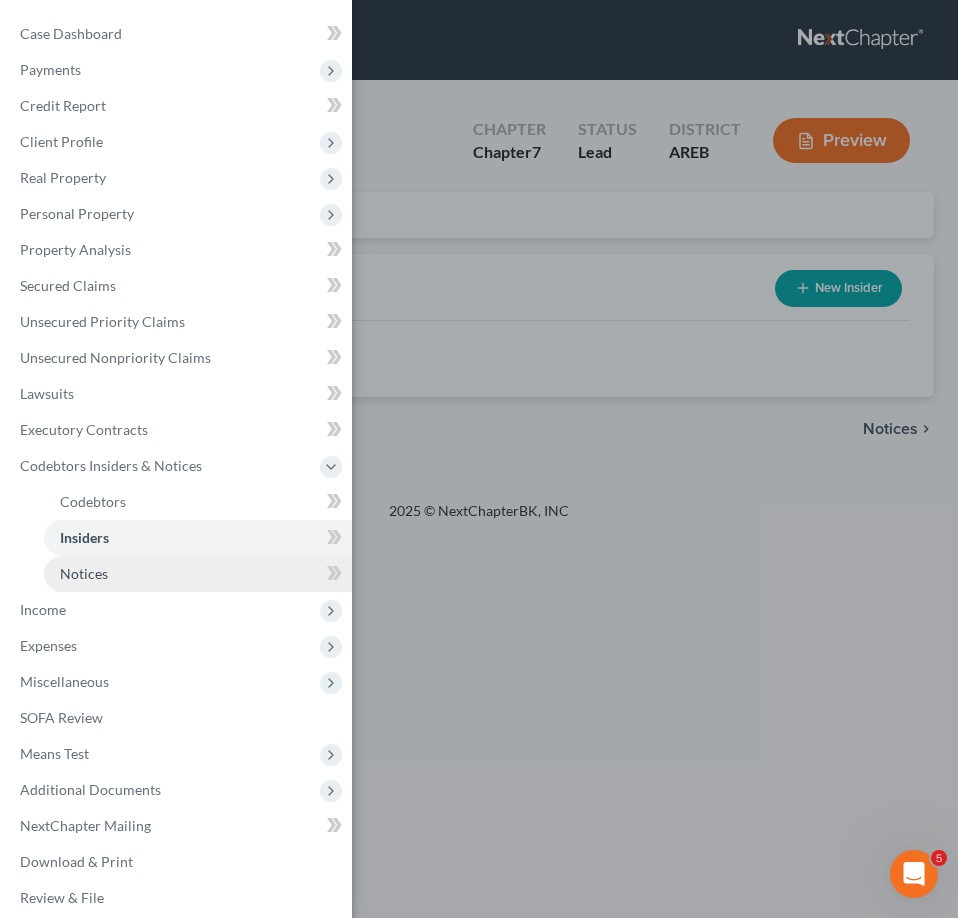 click on "Notices" at bounding box center [198, 574] 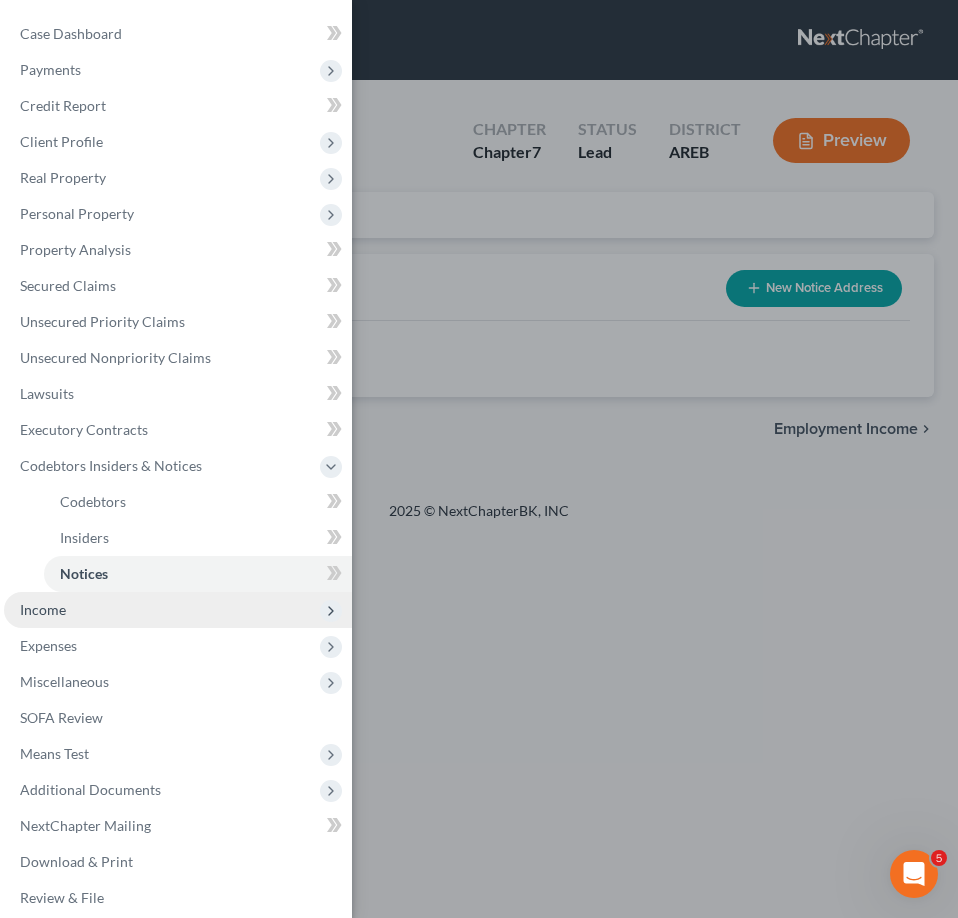 click on "Income" at bounding box center (178, 610) 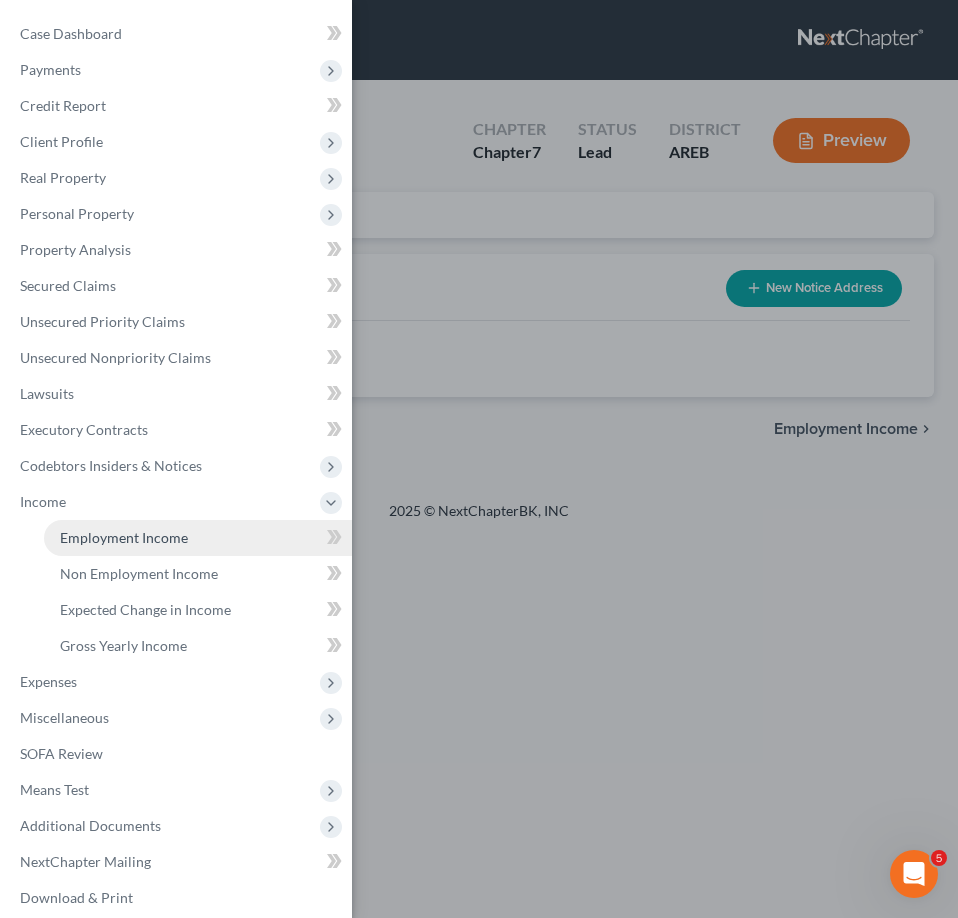 click on "Employment Income" at bounding box center [198, 538] 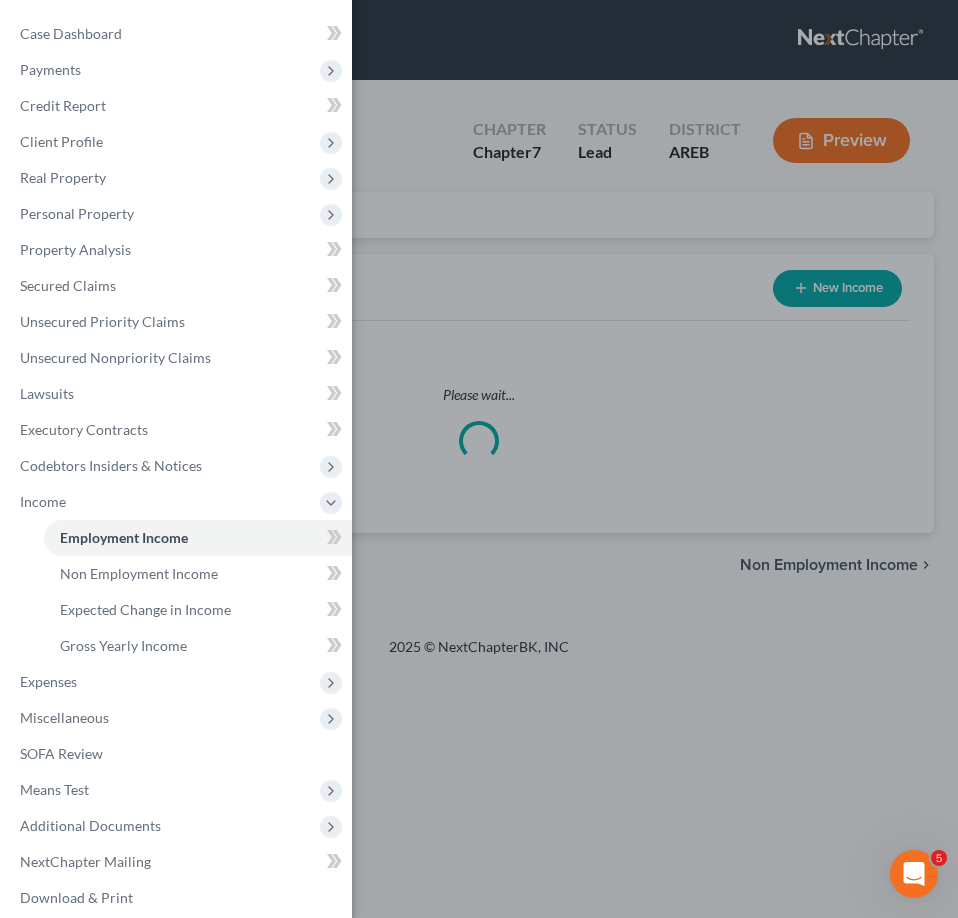 click on "Case Dashboard
Payments
Invoices
Payments
Payments
Credit Report
Client Profile" at bounding box center (479, 459) 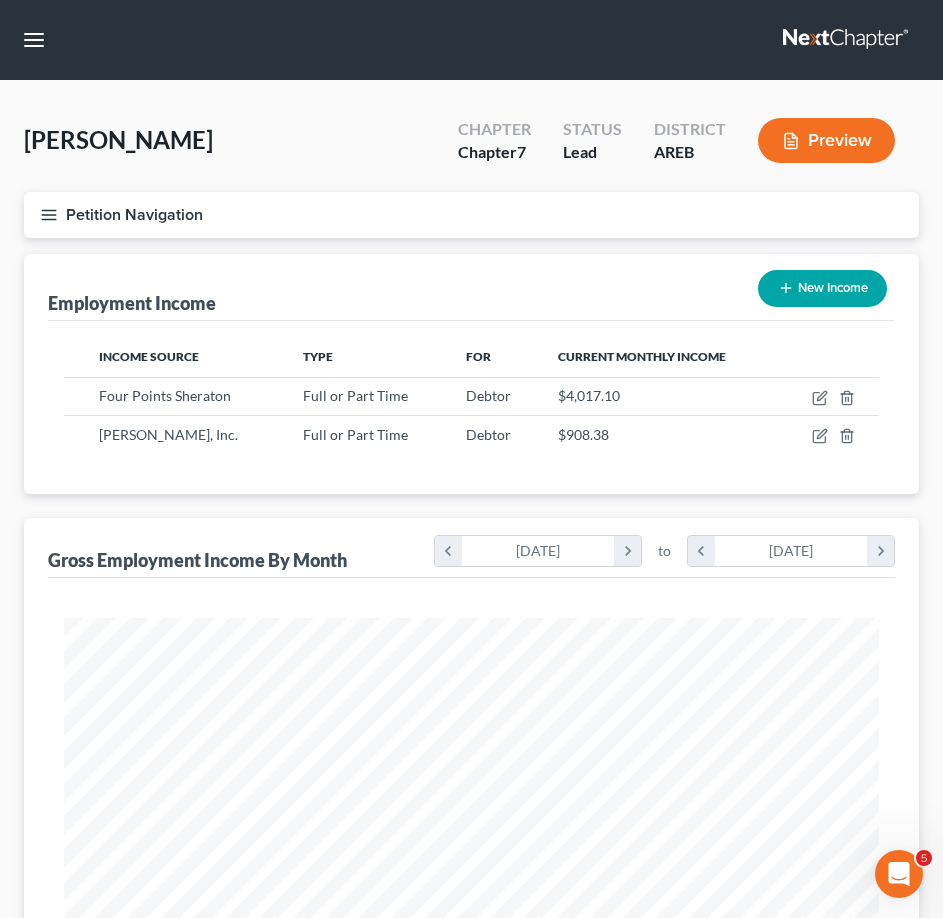 scroll, scrollTop: 999593, scrollLeft: 999145, axis: both 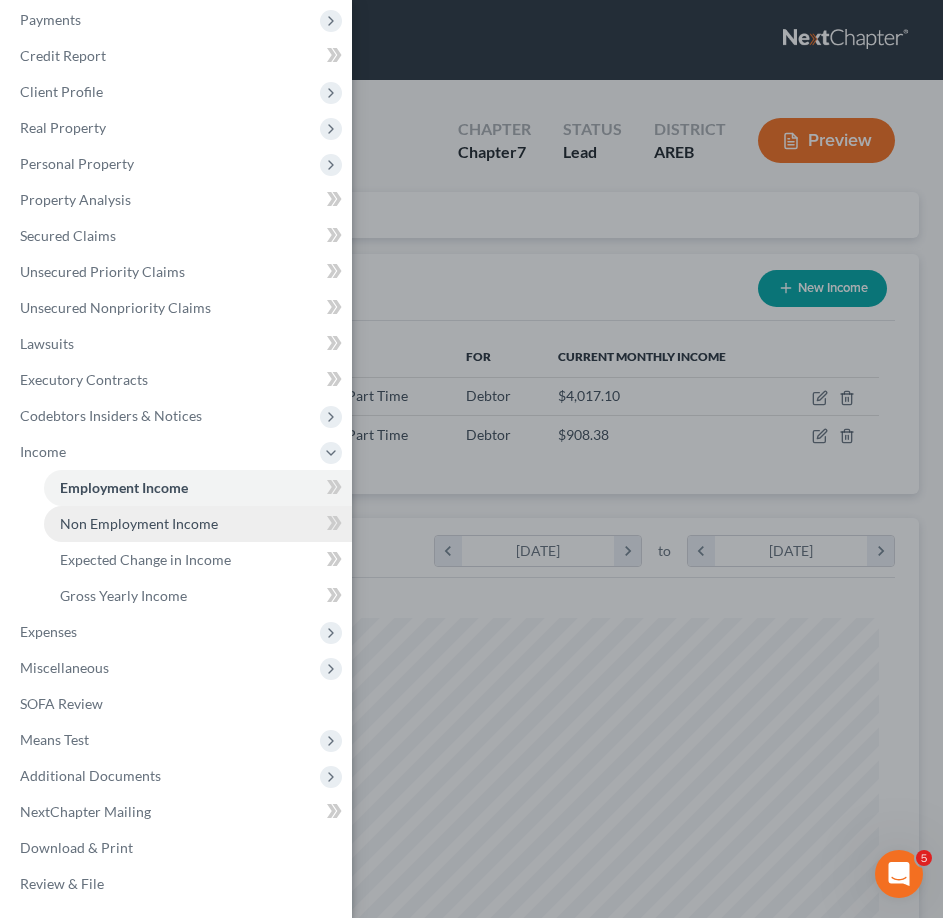click on "Non Employment Income" at bounding box center (139, 523) 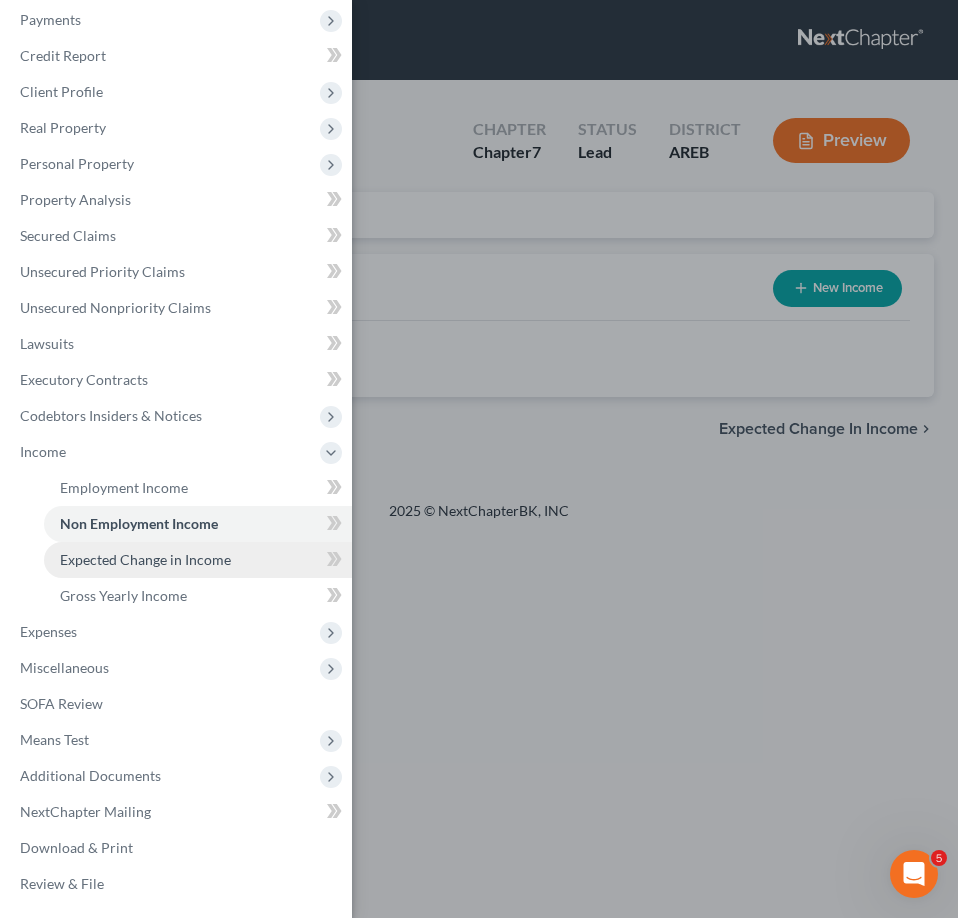 click on "Expected Change in Income" at bounding box center [145, 559] 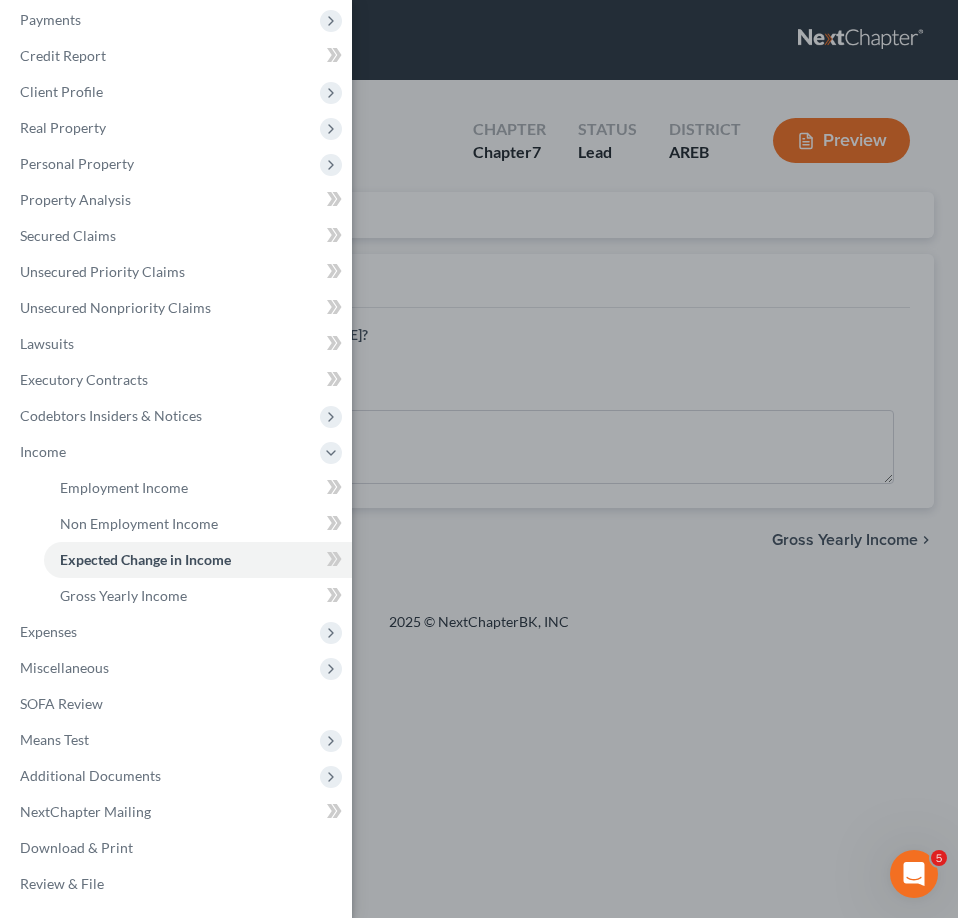 click on "Case Dashboard
Payments
Invoices
Payments
Payments
Credit Report
Client Profile" at bounding box center (479, 459) 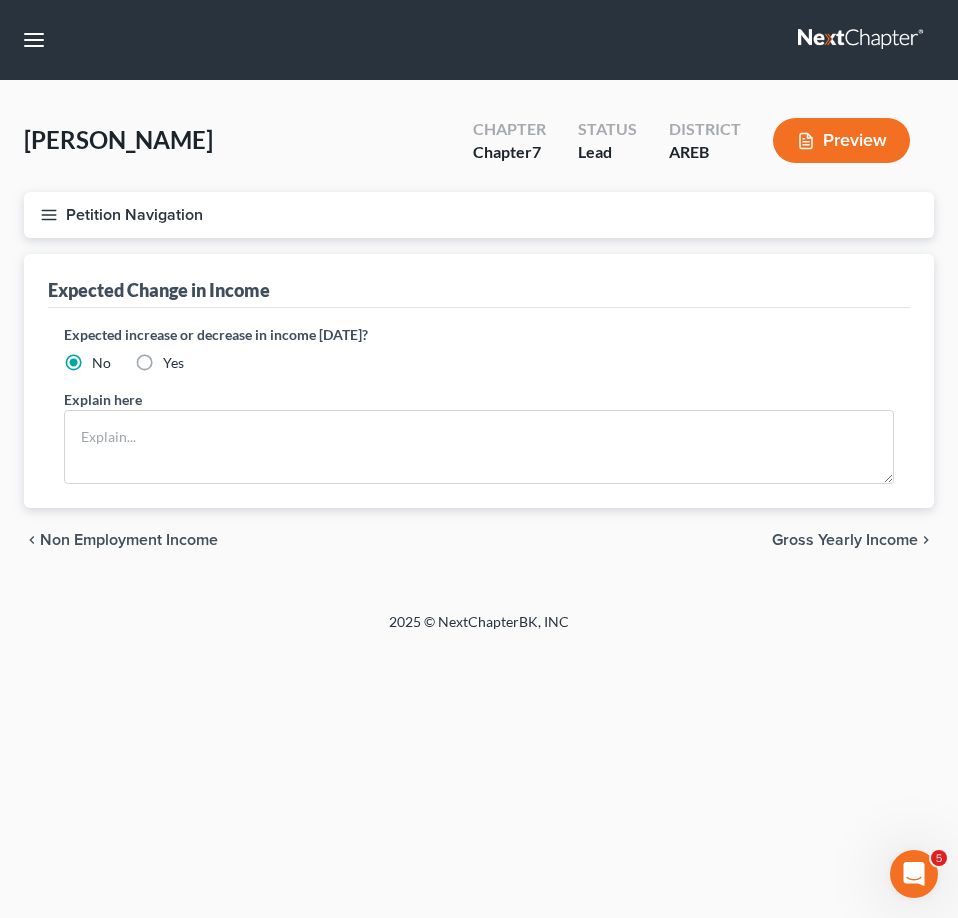 click on "Petition Navigation" at bounding box center [479, 215] 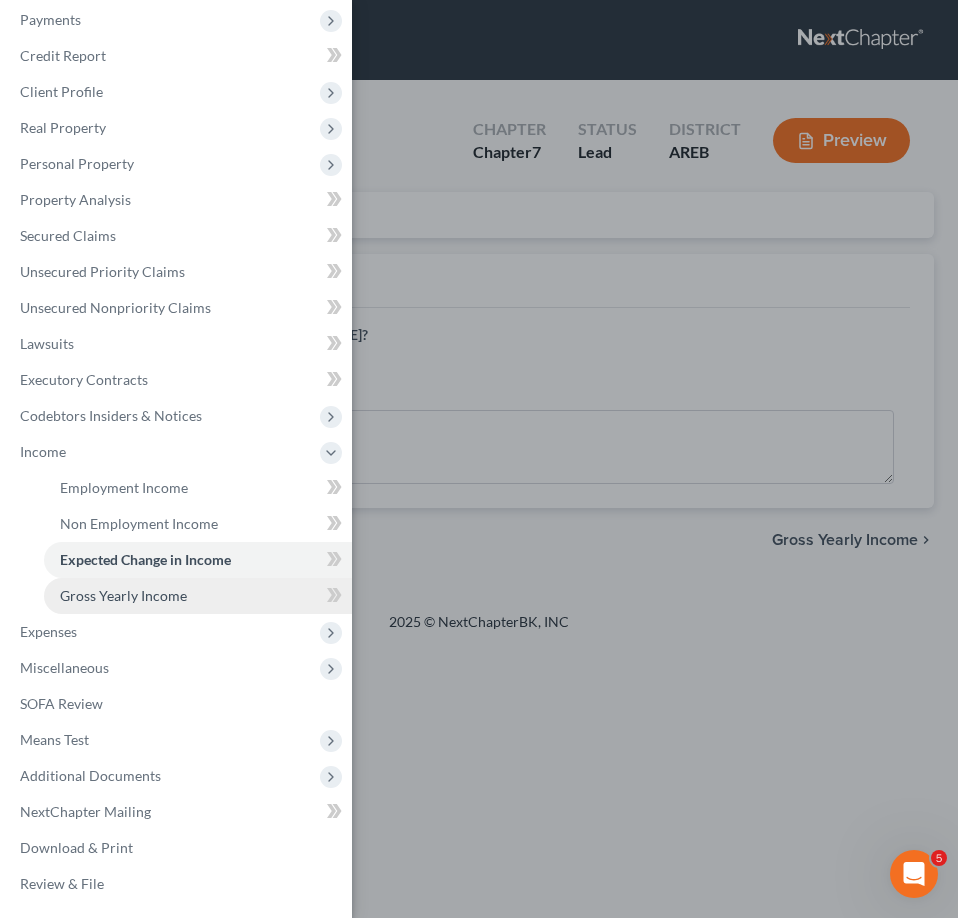 click on "Gross Yearly Income" at bounding box center (123, 595) 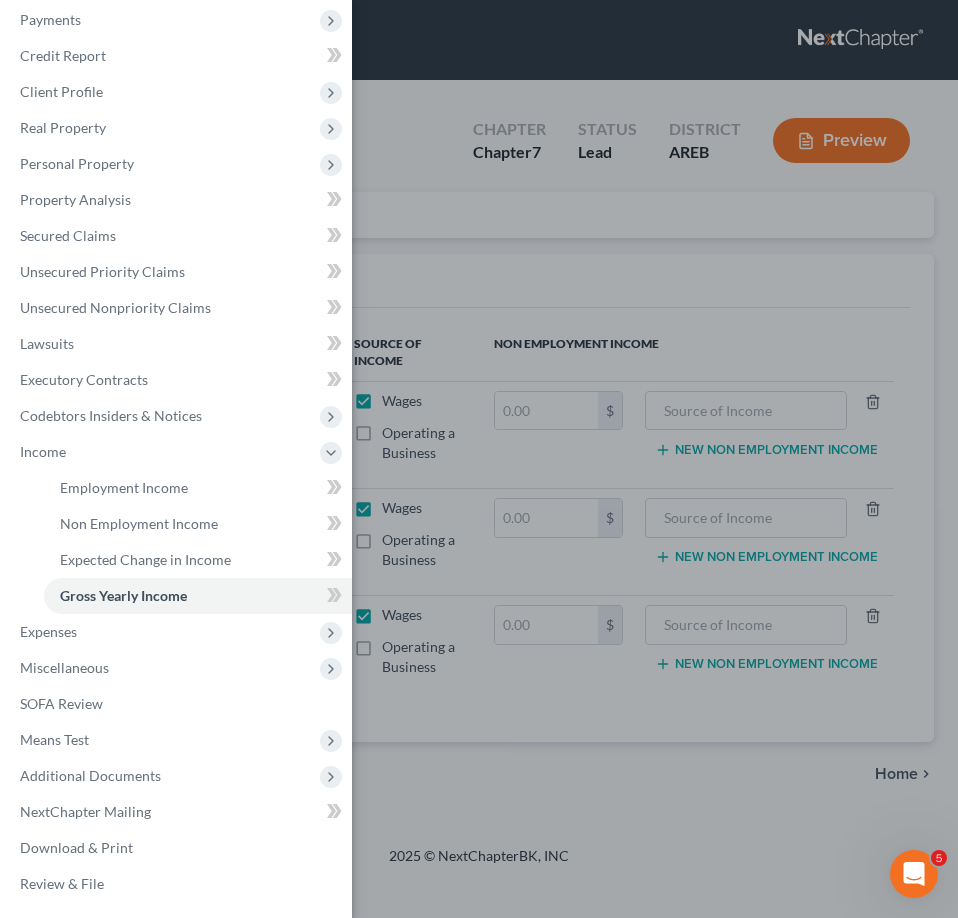 click on "Case Dashboard
Payments
Invoices
Payments
Payments
Credit Report
Client Profile" at bounding box center [479, 459] 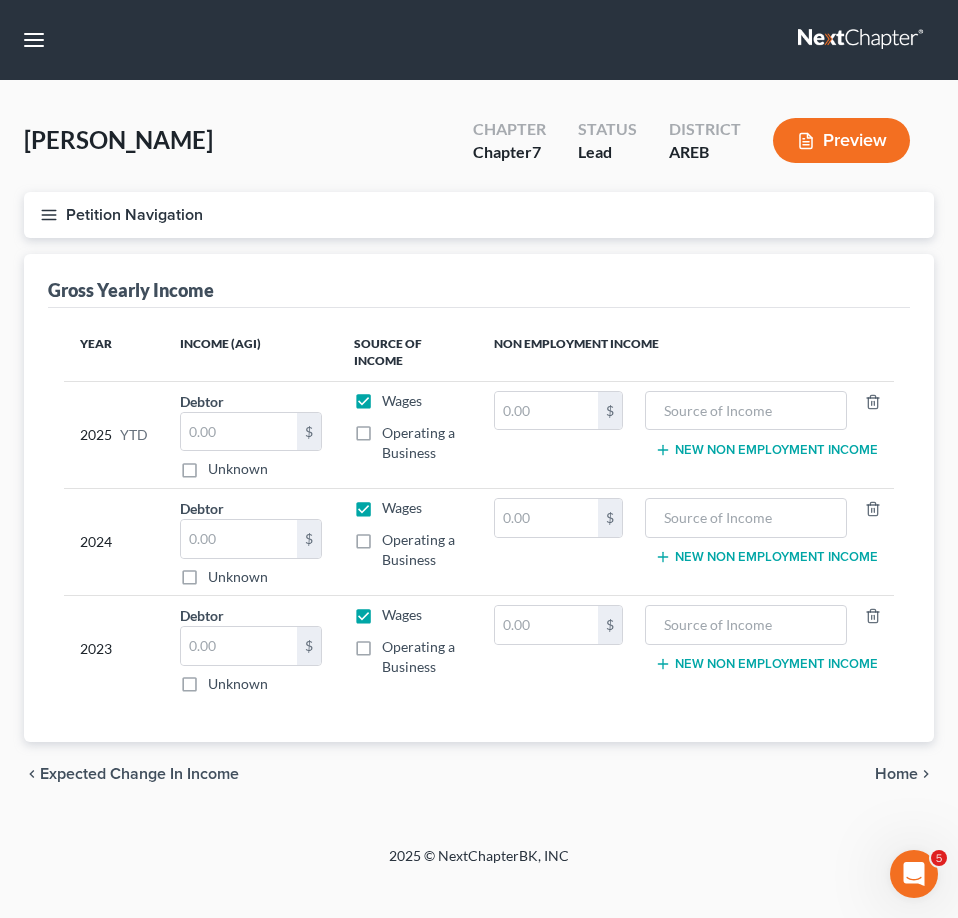 click on "Petition Navigation" at bounding box center [479, 215] 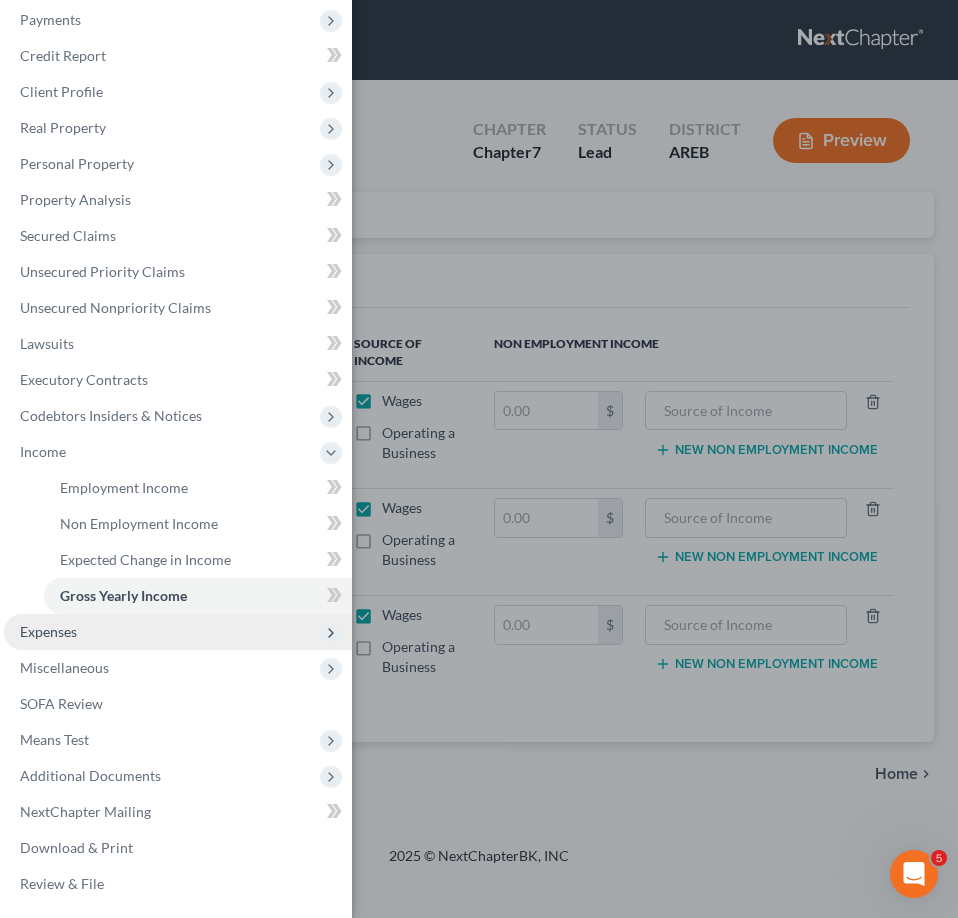 click on "Expenses" at bounding box center [178, 632] 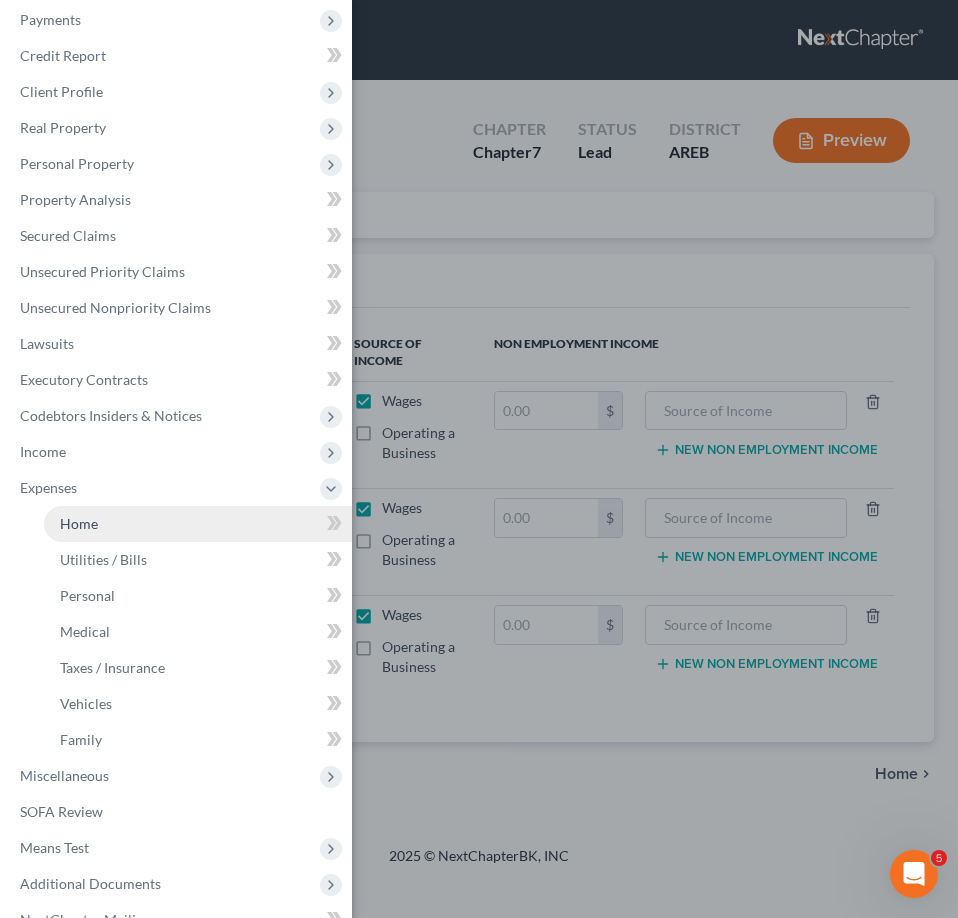 click on "Home" at bounding box center [198, 524] 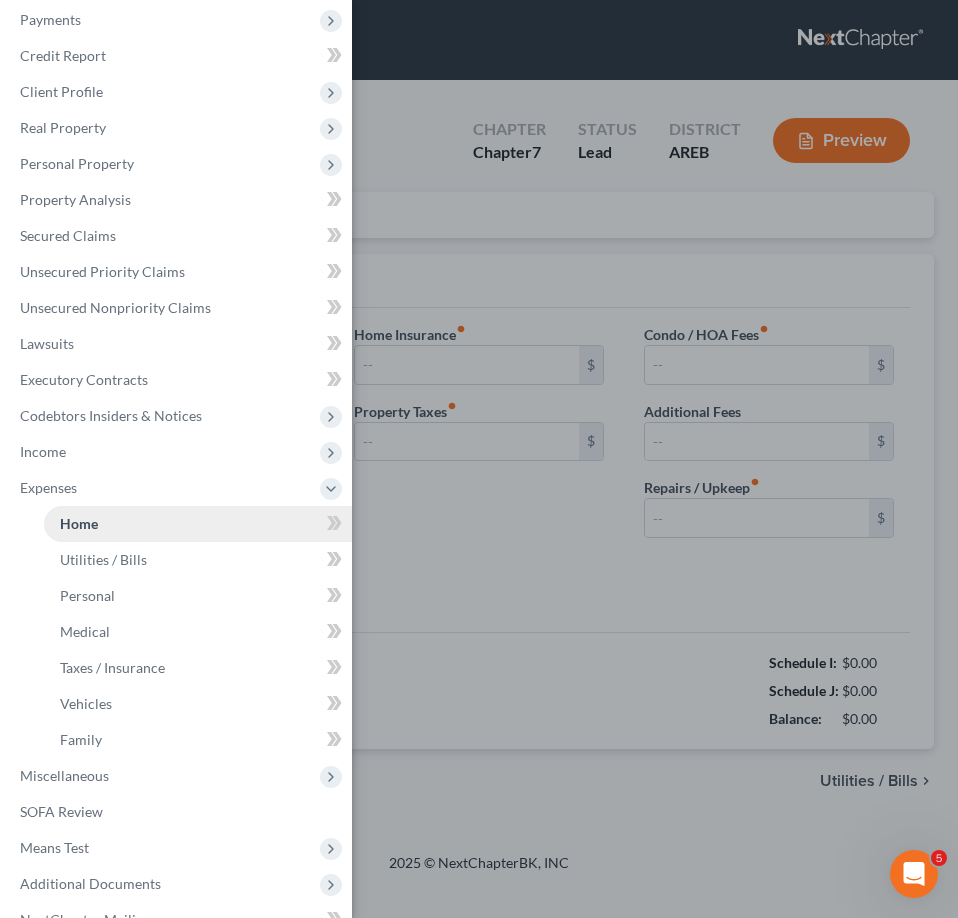 type on "805.00" 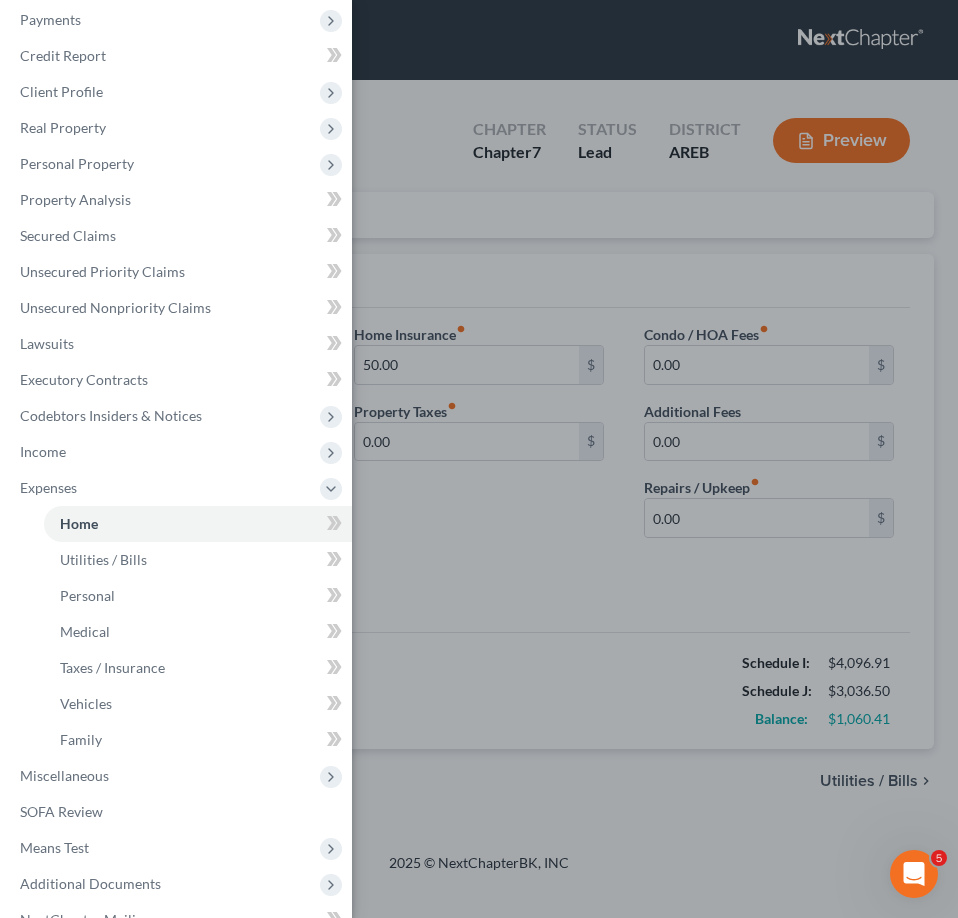 click on "Case Dashboard
Payments
Invoices
Payments
Payments
Credit Report
Client Profile" at bounding box center (479, 459) 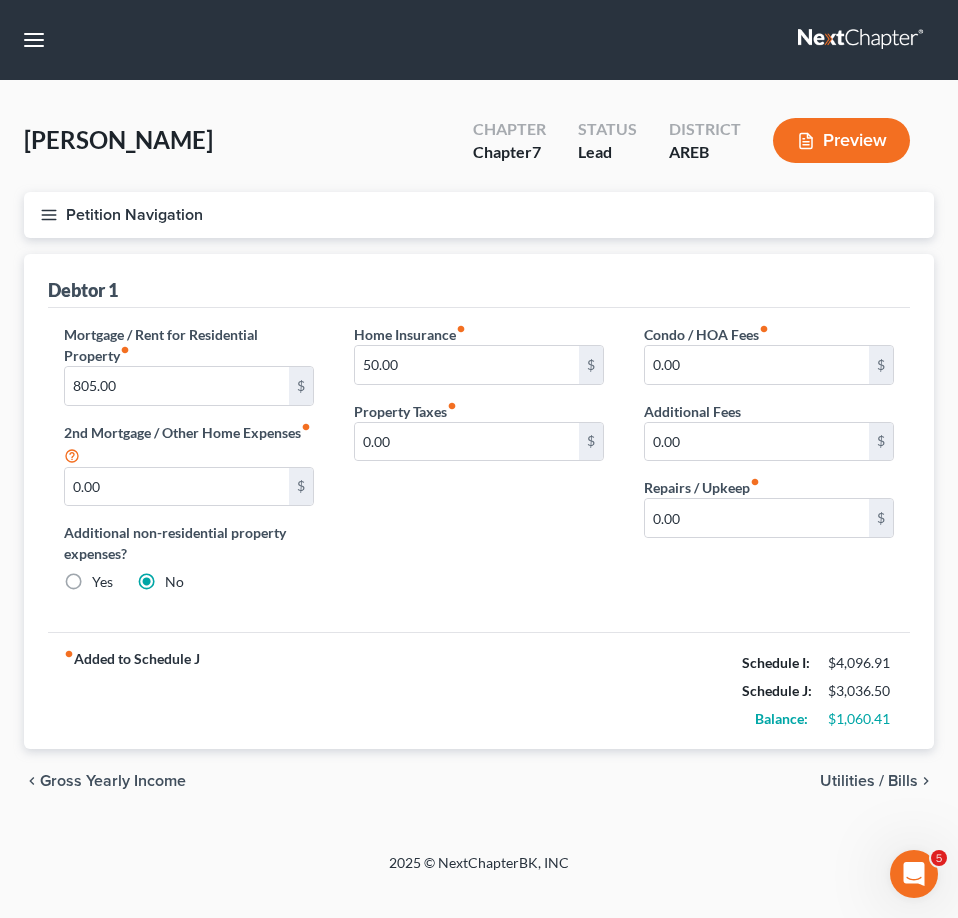 click on "Petition Navigation" at bounding box center (479, 215) 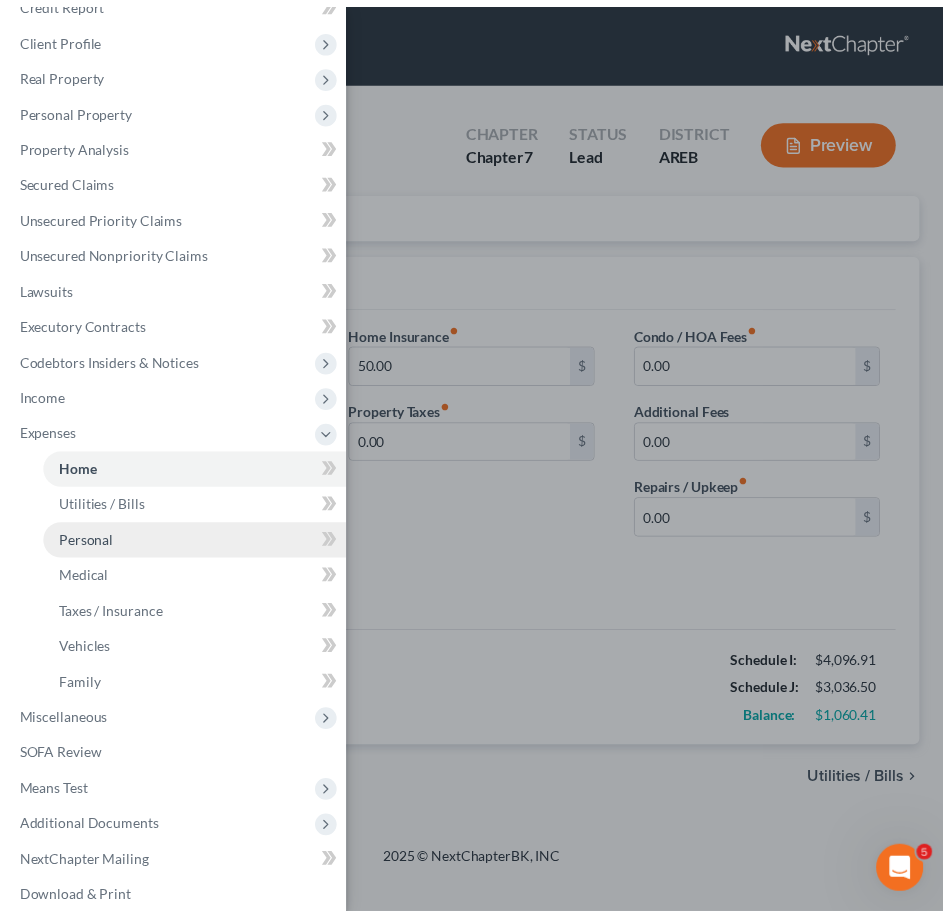 scroll, scrollTop: 158, scrollLeft: 0, axis: vertical 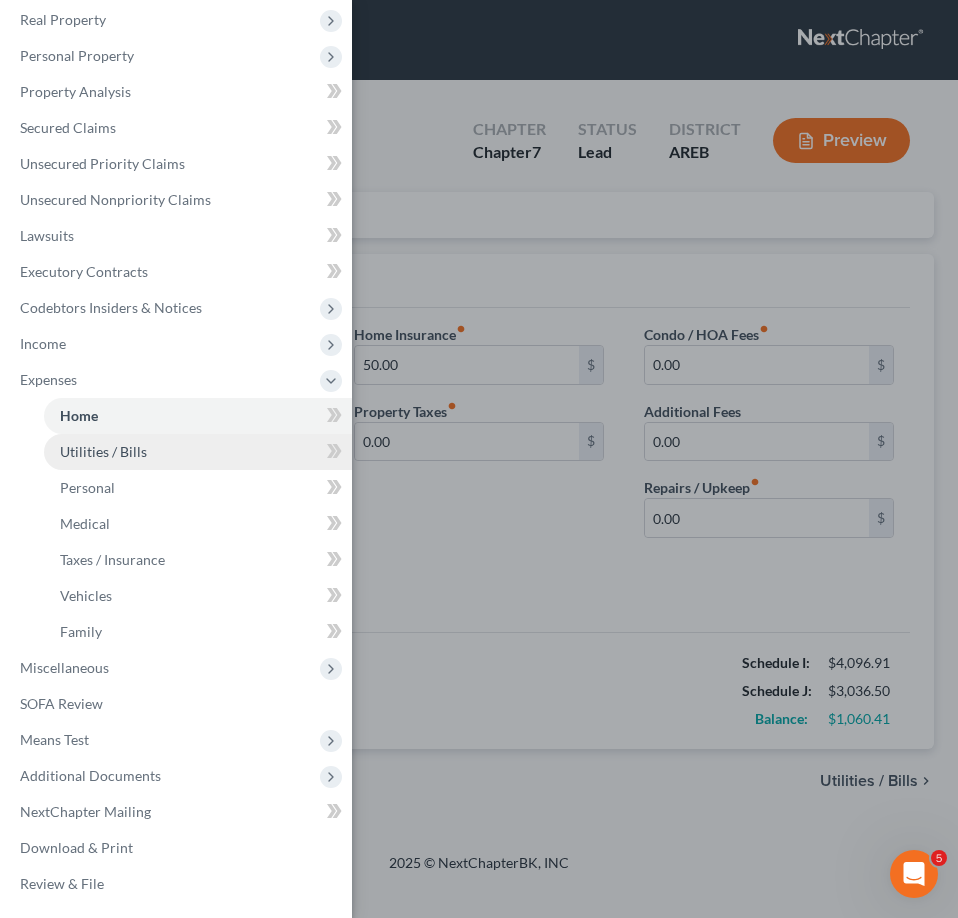 click on "Utilities / Bills" at bounding box center [103, 451] 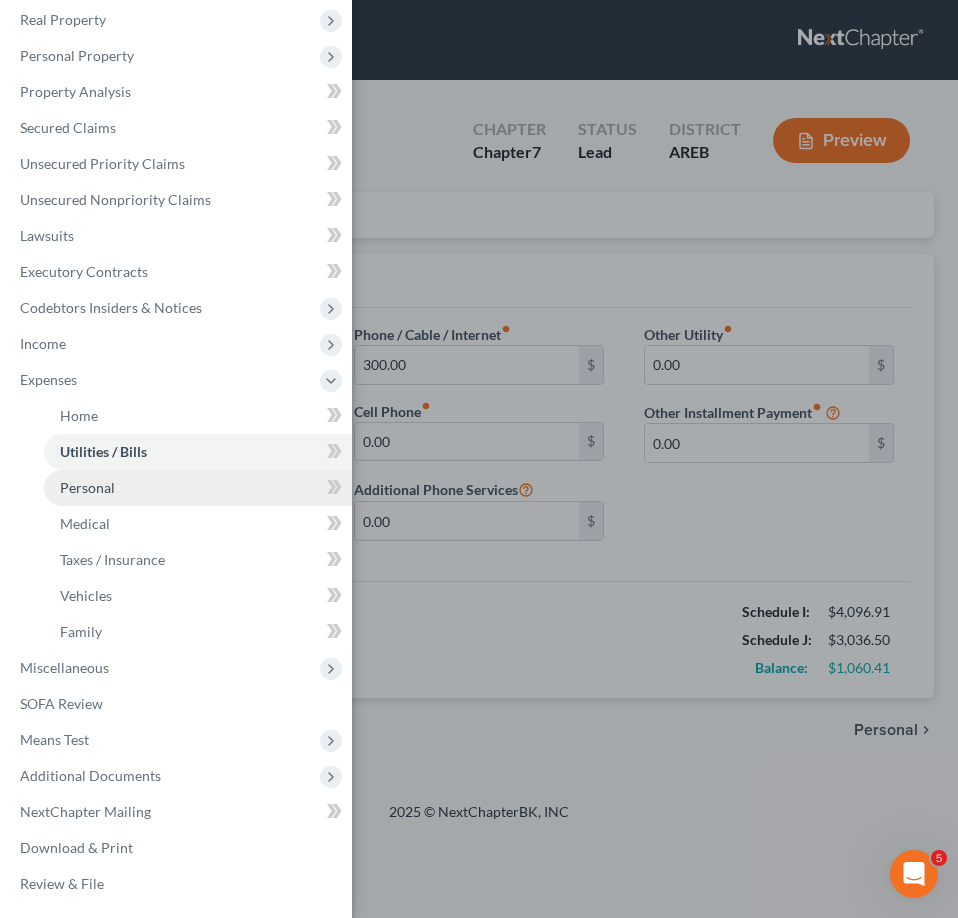 click on "Personal" at bounding box center (198, 488) 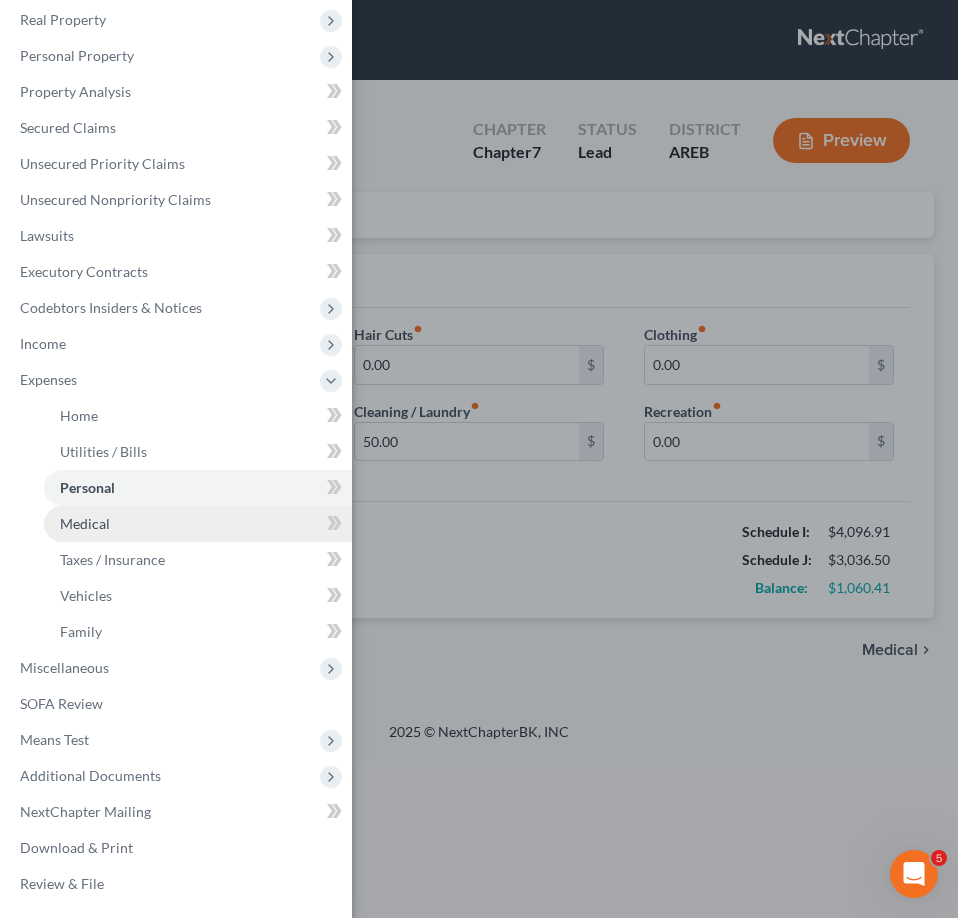 click on "Medical" at bounding box center (198, 524) 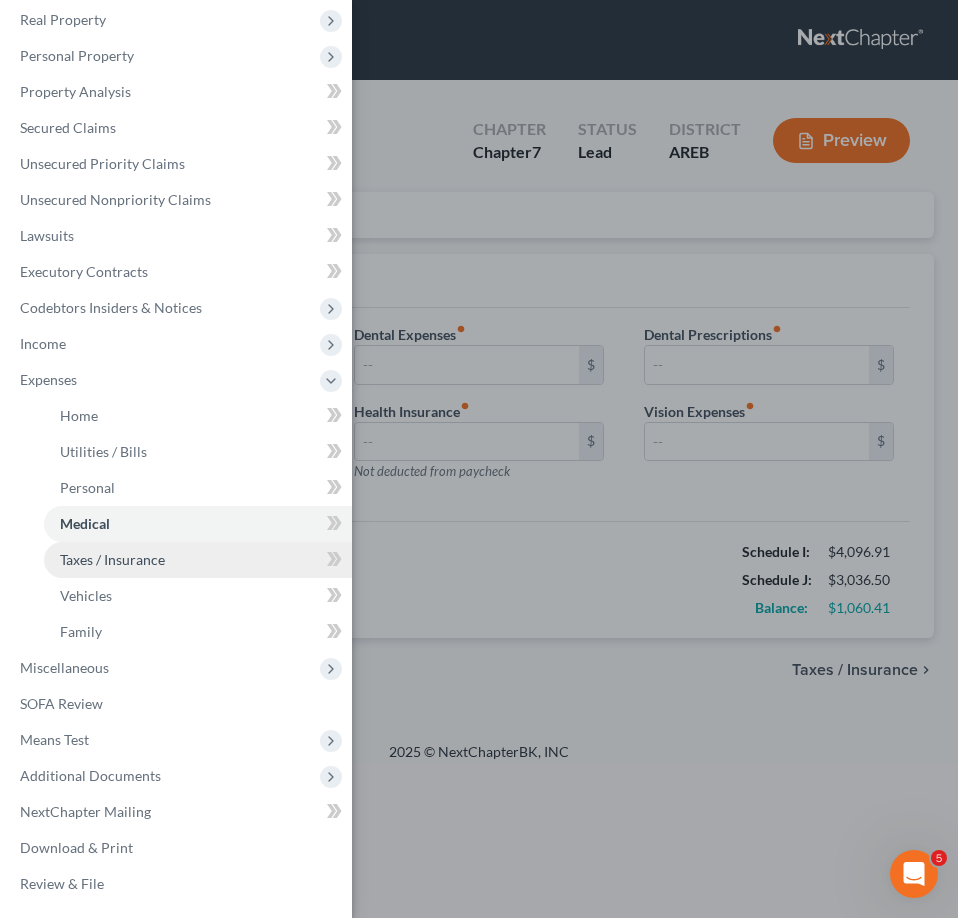 click on "Taxes / Insurance" at bounding box center (112, 559) 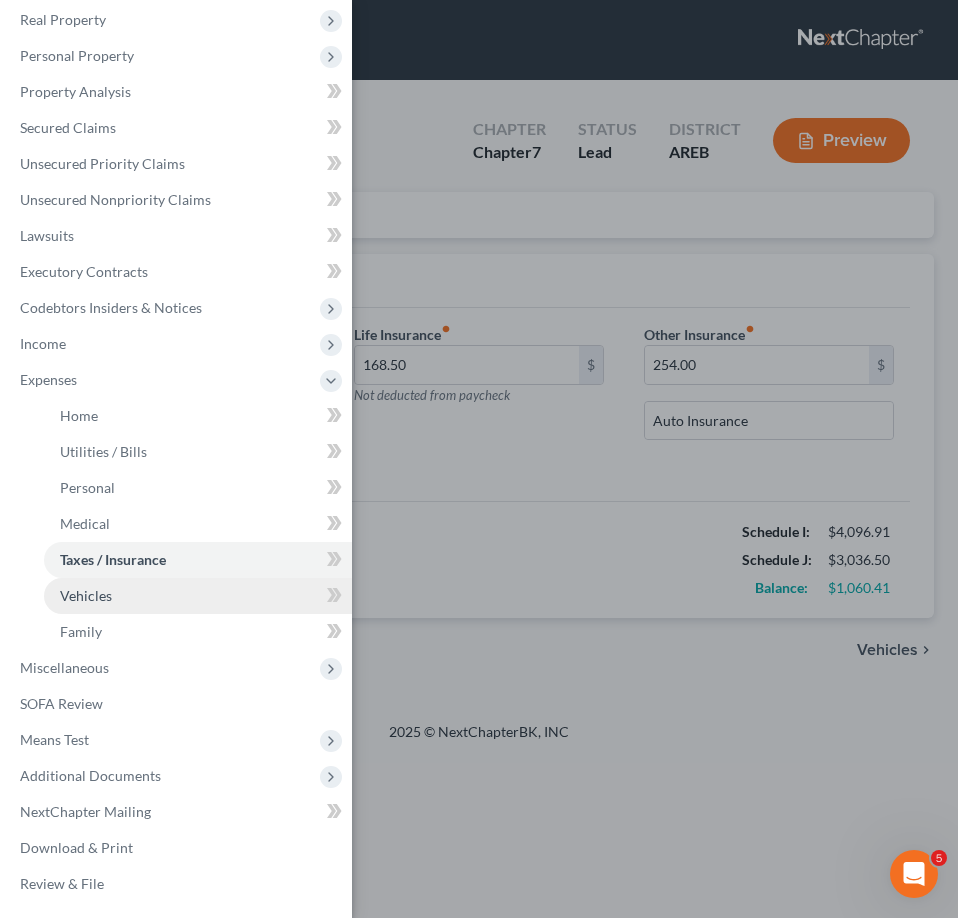 click on "Vehicles" at bounding box center [198, 596] 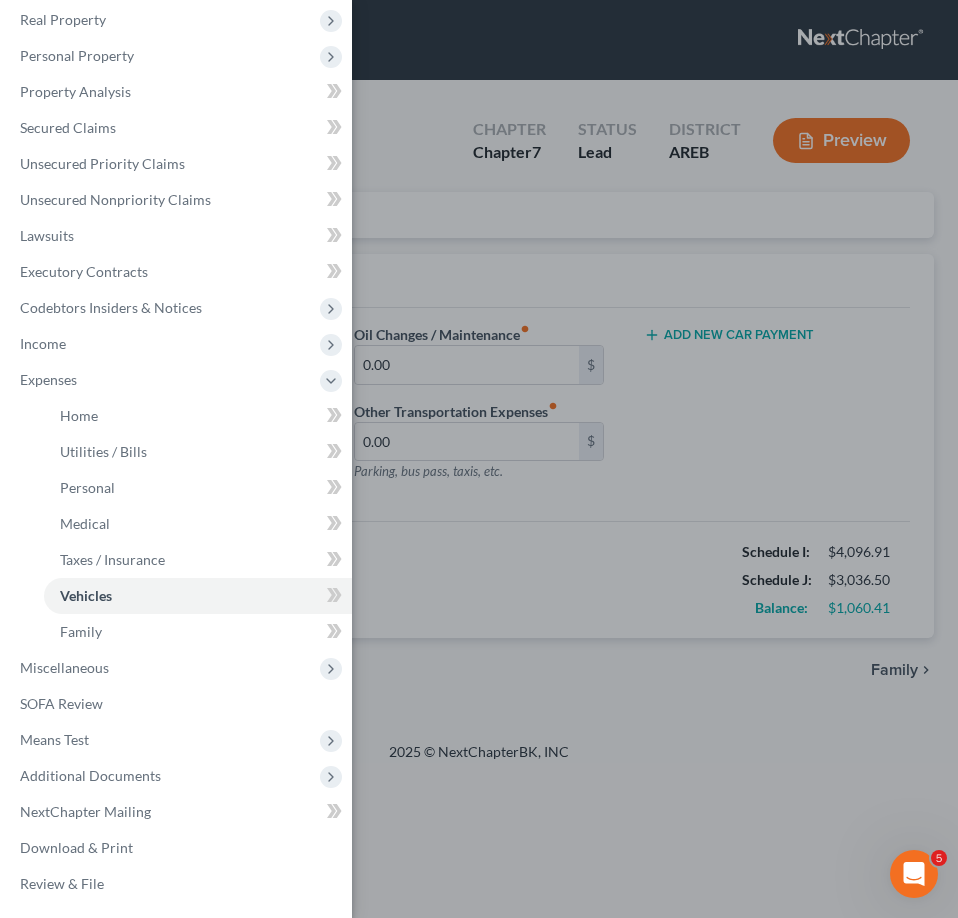click on "Case Dashboard
Payments
Invoices
Payments
Payments
Credit Report
Client Profile" at bounding box center (479, 459) 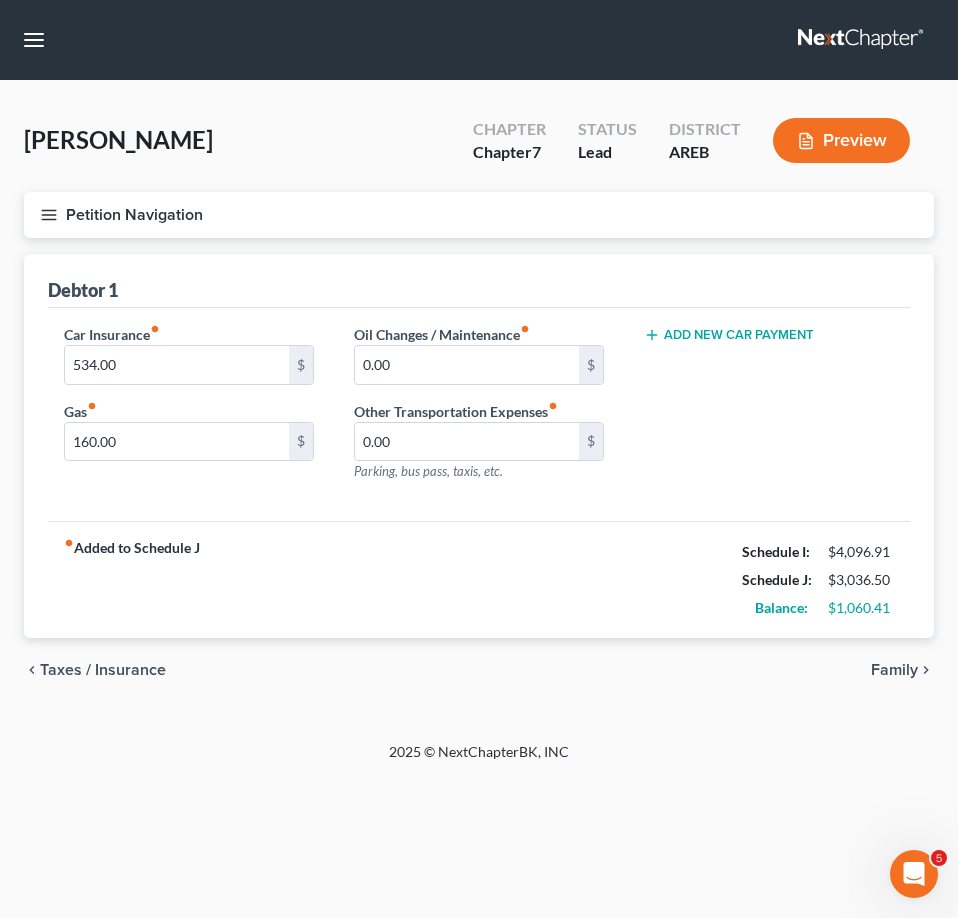 click on "Petition Navigation" at bounding box center (479, 215) 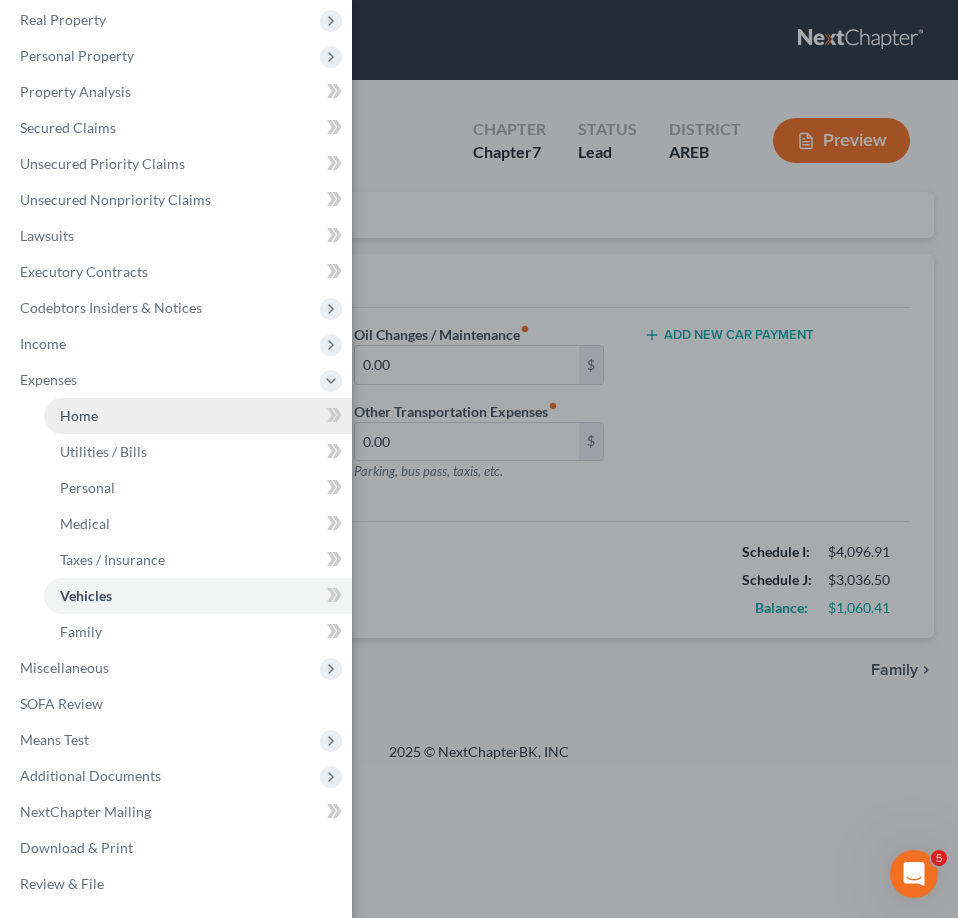 click on "Home" at bounding box center (198, 416) 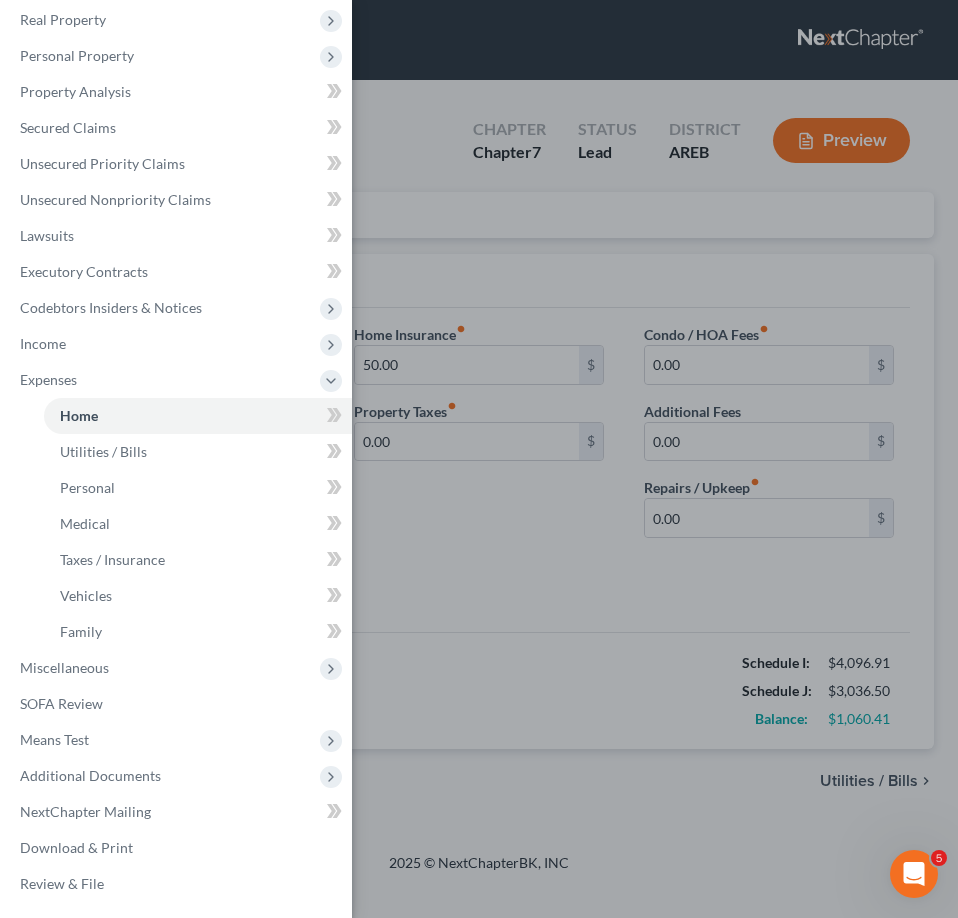 click on "Case Dashboard
Payments
Invoices
Payments
Payments
Credit Report
Client Profile" at bounding box center [479, 459] 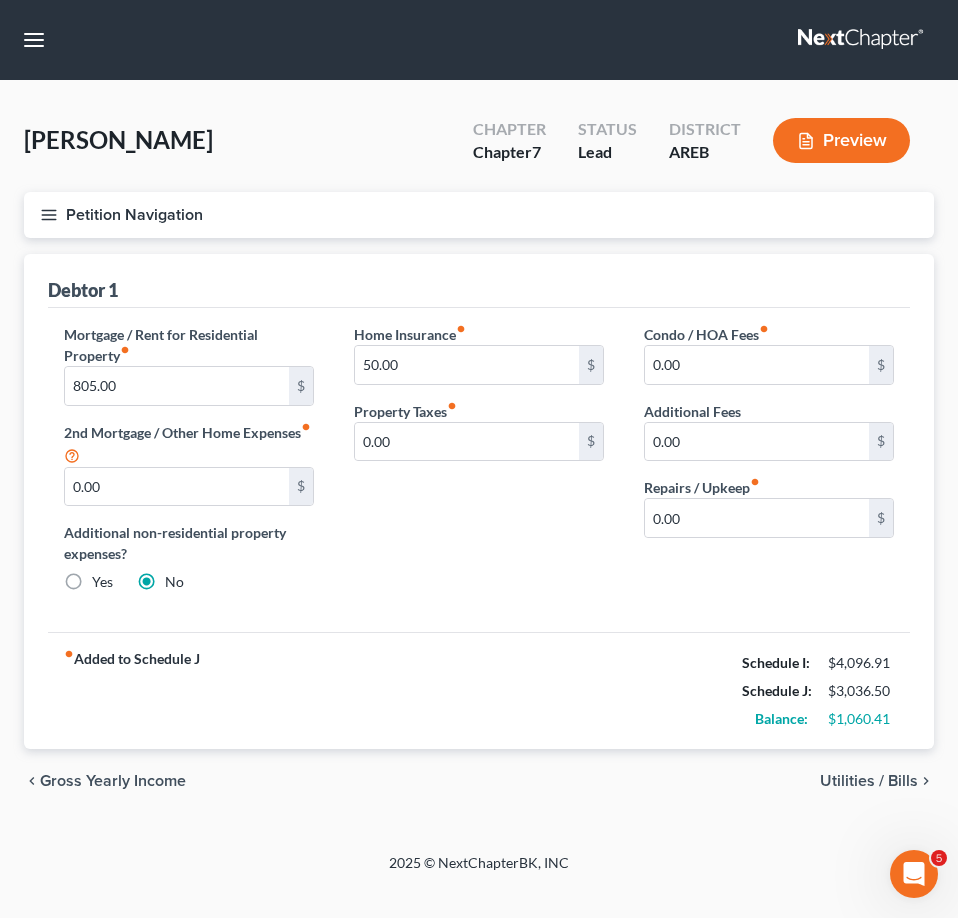 click on "Petition Navigation" at bounding box center (479, 215) 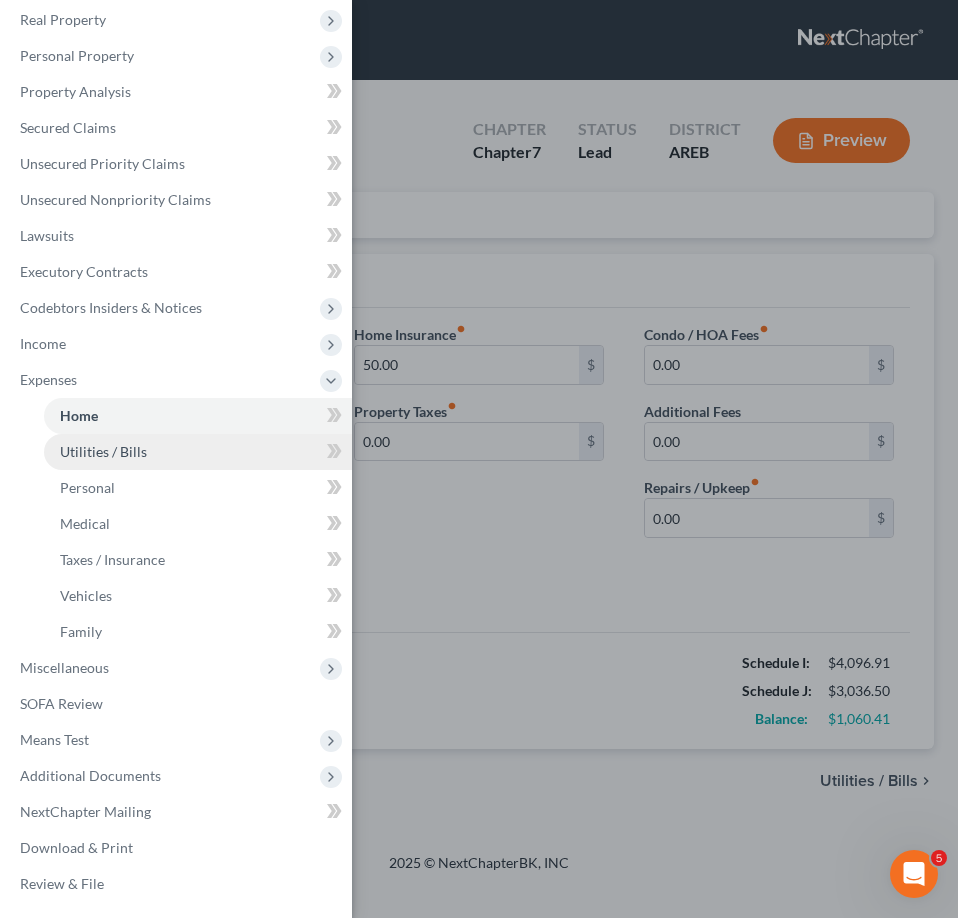 click on "Utilities / Bills" at bounding box center (103, 451) 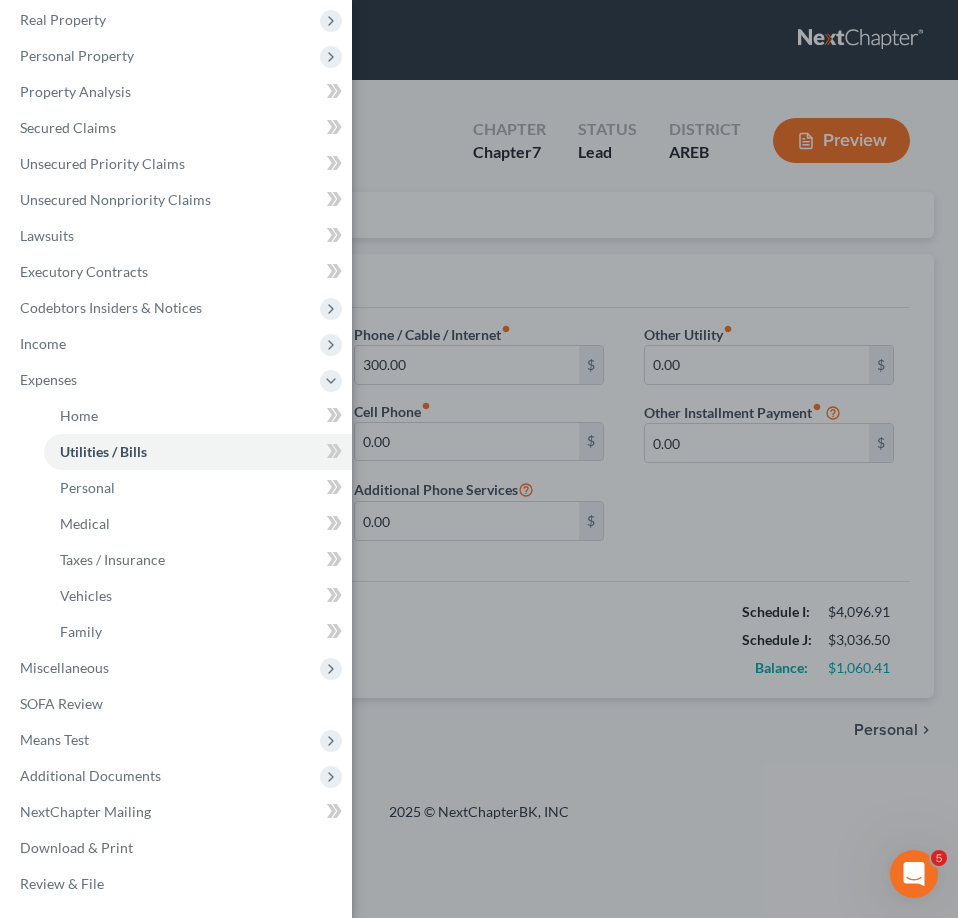 click on "Case Dashboard
Payments
Invoices
Payments
Payments
Credit Report
Client Profile" at bounding box center [479, 459] 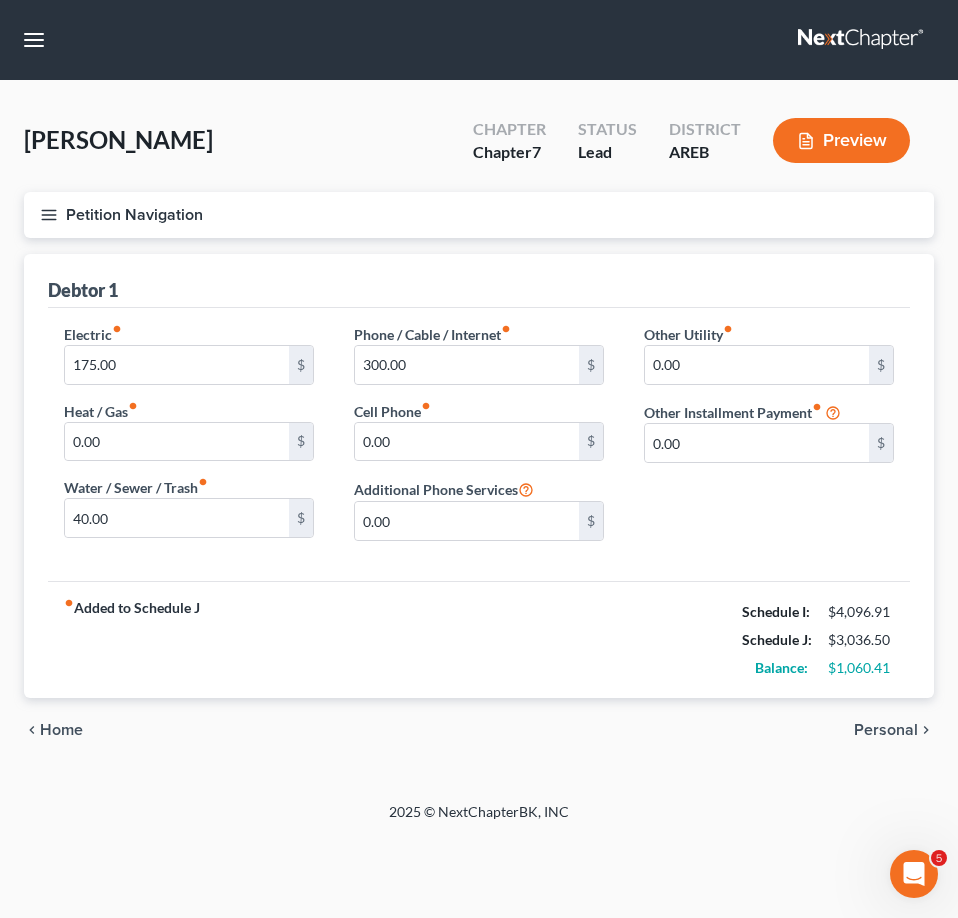 click on "Petition Navigation" at bounding box center (479, 215) 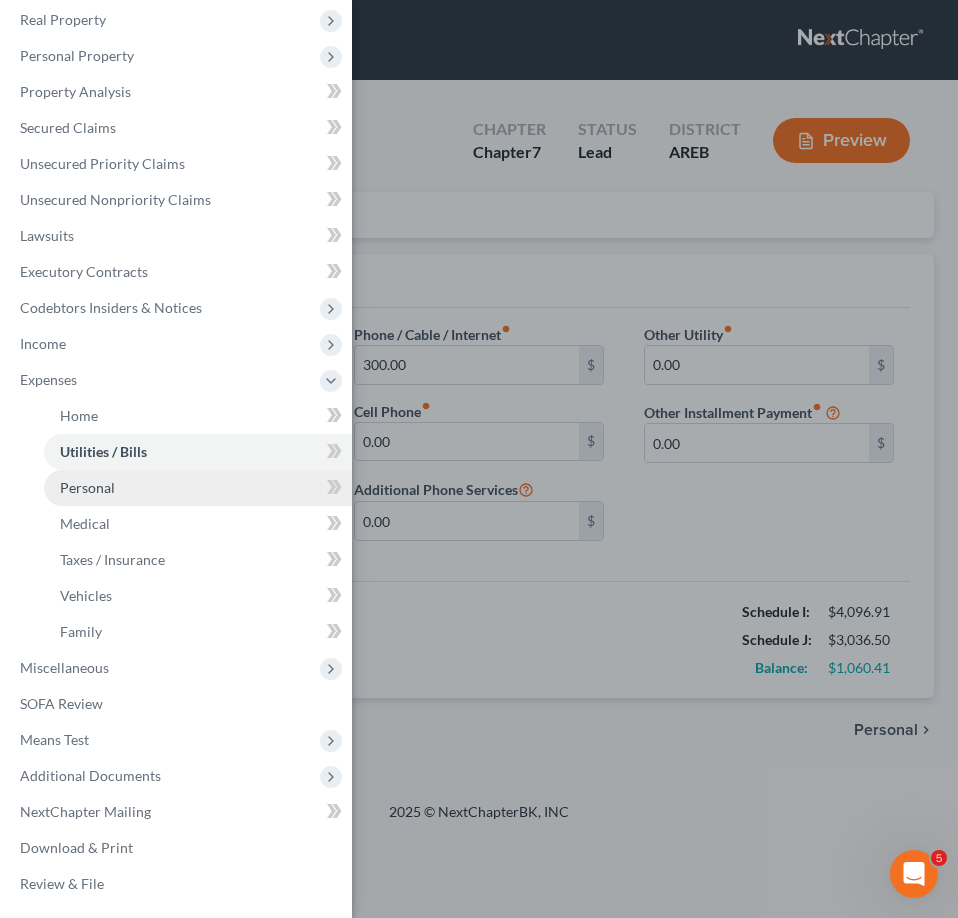 click on "Personal" at bounding box center [198, 488] 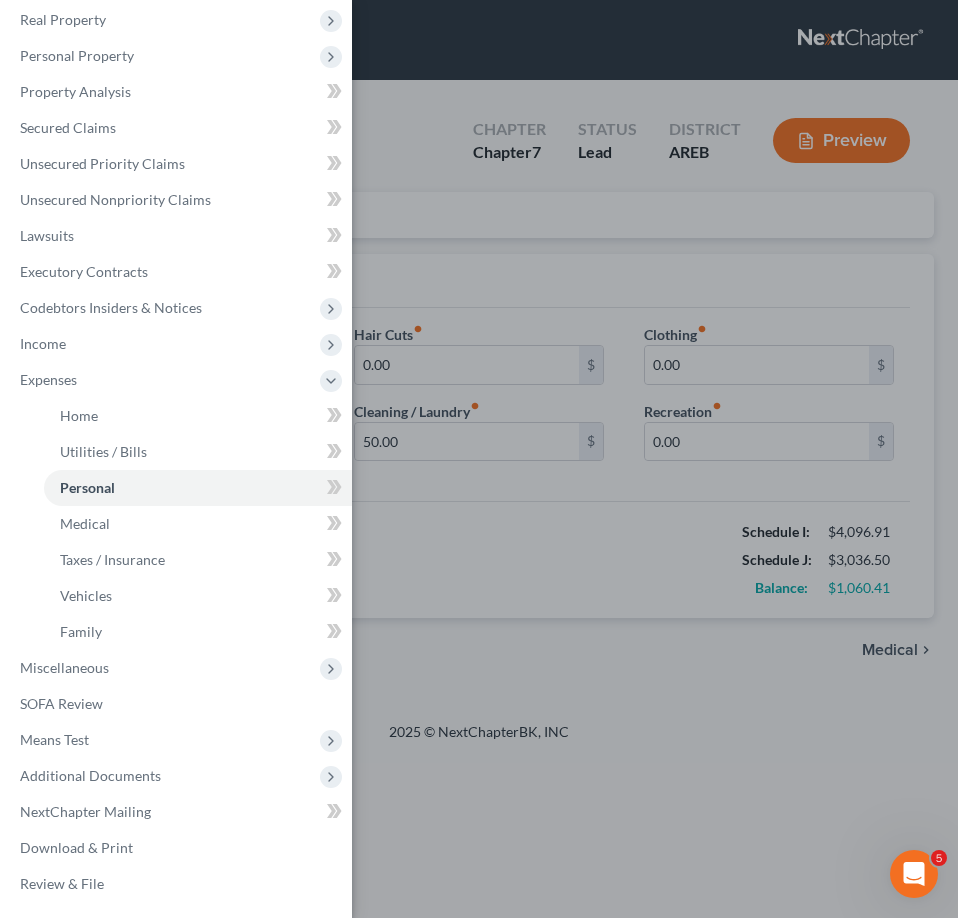 click on "Case Dashboard
Payments
Invoices
Payments
Payments
Credit Report
Client Profile" at bounding box center (479, 459) 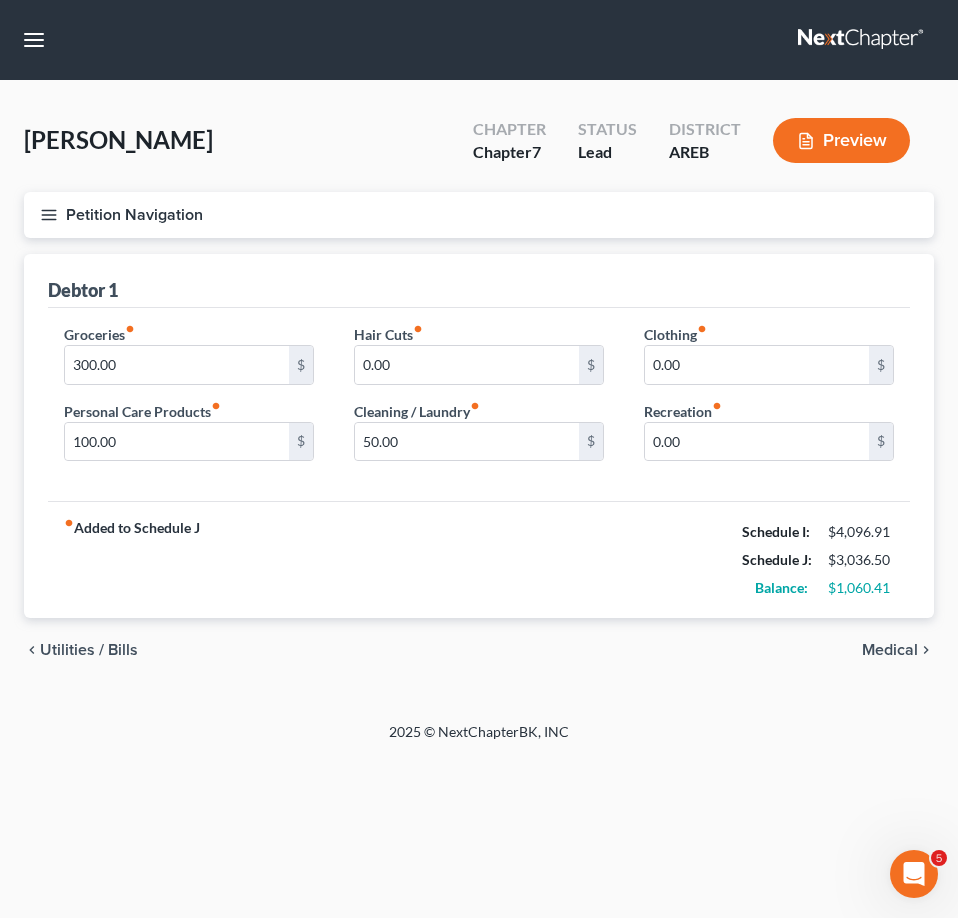click on "[PERSON_NAME] Upgraded Chapter Chapter  7 Status Lead District AREB Preview" at bounding box center [479, 148] 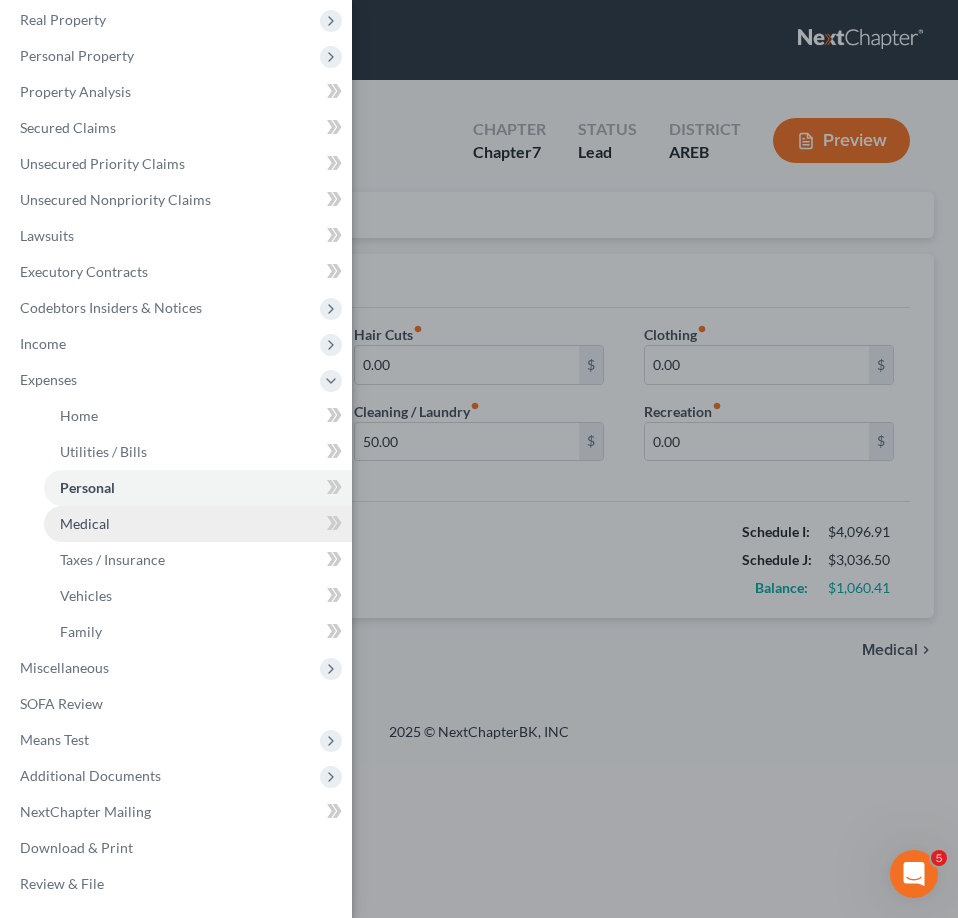 click on "Medical" at bounding box center (198, 524) 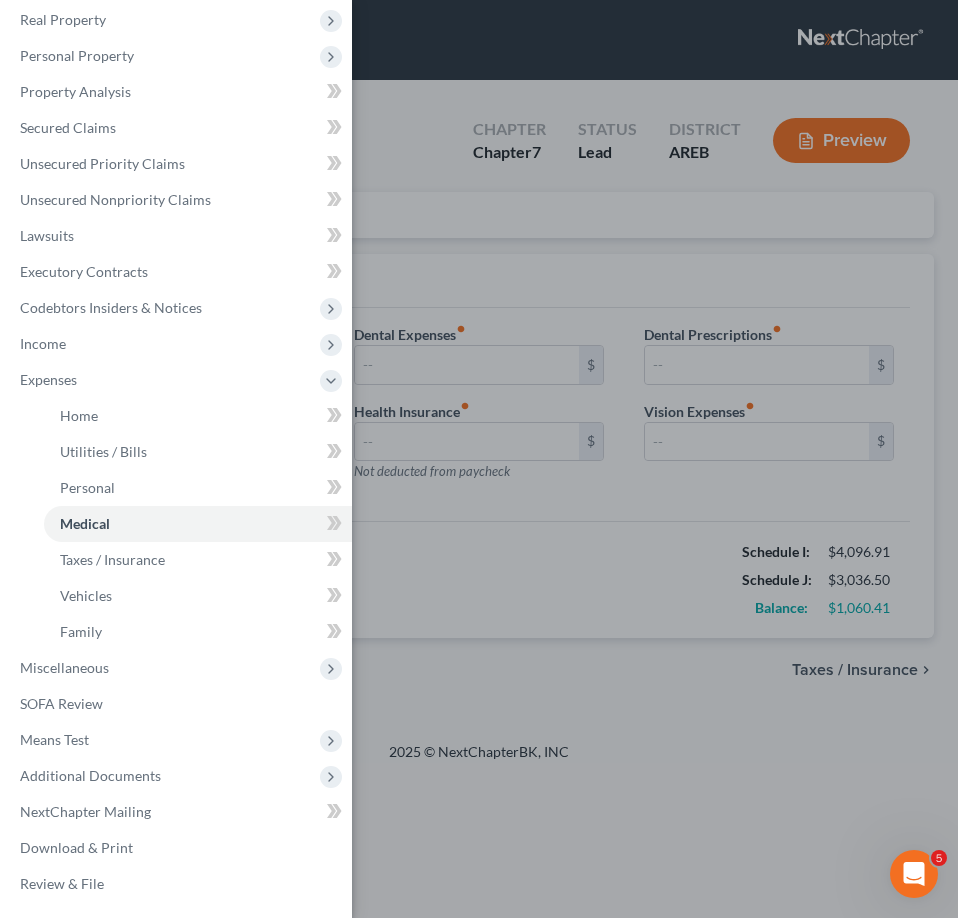 click on "Case Dashboard
Payments
Invoices
Payments
Payments
Credit Report
Client Profile" at bounding box center (479, 459) 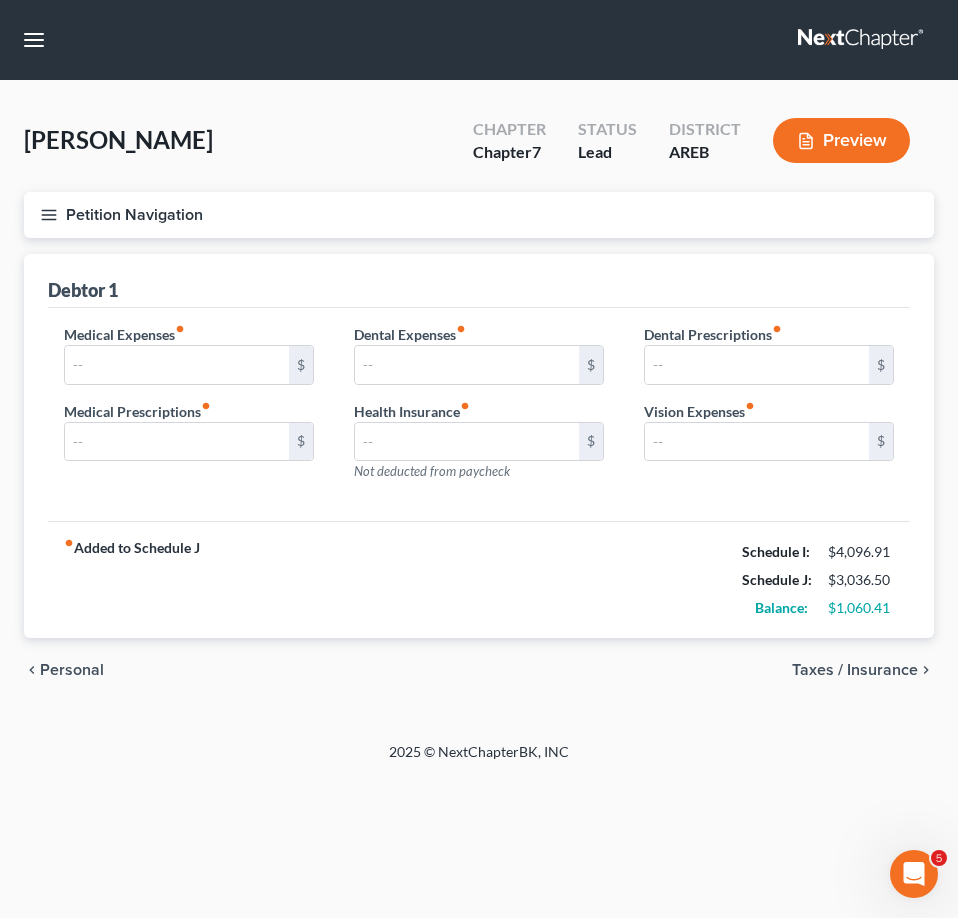 click on "Petition Navigation" at bounding box center (479, 215) 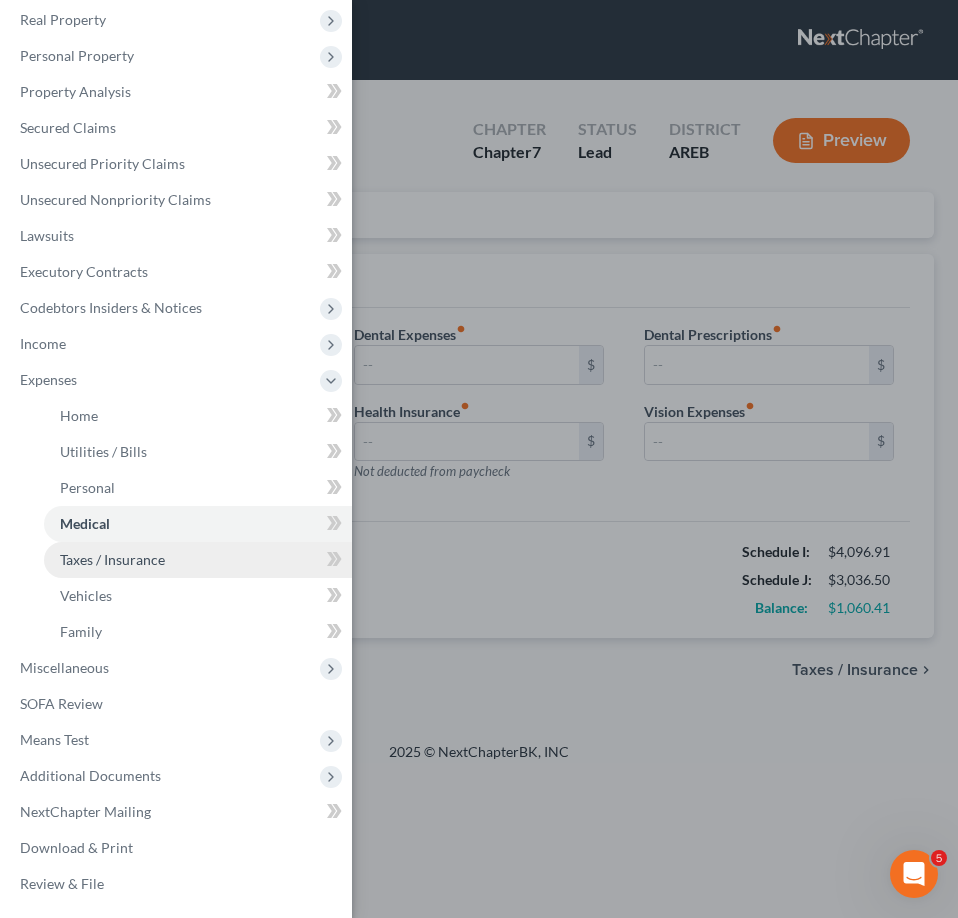 click on "Taxes / Insurance" at bounding box center [112, 559] 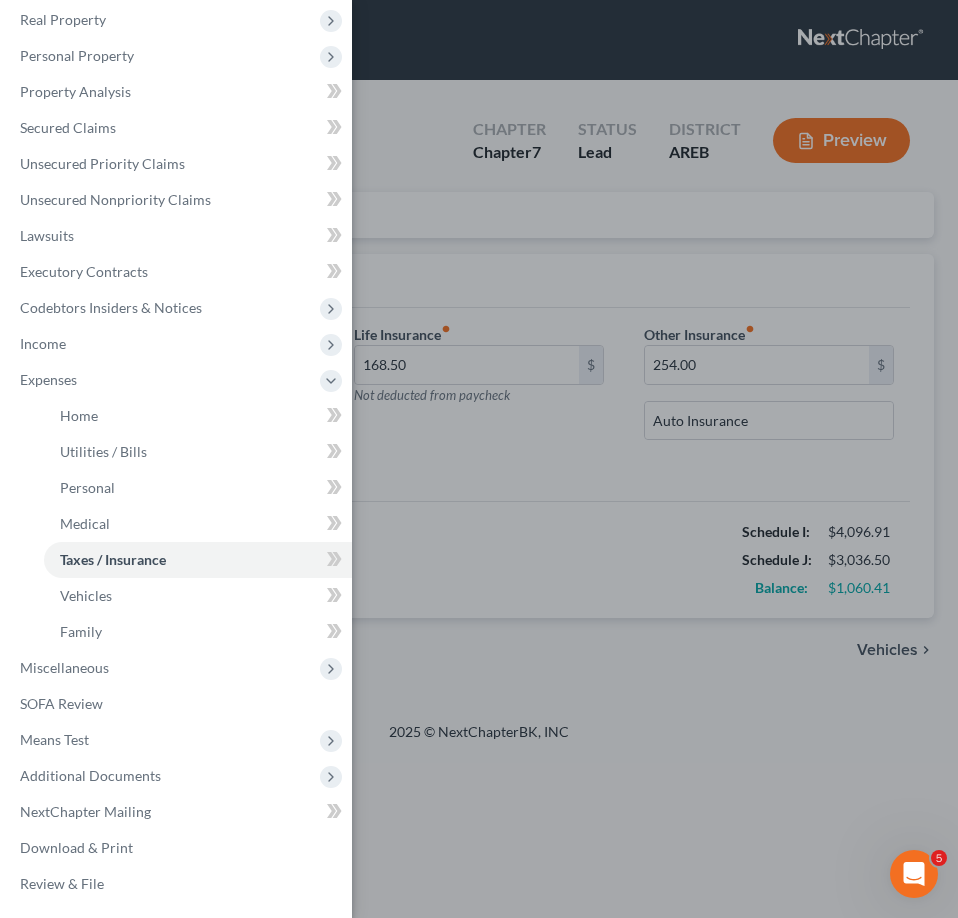 click on "Case Dashboard
Payments
Invoices
Payments
Payments
Credit Report
Client Profile" at bounding box center (479, 459) 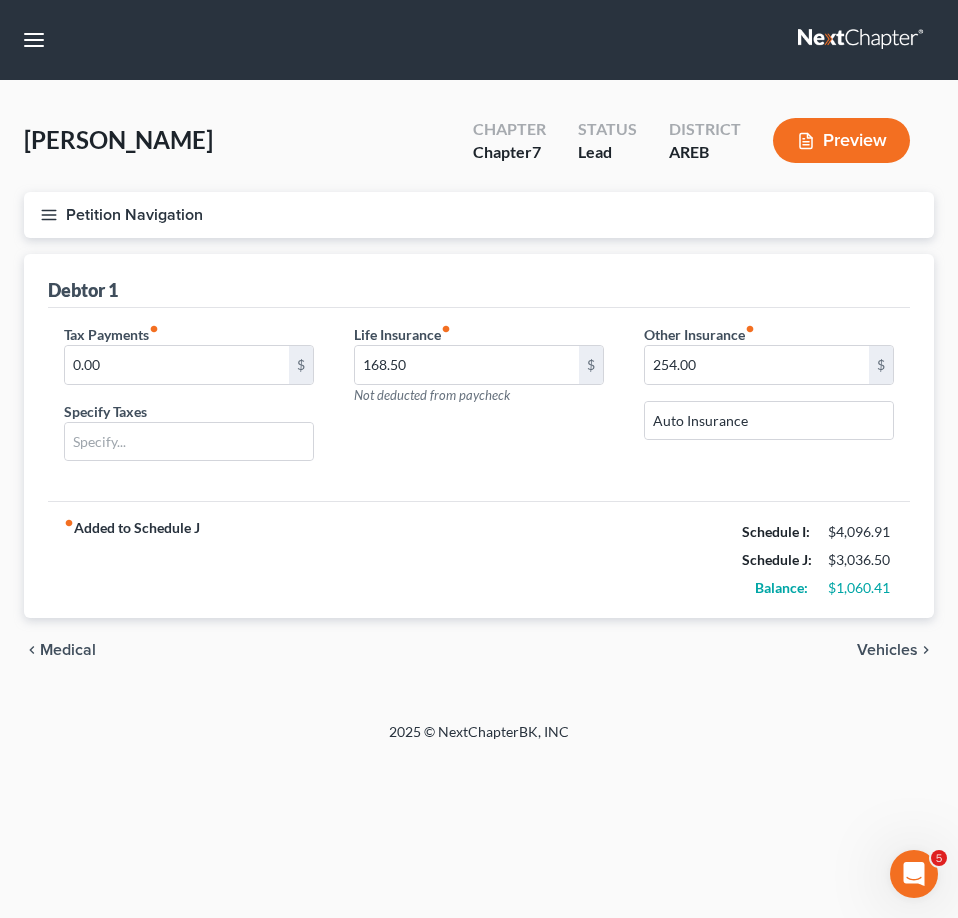 click on "Petition Navigation" at bounding box center [479, 215] 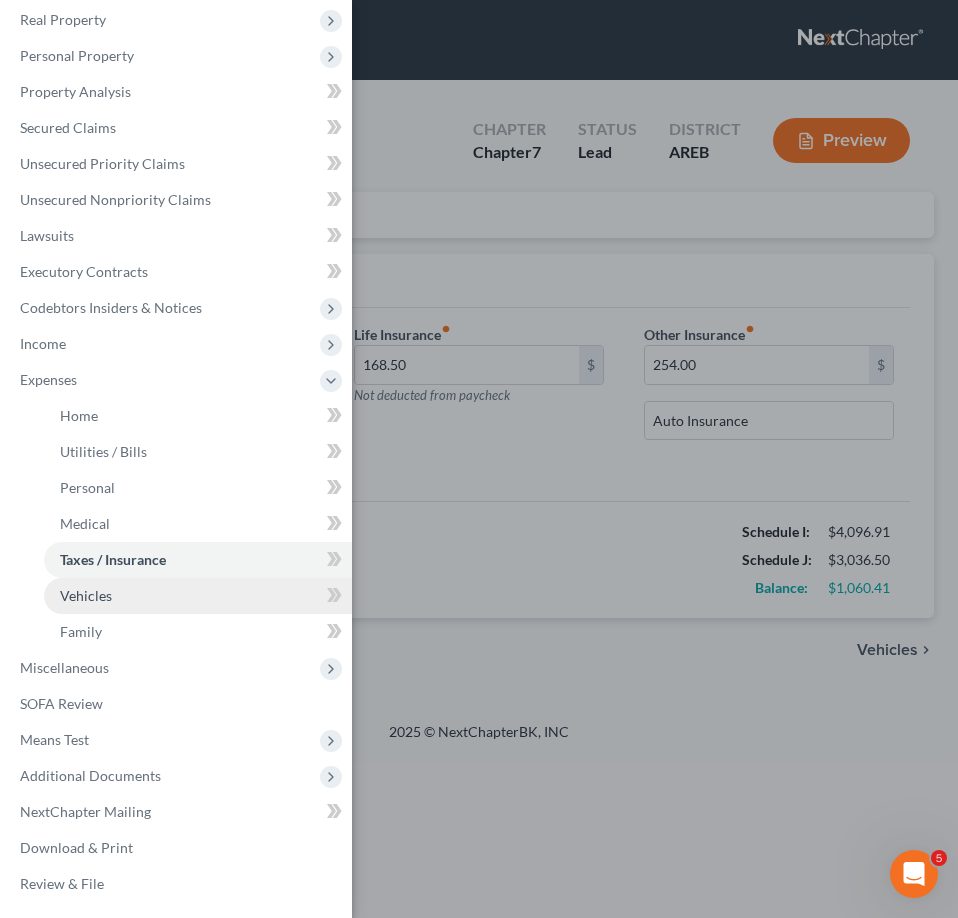 click on "Vehicles" at bounding box center [86, 595] 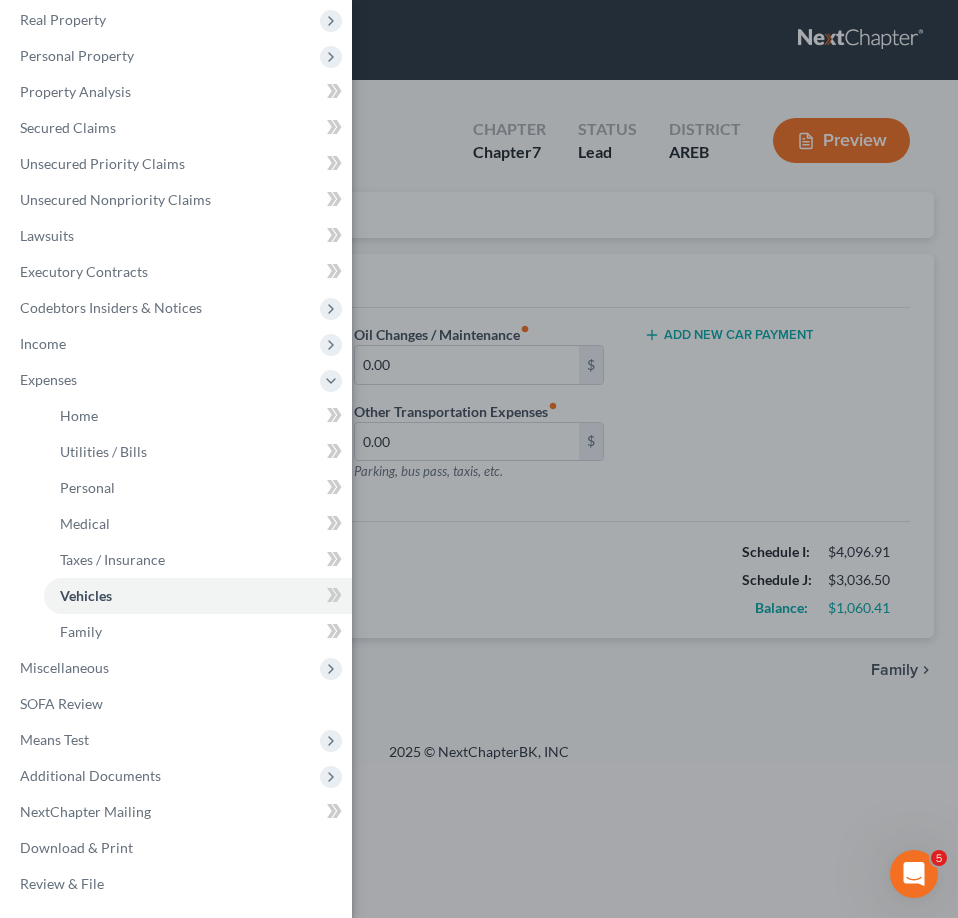 click on "Case Dashboard
Payments
Invoices
Payments
Payments
Credit Report
Client Profile" at bounding box center (479, 459) 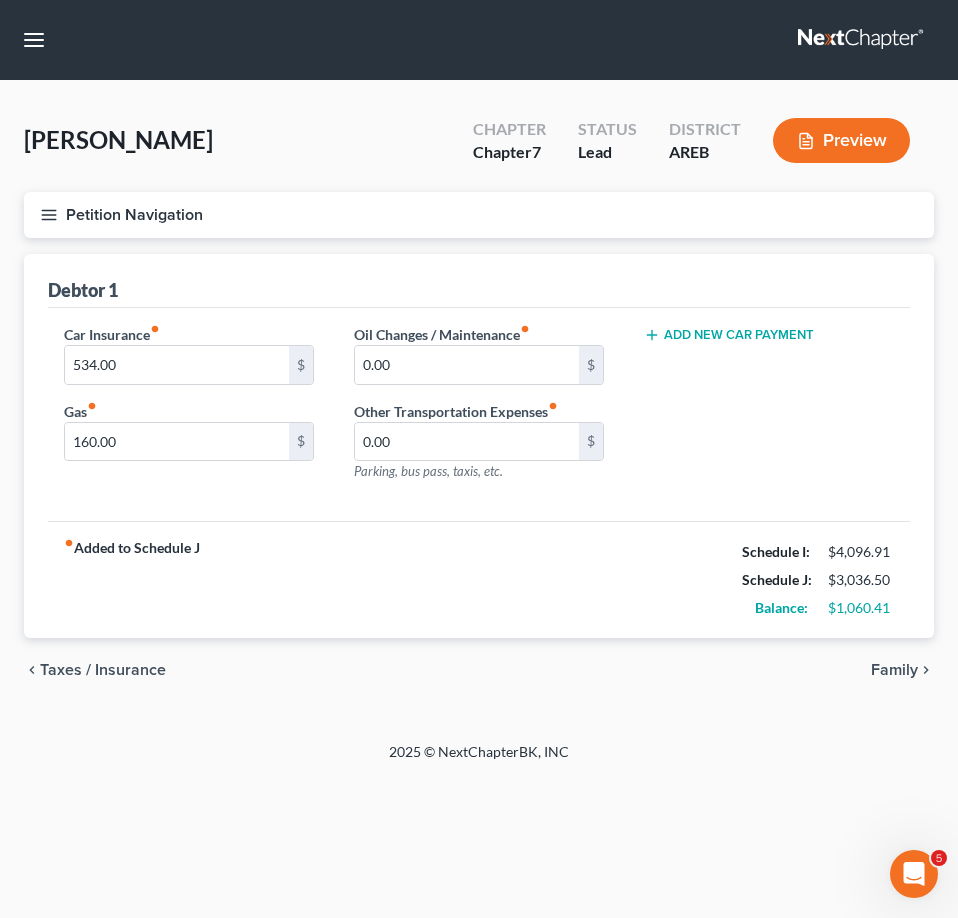 click 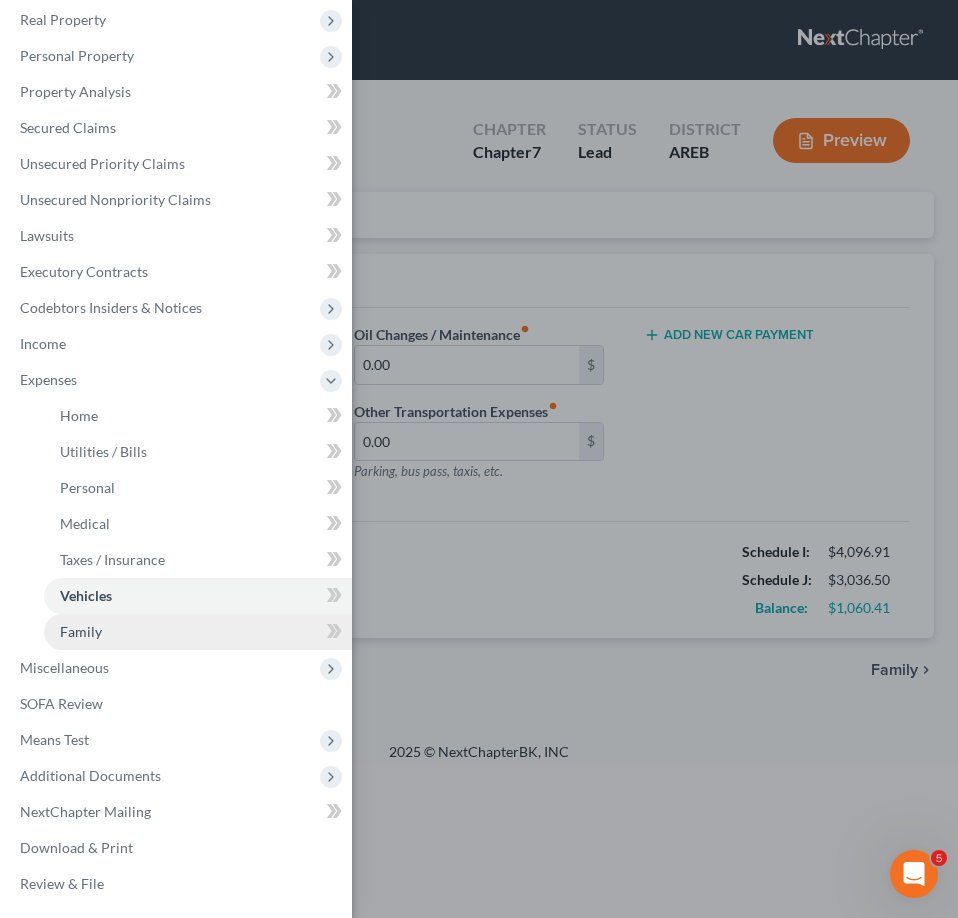 click on "Family" at bounding box center [81, 631] 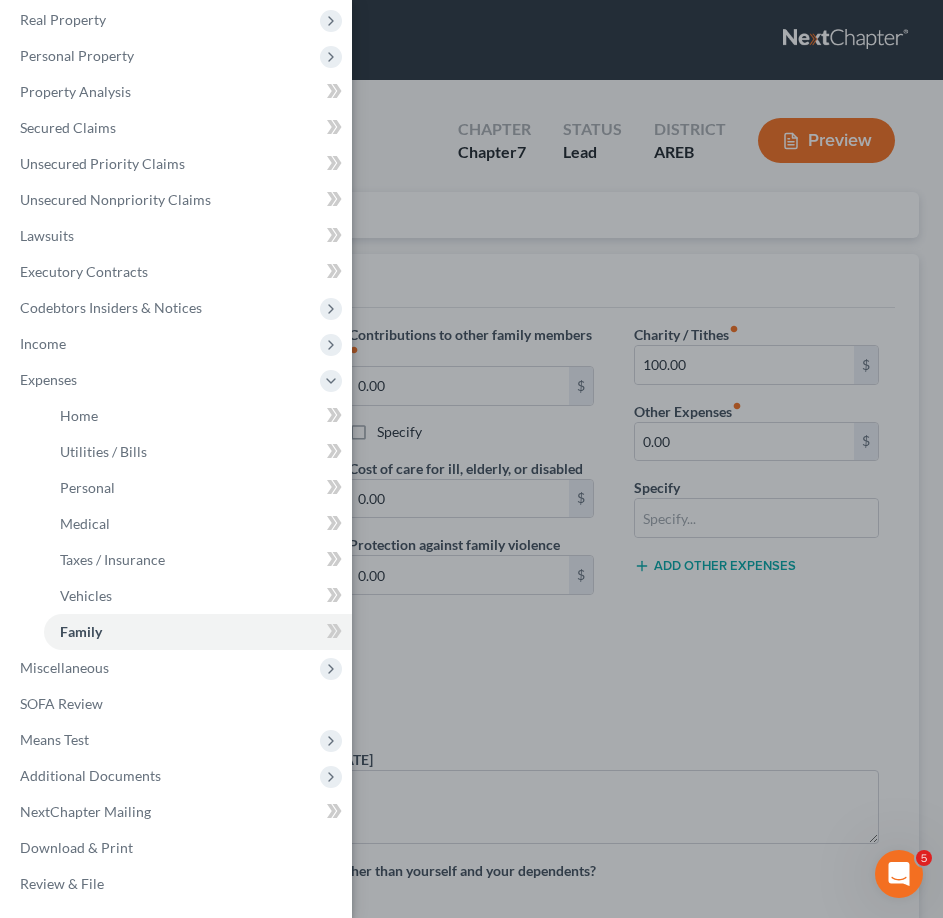 click on "Case Dashboard
Payments
Invoices
Payments
Payments
Credit Report
Client Profile" at bounding box center [471, 459] 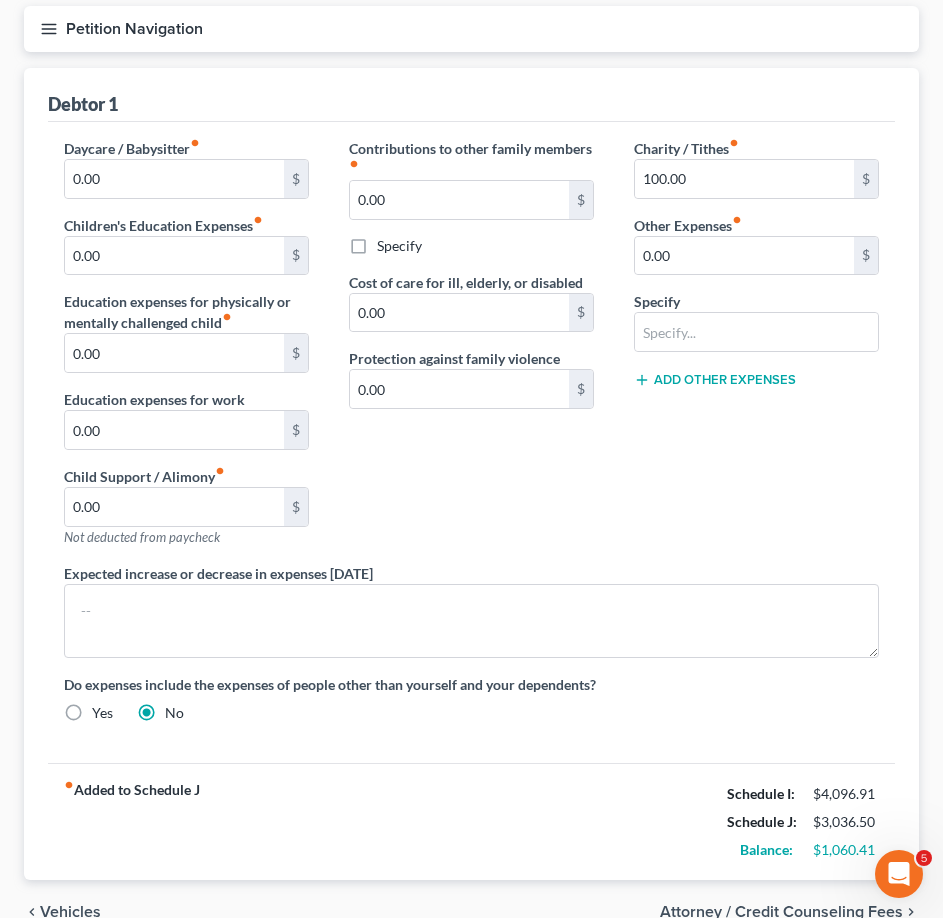 scroll, scrollTop: 0, scrollLeft: 0, axis: both 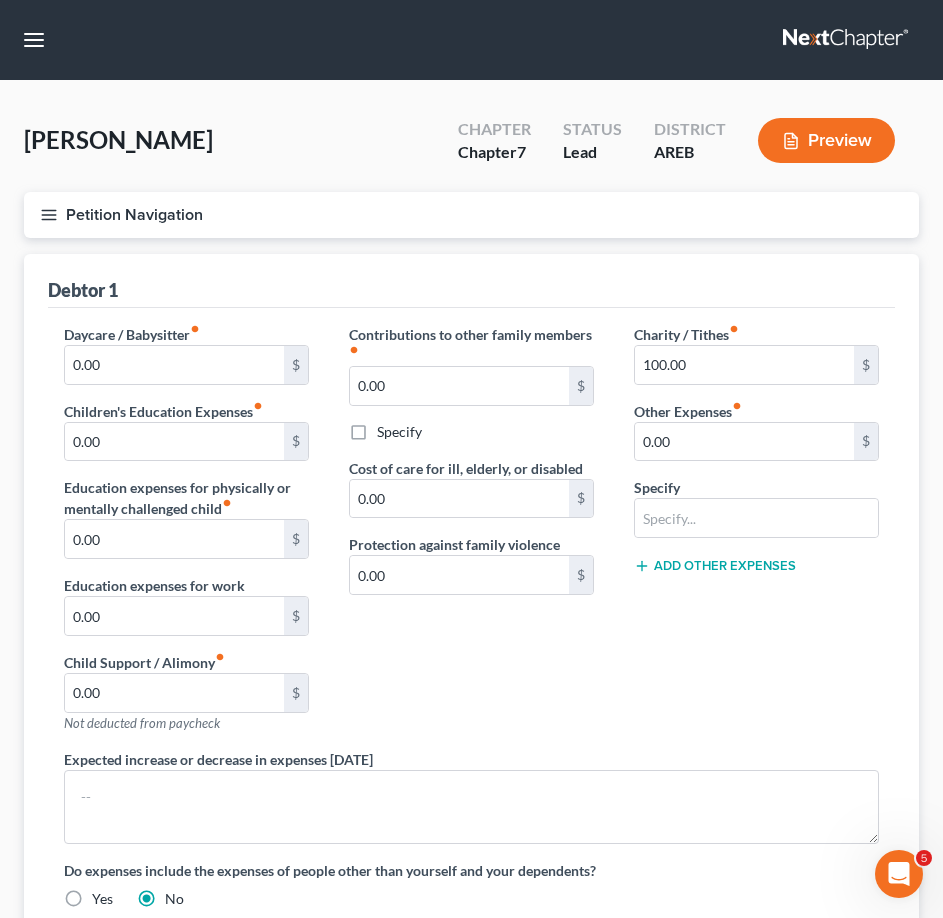 click on "Petition Navigation" at bounding box center [471, 215] 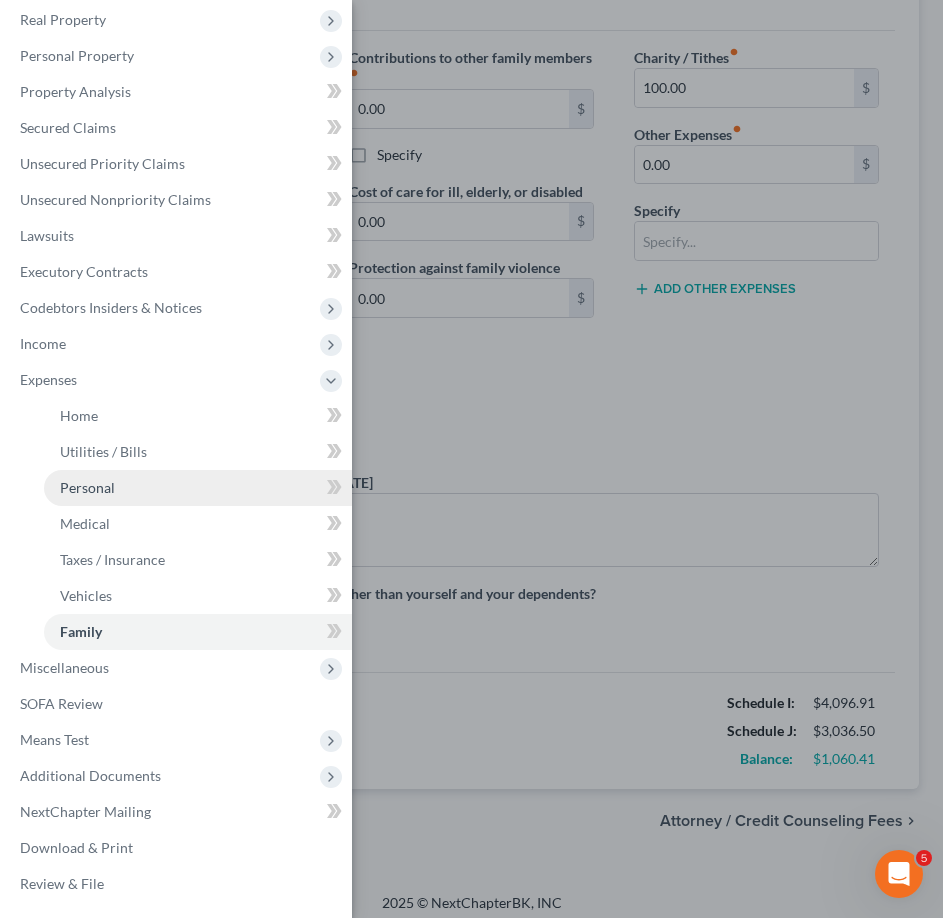 scroll, scrollTop: 288, scrollLeft: 0, axis: vertical 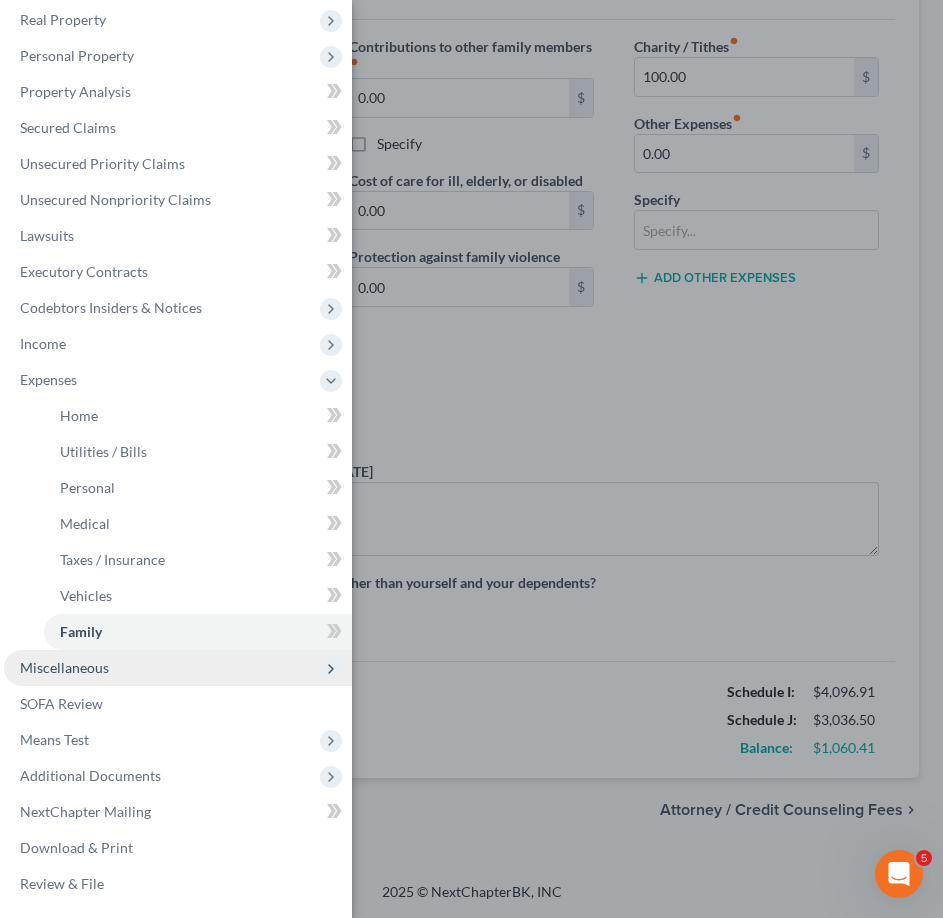 click on "Miscellaneous" at bounding box center (178, 668) 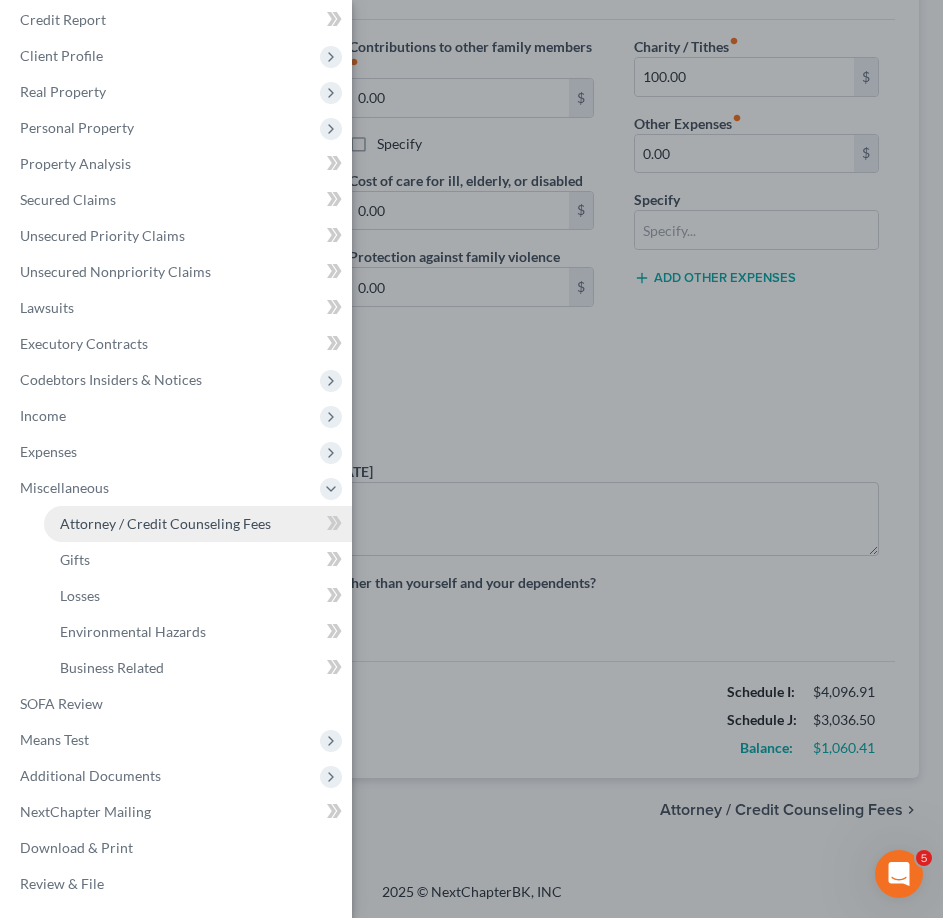 scroll, scrollTop: 86, scrollLeft: 0, axis: vertical 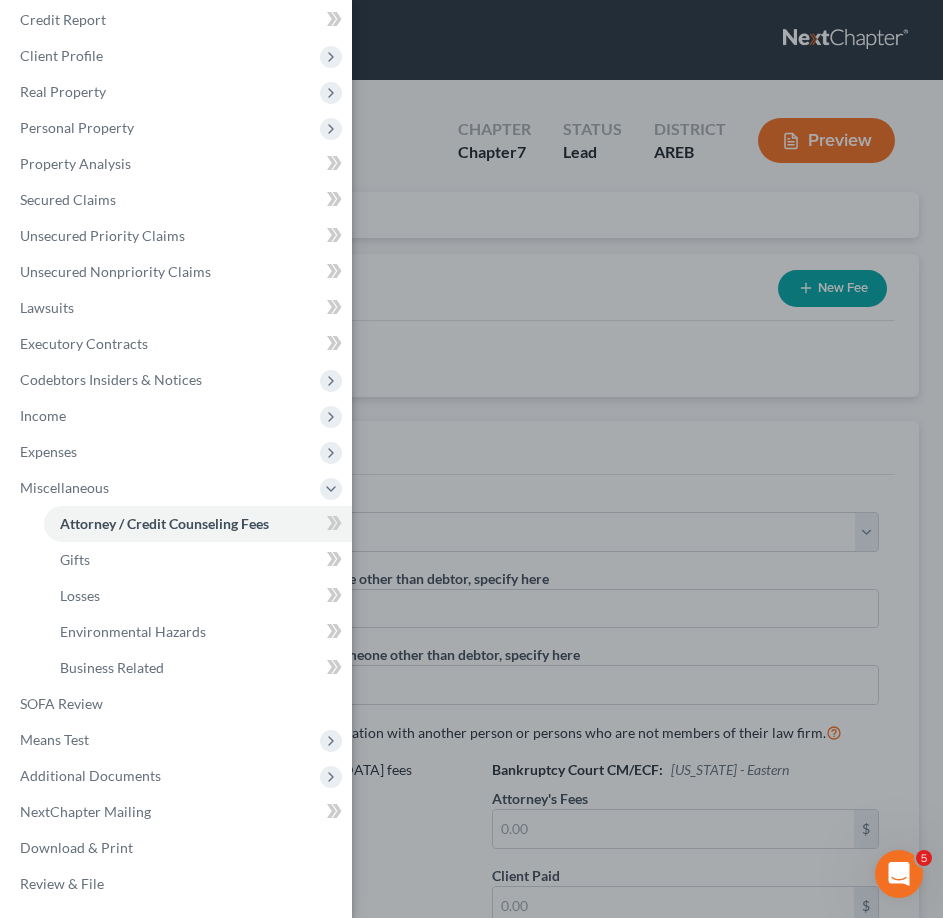 click on "Case Dashboard
Payments
Invoices
Payments
Payments
Credit Report
Client Profile" at bounding box center (471, 459) 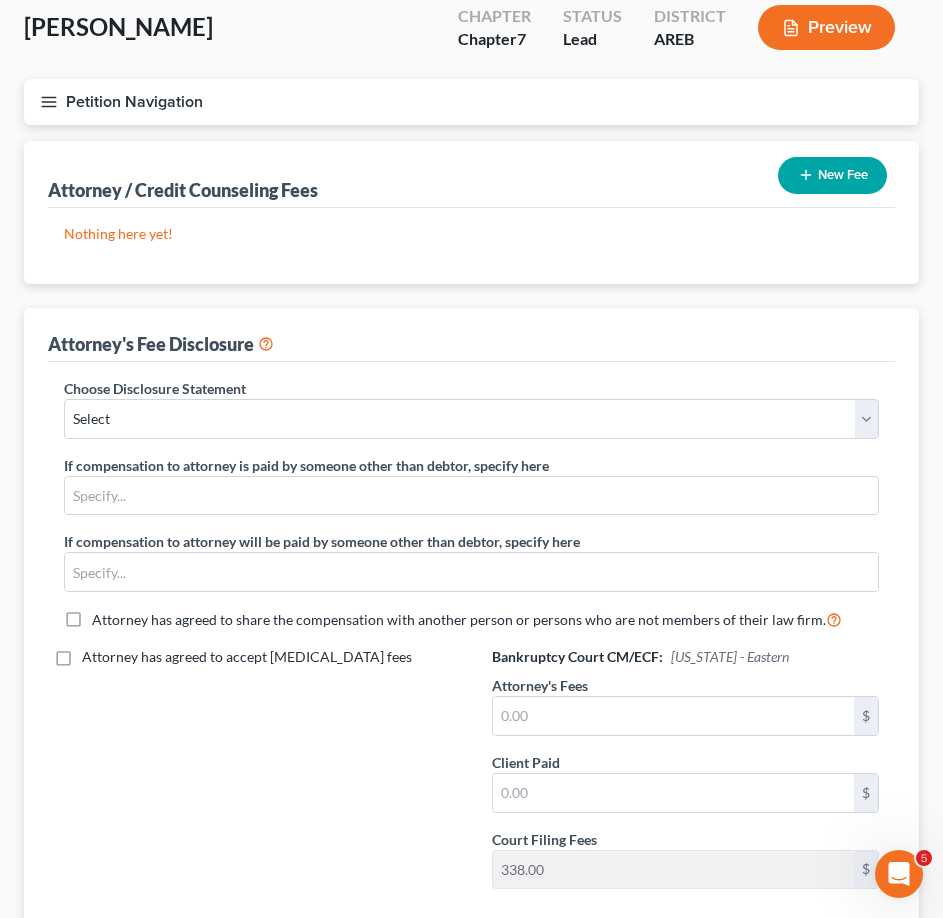 scroll, scrollTop: 264, scrollLeft: 0, axis: vertical 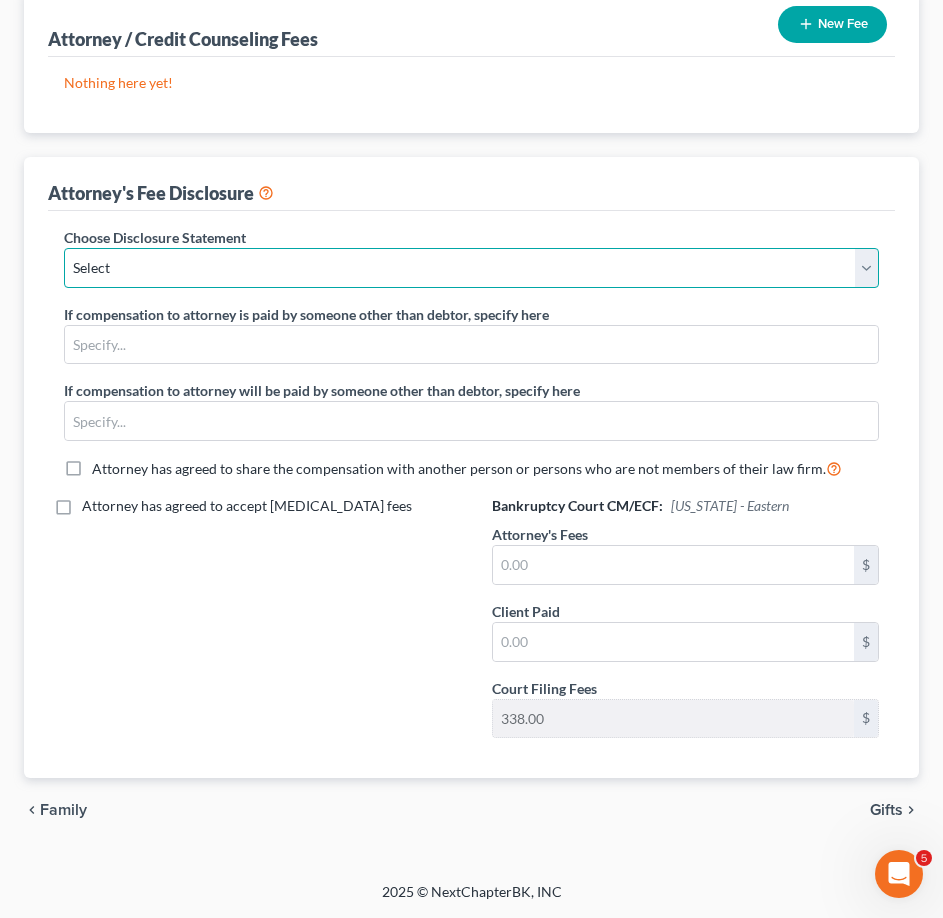 click on "Select Chapter 13 - Above Median $4750 Chapter 13 2025 Chapter 13 - Below Median $4300 No Fee $1400 Total NMD Fee Disclosure" at bounding box center (471, 268) 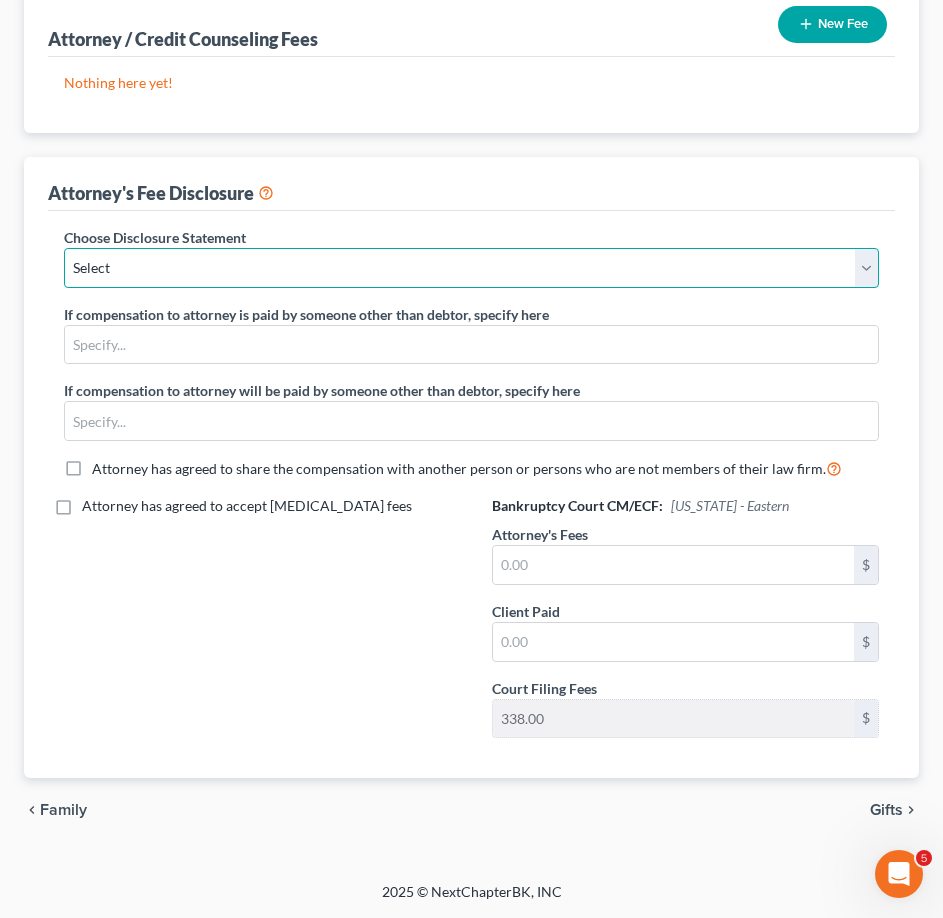 select on "4" 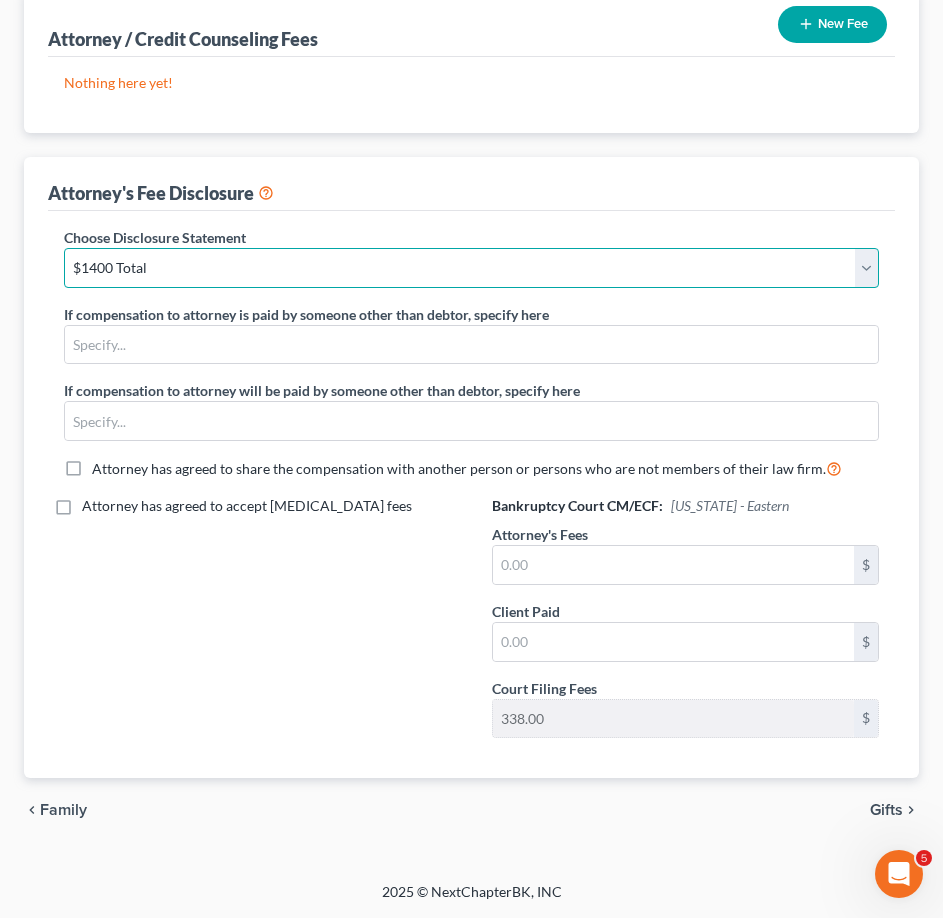 click on "Select Chapter 13 - Above Median $4750 Chapter 13 2025 Chapter 13 - Below Median $4300 No Fee $1400 Total NMD Fee Disclosure" at bounding box center (471, 268) 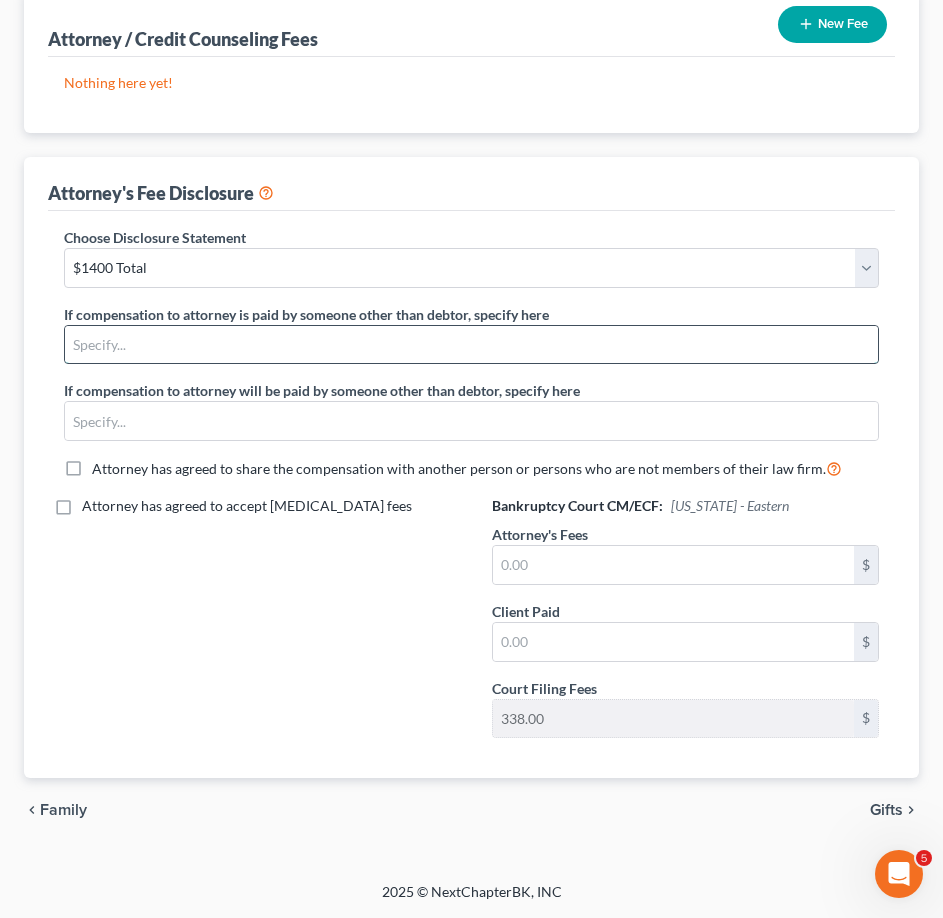 click at bounding box center (471, 345) 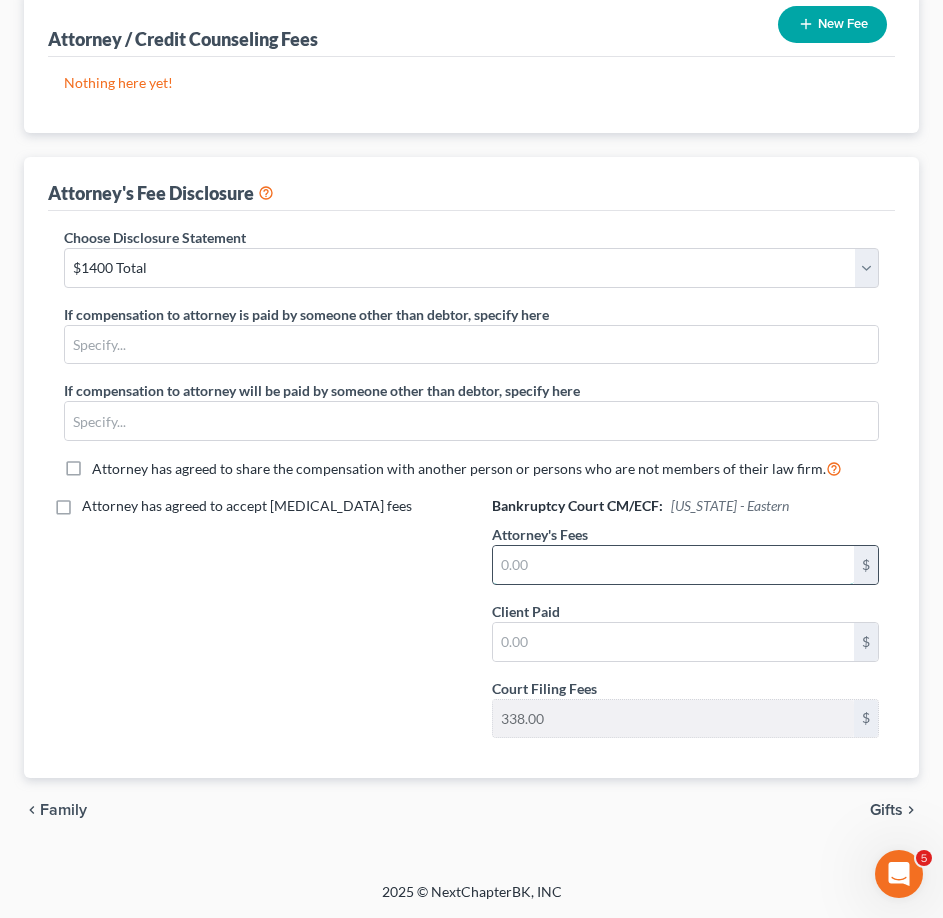 click at bounding box center [674, 565] 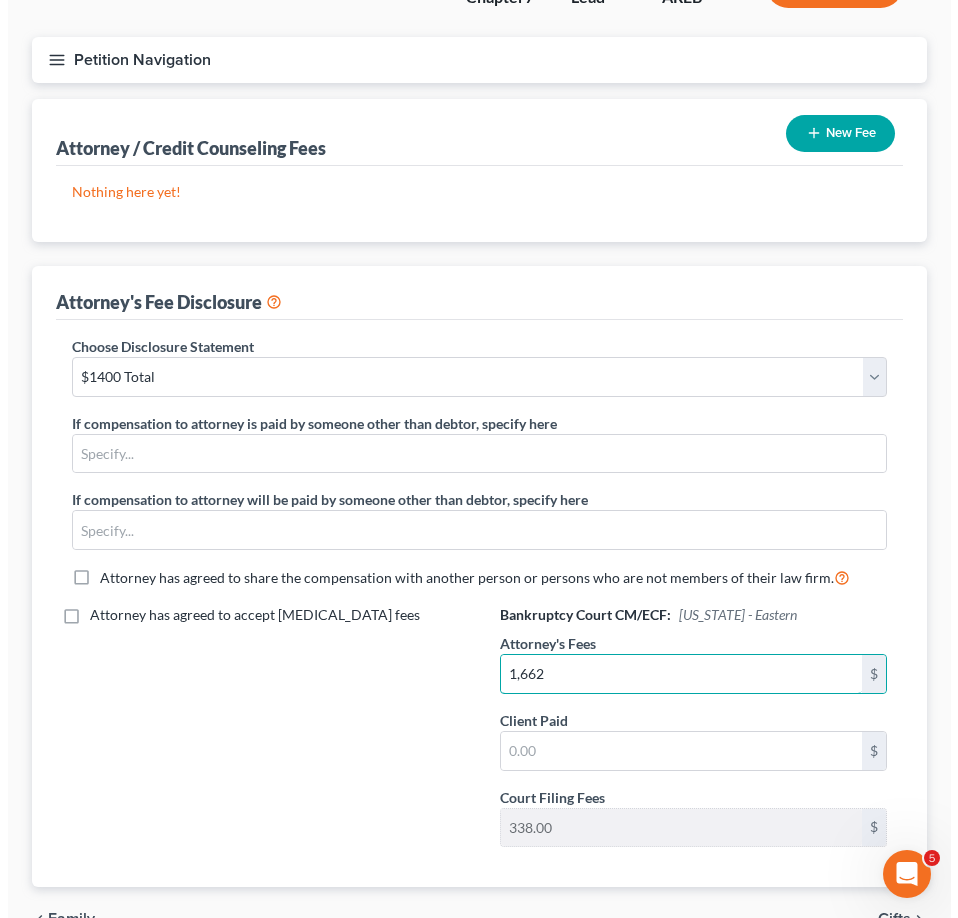 scroll, scrollTop: 0, scrollLeft: 0, axis: both 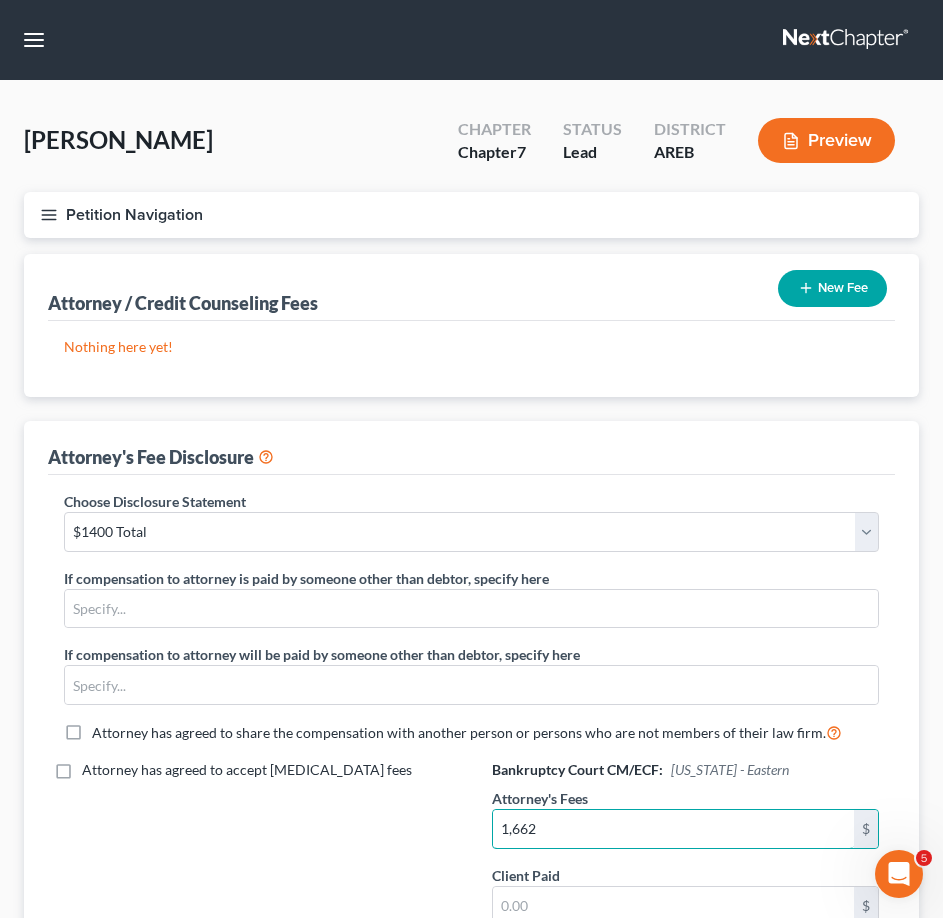 type on "1,662" 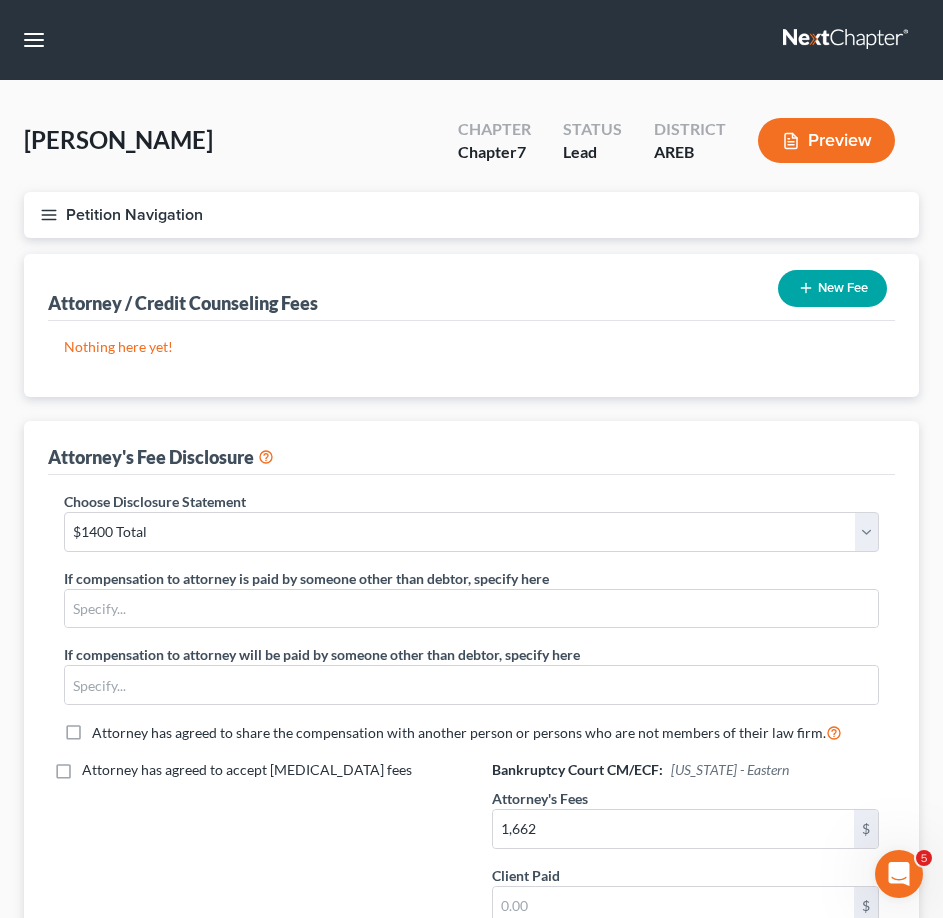 click on "Petition Navigation" at bounding box center [471, 215] 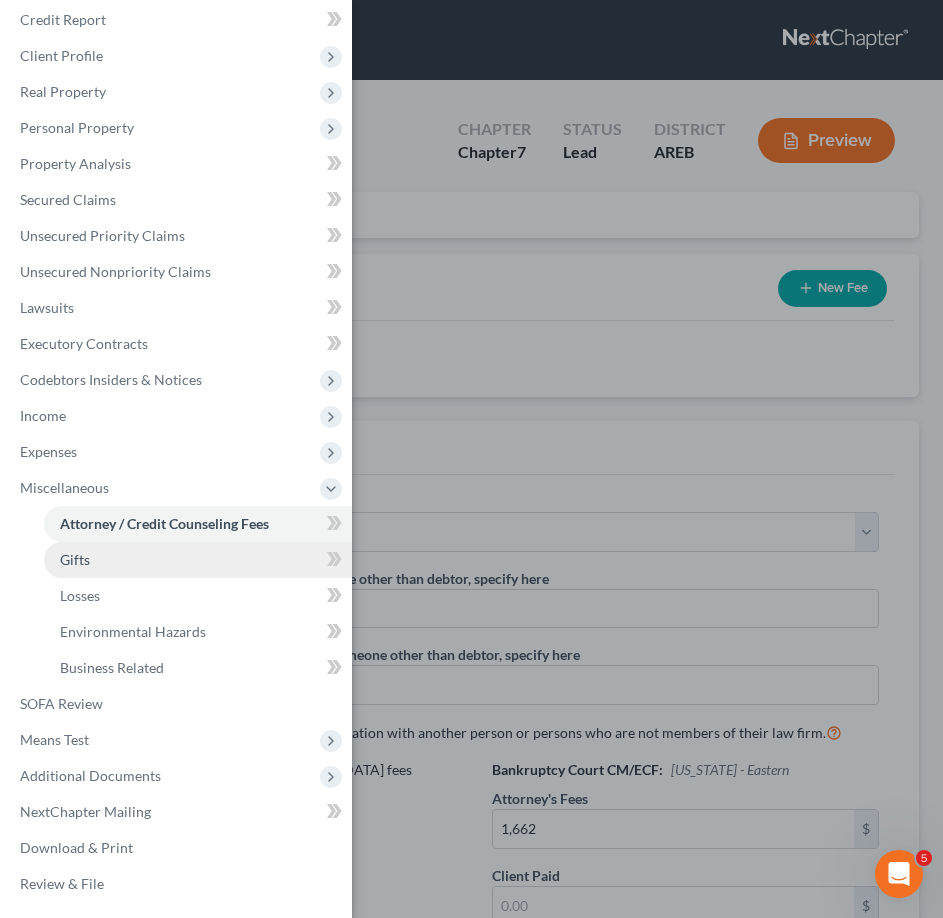 click on "Gifts" at bounding box center (198, 560) 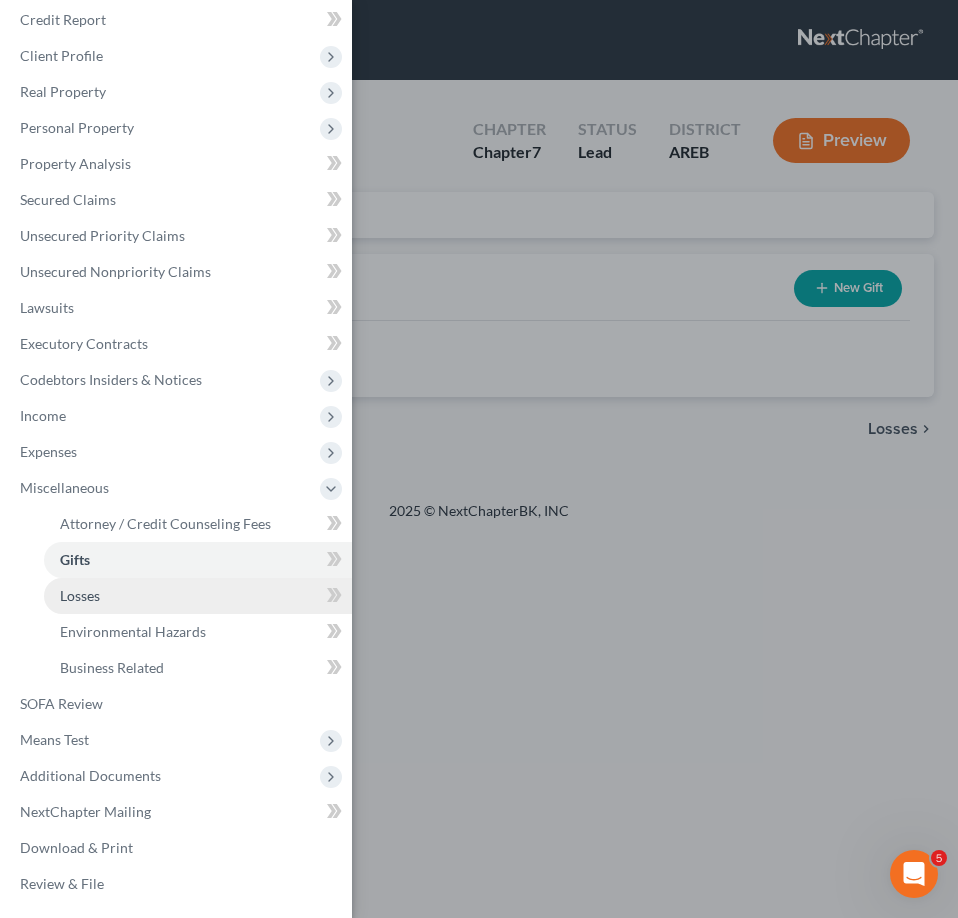click on "Losses" at bounding box center [198, 596] 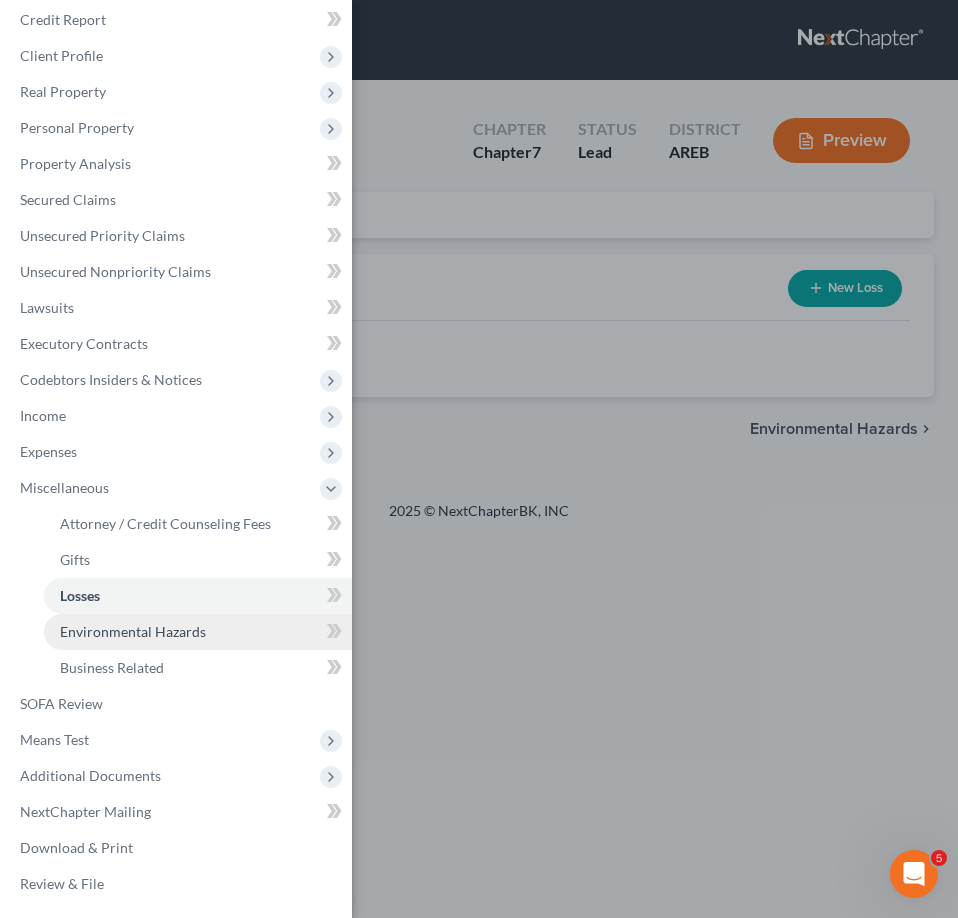 click on "Environmental Hazards" at bounding box center (198, 632) 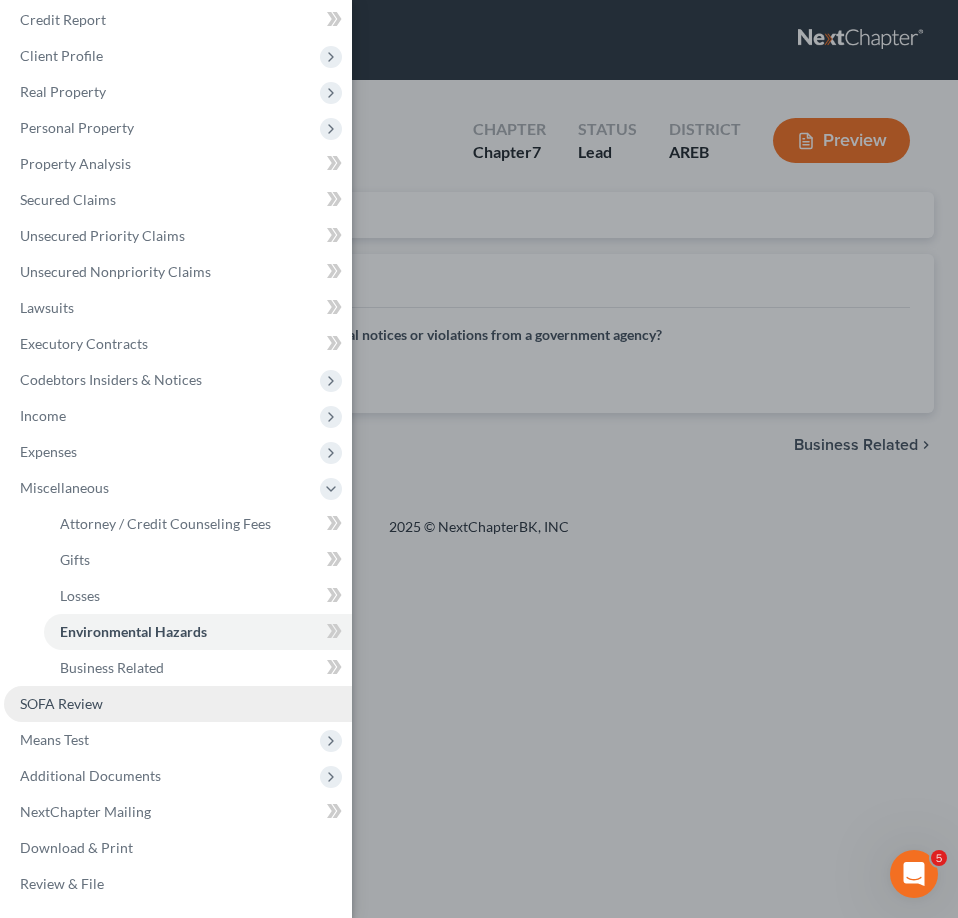 click on "SOFA Review" at bounding box center (178, 704) 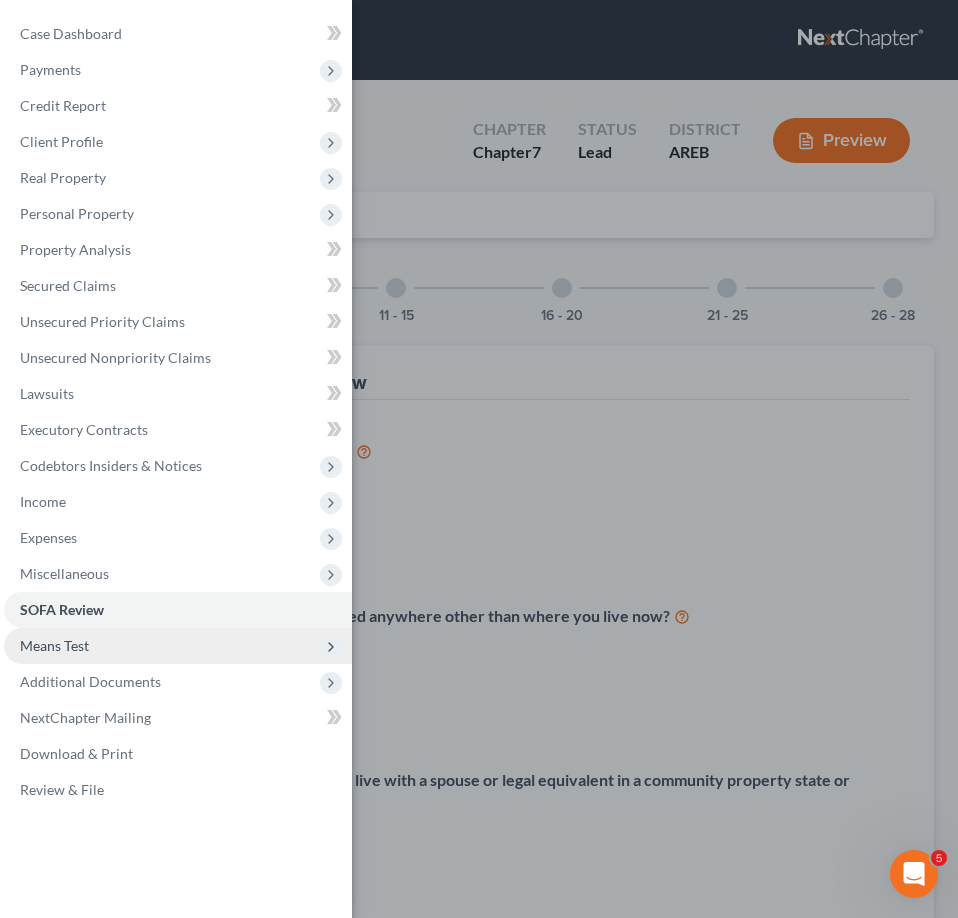 scroll, scrollTop: 0, scrollLeft: 0, axis: both 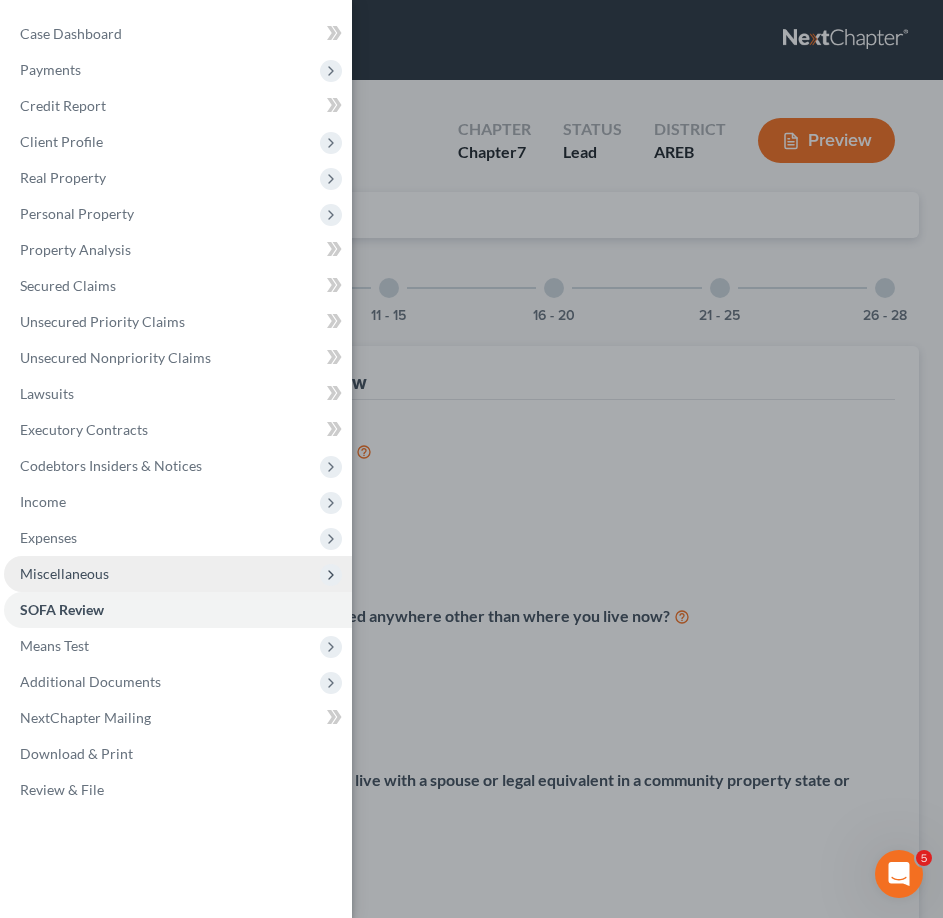 click on "Miscellaneous" at bounding box center [178, 574] 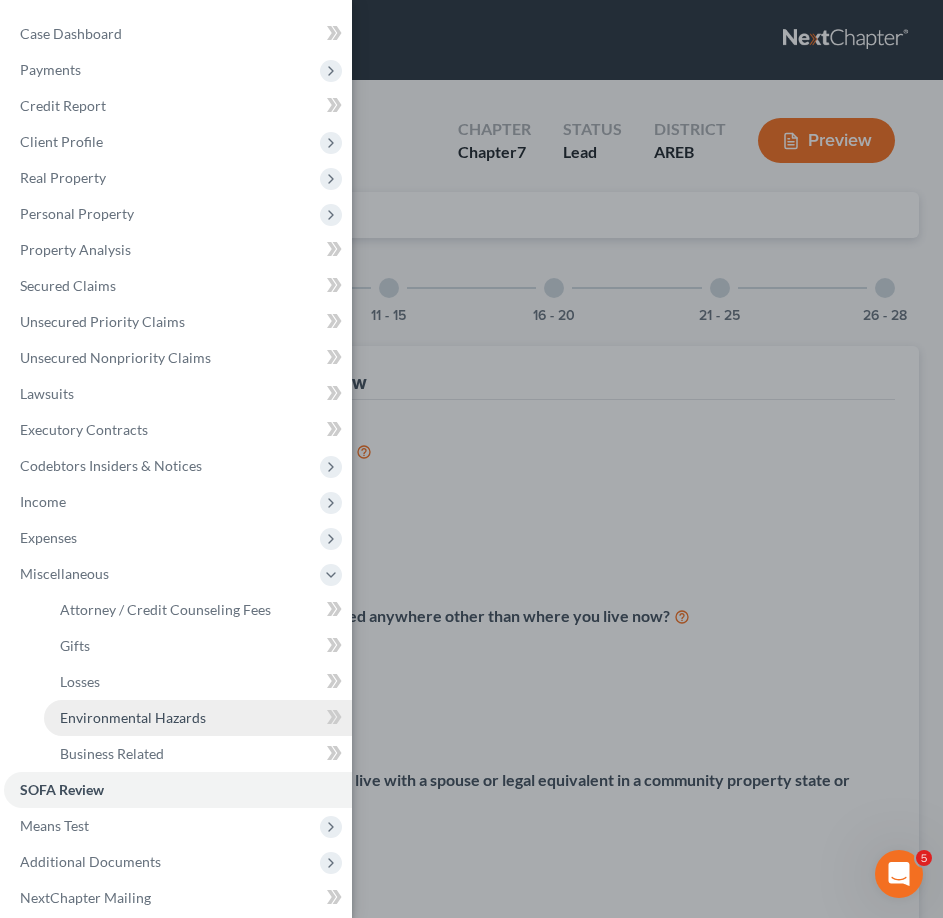 click on "Environmental Hazards" at bounding box center [133, 717] 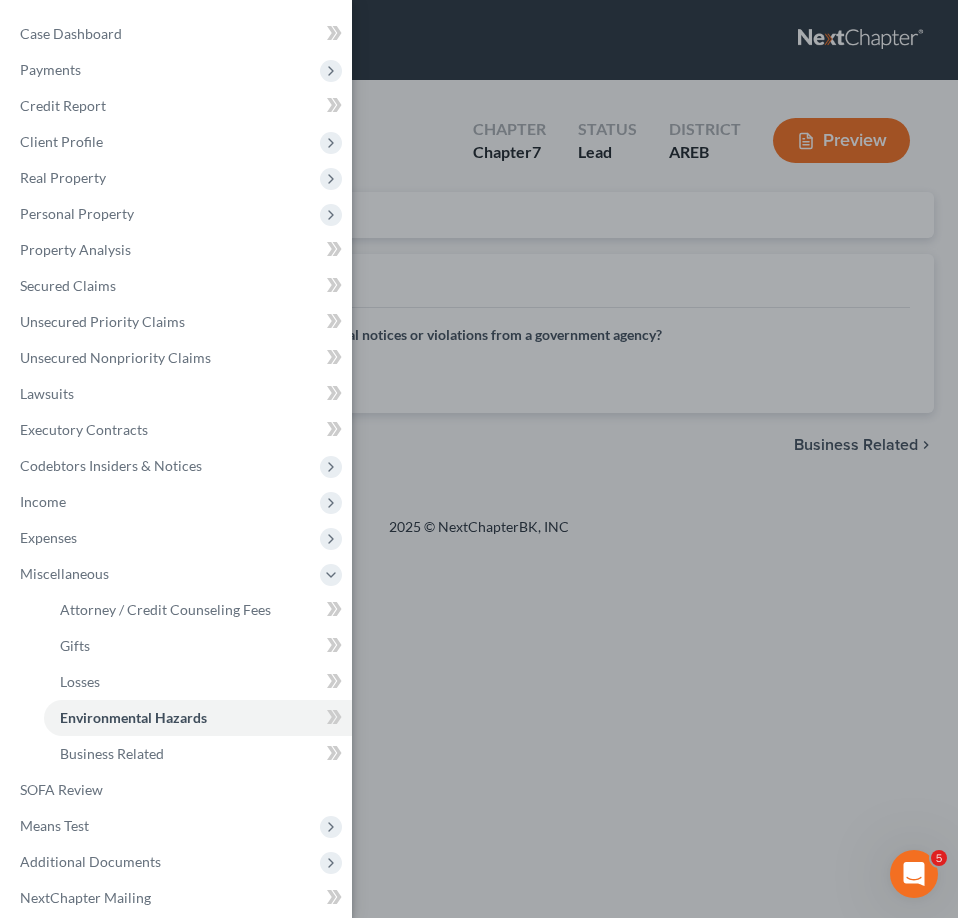 click on "Case Dashboard
Payments
Invoices
Payments
Payments
Credit Report
Client Profile" at bounding box center [479, 459] 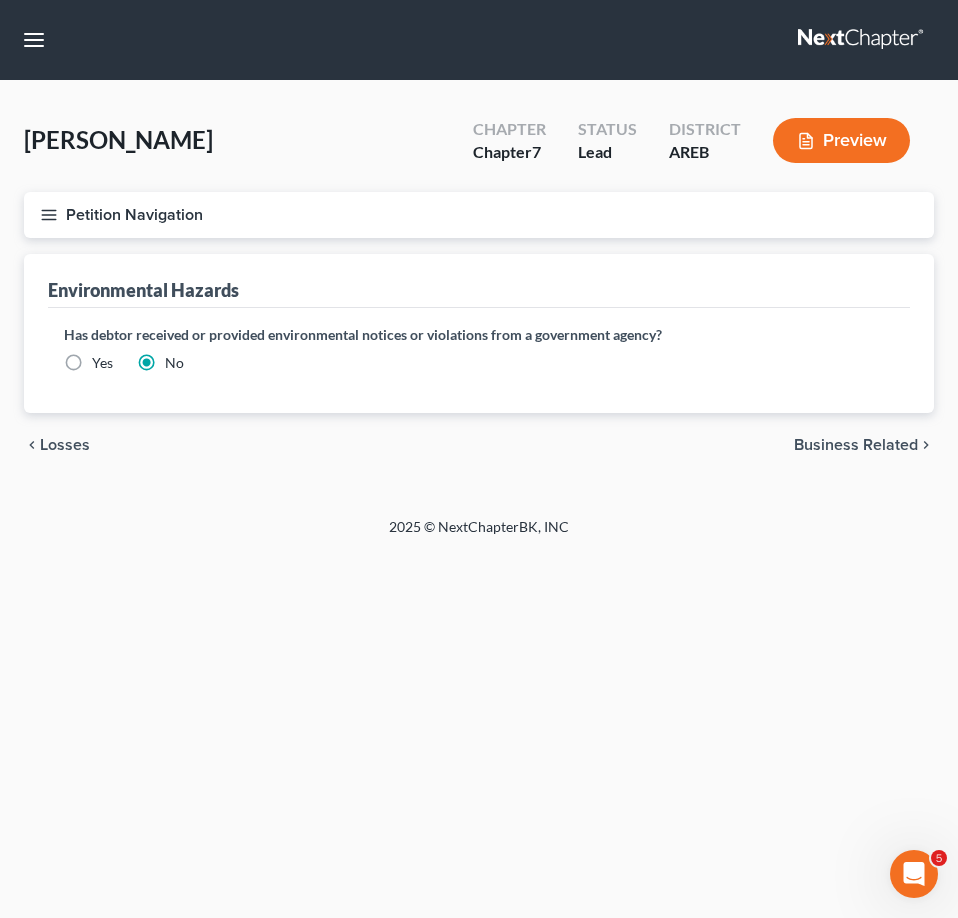 click on "Petition Navigation" at bounding box center [479, 215] 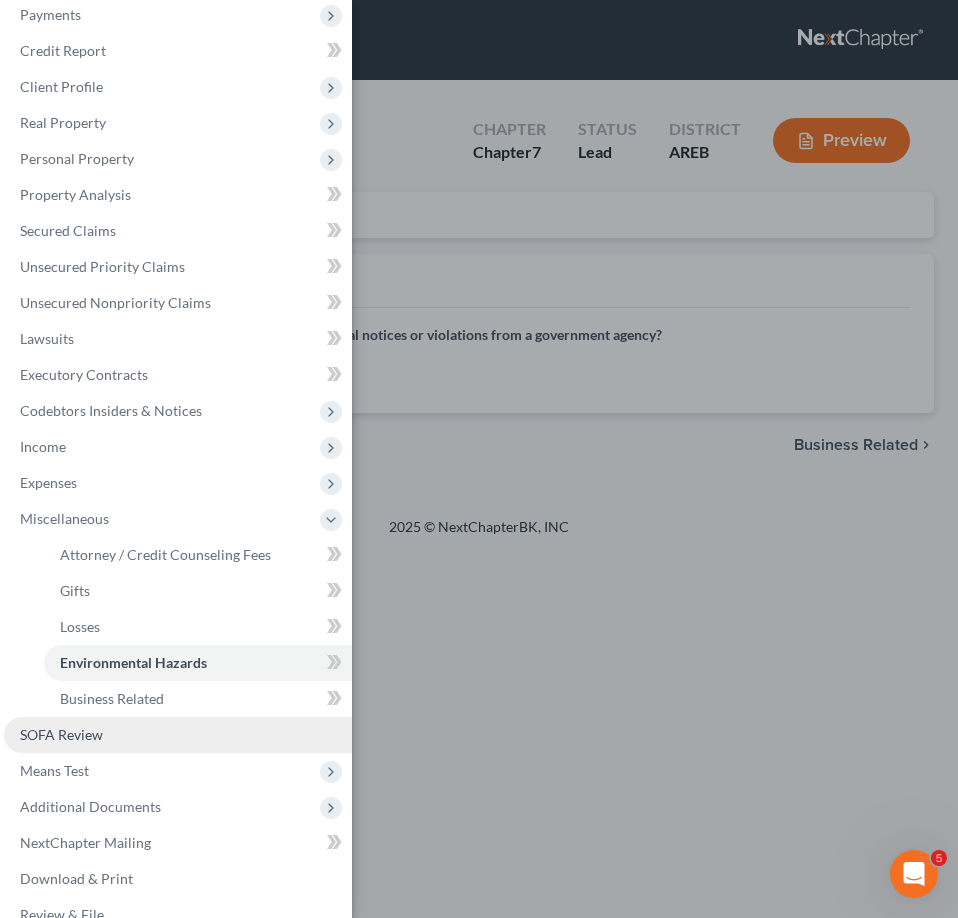 scroll, scrollTop: 86, scrollLeft: 0, axis: vertical 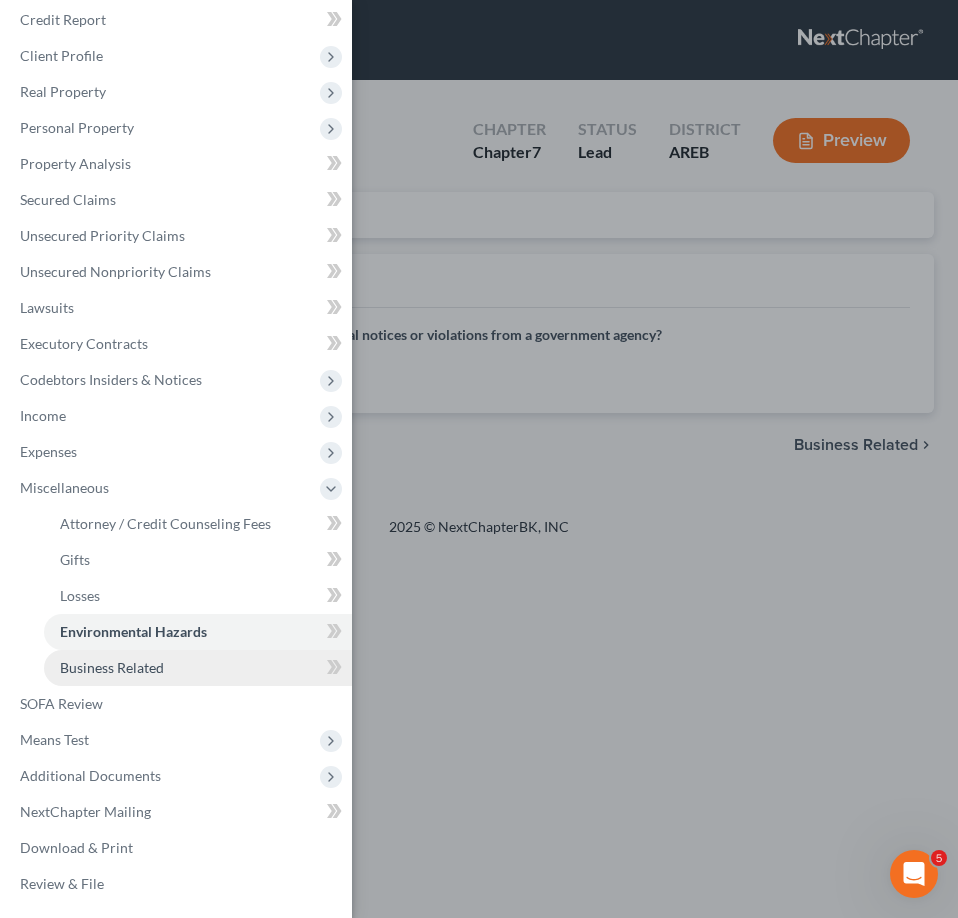 click on "Business Related" at bounding box center [198, 668] 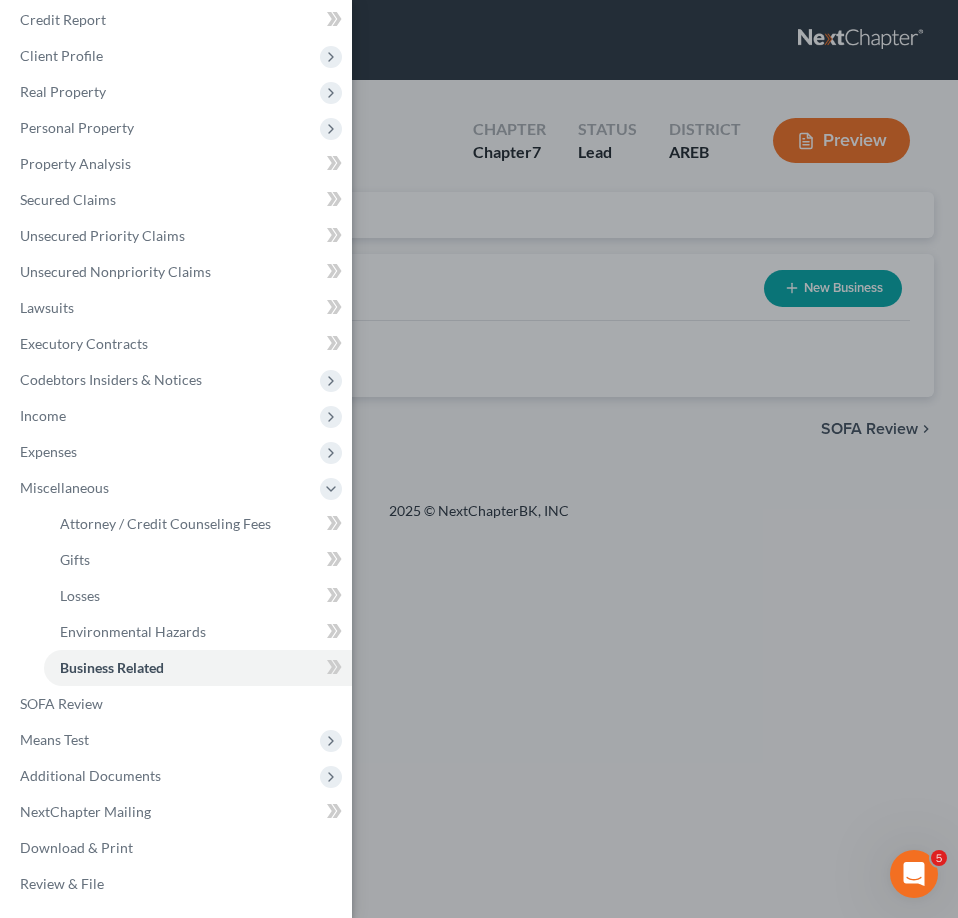 click on "Case Dashboard
Payments
Invoices
Payments
Payments
Credit Report
Client Profile" at bounding box center (479, 459) 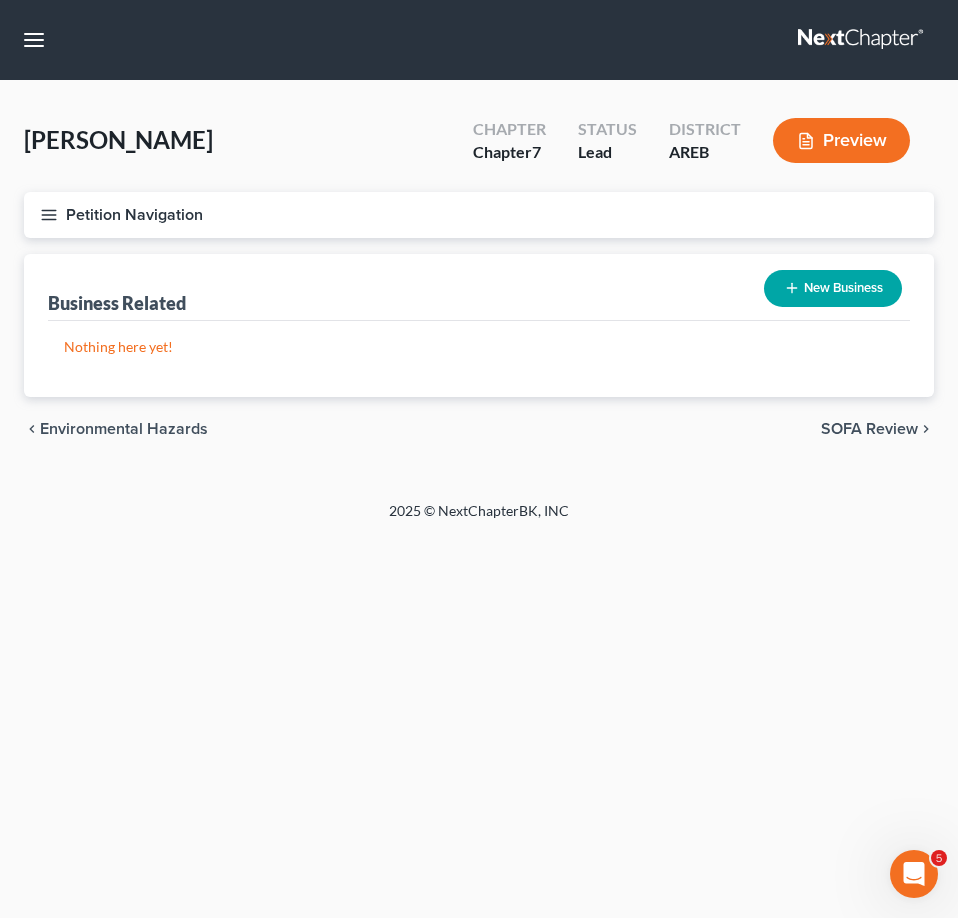 click on "Petition Navigation" at bounding box center (479, 215) 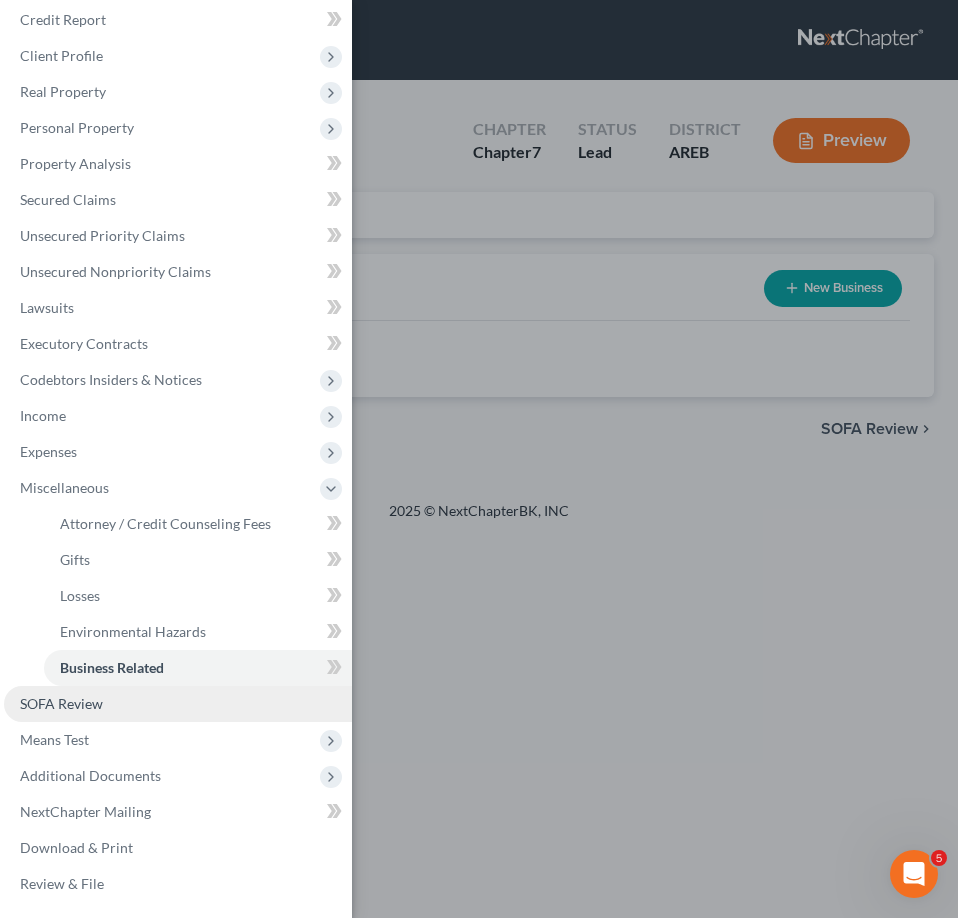 click on "SOFA Review" at bounding box center [178, 704] 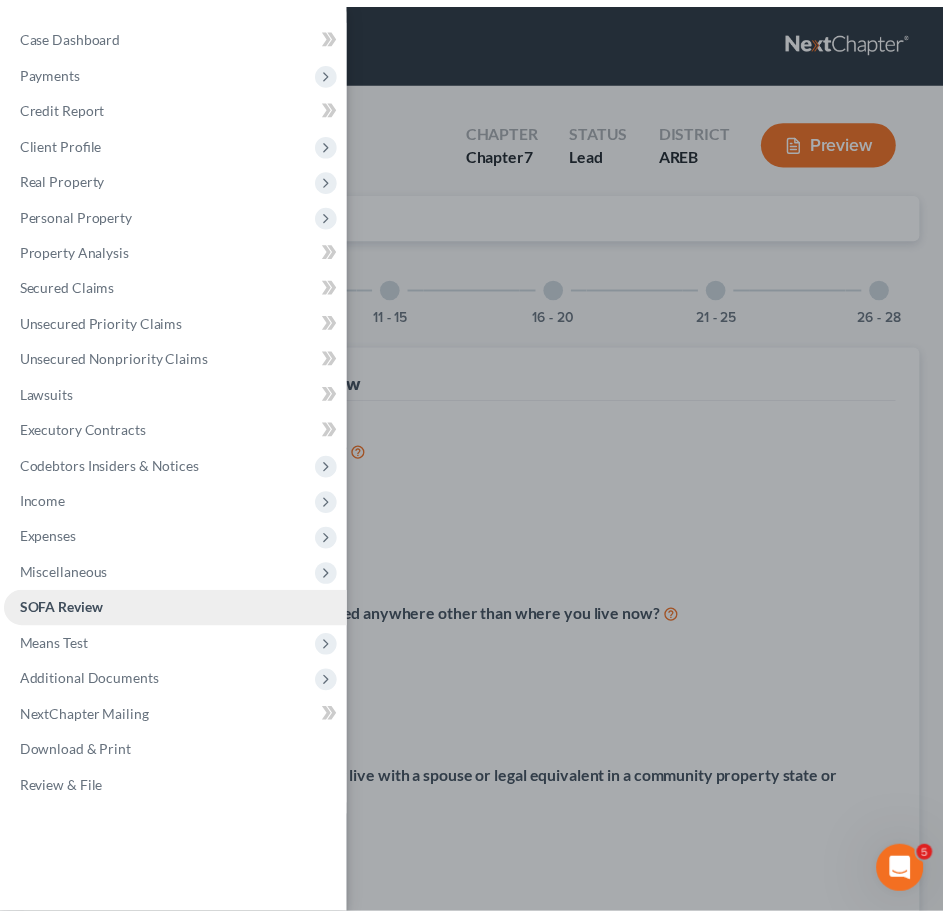 scroll, scrollTop: 0, scrollLeft: 0, axis: both 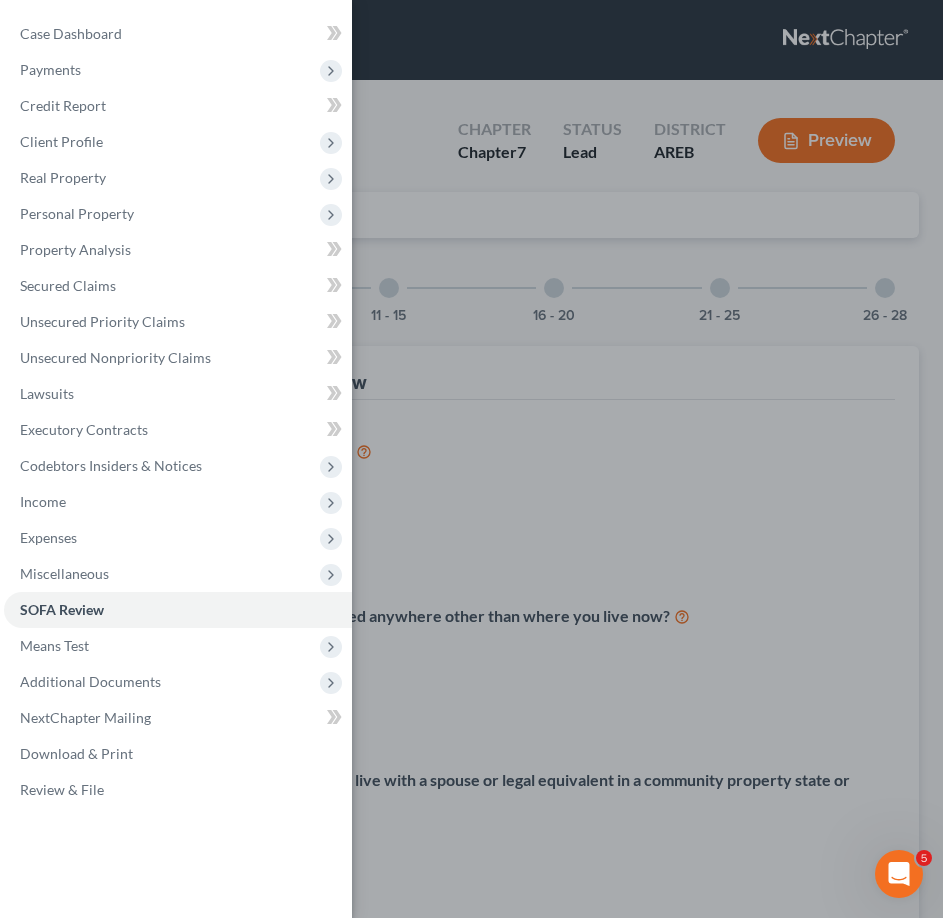 click on "Case Dashboard
Payments
Invoices
Payments
Payments
Credit Report
Client Profile" at bounding box center [471, 459] 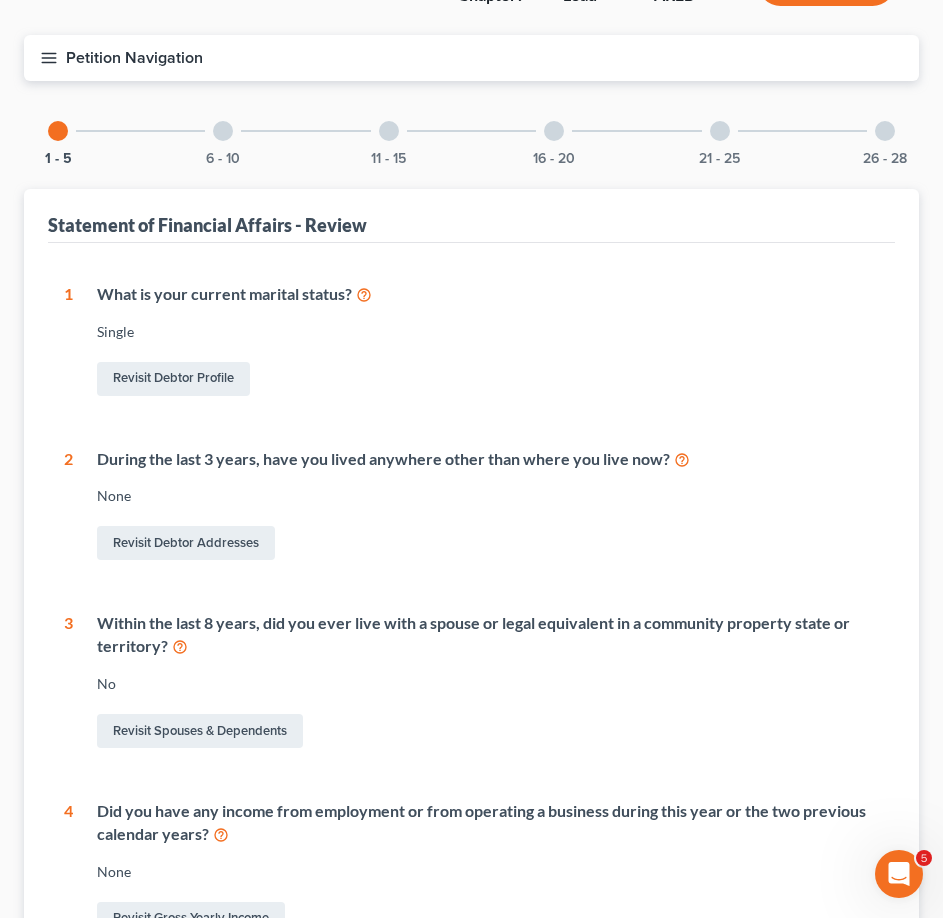 scroll, scrollTop: 156, scrollLeft: 0, axis: vertical 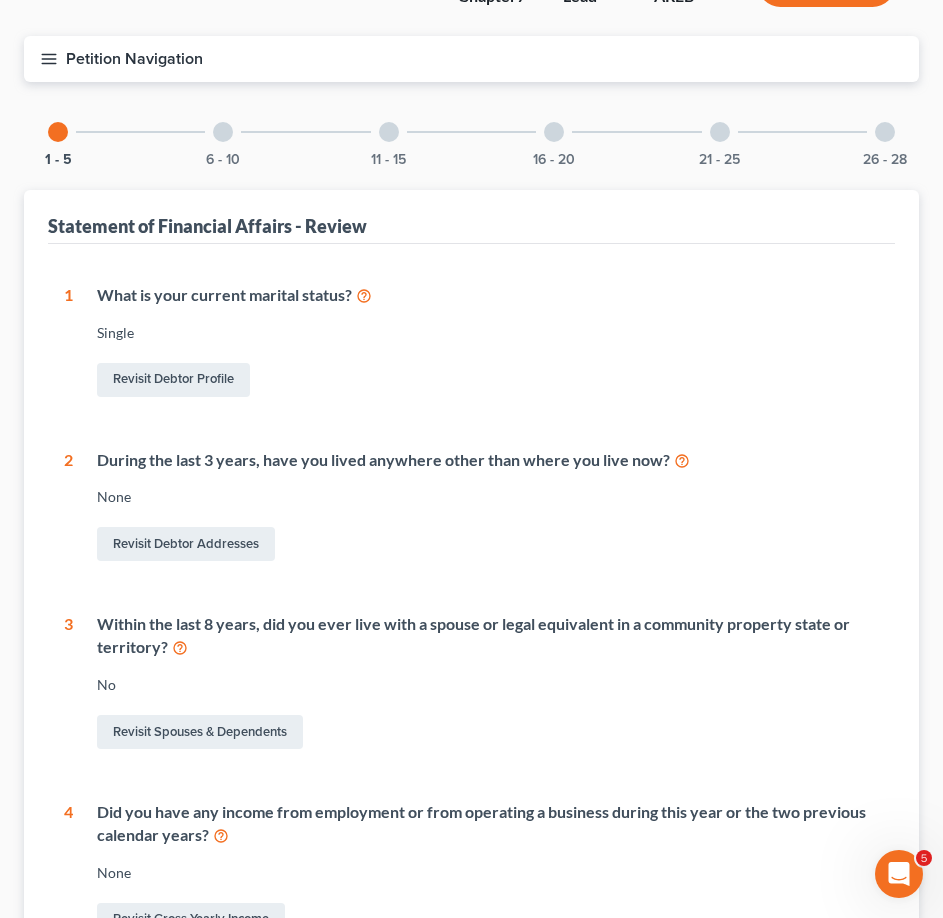 click on "Petition Navigation" at bounding box center [471, 59] 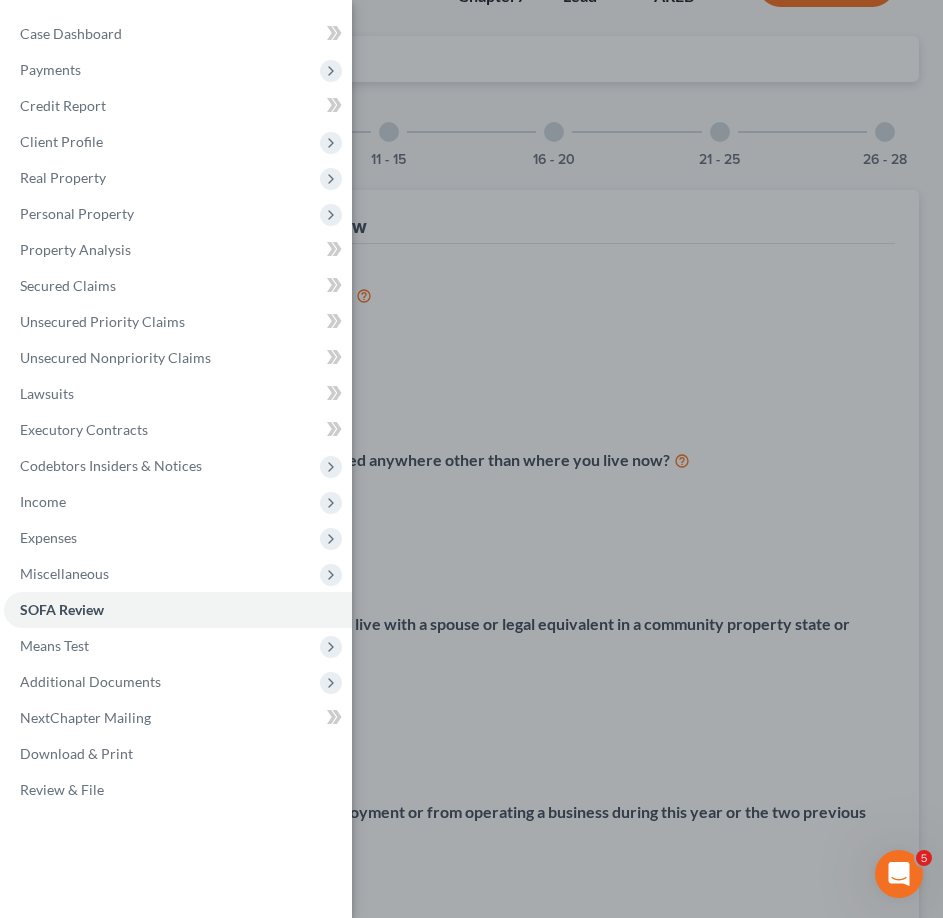click on "Case Dashboard
Payments
Invoices
Payments
Payments
Credit Report
Client Profile" at bounding box center [471, 459] 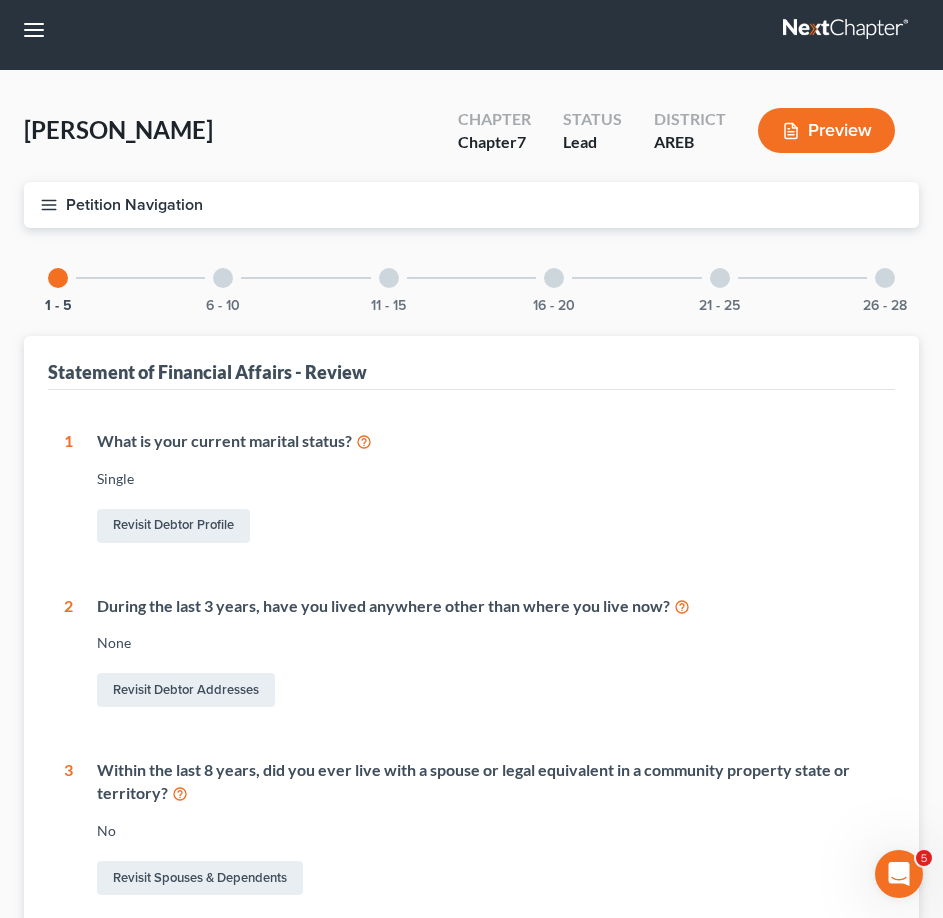 scroll, scrollTop: 0, scrollLeft: 0, axis: both 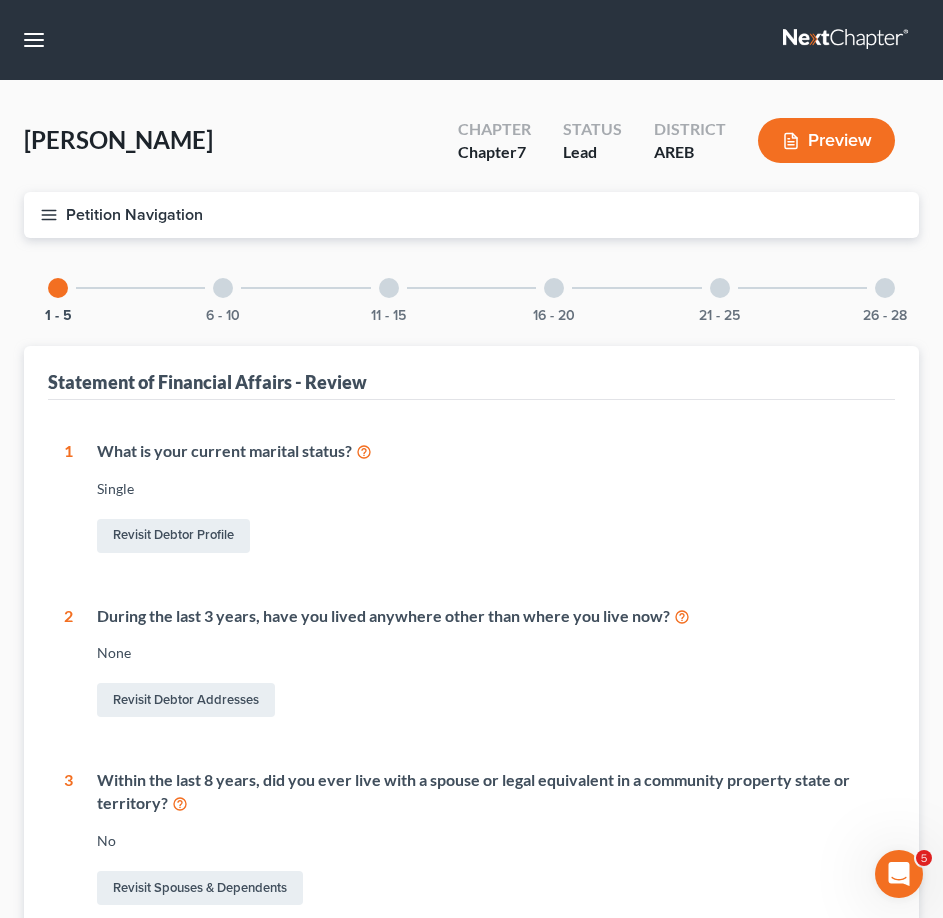 click 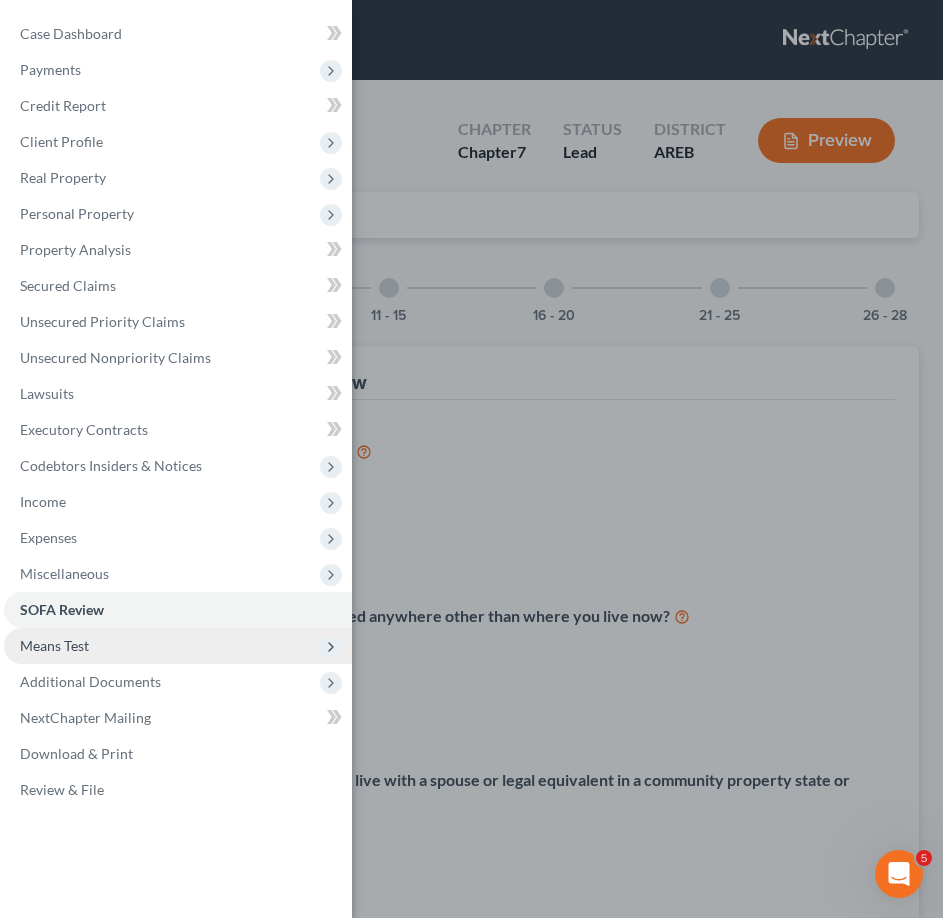 click on "Means Test" at bounding box center (178, 646) 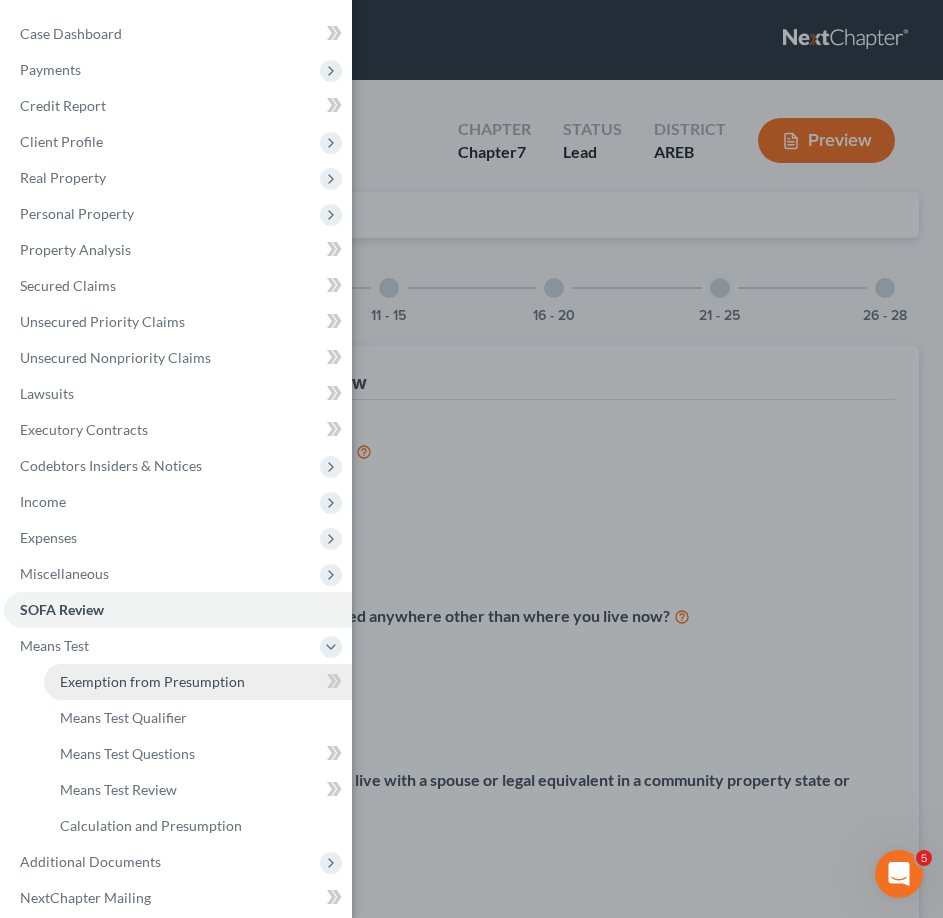 click on "Exemption from Presumption" at bounding box center (198, 682) 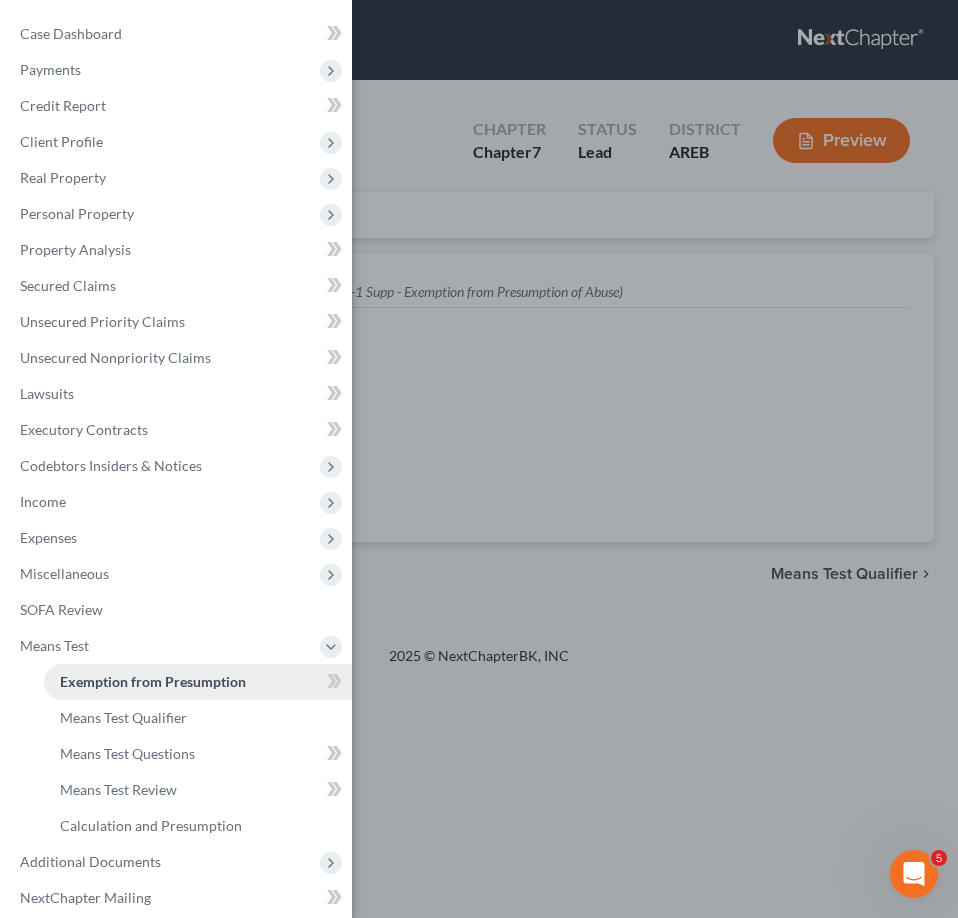 radio on "true" 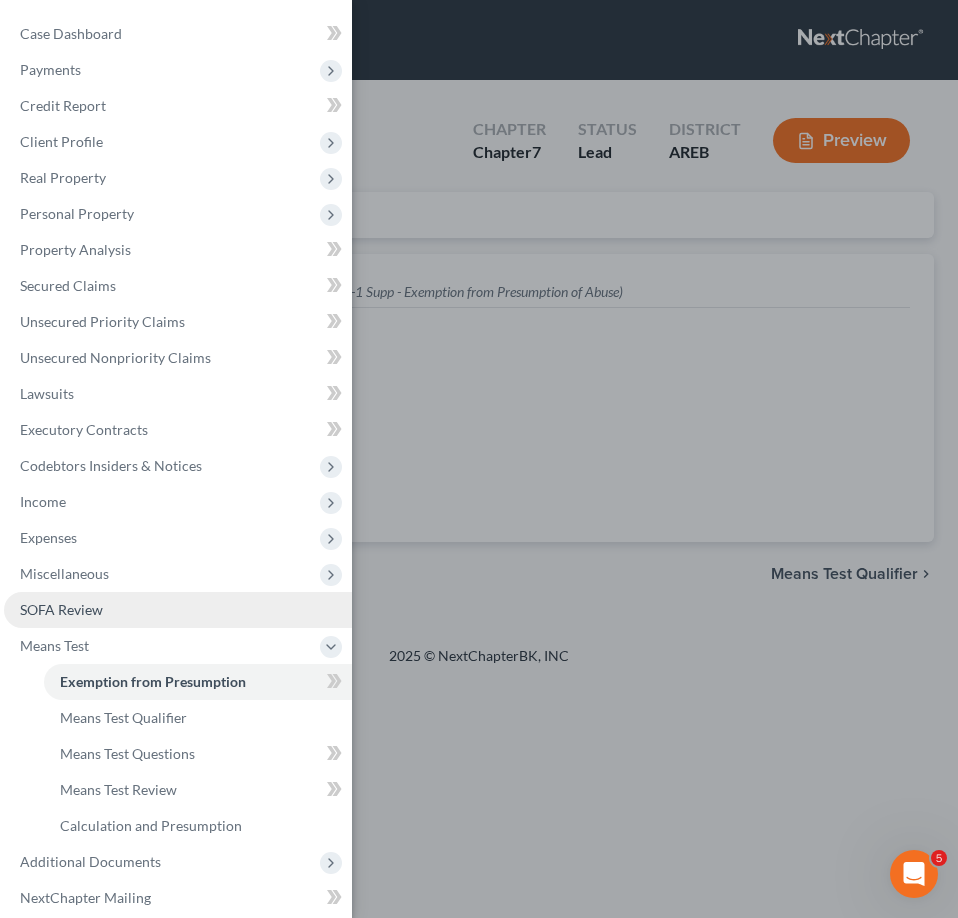 click on "SOFA Review" at bounding box center [178, 610] 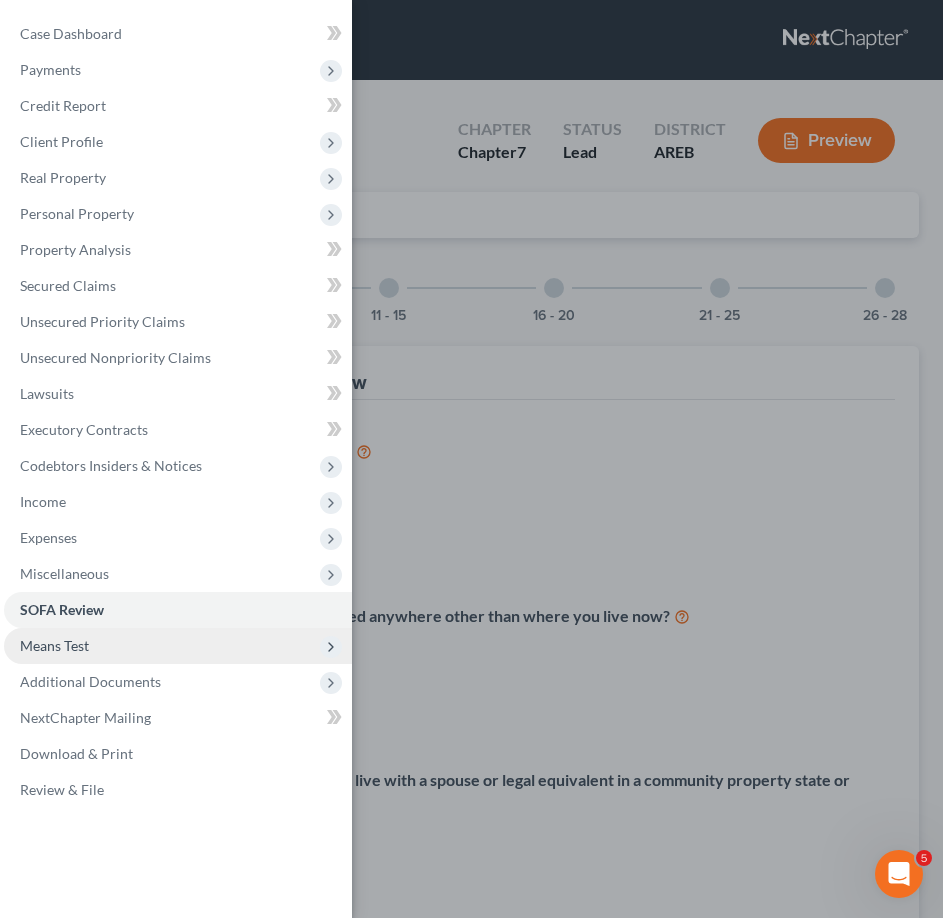 click on "Means Test" at bounding box center [178, 646] 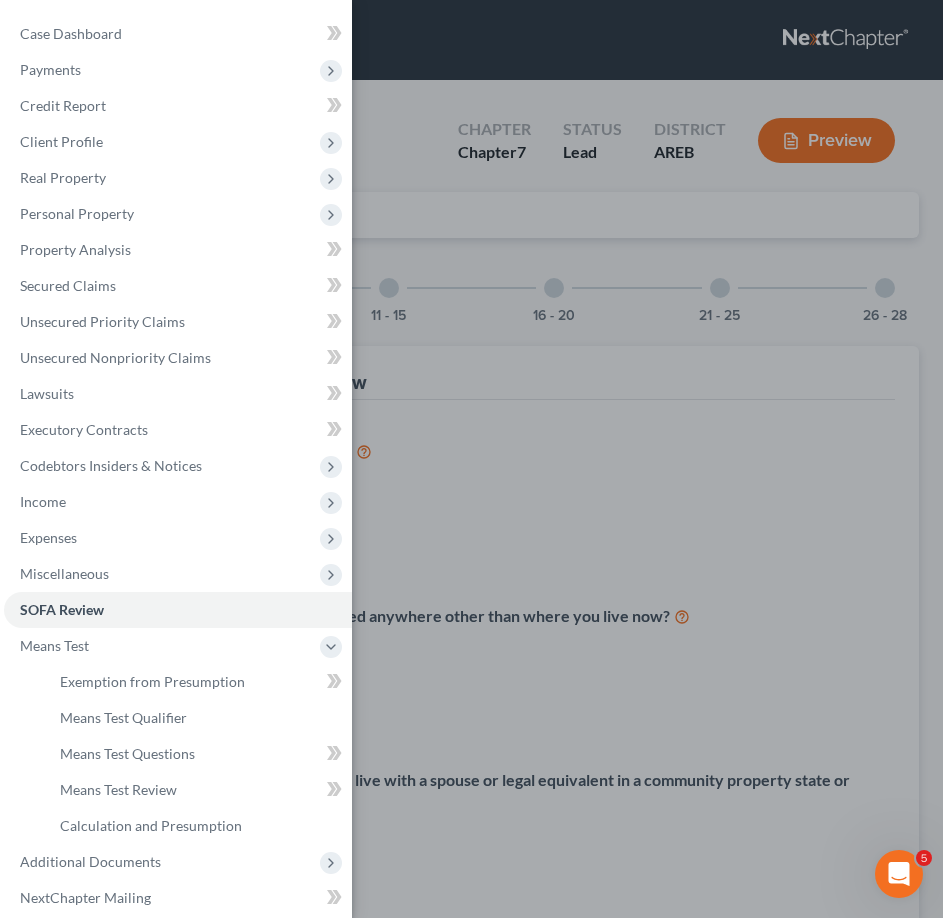 click on "Case Dashboard
Payments
Invoices
Payments
Payments
Credit Report
Client Profile" at bounding box center [471, 459] 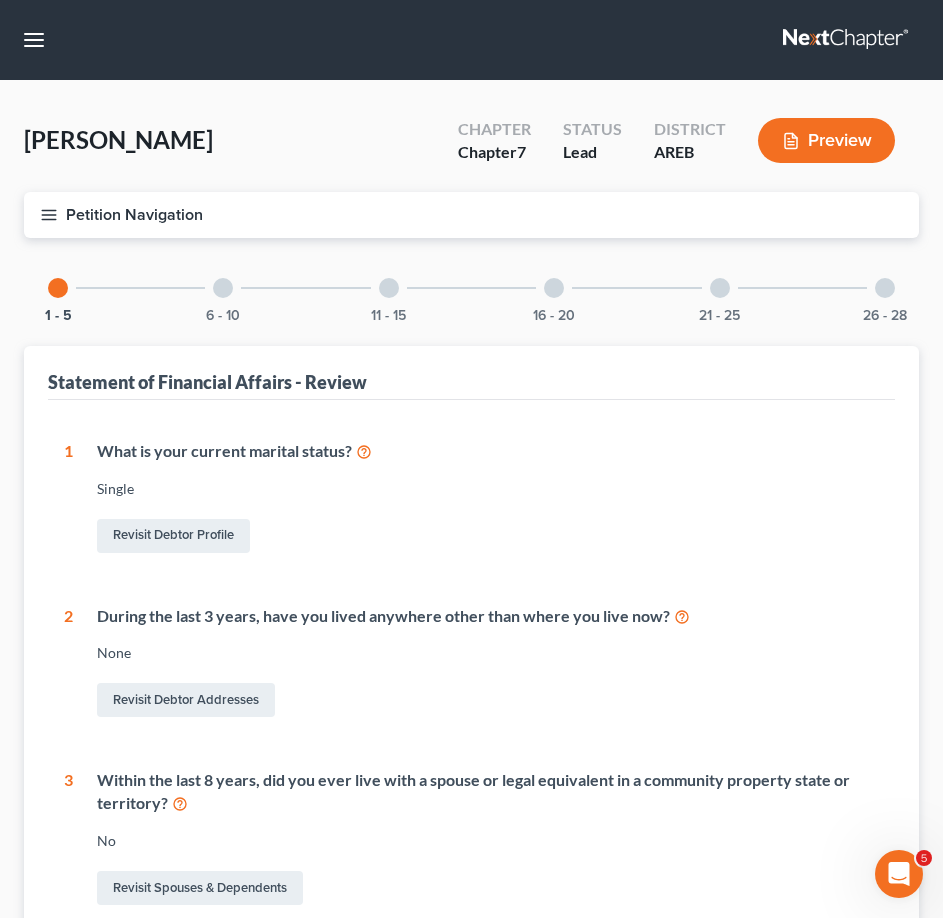 click on "Petition Navigation" at bounding box center (471, 215) 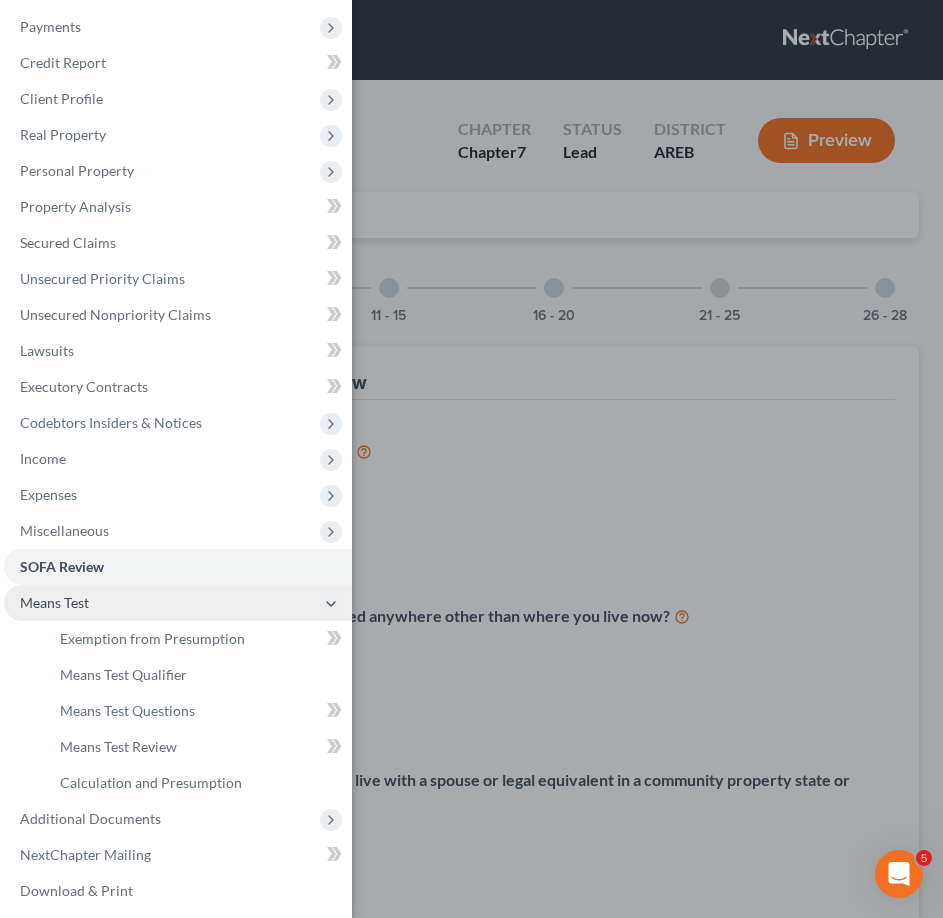 scroll, scrollTop: 86, scrollLeft: 0, axis: vertical 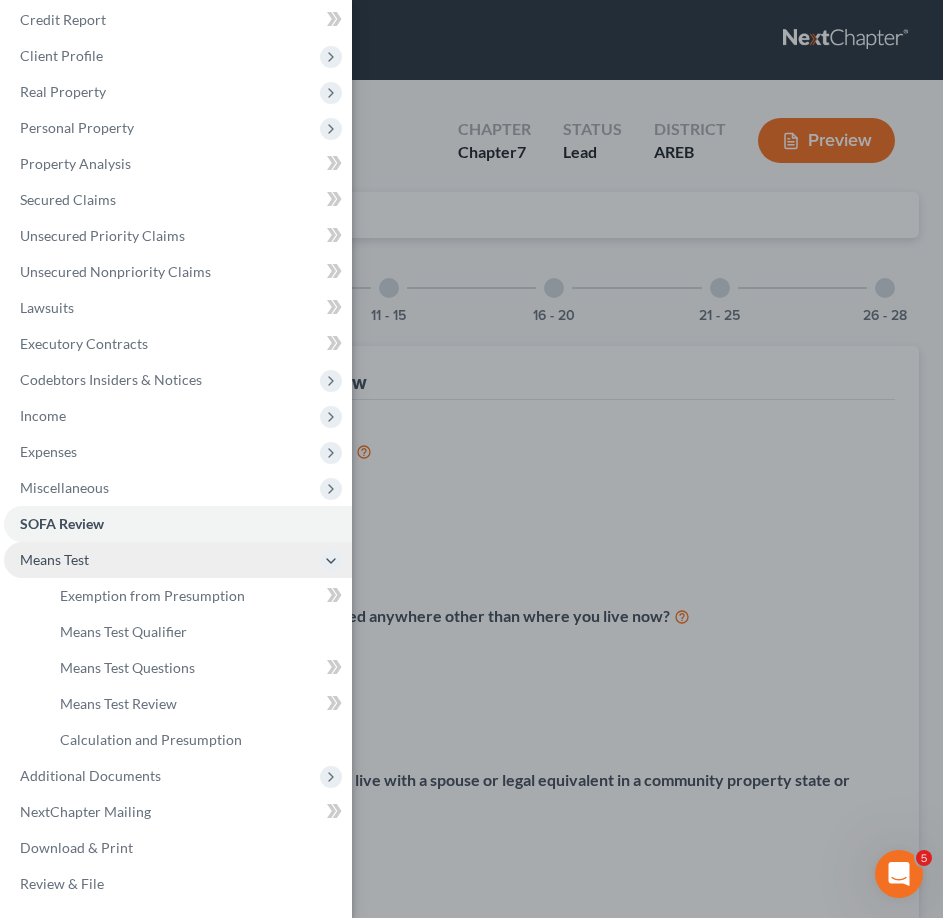 click on "Means Test" at bounding box center [178, 560] 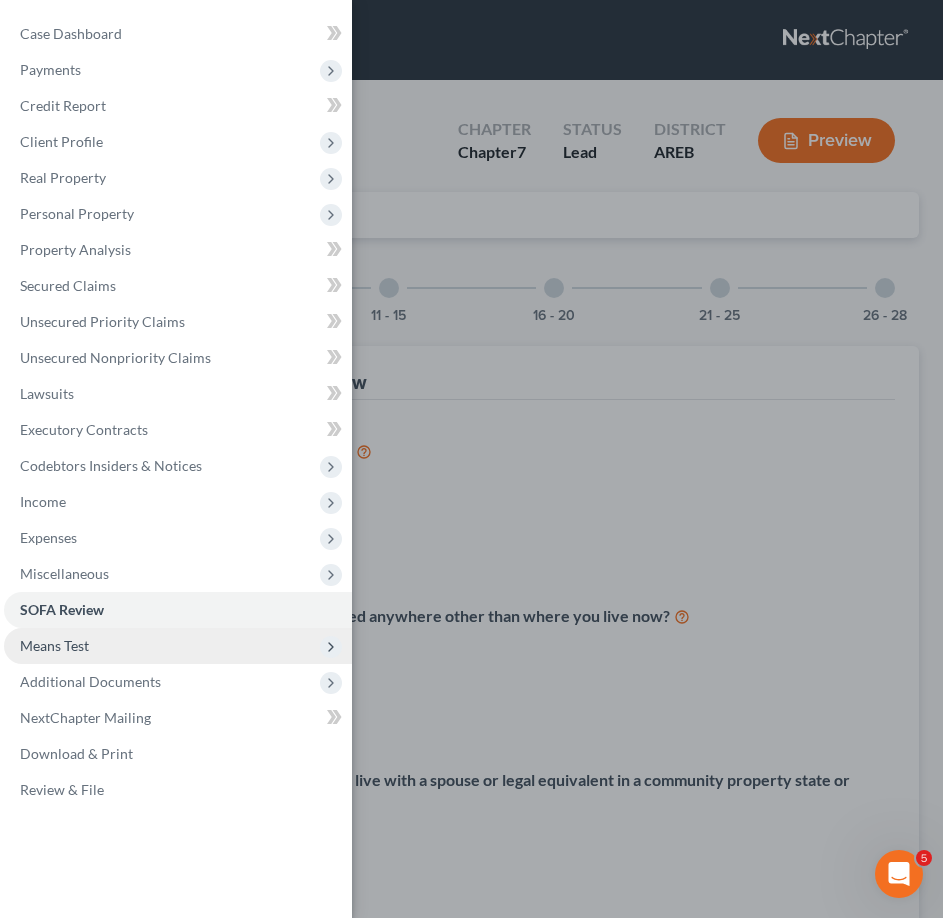 scroll, scrollTop: 0, scrollLeft: 0, axis: both 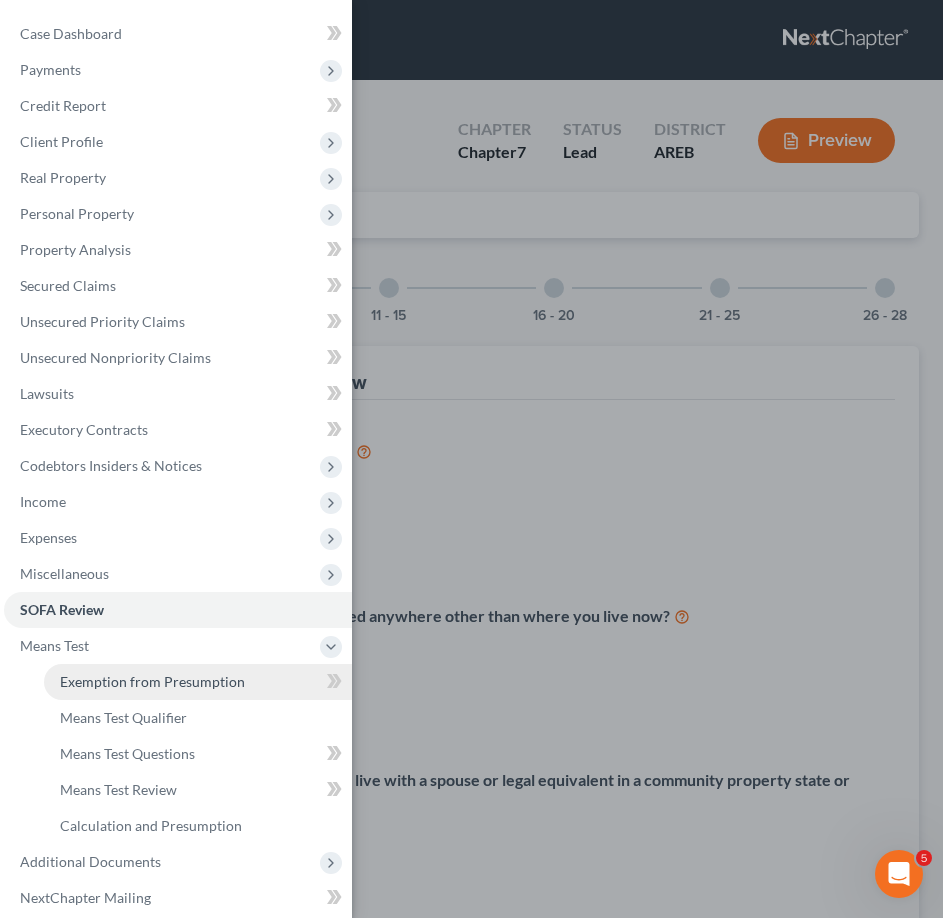 click on "Exemption from Presumption" at bounding box center (152, 681) 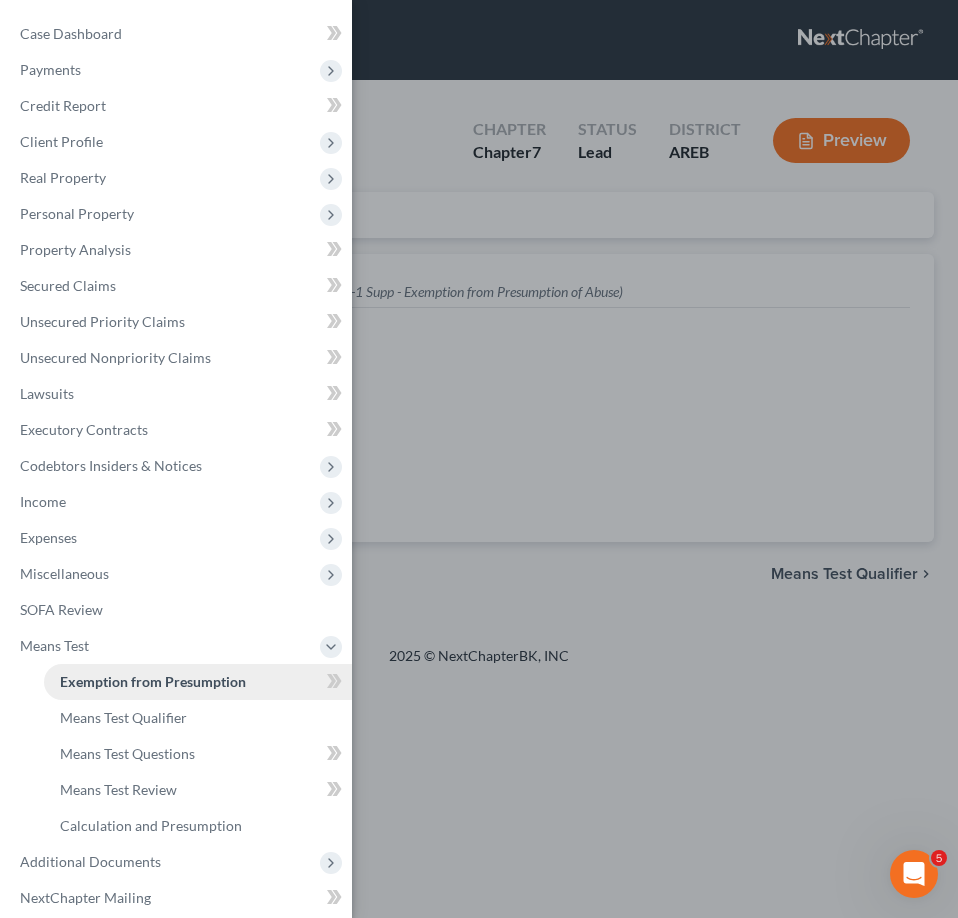 radio on "true" 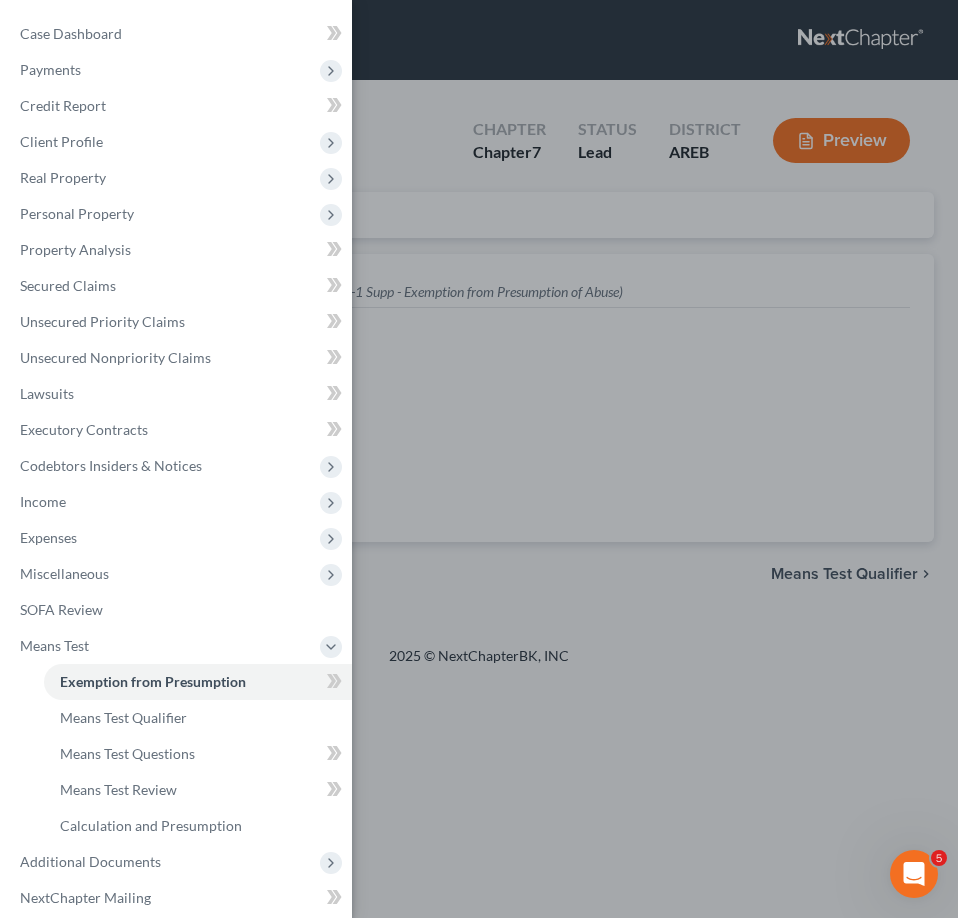 click on "Case Dashboard
Payments
Invoices
Payments
Payments
Credit Report
Client Profile" at bounding box center [479, 459] 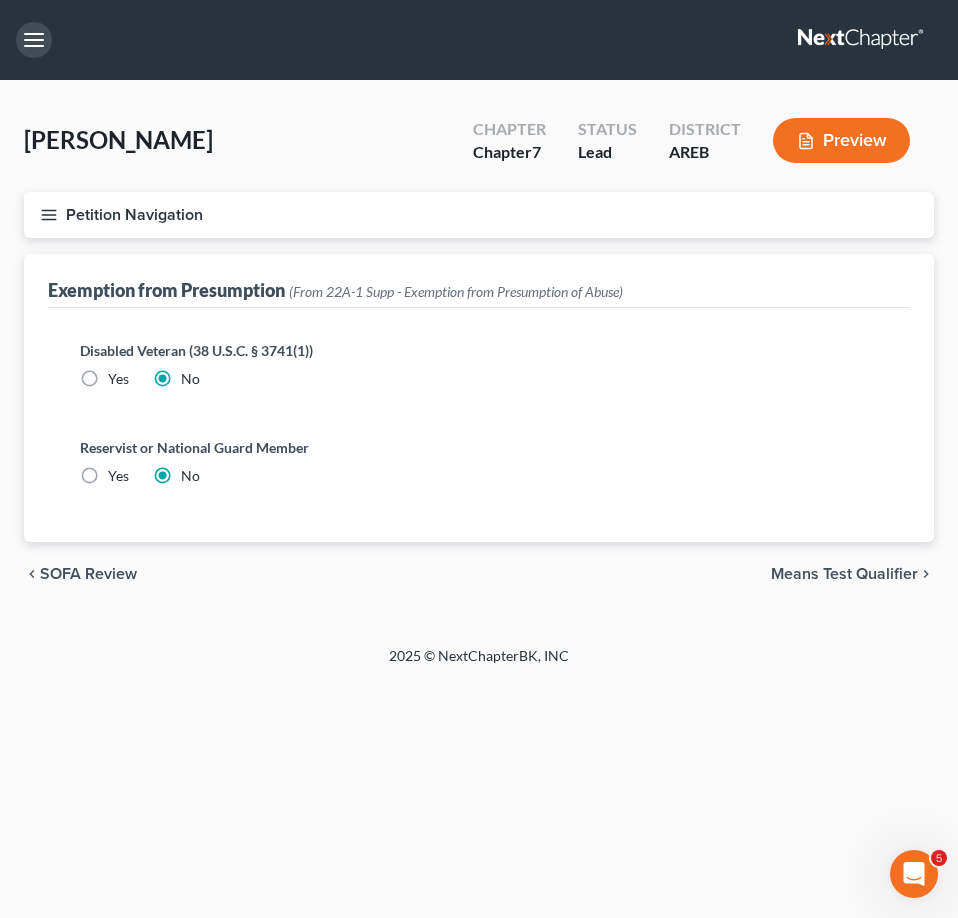 click on "Home New Case Client Portal DebtorCC Payments The Law Office of [PERSON_NAME] PLLC [EMAIL_ADDRESS][DOMAIN_NAME] My Account Settings Plan + Billing Account Add-Ons Upgrade to Whoa Help Center Webinars Training Videos What's new Log out New Case Home Client Portal DebtorCC Payments         - No Result - See all results Or Press Enter... Help Help Center Webinars Training Videos What's new The Law Office of [PERSON_NAME] PLLC The Law Office of [PERSON_NAME] PLLC [EMAIL_ADDRESS][DOMAIN_NAME] My Account Settings Plan + Billing Account Add-Ons Upgrade to Whoa Log out" at bounding box center (479, 40) 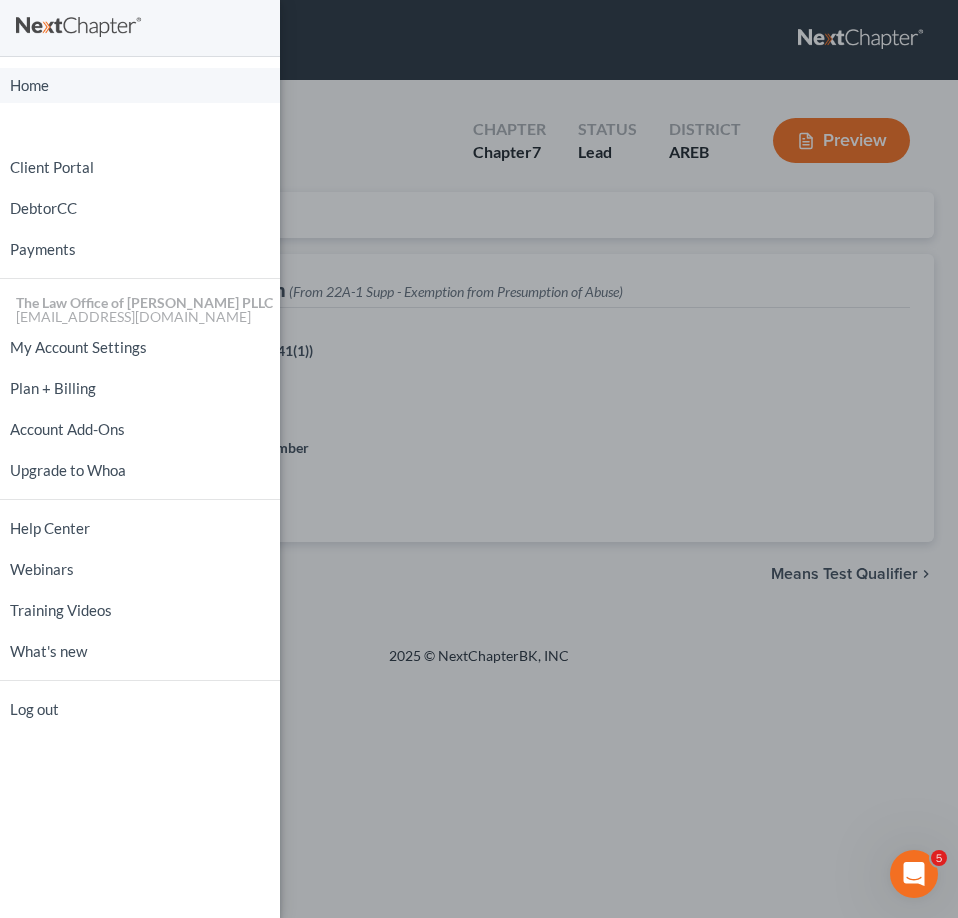 click on "Home" at bounding box center [140, 85] 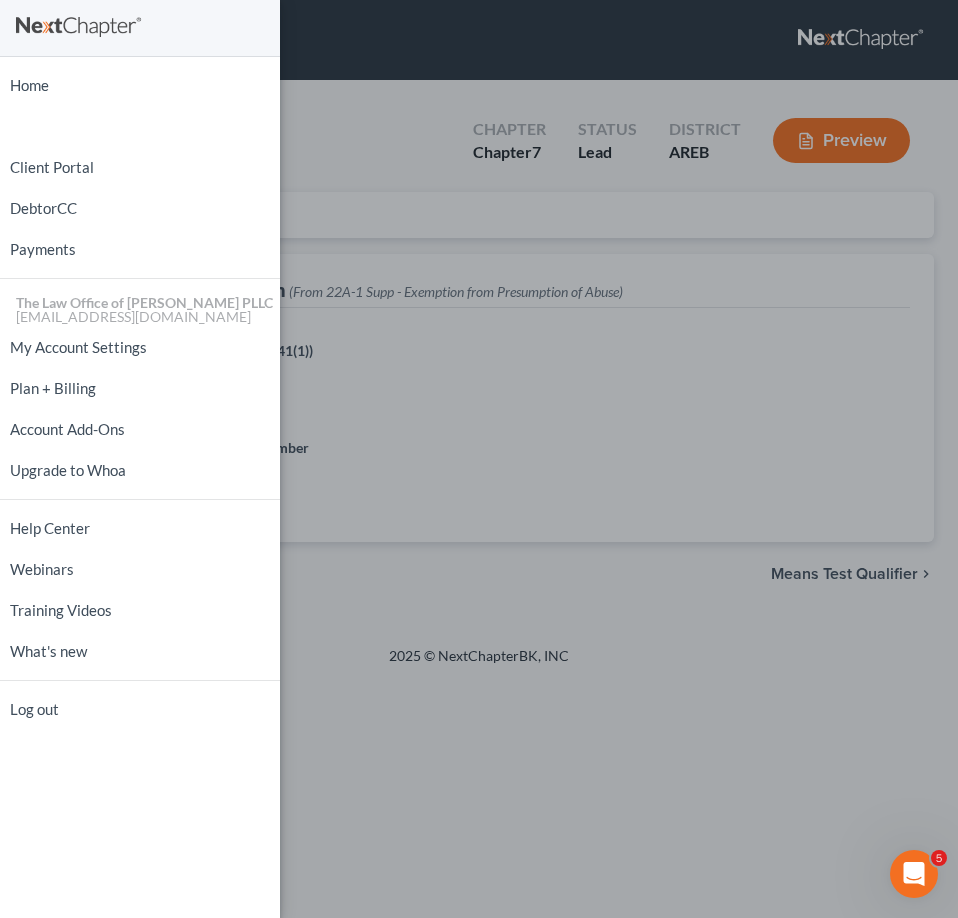 click on "Home New Case Client Portal DebtorCC Payments The Law Office of [PERSON_NAME] PLLC [EMAIL_ADDRESS][DOMAIN_NAME] My Account Settings Plan + Billing Account Add-Ons Upgrade to Whoa Help Center Webinars Training Videos What's new Log out" at bounding box center (479, 459) 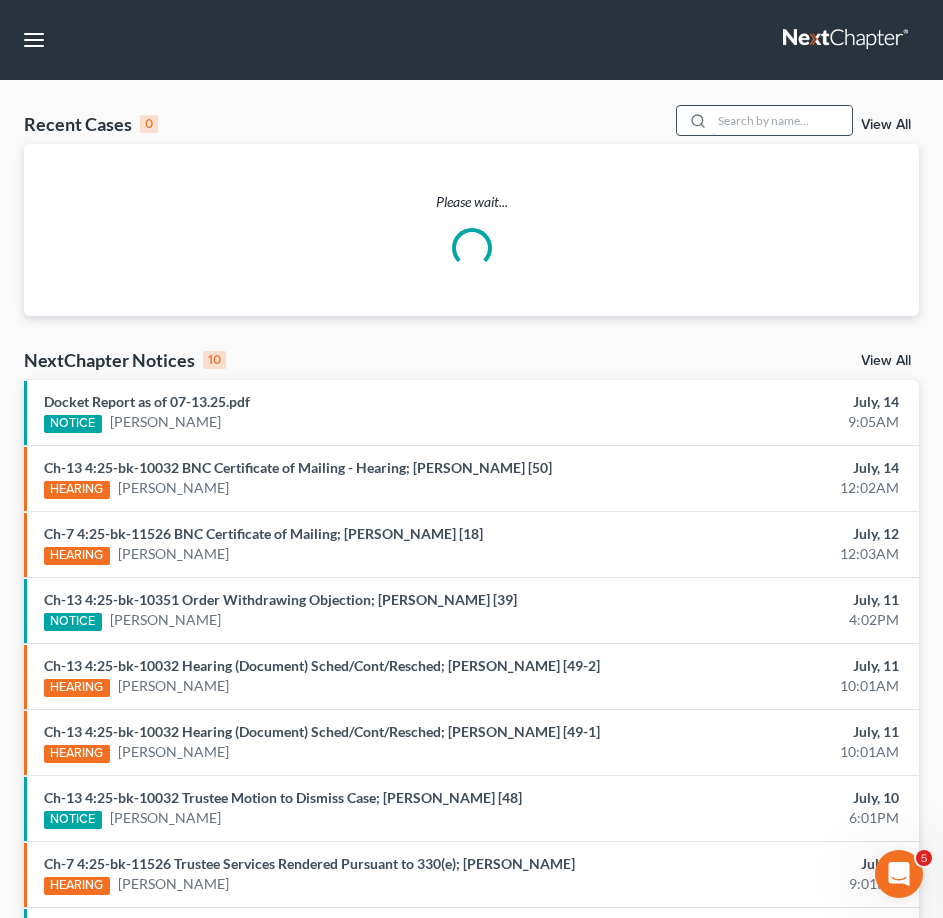 click at bounding box center (782, 120) 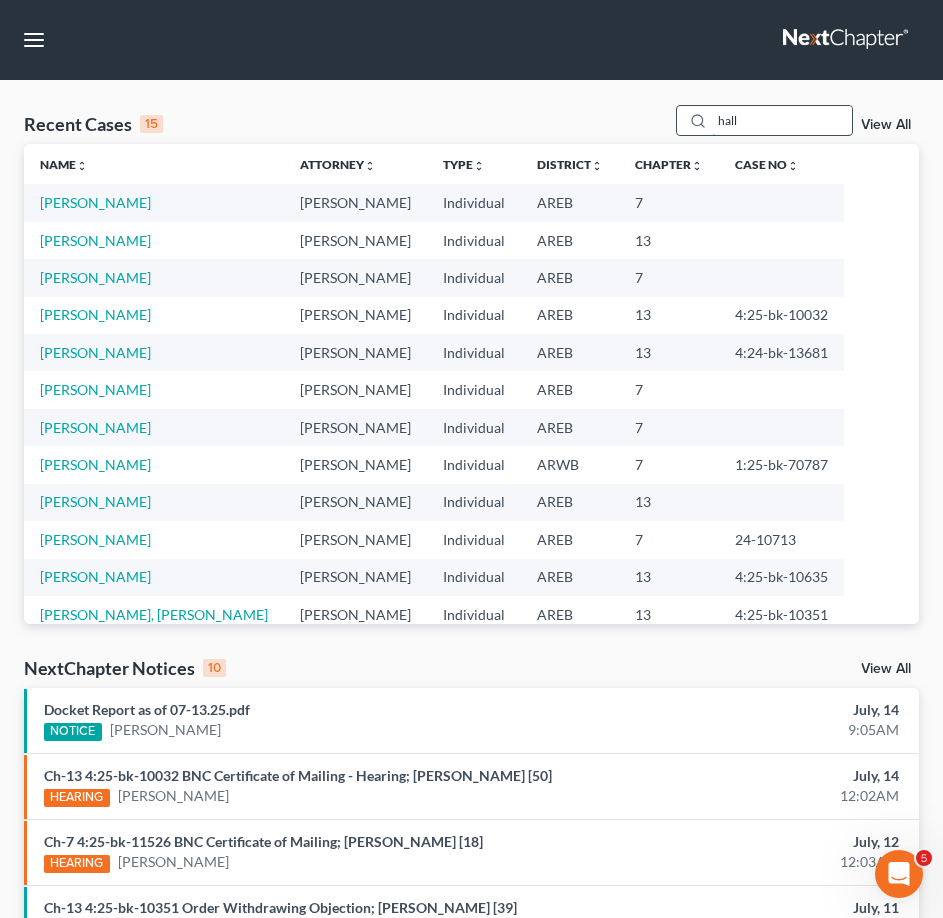 type on "hall" 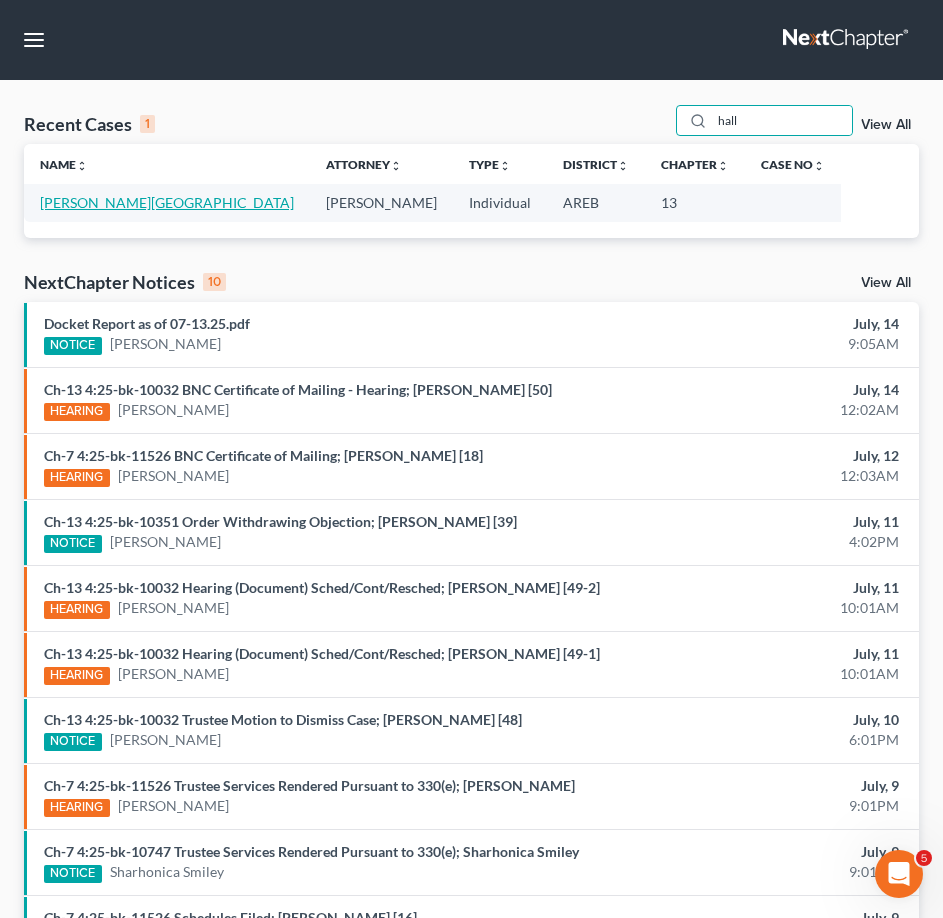 click on "[PERSON_NAME][GEOGRAPHIC_DATA]" at bounding box center [167, 202] 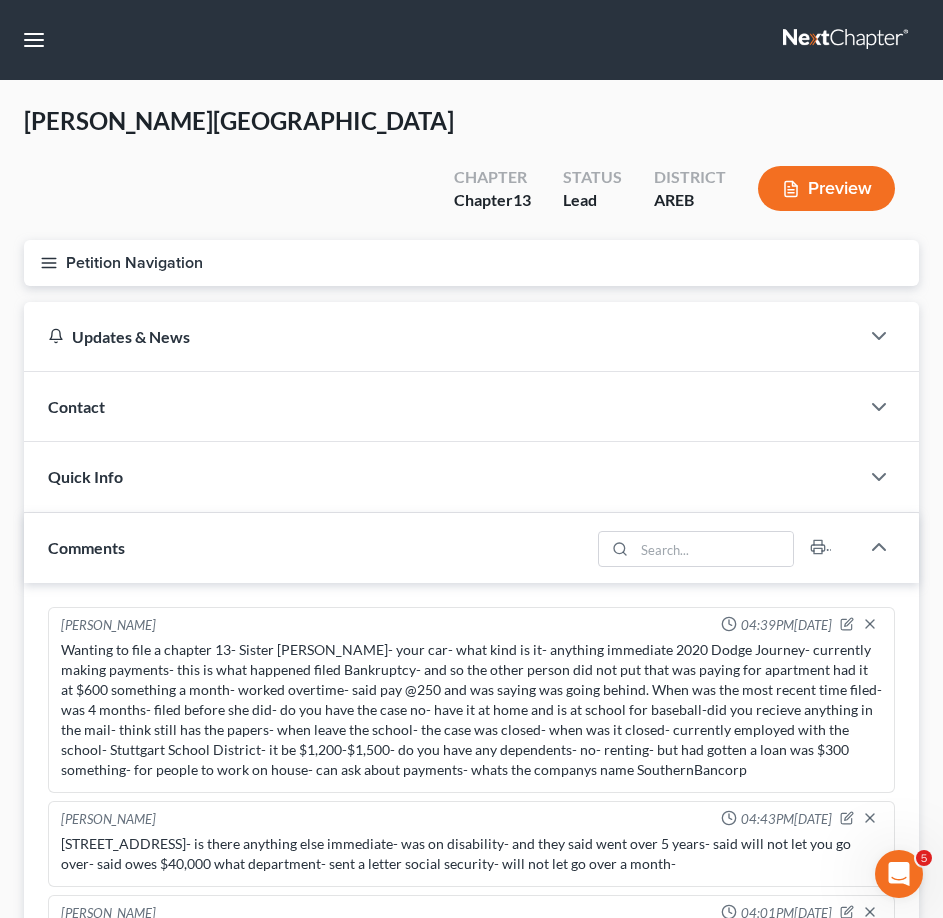 scroll, scrollTop: 600, scrollLeft: 0, axis: vertical 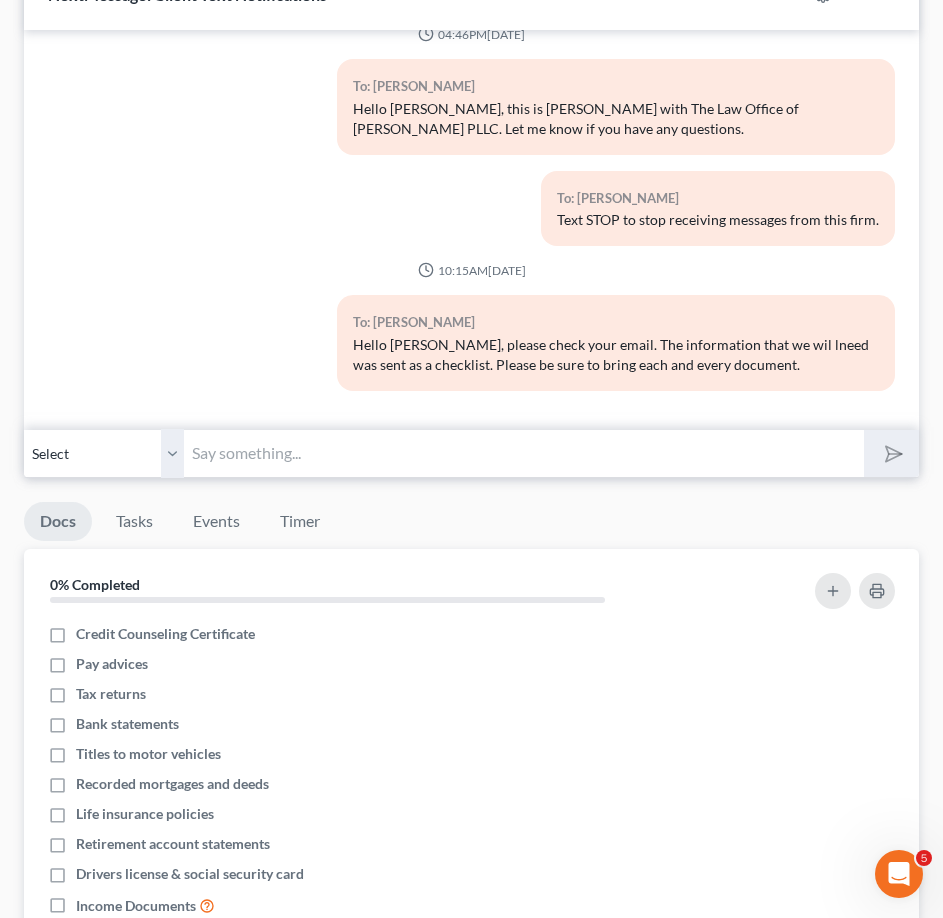 click at bounding box center [524, 453] 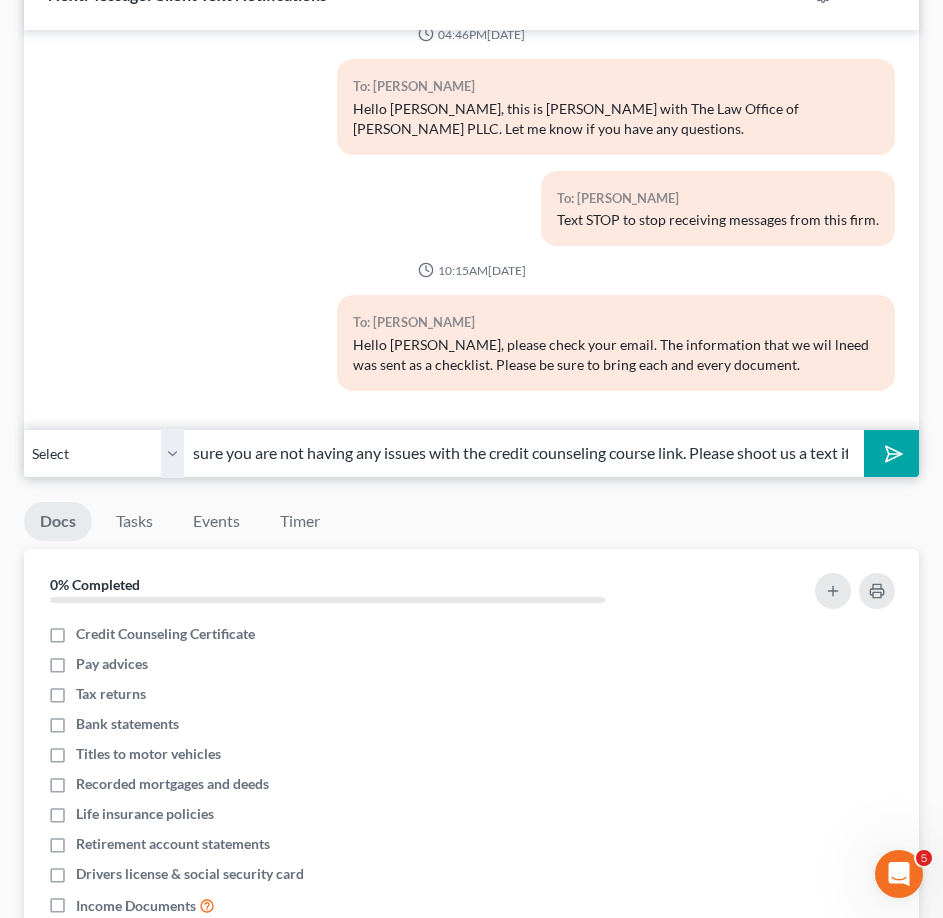 scroll, scrollTop: 0, scrollLeft: 334, axis: horizontal 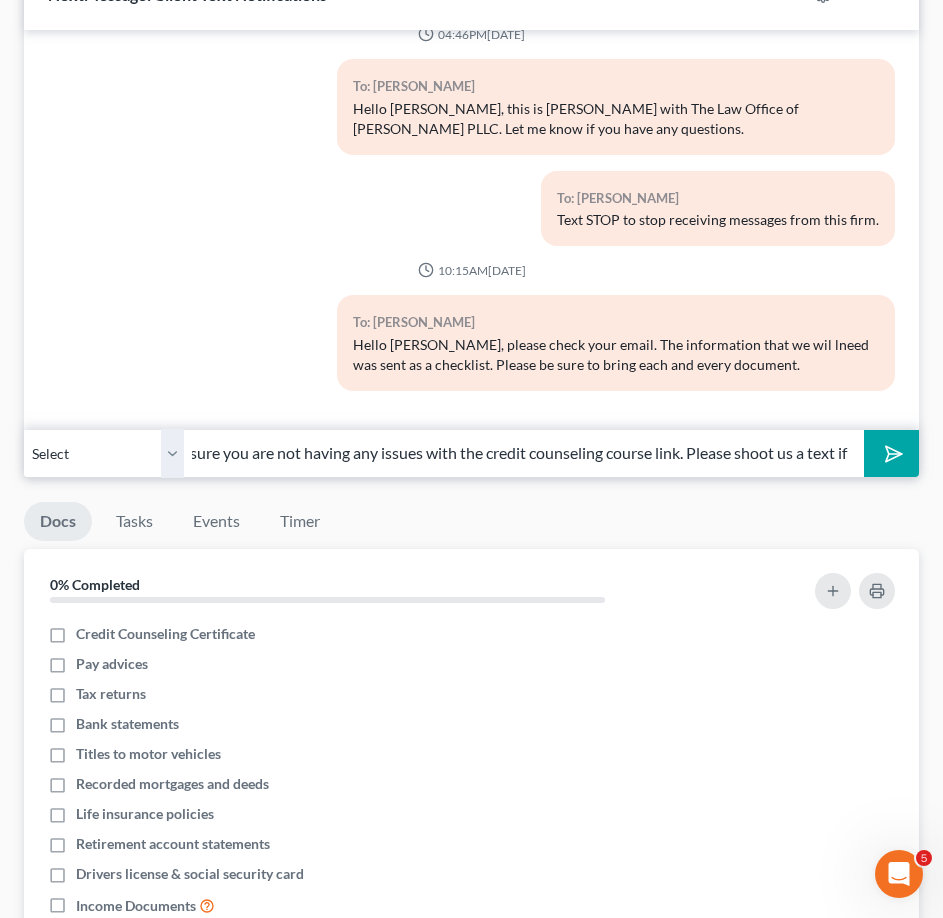 type on "Hello [PERSON_NAME], checking in and making sure you are not having any issues with the credit counseling course link. Please shoot us a text if you are." 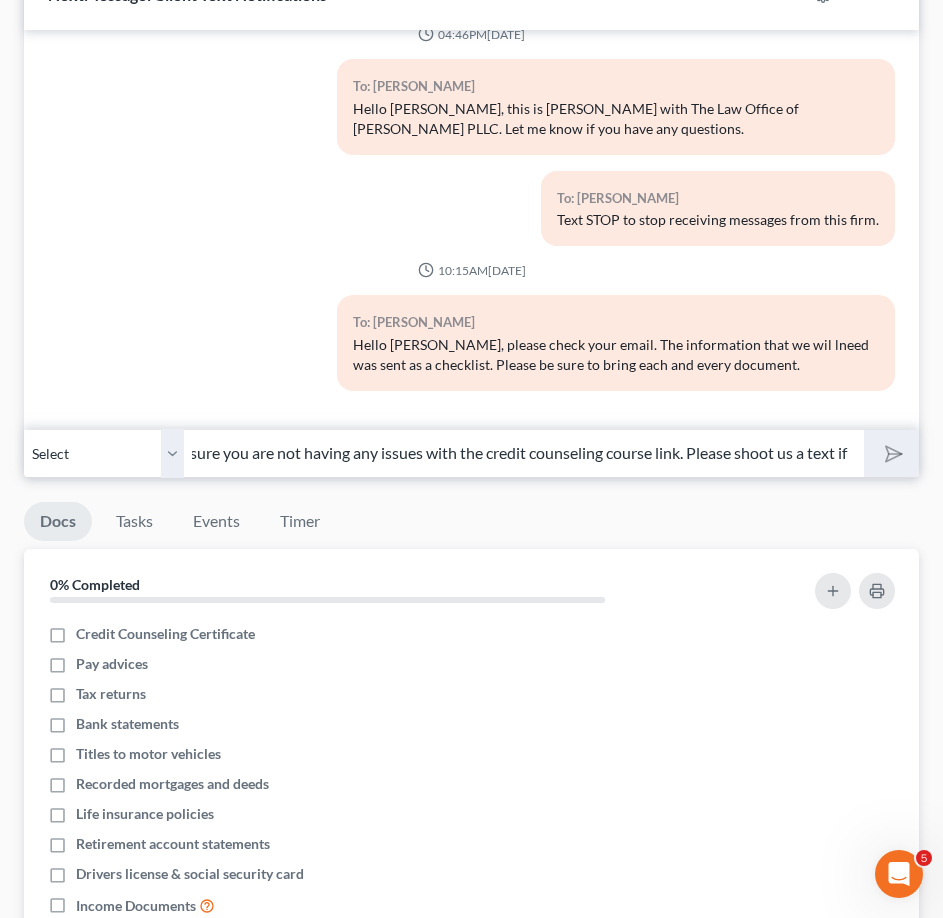 type 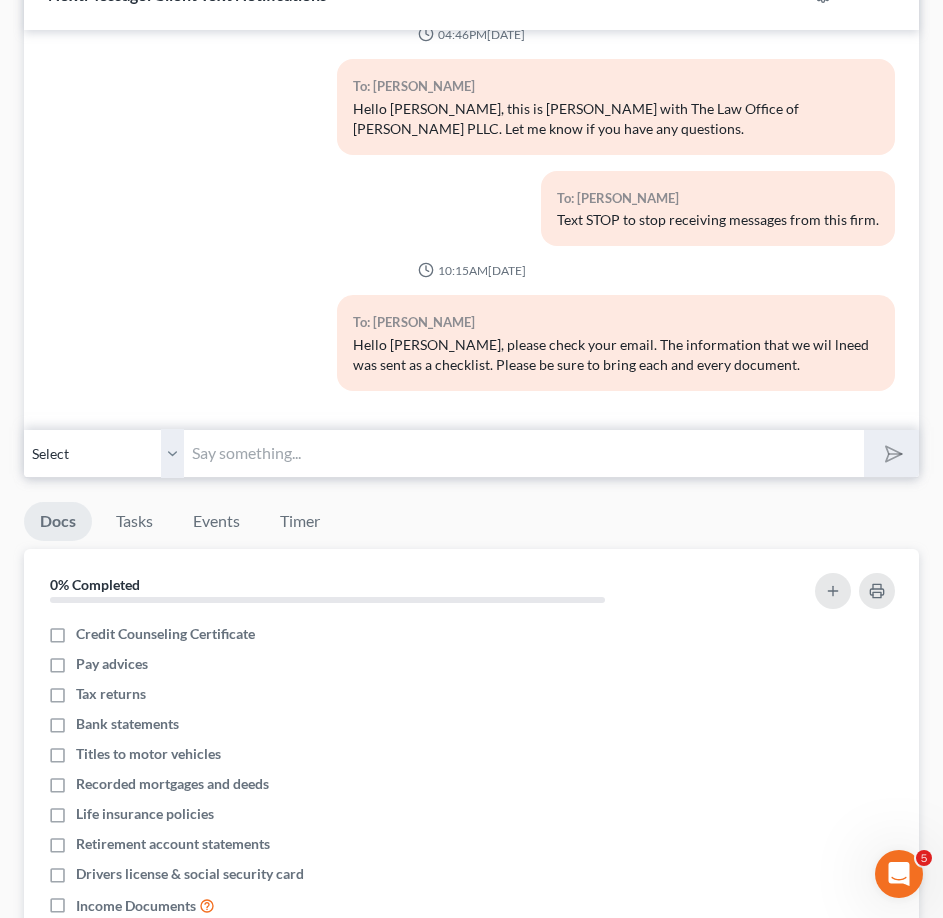 scroll, scrollTop: 0, scrollLeft: 0, axis: both 